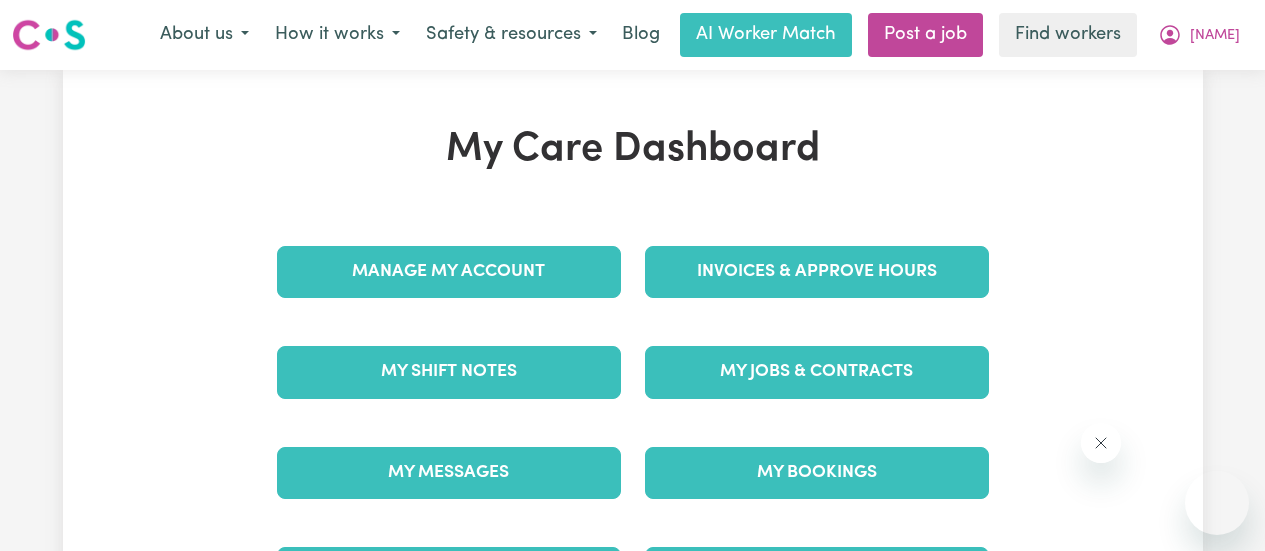 scroll, scrollTop: 0, scrollLeft: 0, axis: both 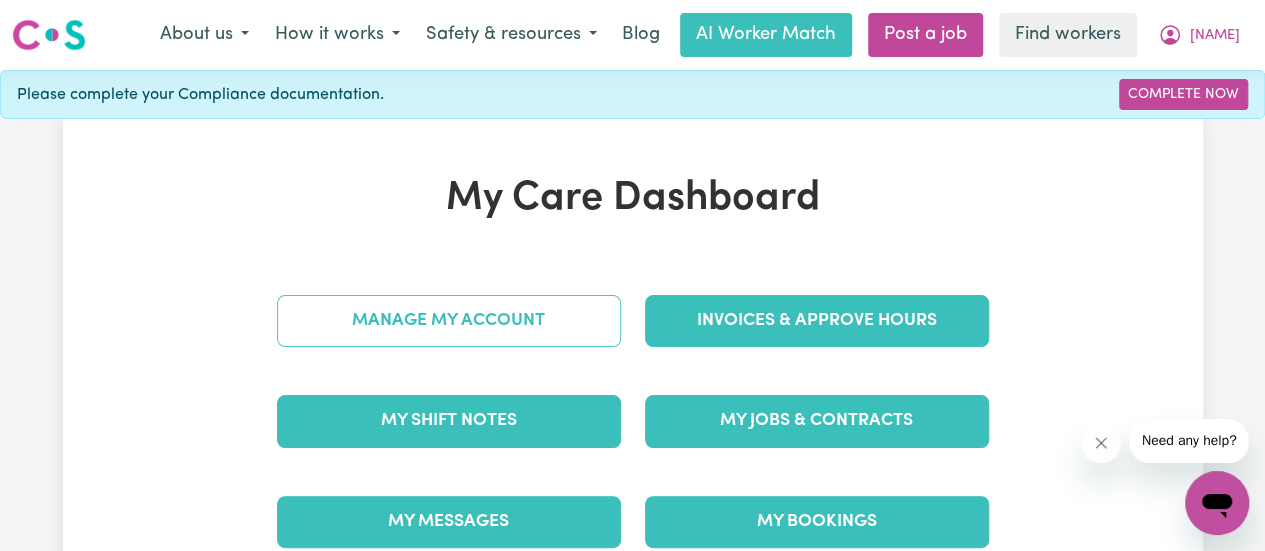 click on "Manage My Account" at bounding box center (449, 321) 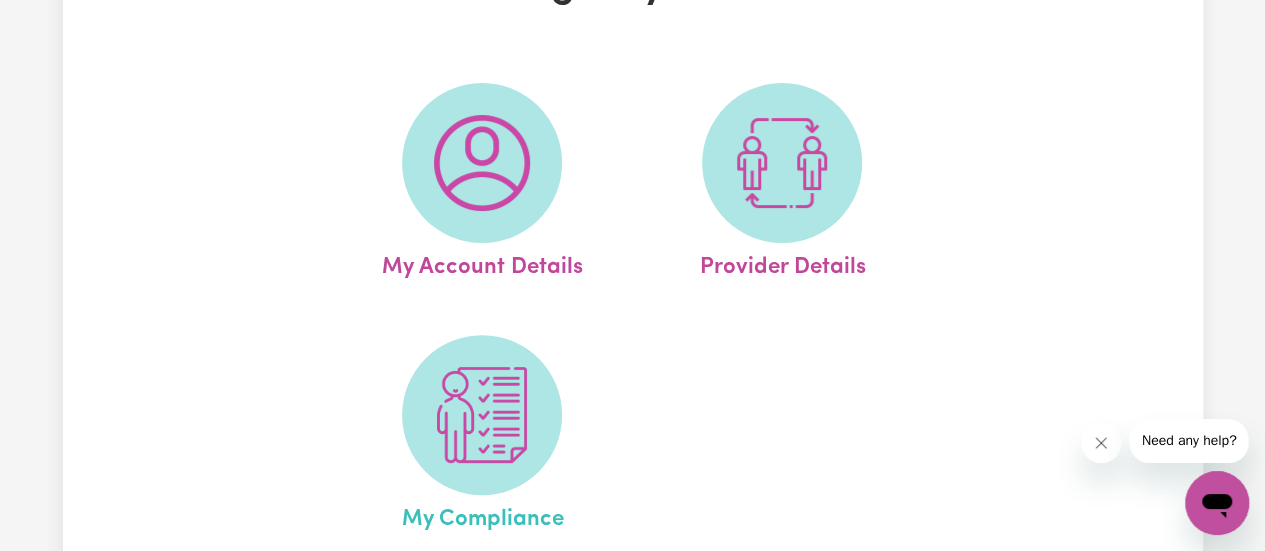 scroll, scrollTop: 300, scrollLeft: 0, axis: vertical 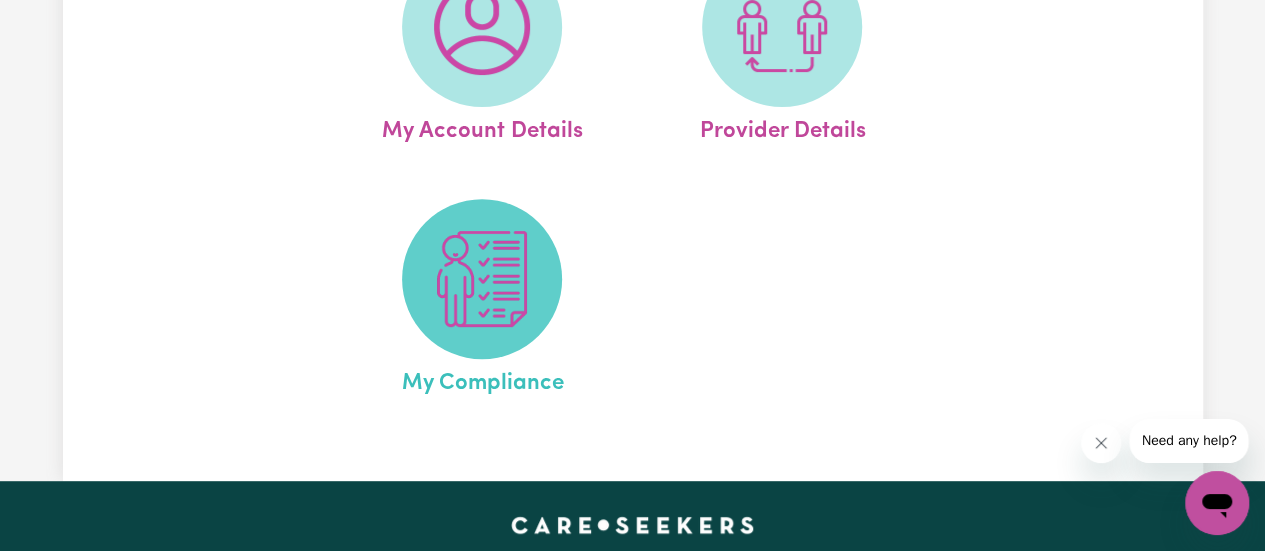 click at bounding box center [482, 279] 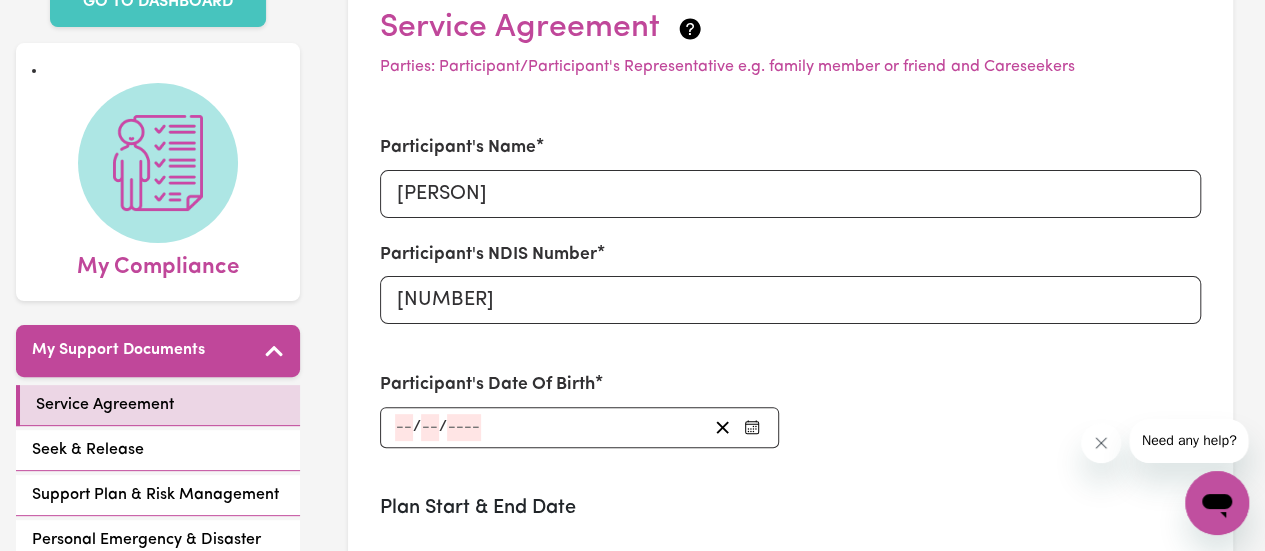 scroll, scrollTop: 200, scrollLeft: 0, axis: vertical 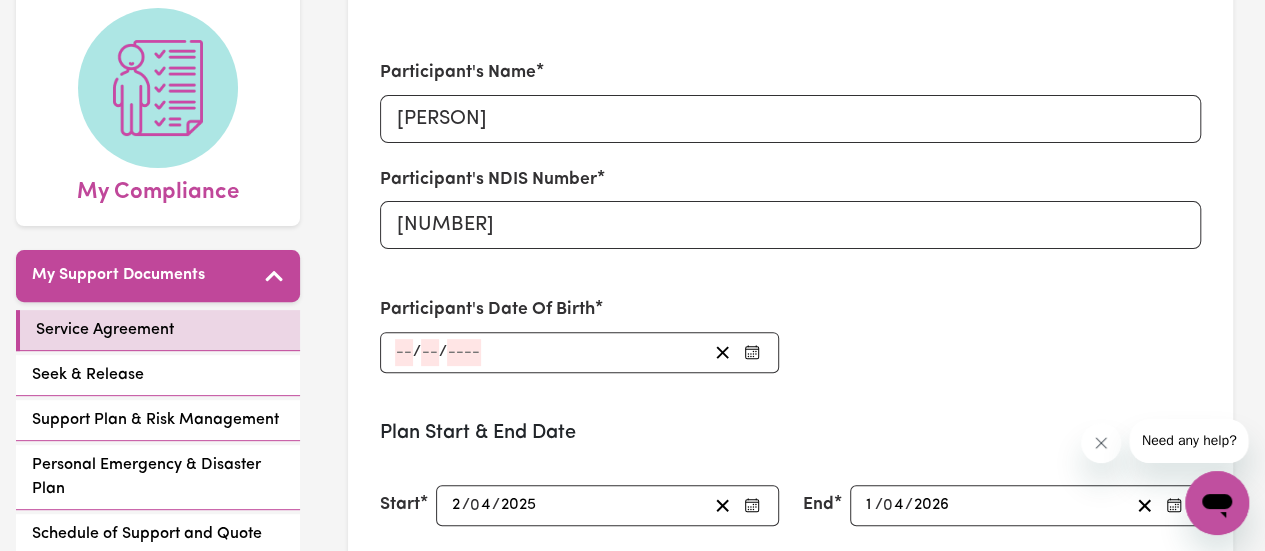 click 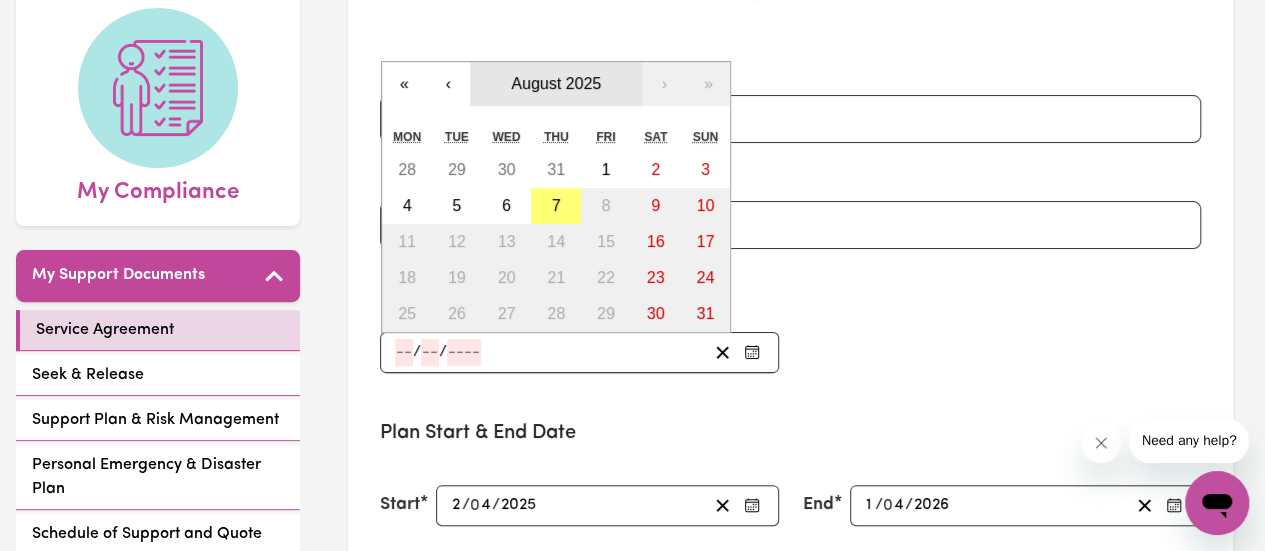 click on "August 2025" at bounding box center [556, 83] 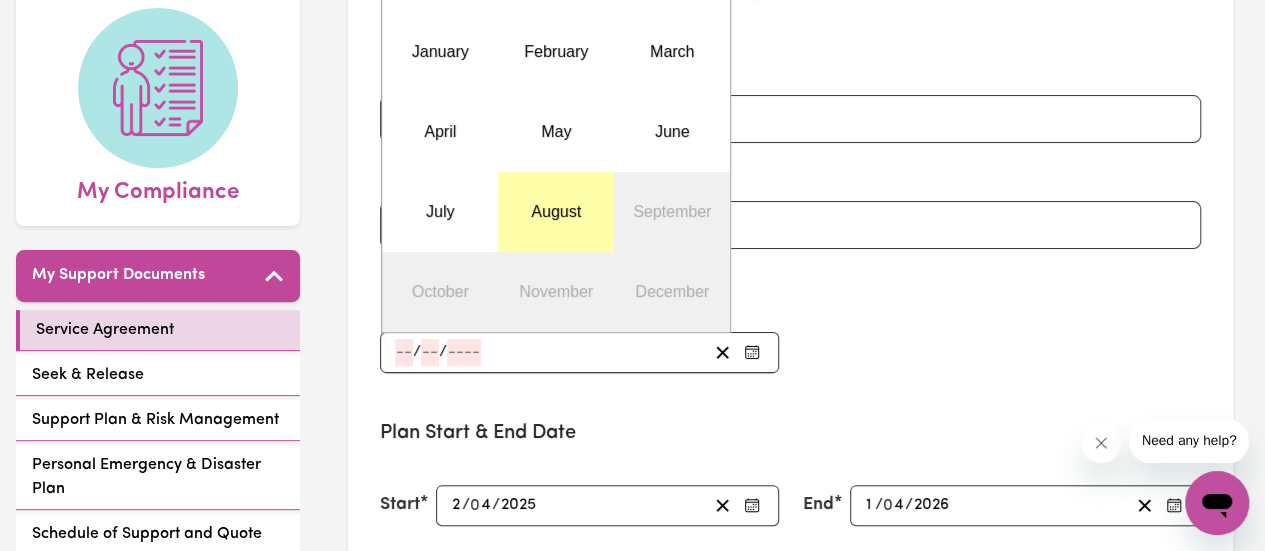 click on "August" at bounding box center [556, 211] 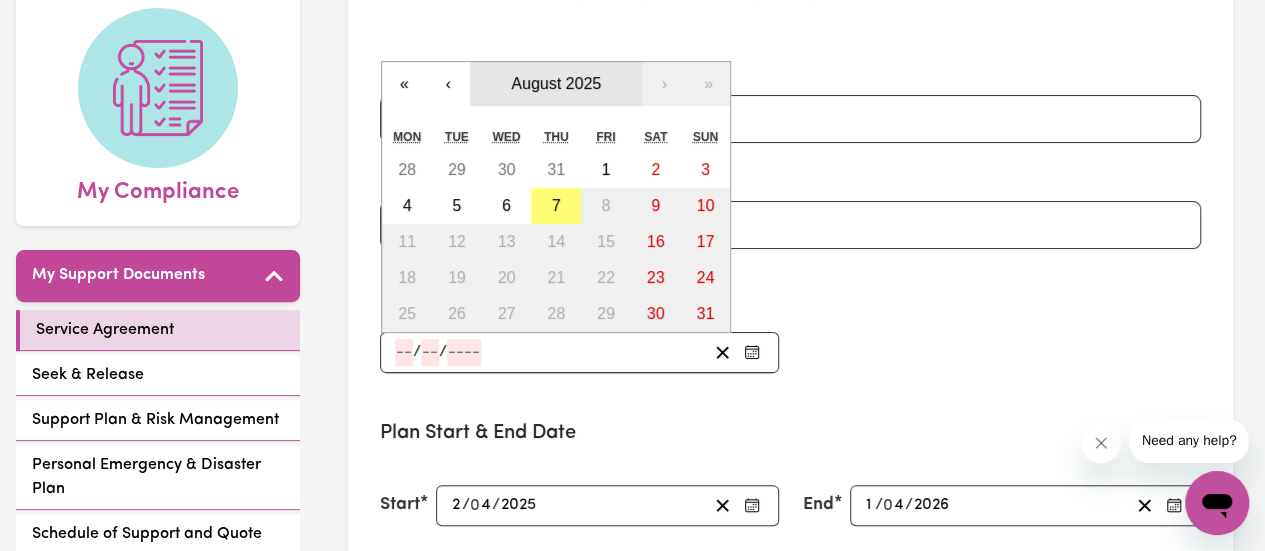 click on "August 2025" at bounding box center (556, 83) 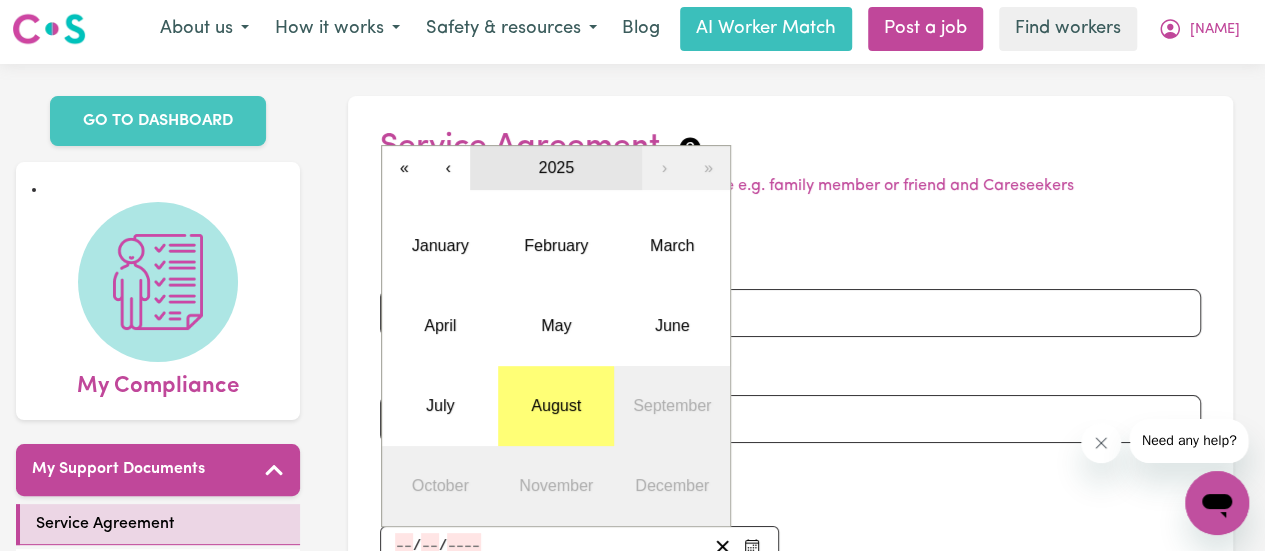 scroll, scrollTop: 0, scrollLeft: 0, axis: both 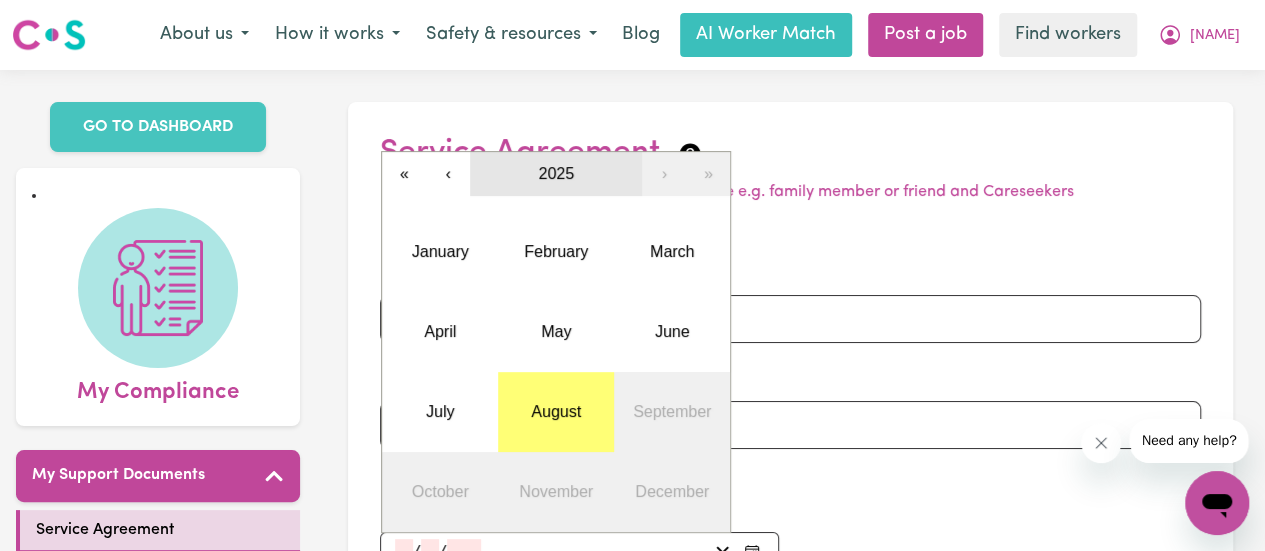 click on "2025" at bounding box center (556, 174) 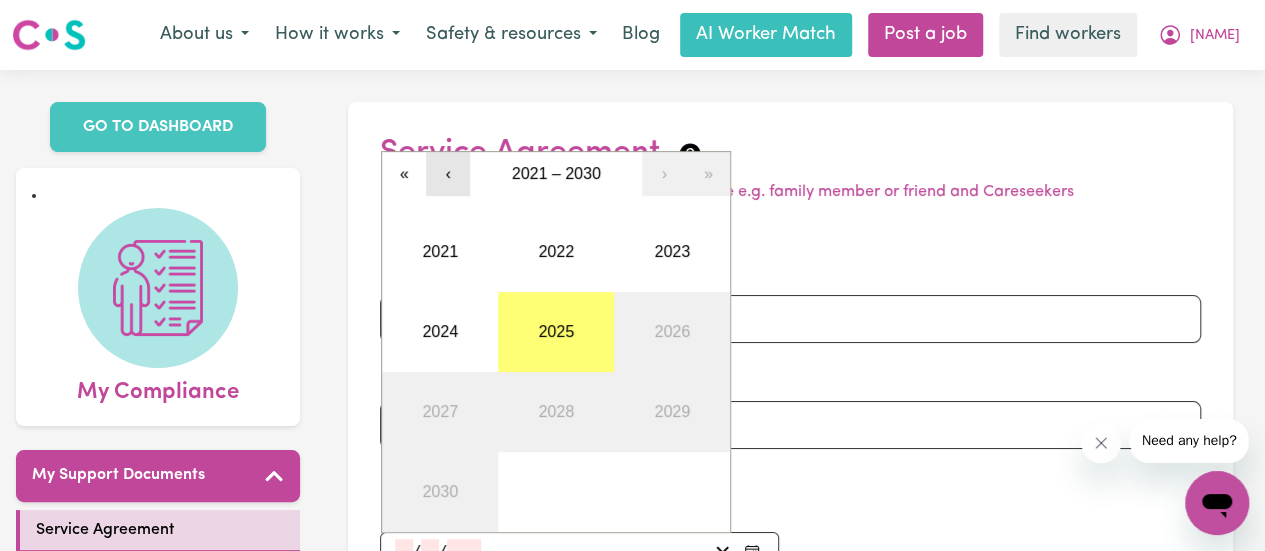 click on "‹" at bounding box center [448, 174] 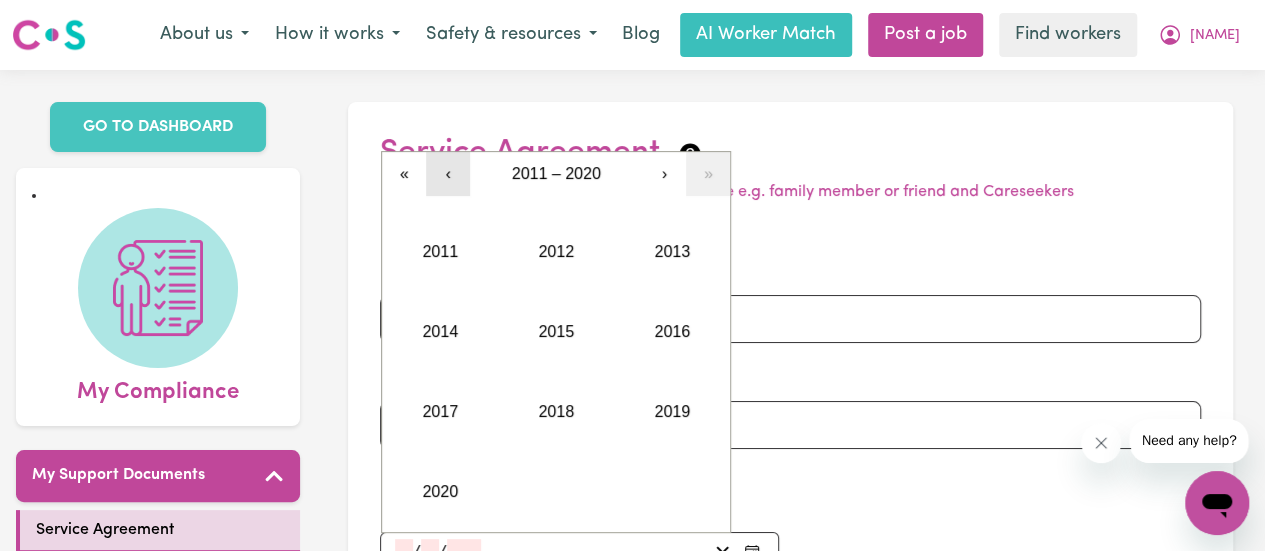 click on "‹" at bounding box center [448, 174] 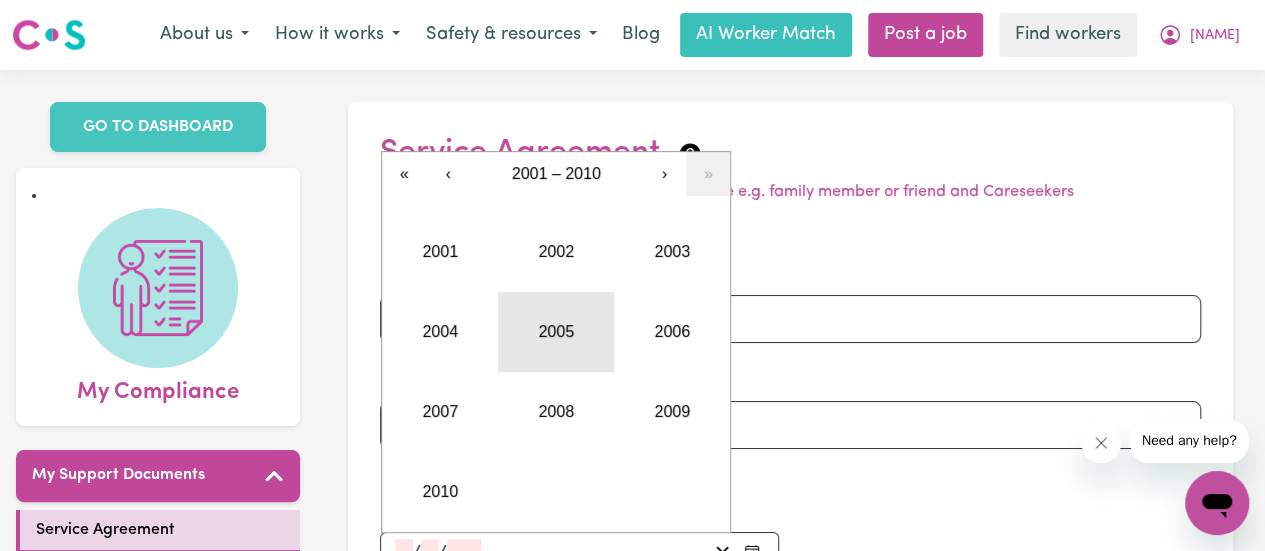 click on "2005" at bounding box center (556, 332) 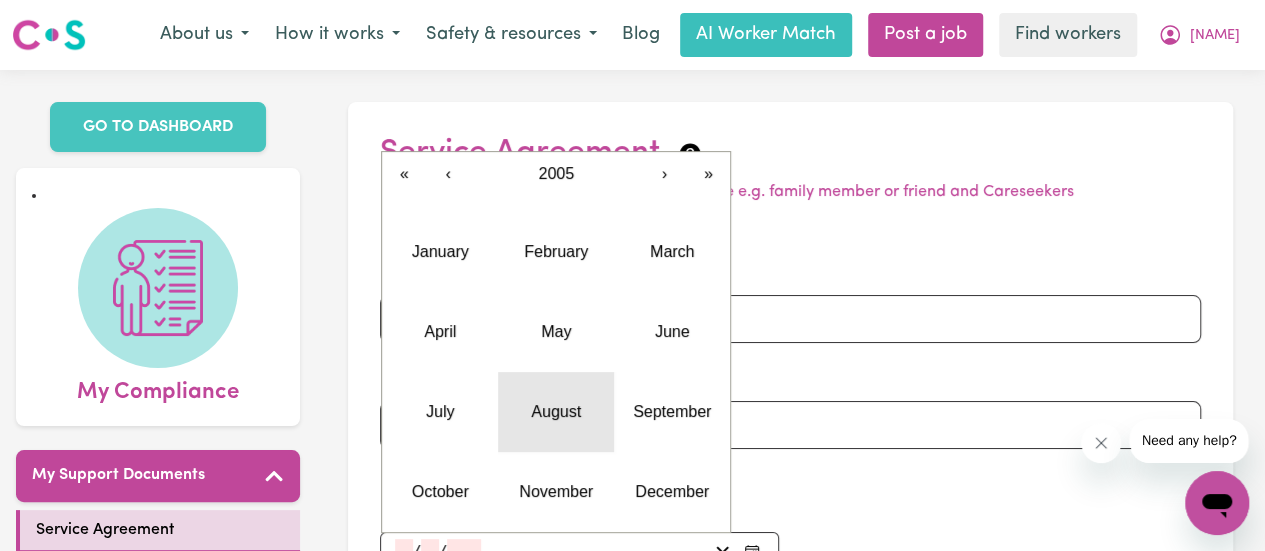 click on "August" at bounding box center (556, 411) 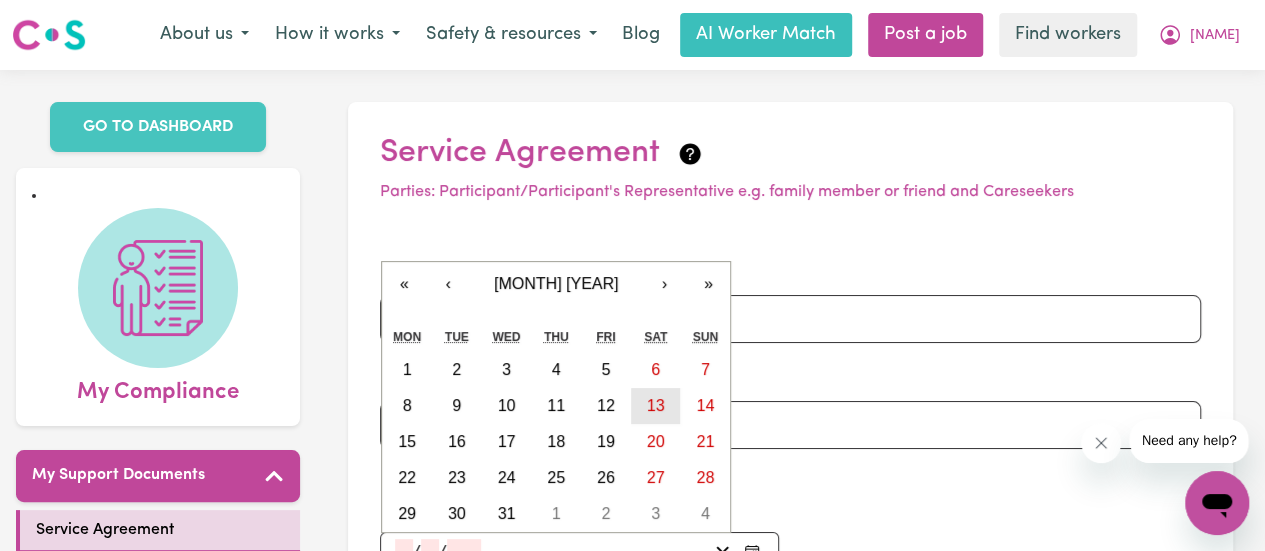 click on "13" at bounding box center [656, 405] 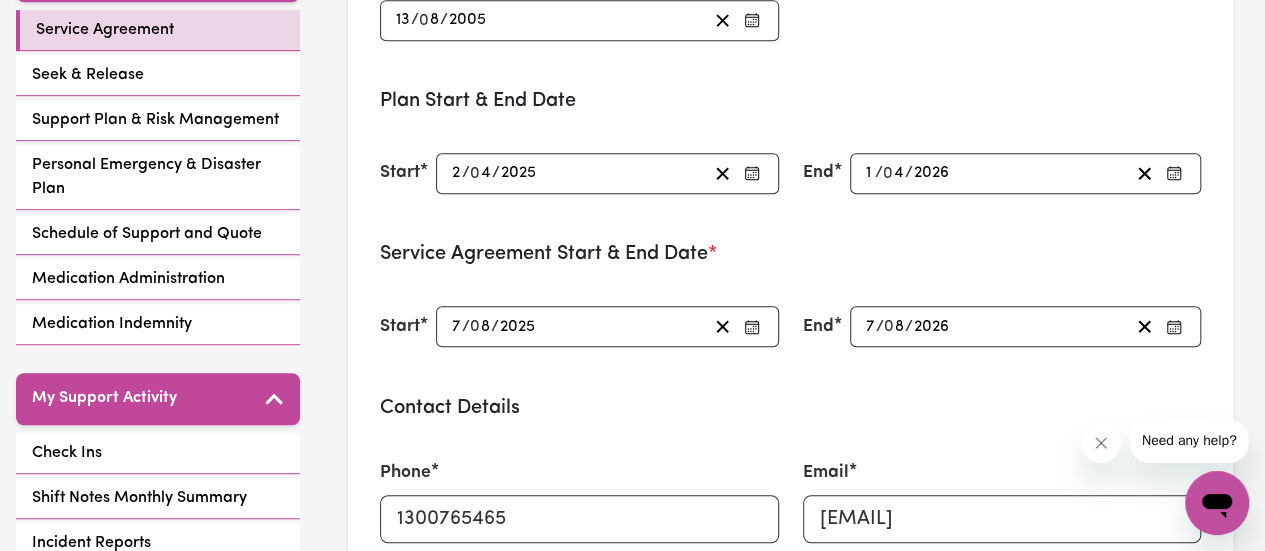 scroll, scrollTop: 0, scrollLeft: 0, axis: both 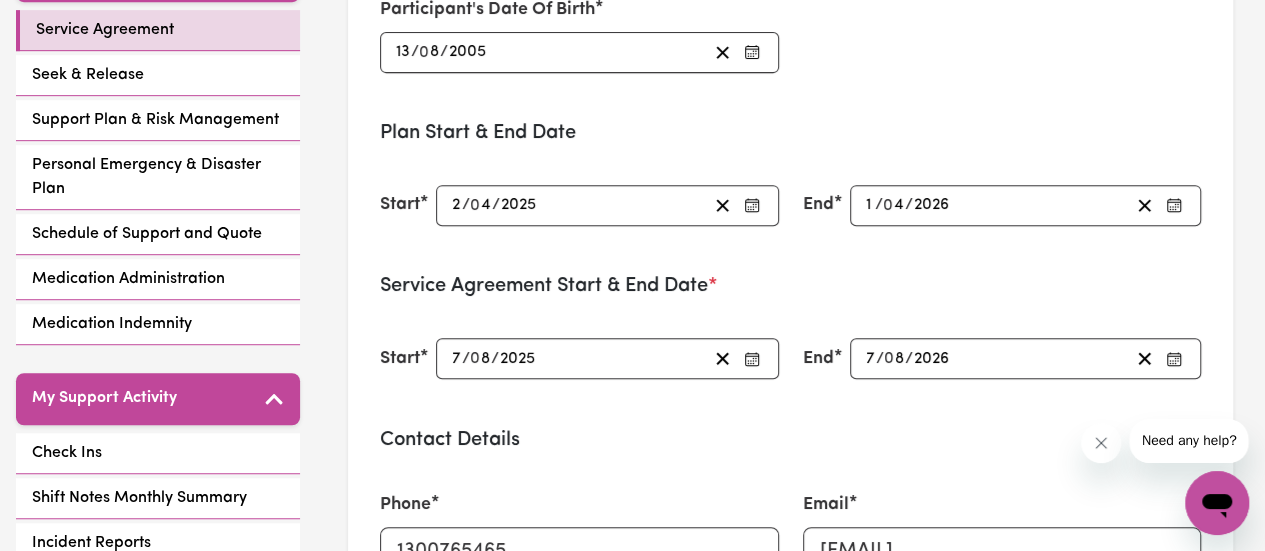 type 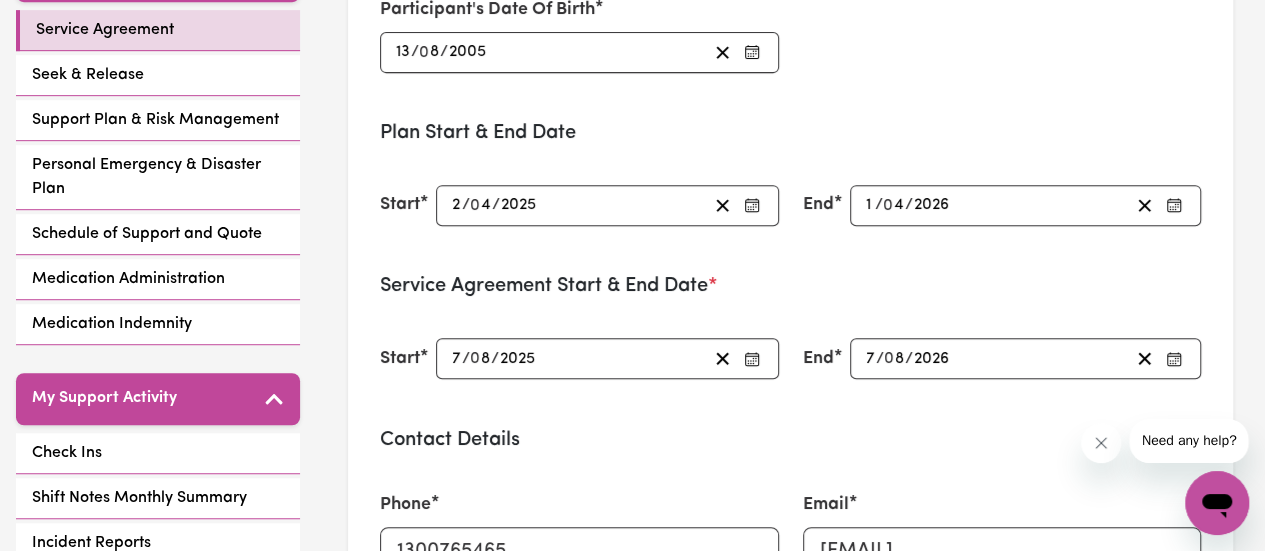 type 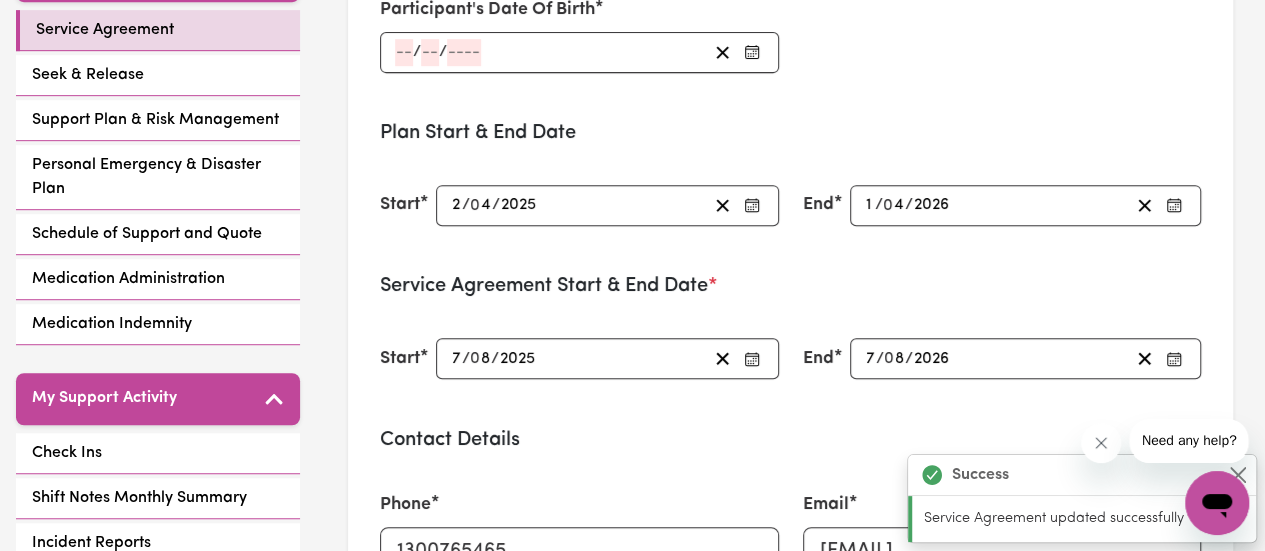 type on "[DATE]" 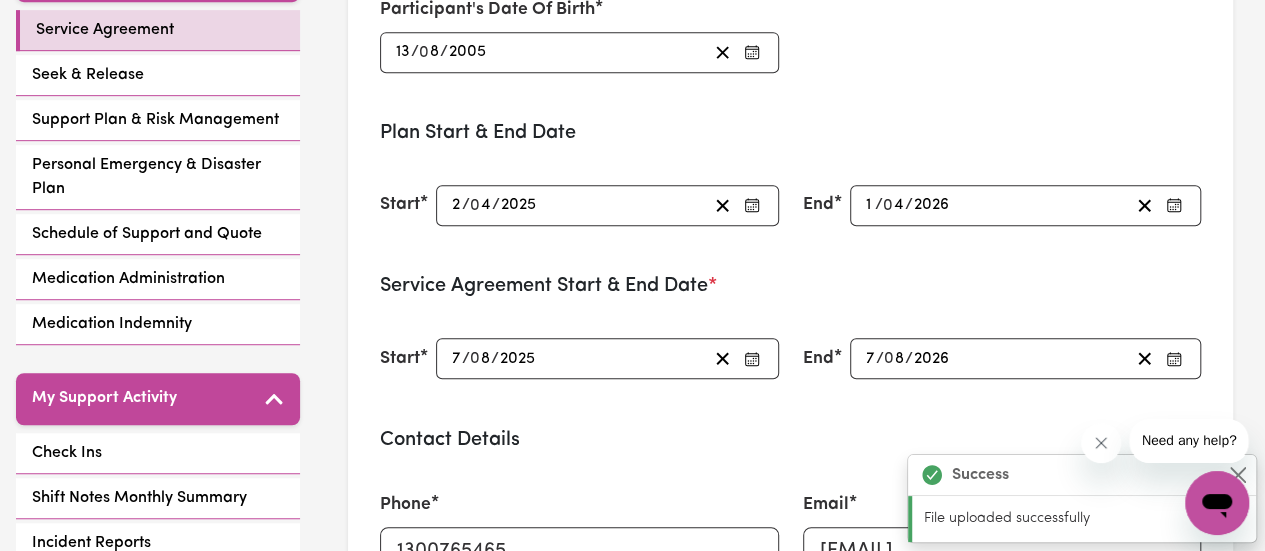 click on "2026-08-07 7 / 0 8 / 2026" at bounding box center [996, 358] 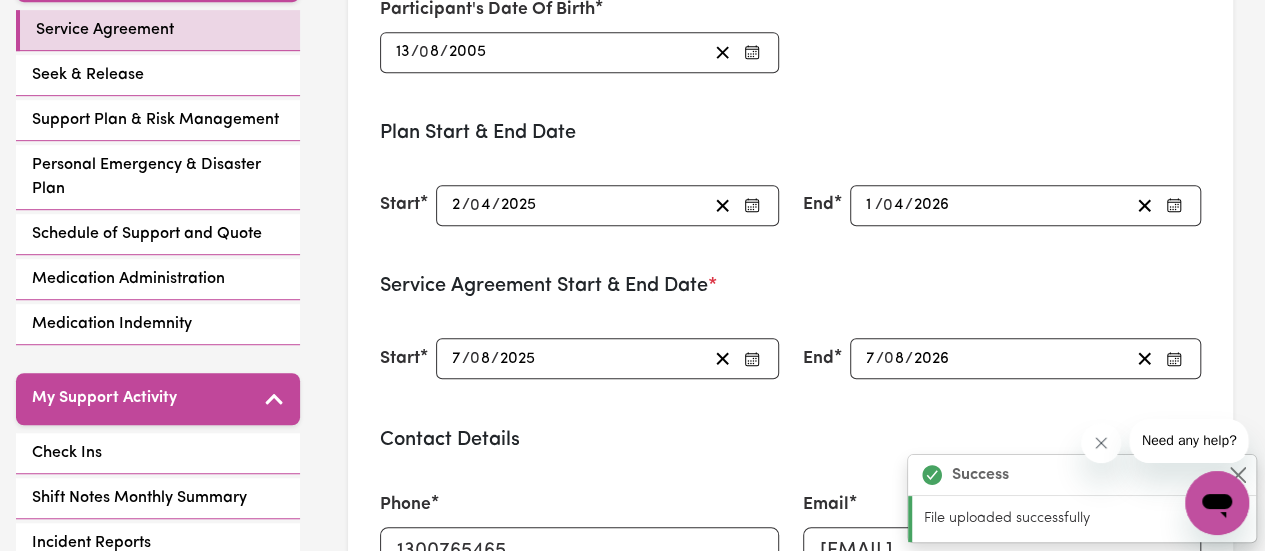 click on "2026-08-07 7 / 0 8 / 2026" at bounding box center [996, 358] 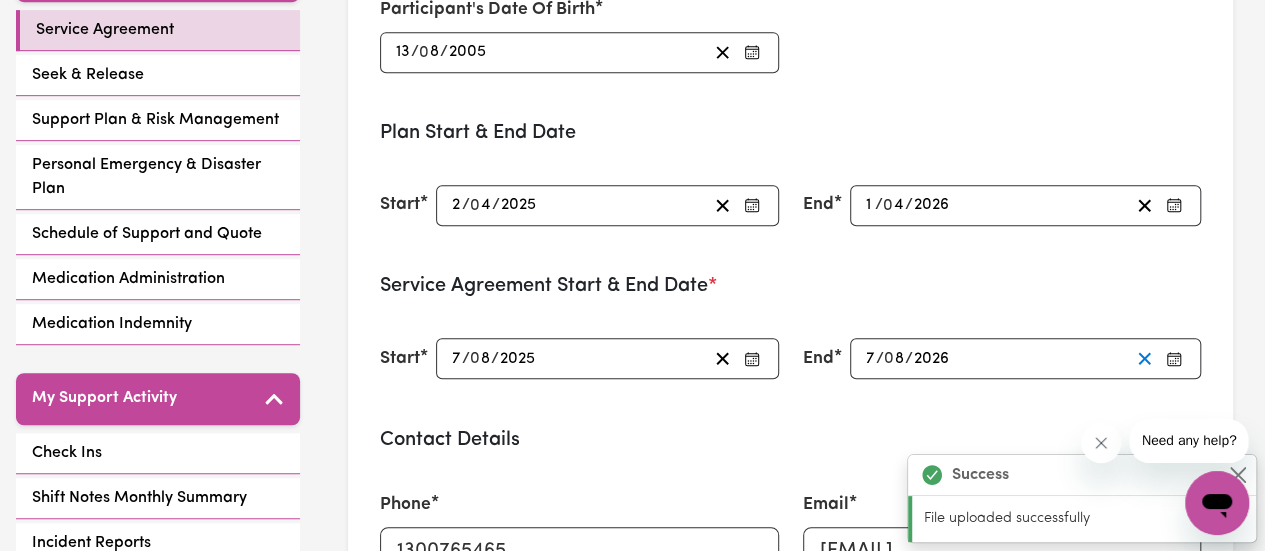 click 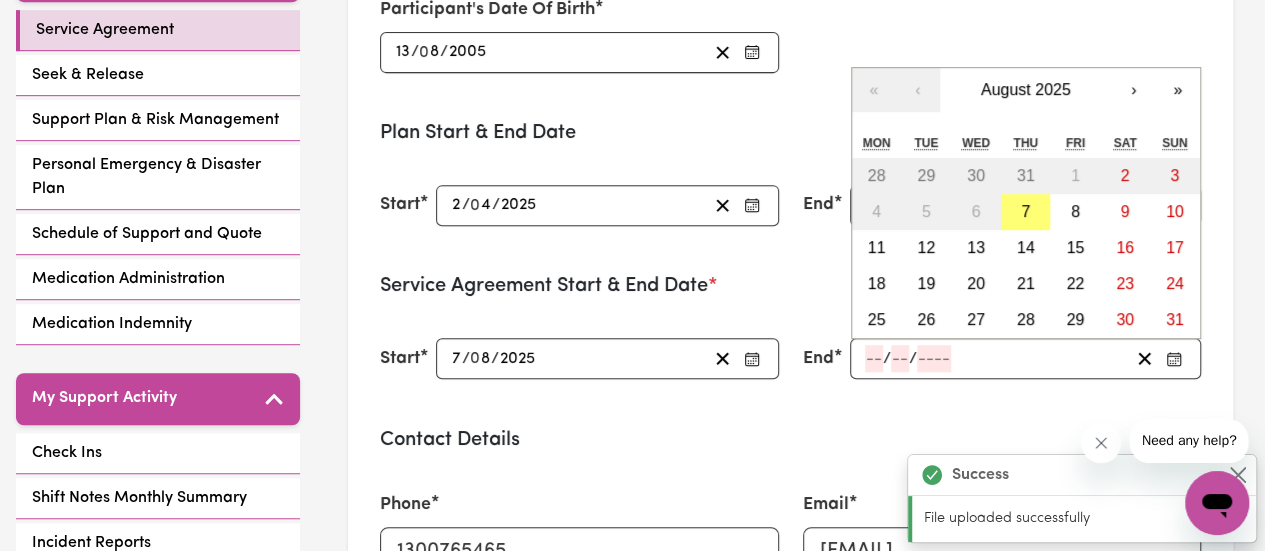 click 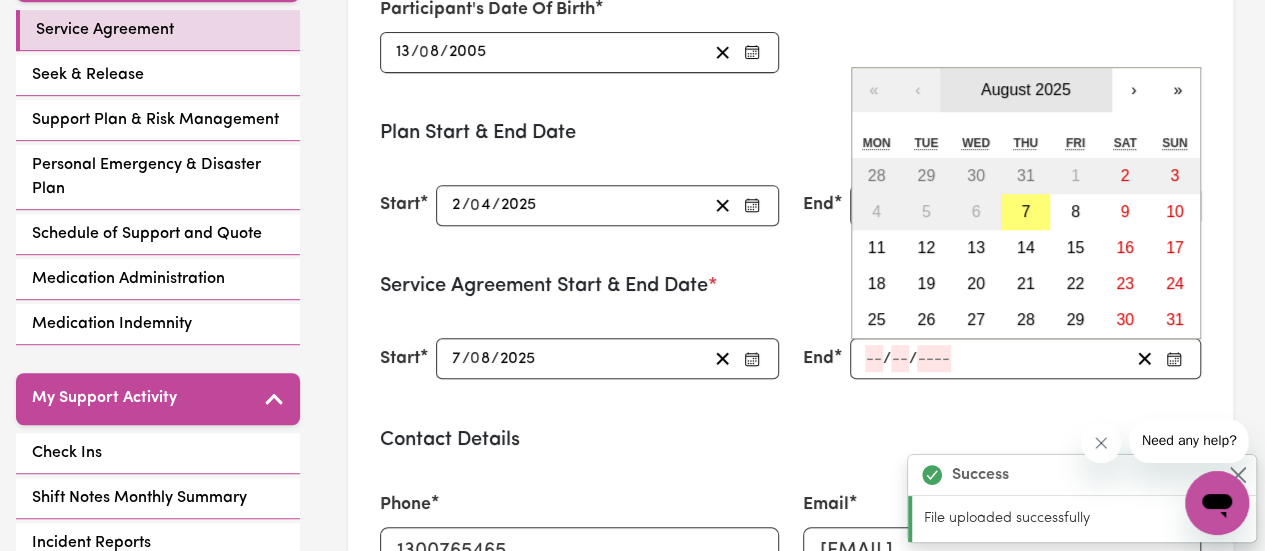 click on "August 2025" at bounding box center [1026, 90] 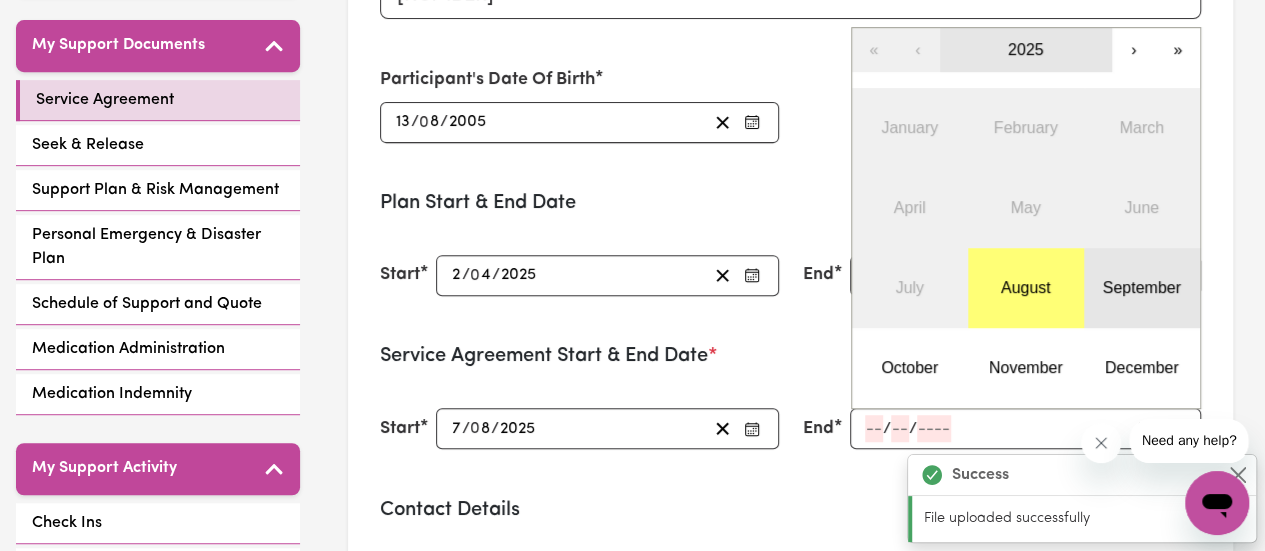 scroll, scrollTop: 400, scrollLeft: 0, axis: vertical 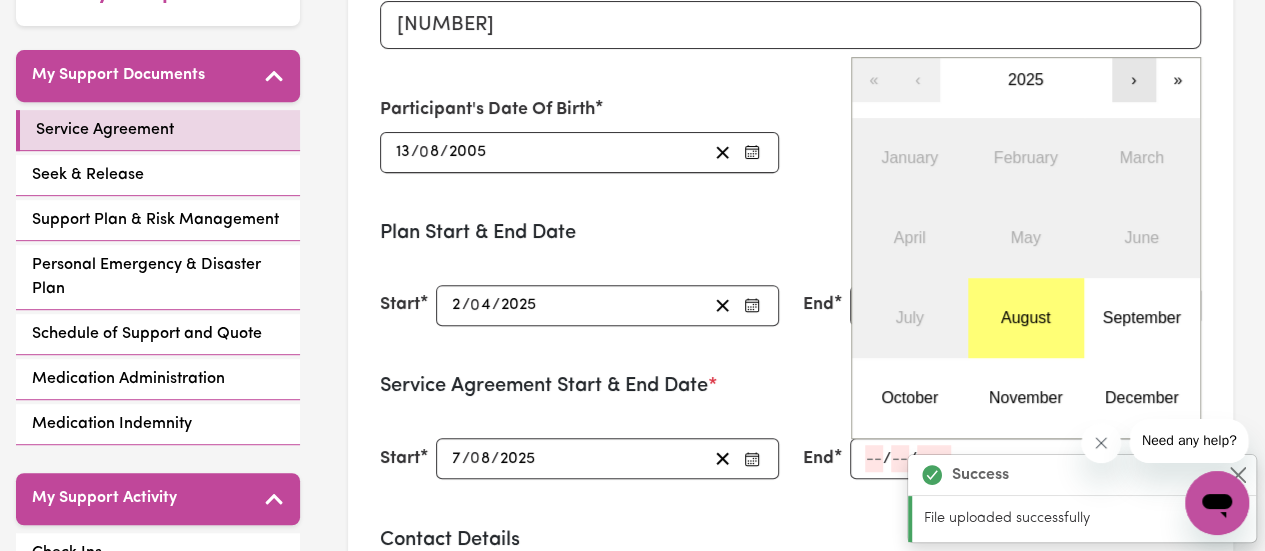 click on "›" at bounding box center [1134, 80] 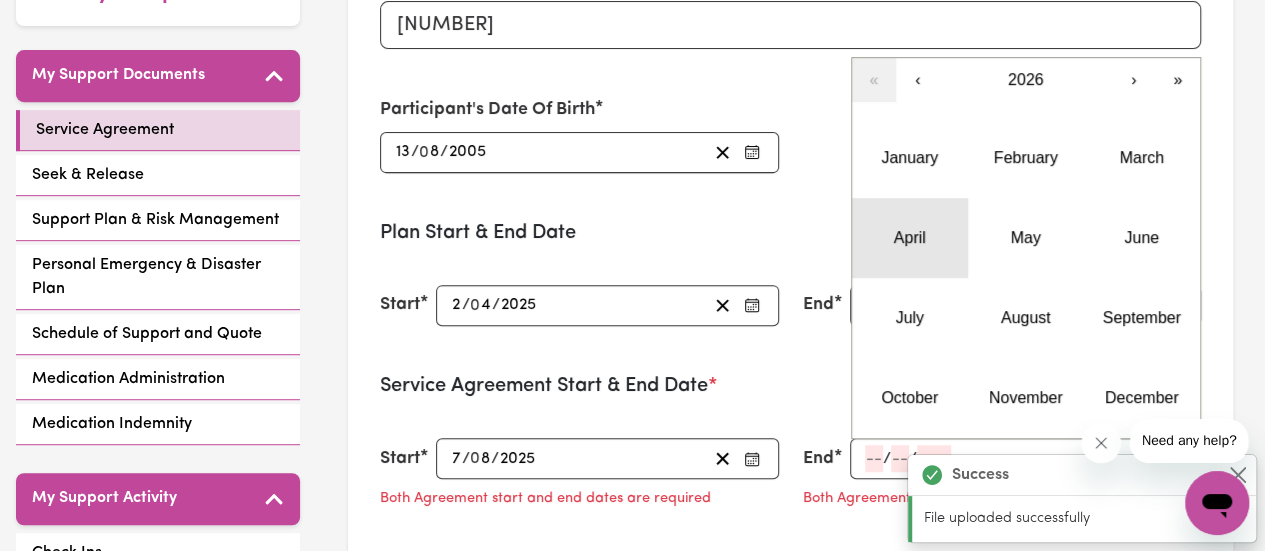 click on "April" at bounding box center [910, 238] 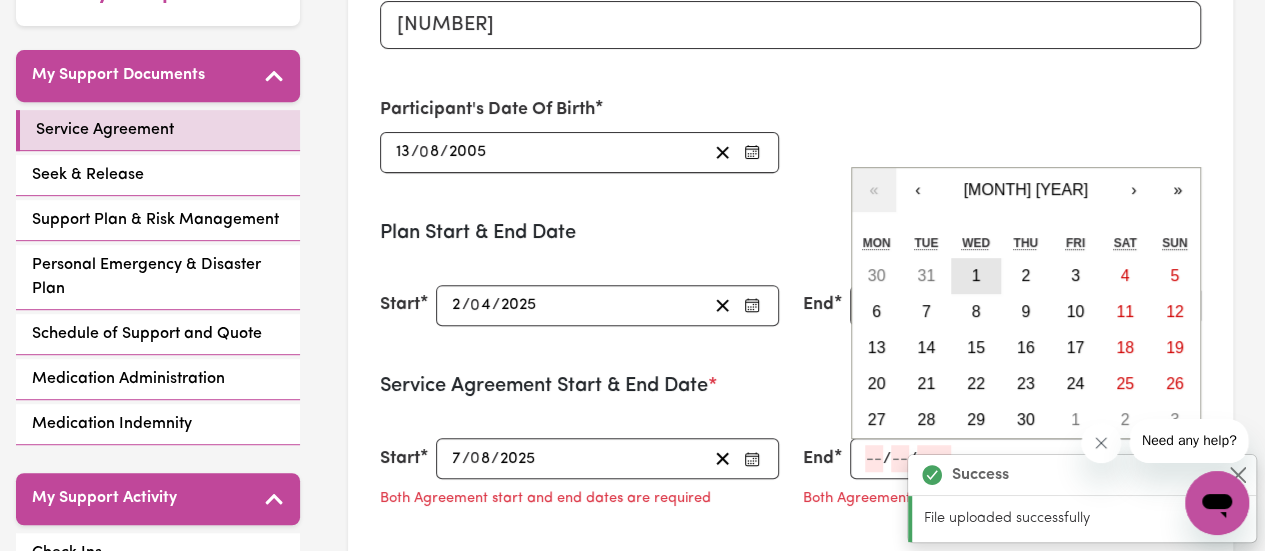 click on "1" at bounding box center (976, 276) 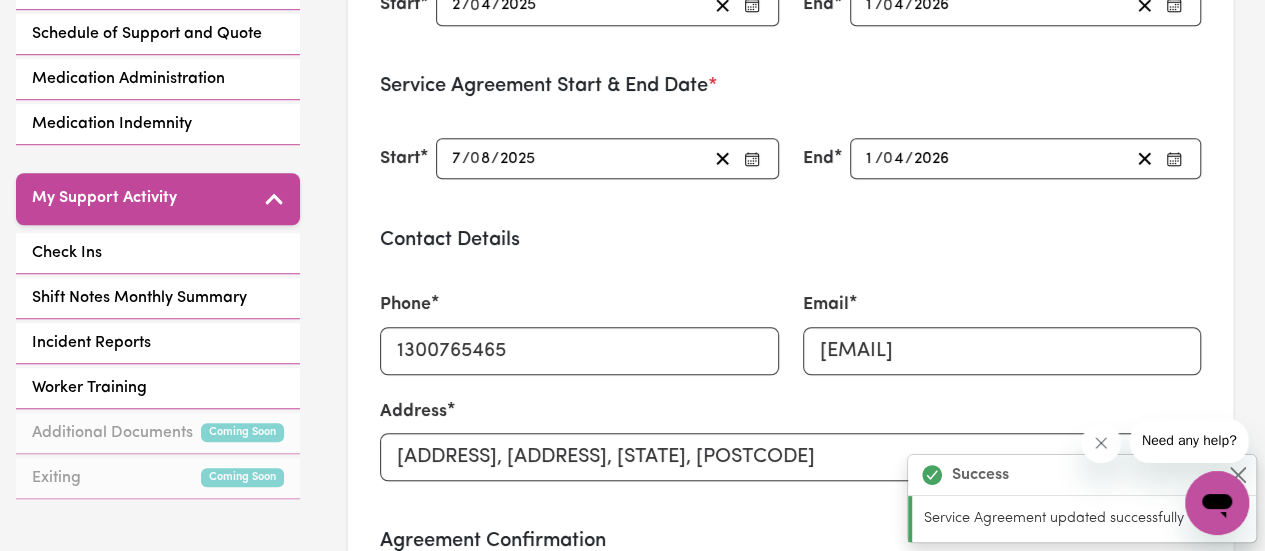 scroll, scrollTop: 900, scrollLeft: 0, axis: vertical 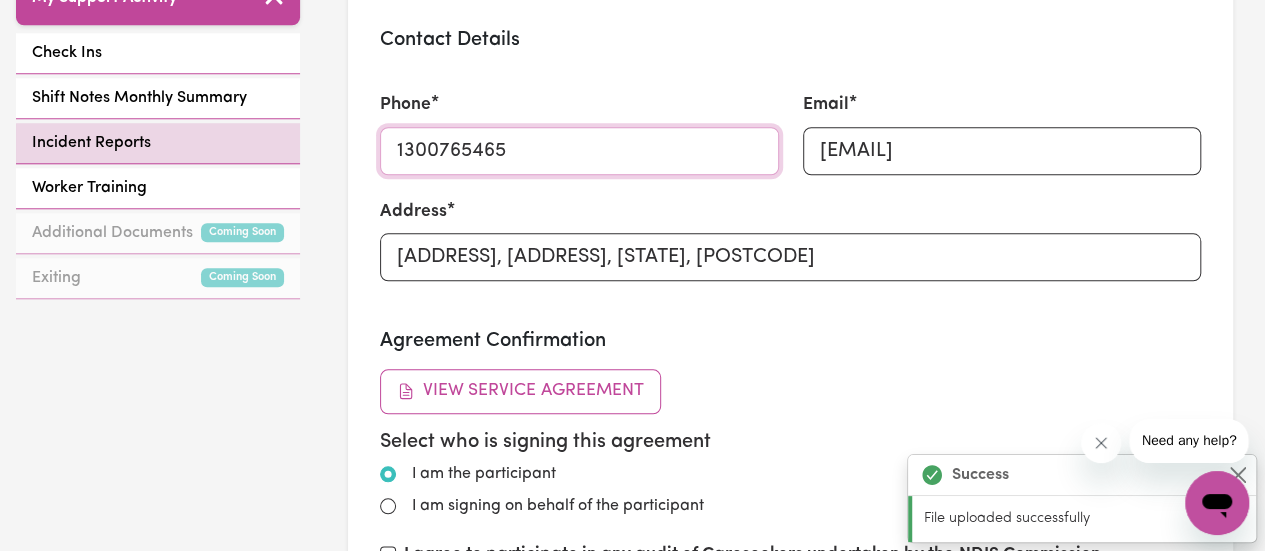 drag, startPoint x: 678, startPoint y: 151, endPoint x: 276, endPoint y: 143, distance: 402.0796 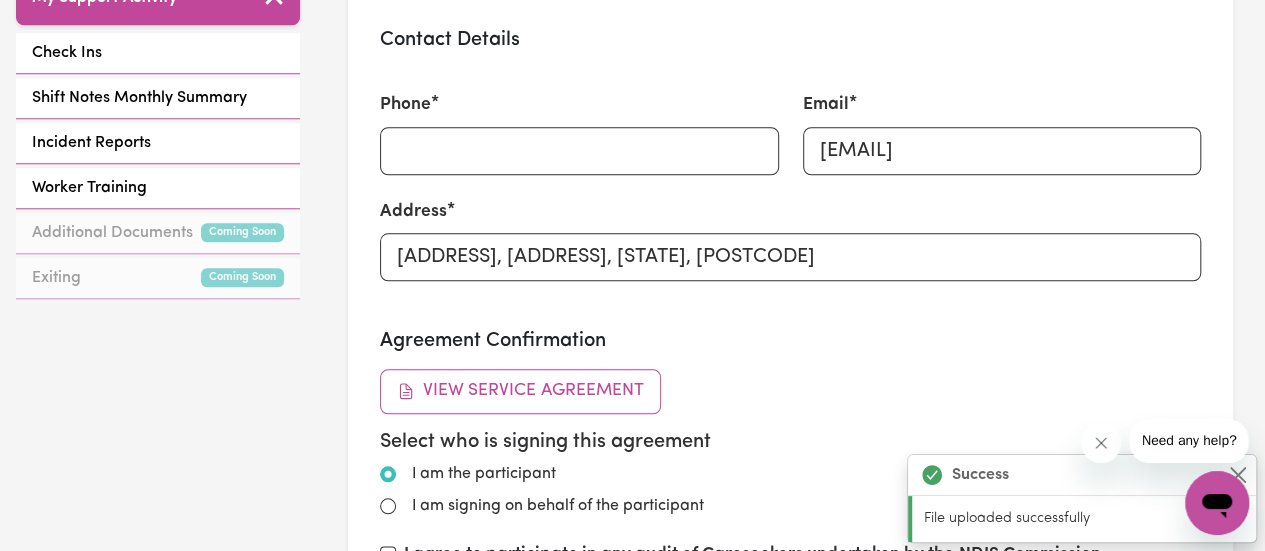 click on "Agreement Confirmation" at bounding box center [790, 341] 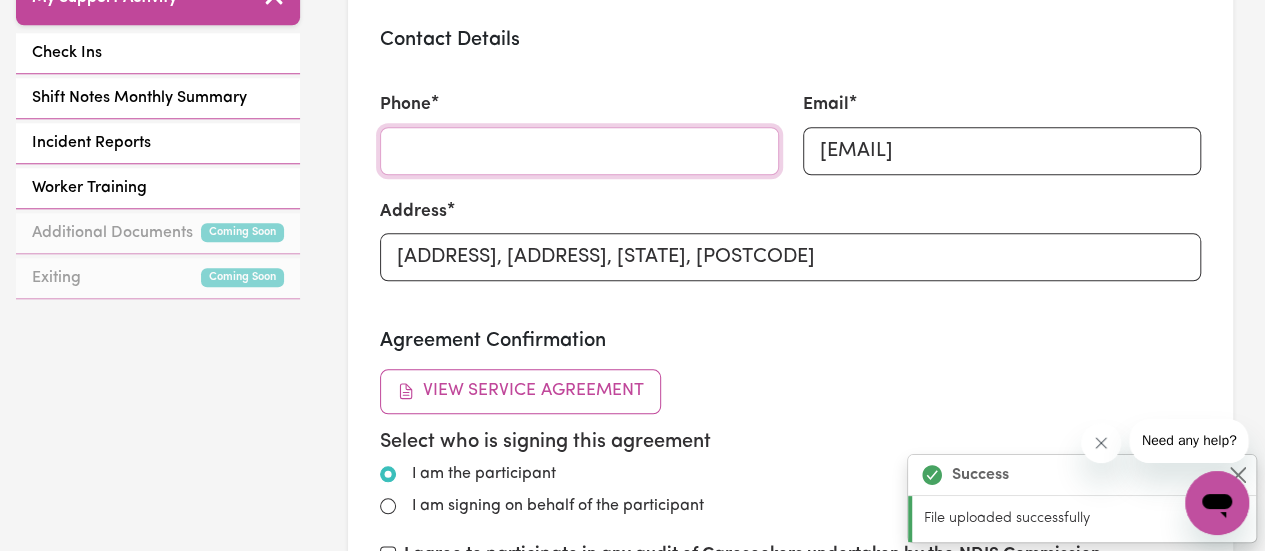 click on "Phone" at bounding box center (579, 151) 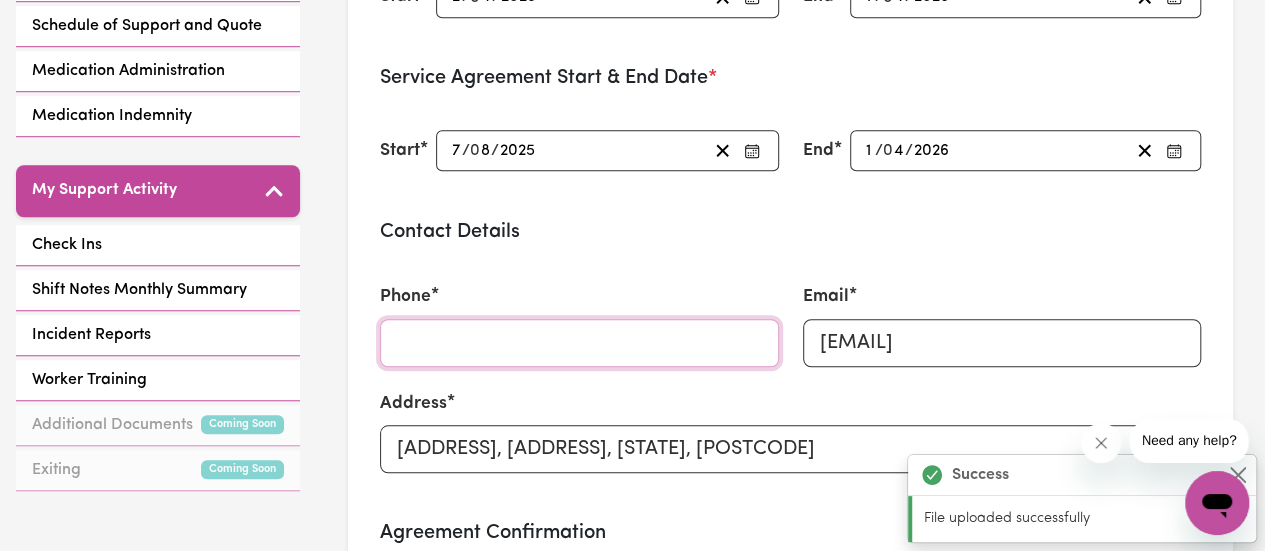 scroll, scrollTop: 700, scrollLeft: 0, axis: vertical 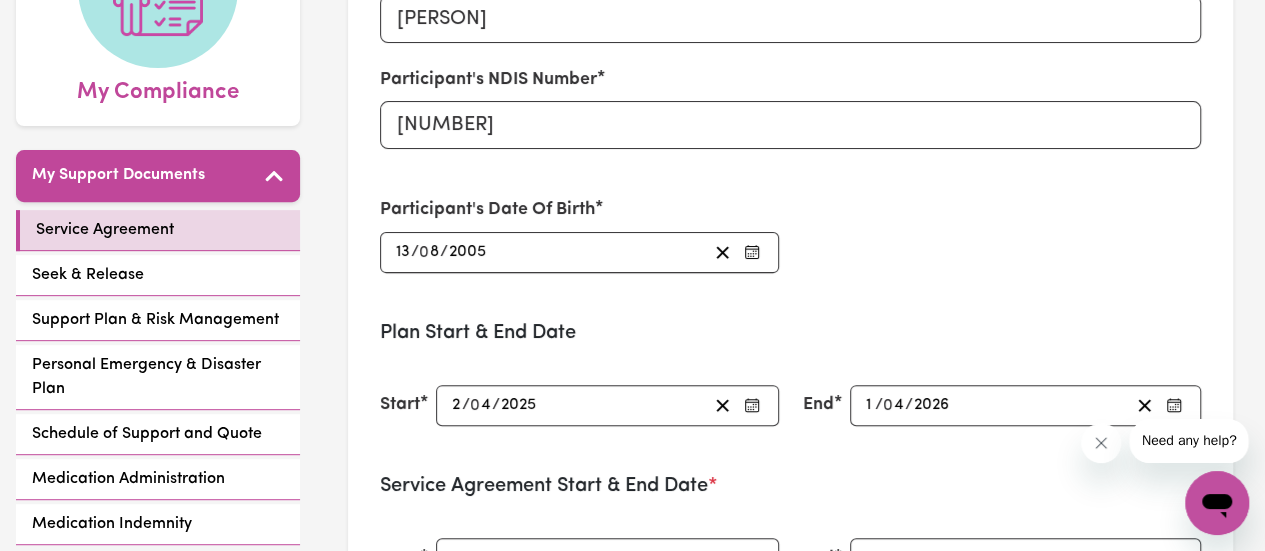 type on "1300765465" 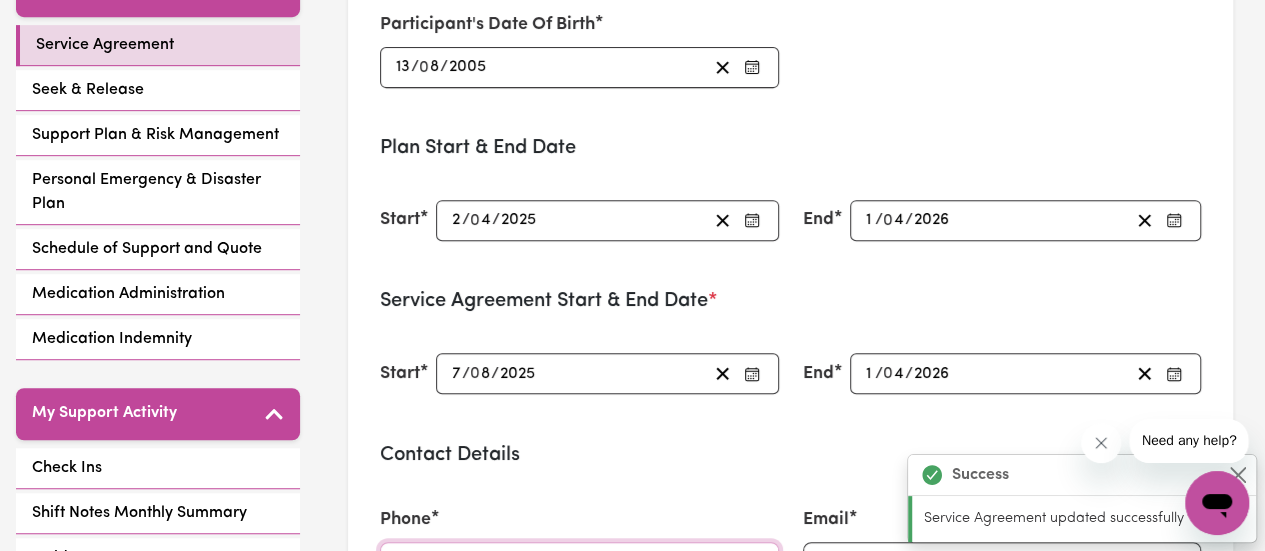 scroll, scrollTop: 700, scrollLeft: 0, axis: vertical 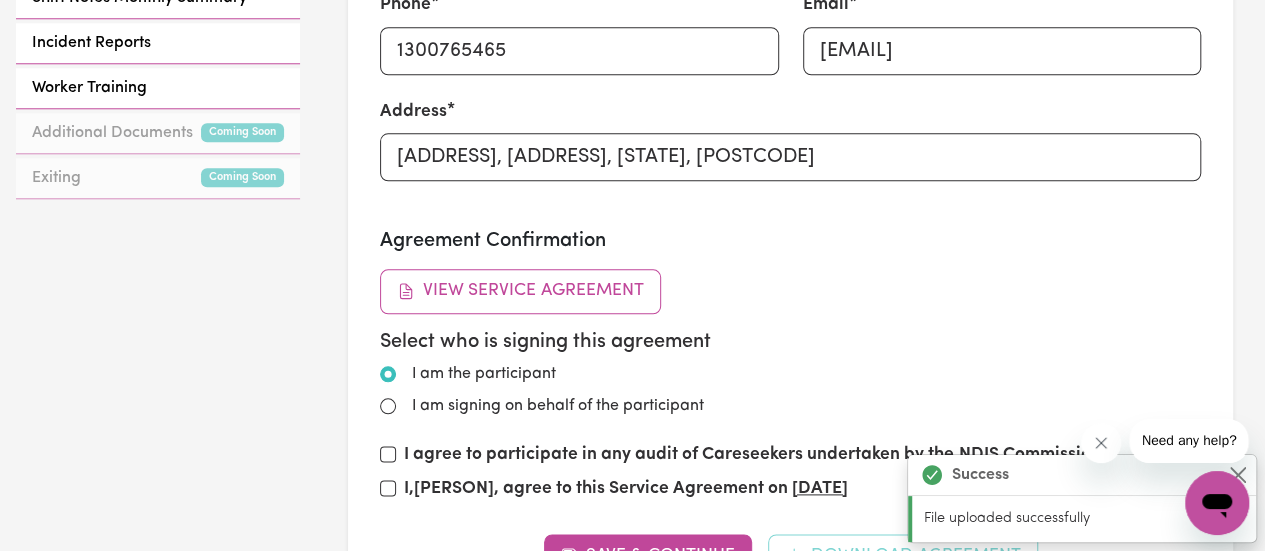 click on "Agreement Confirmation View Service Agreement Select who is signing this agreement I am the participant I am signing on behalf of the participant I agree to participate in any audit of Careseekers undertaken by the NDIS Commission. I,  Tyla Endicott , agree to this Service Agreement on   8/7/2025" at bounding box center (790, 369) 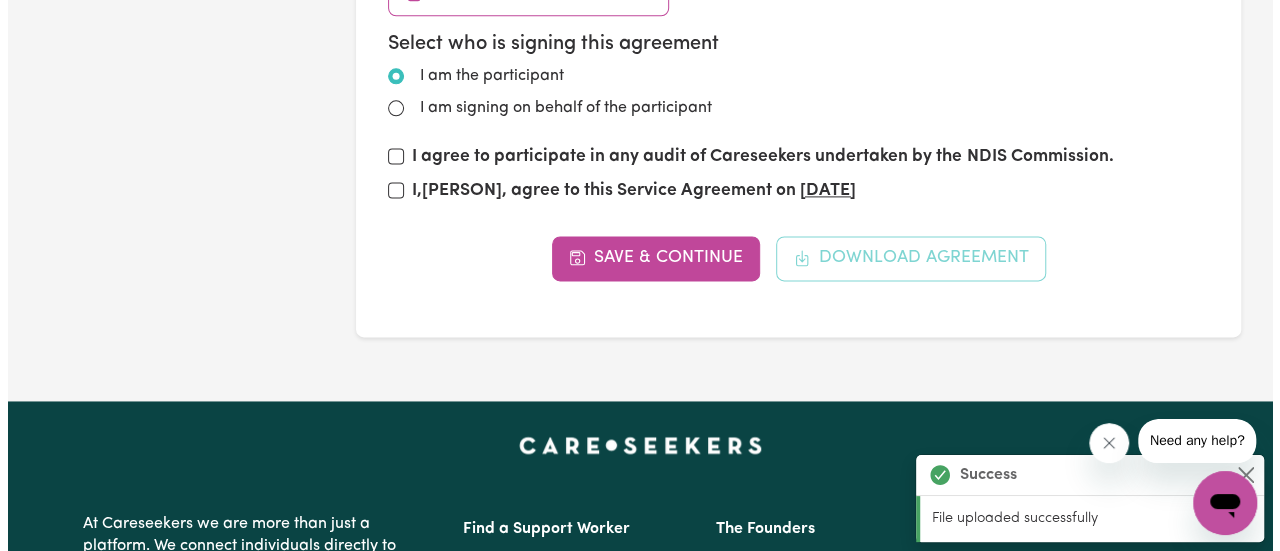 scroll, scrollTop: 1100, scrollLeft: 0, axis: vertical 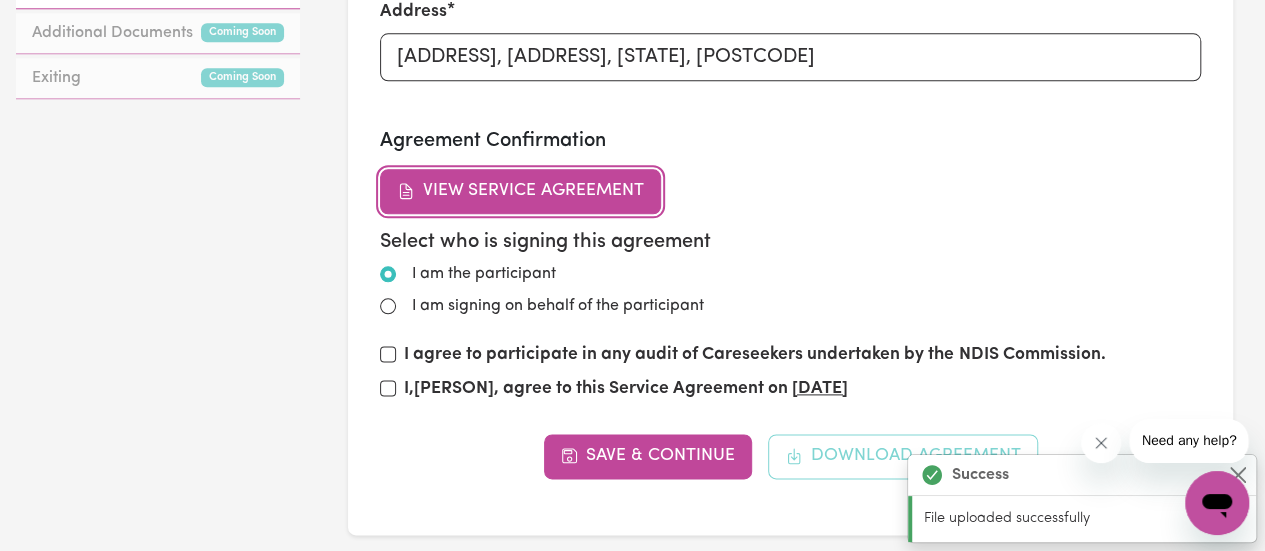click on "View Service Agreement" at bounding box center (520, 191) 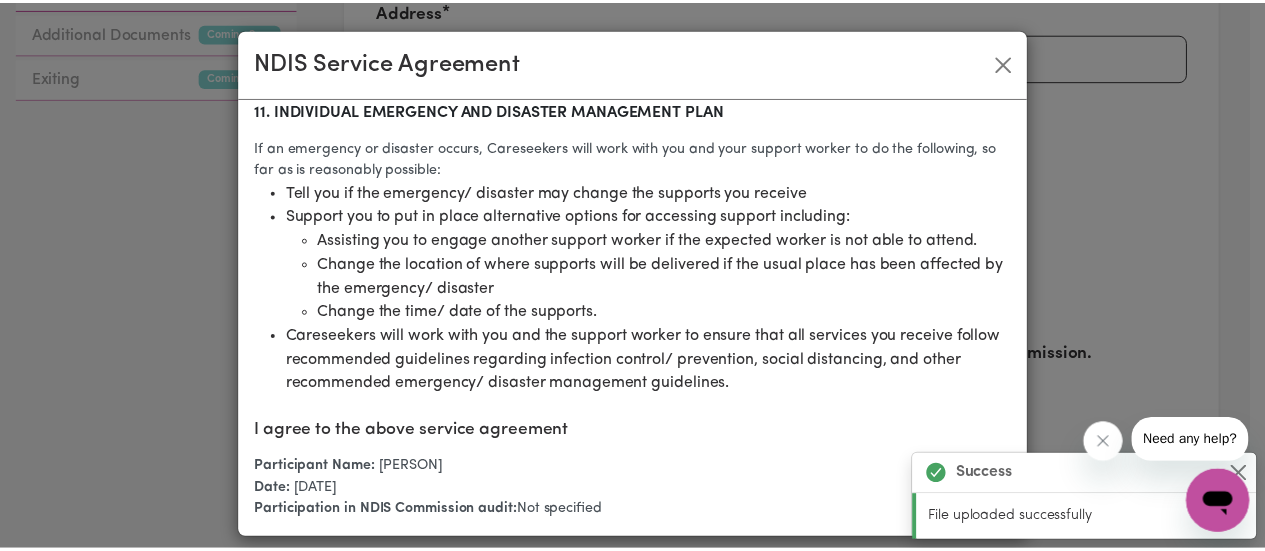 scroll, scrollTop: 4079, scrollLeft: 0, axis: vertical 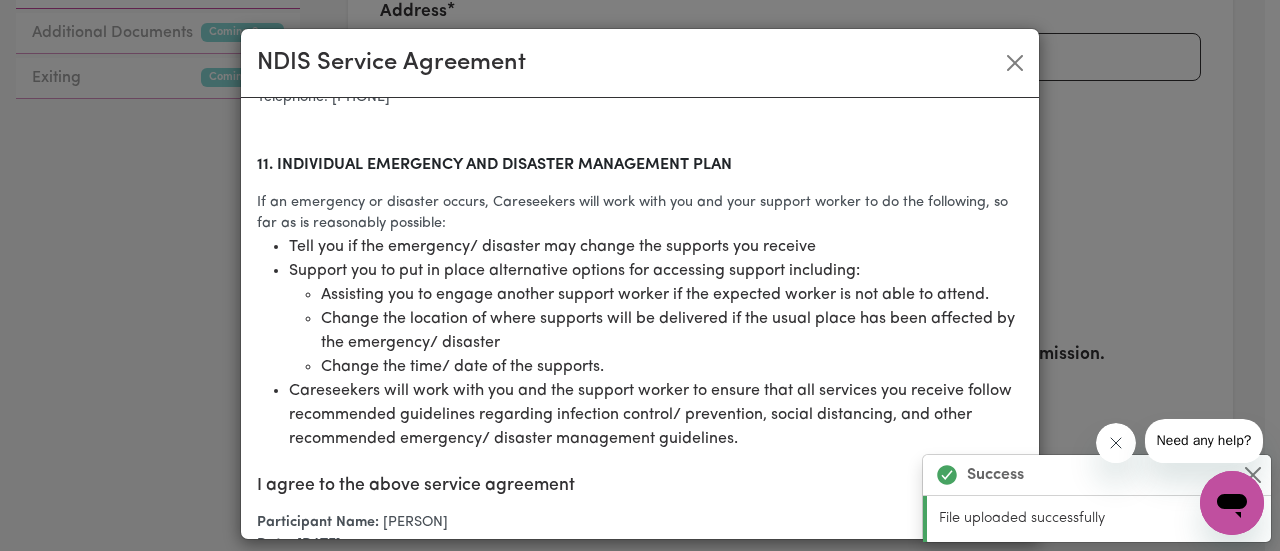 click on "NDIS Service Agreement Participant contact details: Participant Name:   Tyla Endicott NDIS Number:   430529455 Date of Birth:   8/13/2005 Phone:   1300765465 Email:   tylaendicott@careseekers.com.au Address:   Glenfield, GLENFIELD, New South Wales, 2167 Provider contact details: Careseekers Phone:  1300 765 465 Email:  info@careseekers.com.au Address:  Level 15/5 Martin Place Sydney NSW 2000 Agreement Details: Plan Start Date:   4/2/2025 Plan End Date:   4/1/2026 Agreement Start Date:   8/7/2025 Agreement End Date:   4/1/2026 This document is a Service Agreement (Agreement) that relates to the provision of supports that the National Disability Insurance Scheme (NDIS) has agreed to pay for, and that you have chosen to have delivered by a support worker engaged through the Careseekers platform. This Agreement creates a legal agreement between you and Careseekers. It sets out the terms you must abide by to engage workers from the Careseekers platform. 1. THE NDIS AND THIS AGREEMENT 2. HOW CARESEEKERS WORKS" at bounding box center [640, 275] 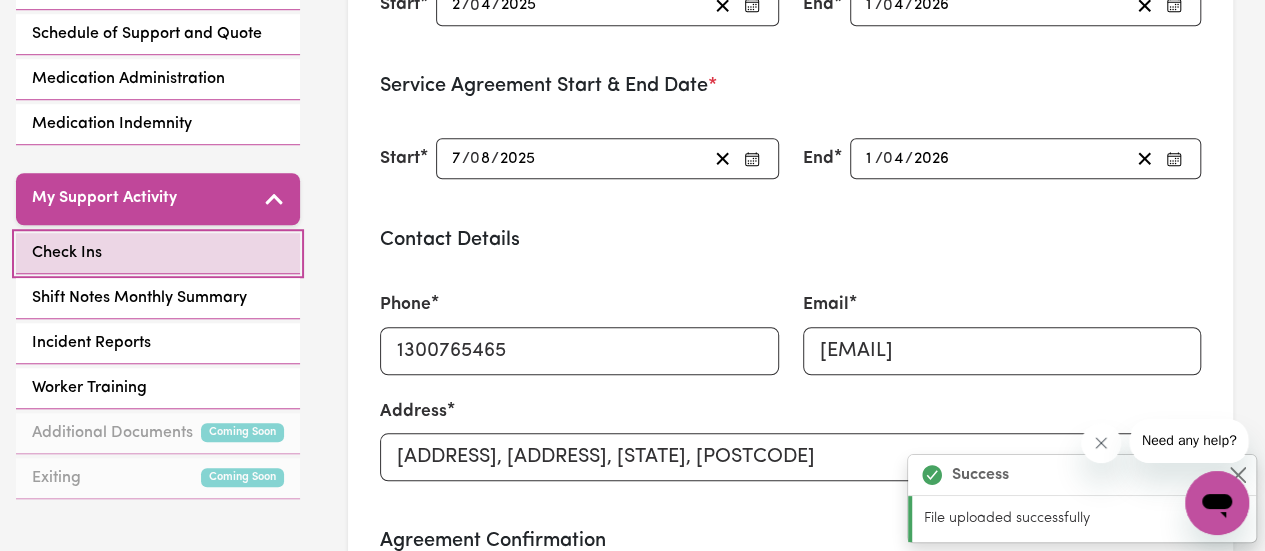 click on "Check Ins" at bounding box center [158, 253] 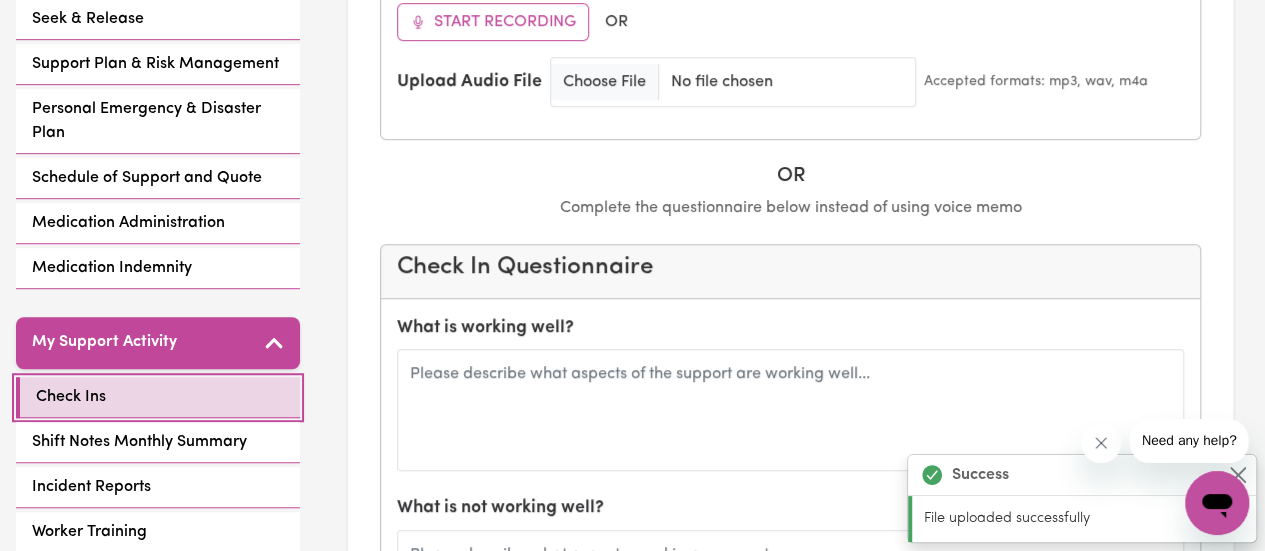 scroll, scrollTop: 500, scrollLeft: 0, axis: vertical 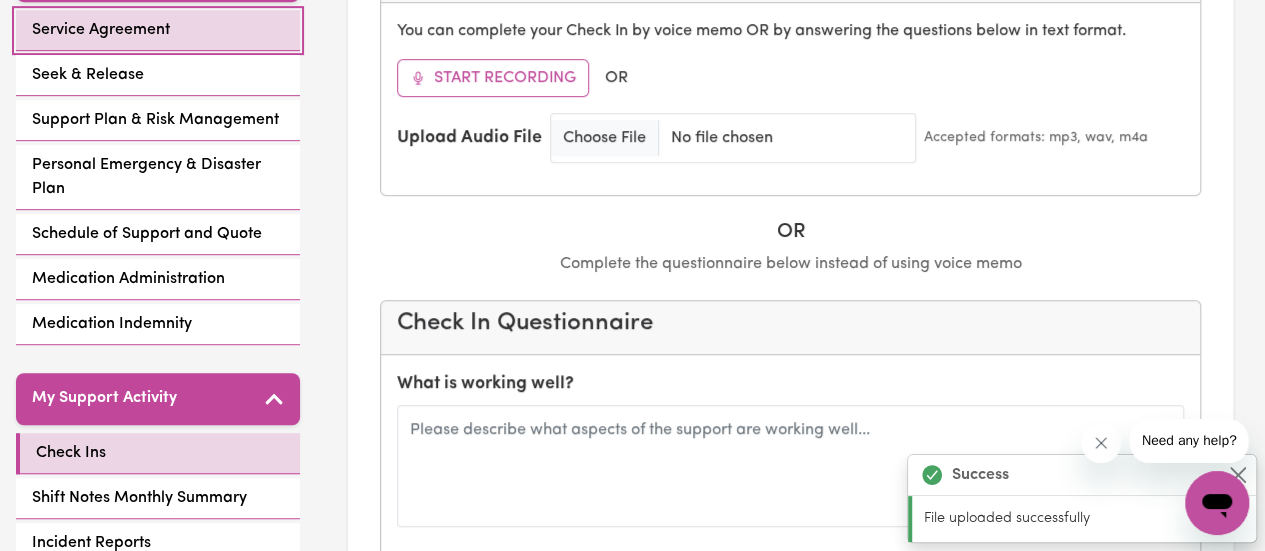 click on "Service Agreement" at bounding box center [158, 30] 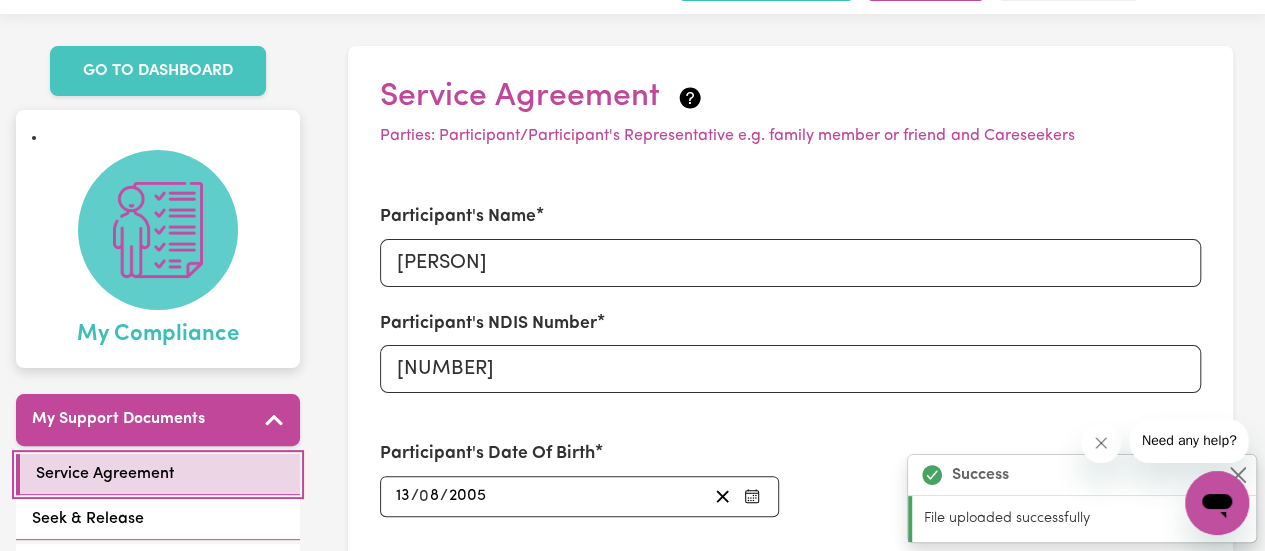 scroll, scrollTop: 0, scrollLeft: 0, axis: both 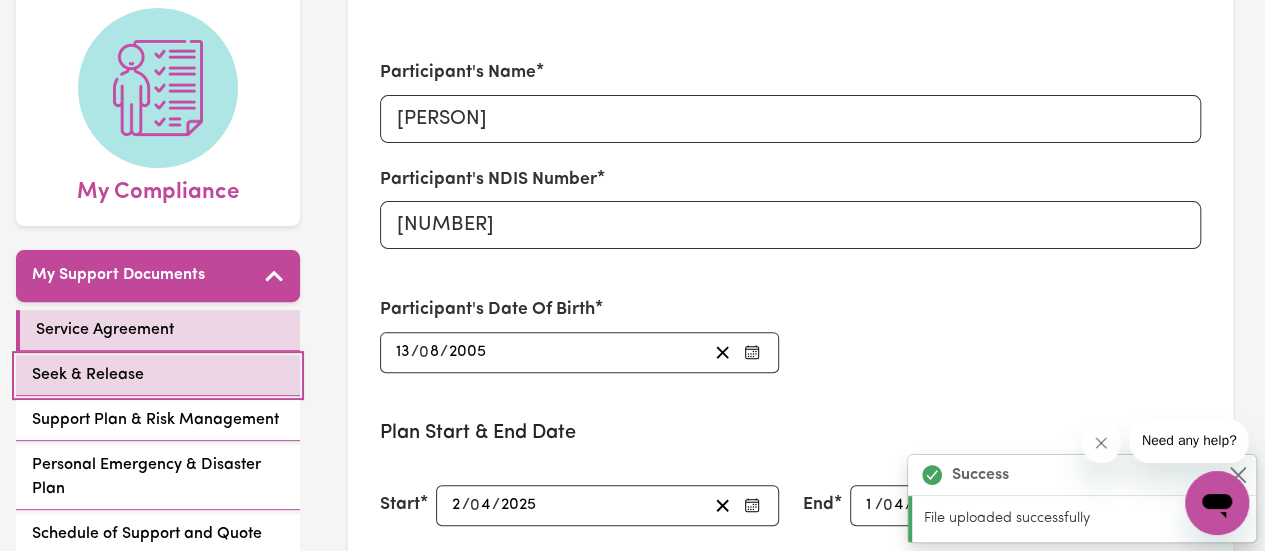 click on "Seek & Release" at bounding box center [88, 375] 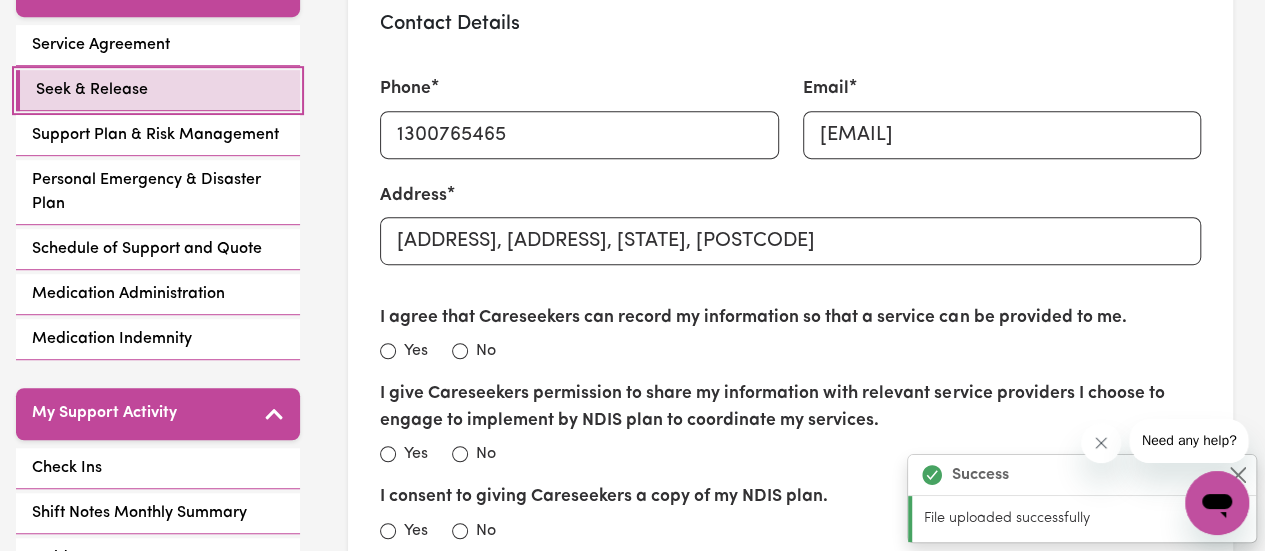 scroll, scrollTop: 600, scrollLeft: 0, axis: vertical 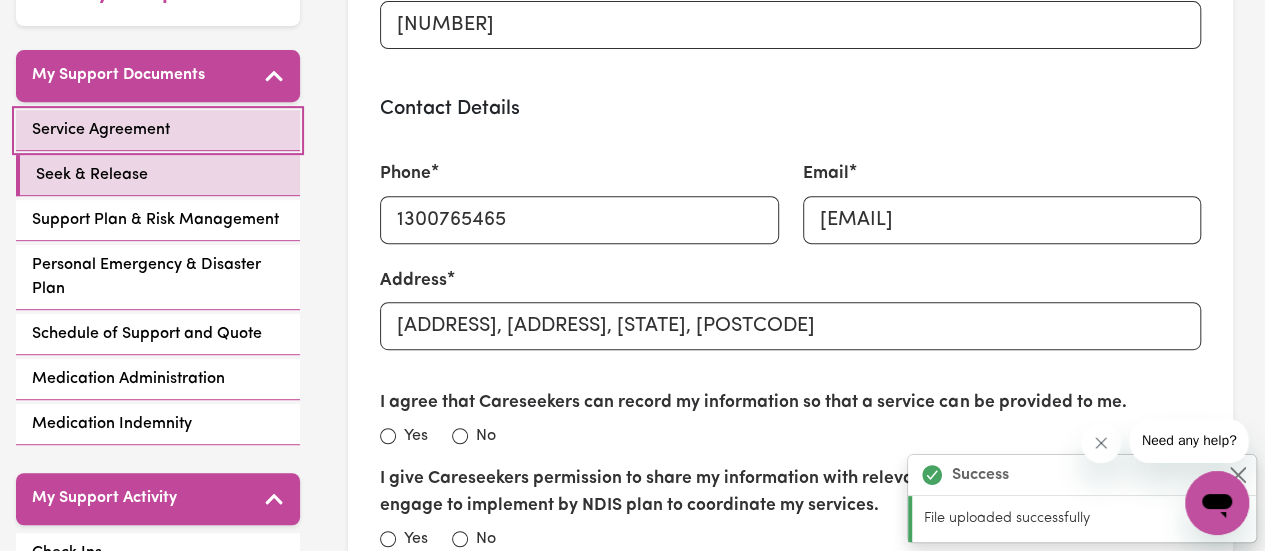 click on "Service Agreement" at bounding box center (158, 130) 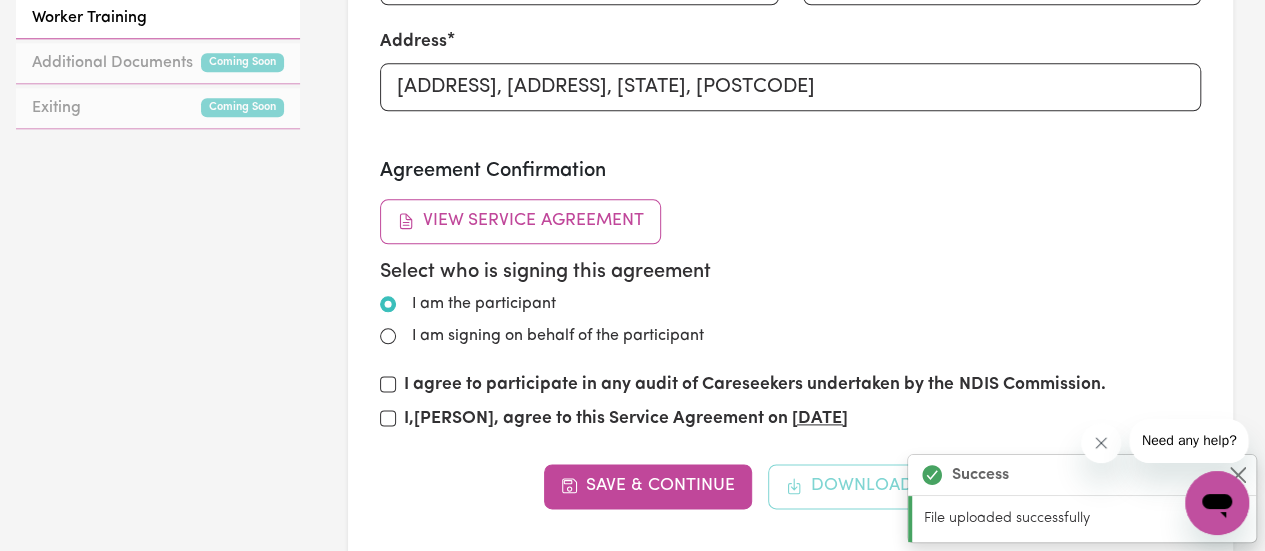 scroll, scrollTop: 1100, scrollLeft: 0, axis: vertical 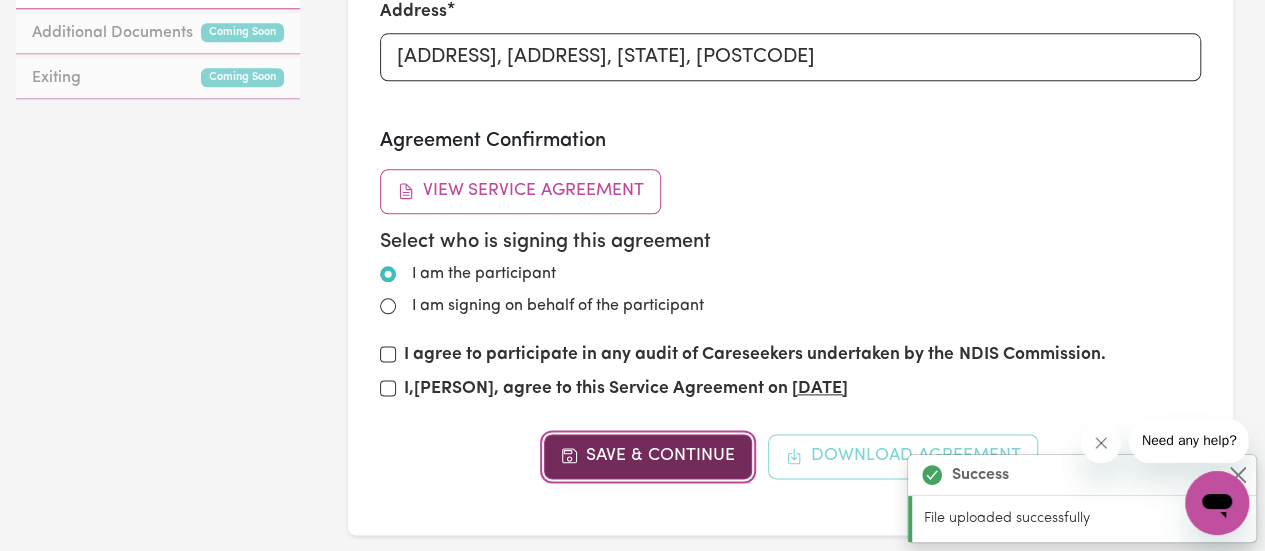 click on "Save & Continue" at bounding box center [648, 456] 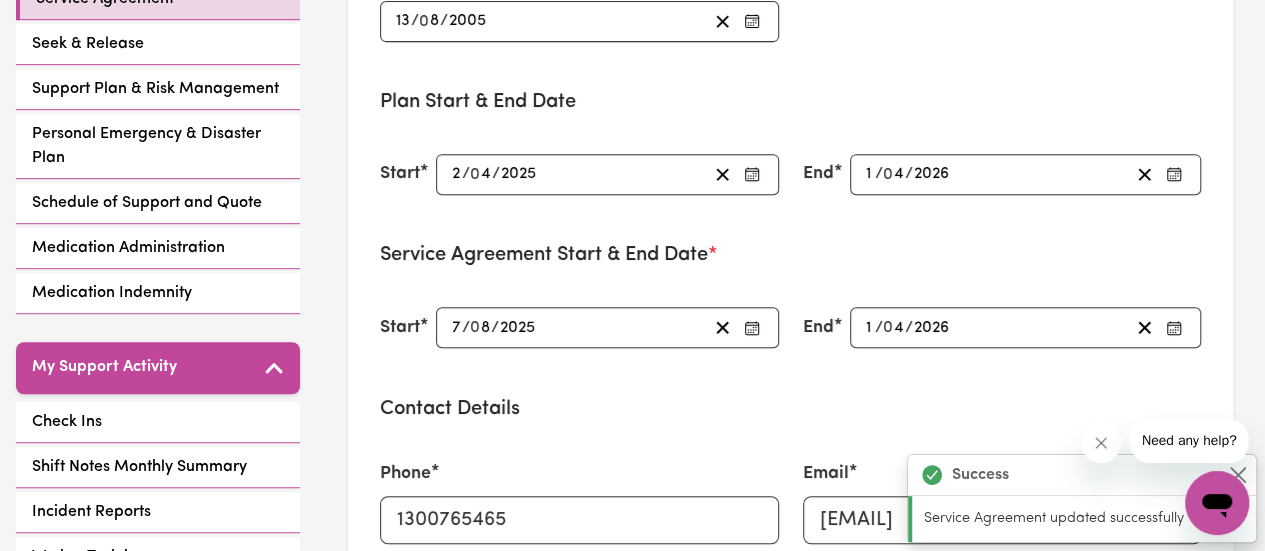 scroll, scrollTop: 500, scrollLeft: 0, axis: vertical 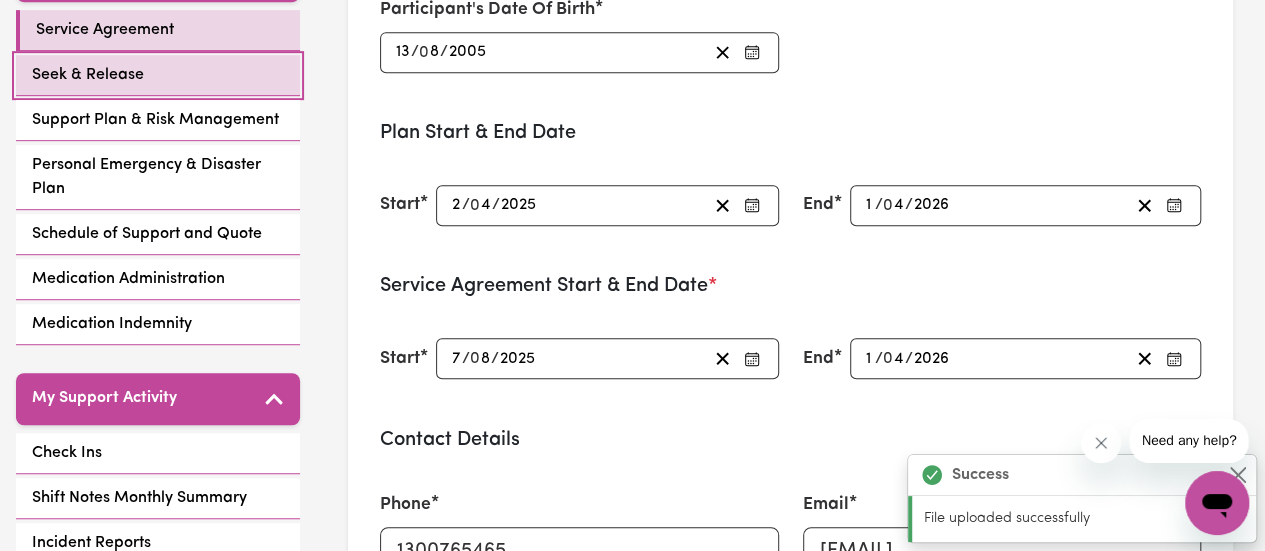 click on "Seek & Release" at bounding box center [158, 75] 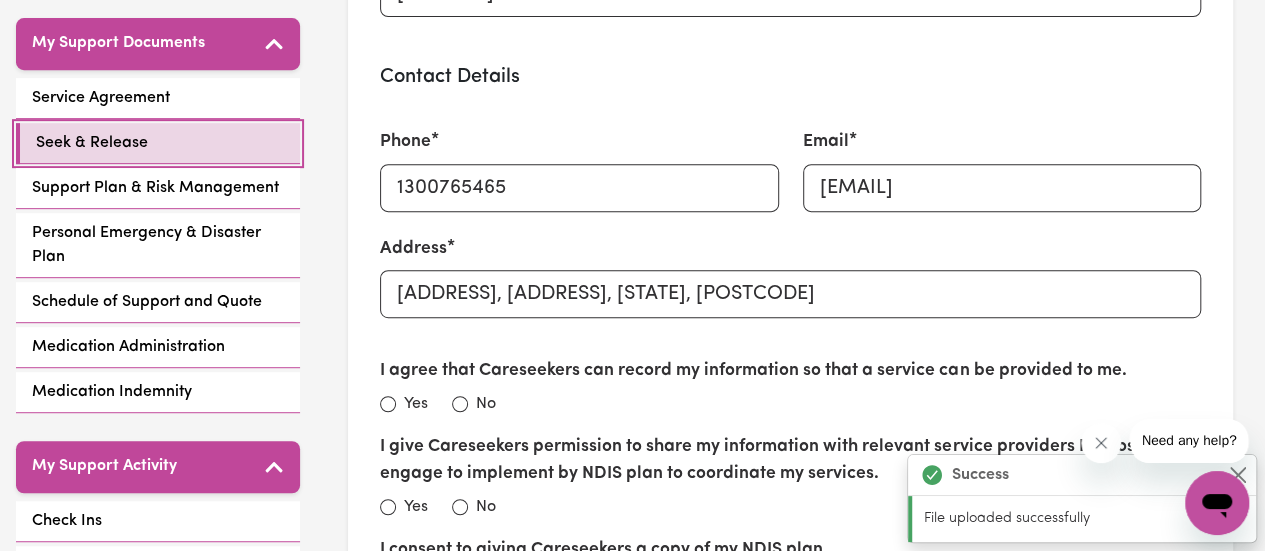 scroll, scrollTop: 600, scrollLeft: 0, axis: vertical 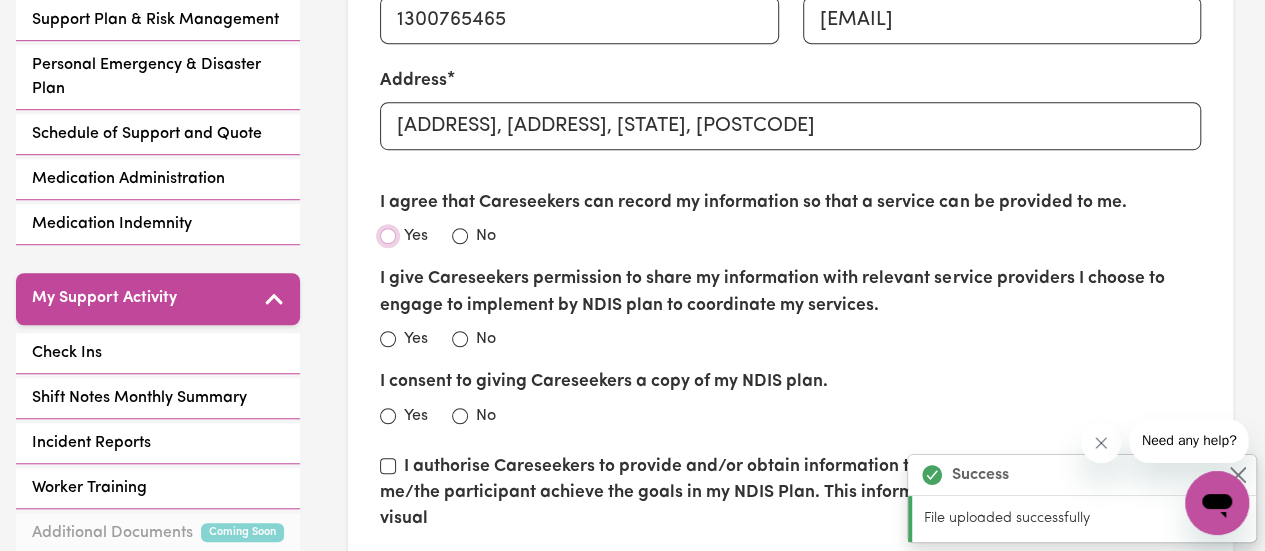 click on "Yes" at bounding box center [388, 236] 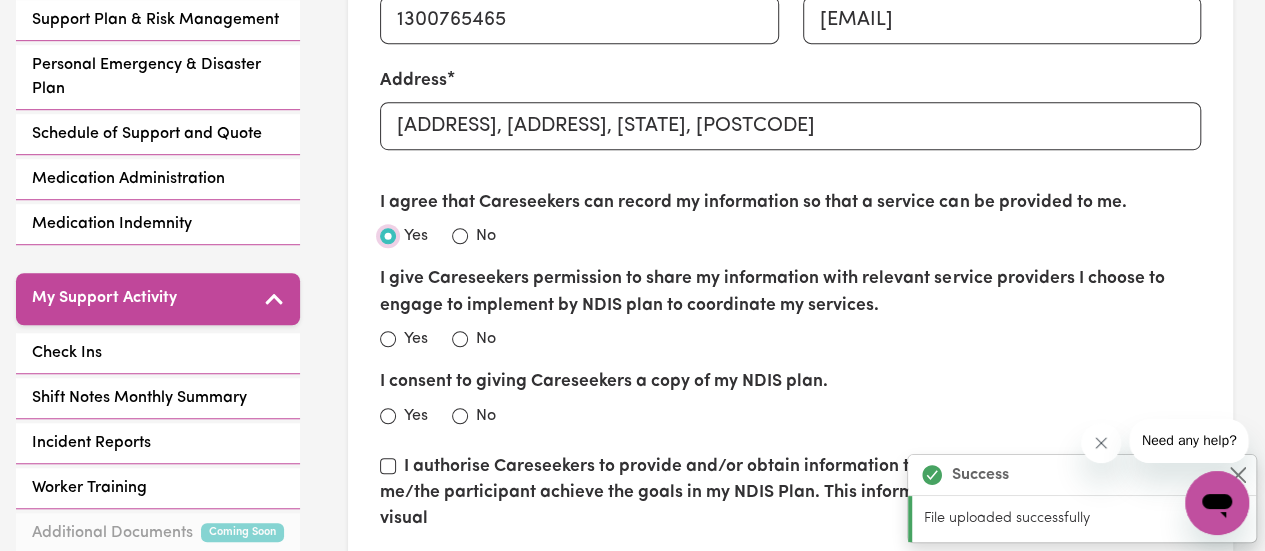 radio on "true" 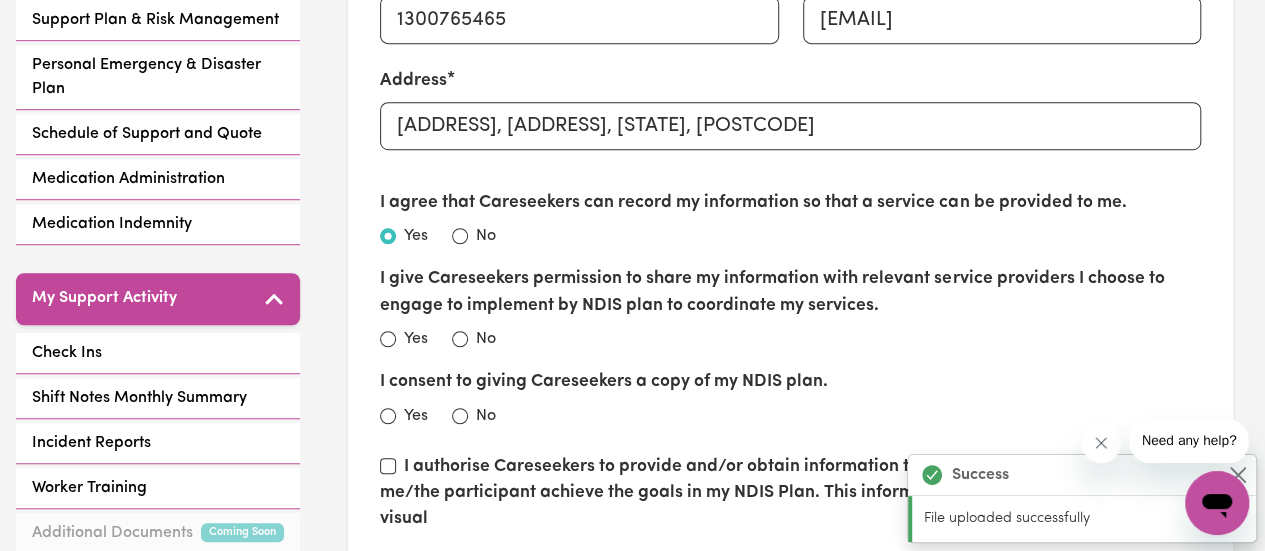 click on "Yes" at bounding box center (404, 339) 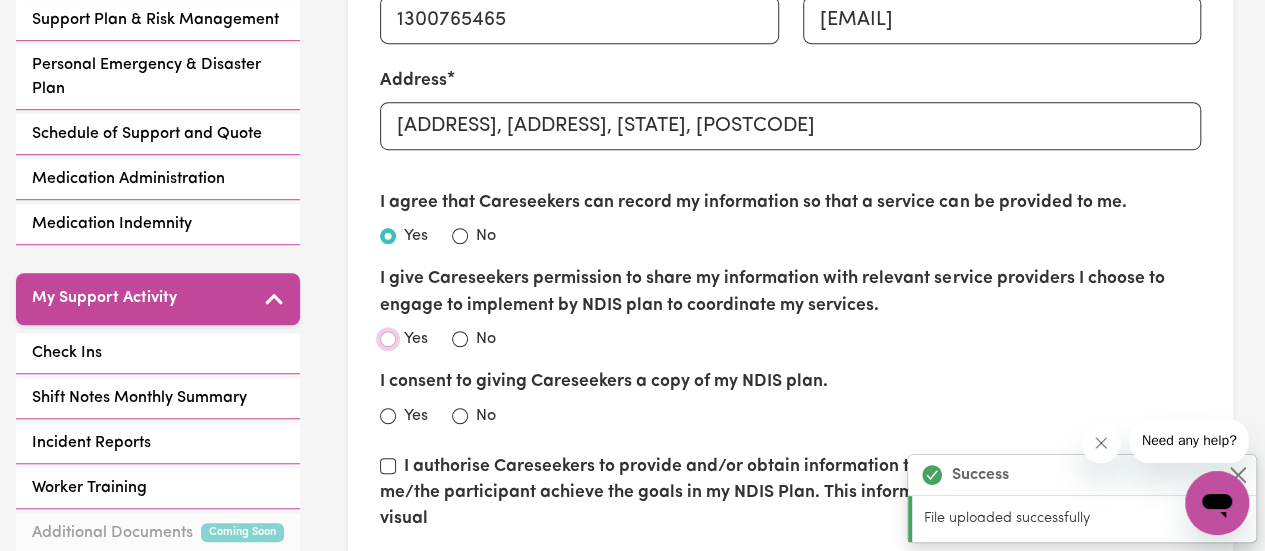 click on "Yes" at bounding box center (388, 339) 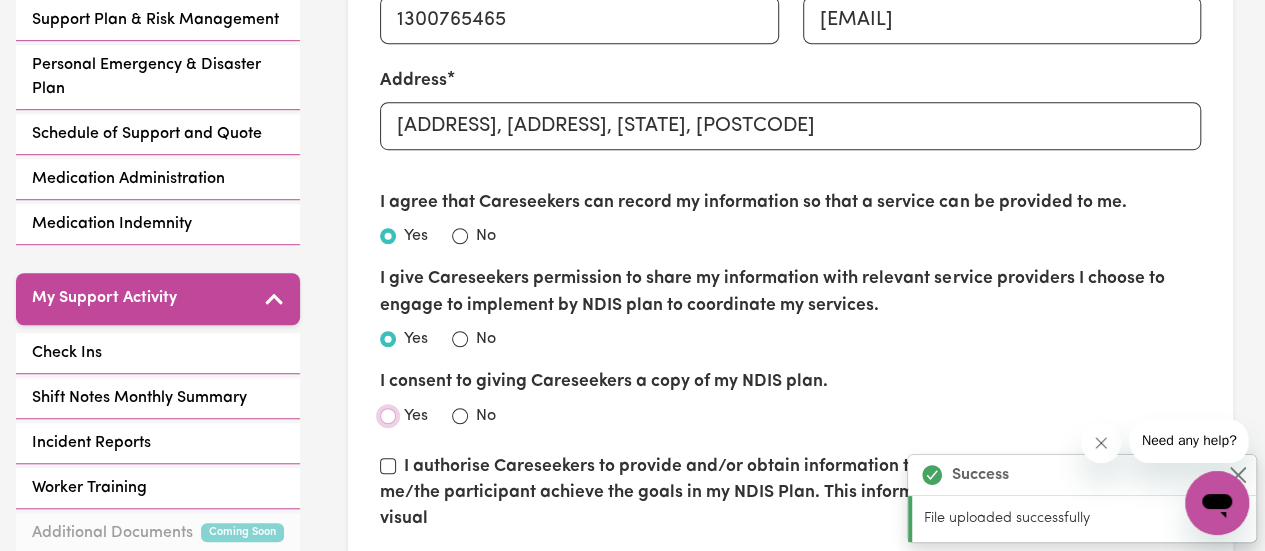 click on "Yes" at bounding box center [388, 416] 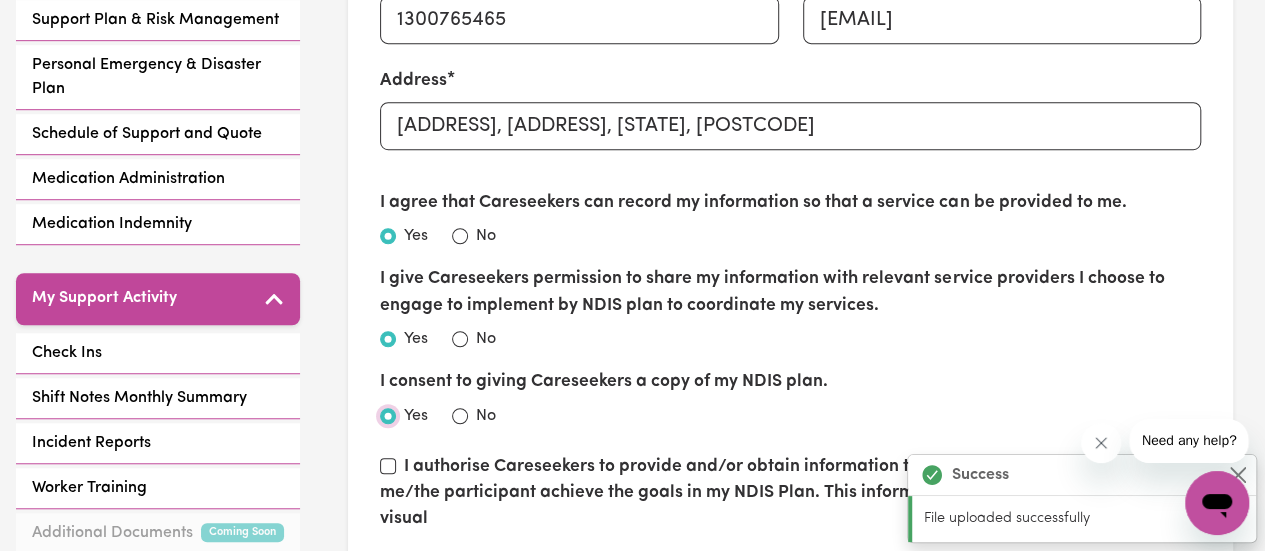 radio on "true" 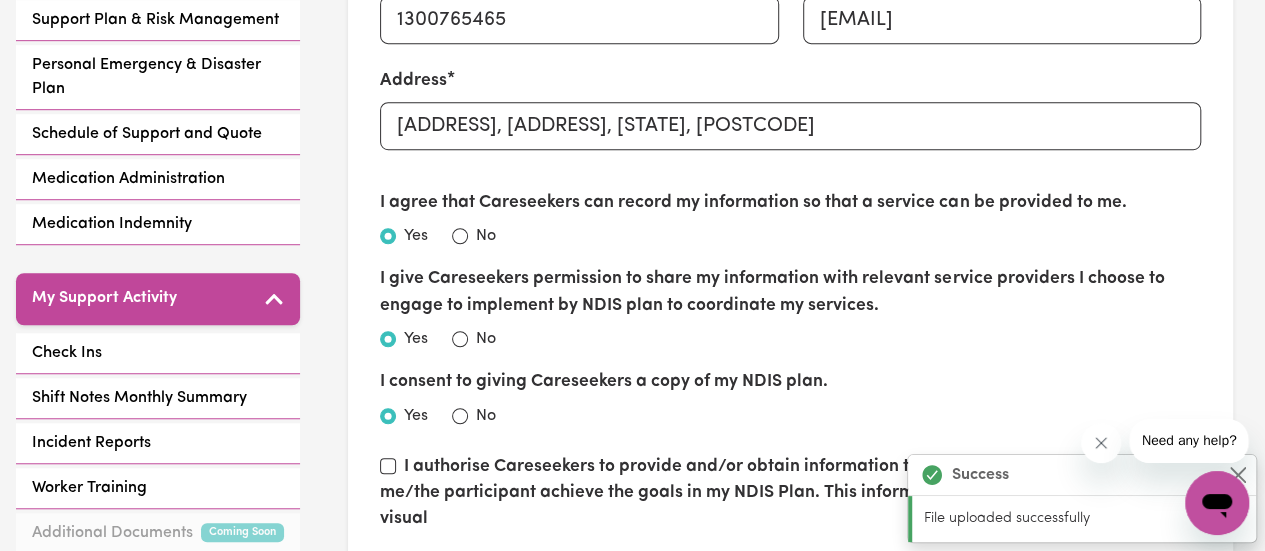 click on "No" at bounding box center (486, 416) 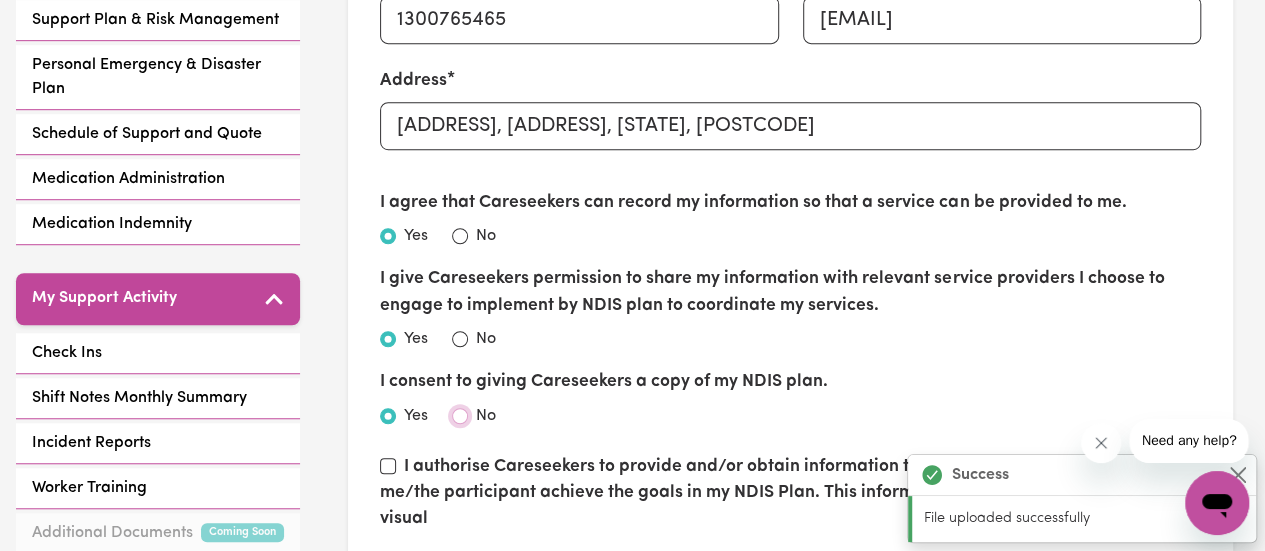 click on "No" at bounding box center [460, 416] 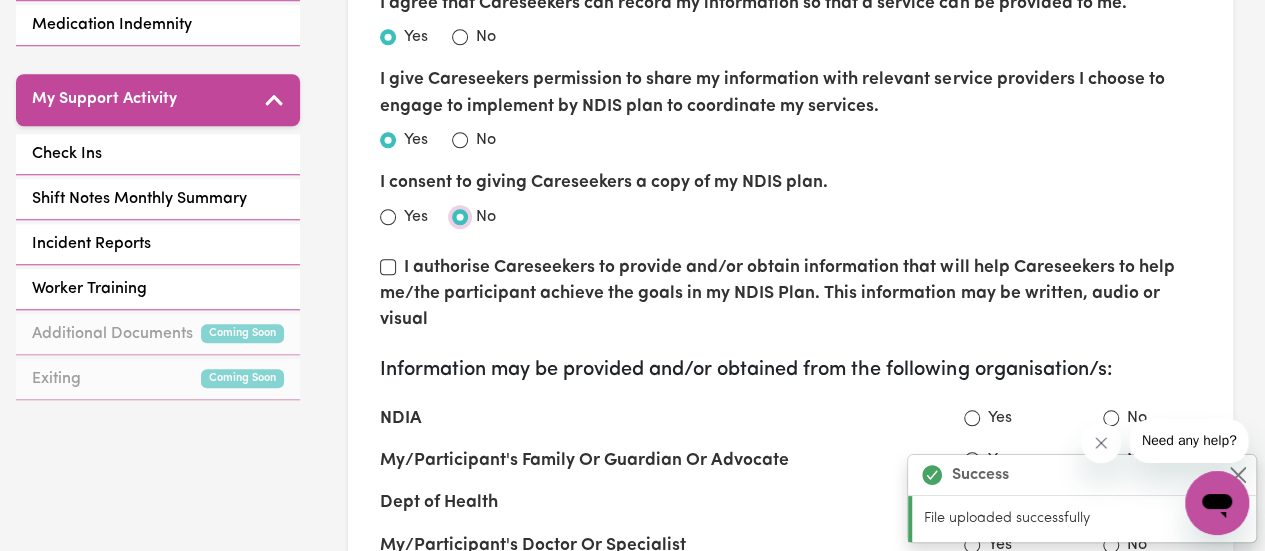 scroll, scrollTop: 800, scrollLeft: 0, axis: vertical 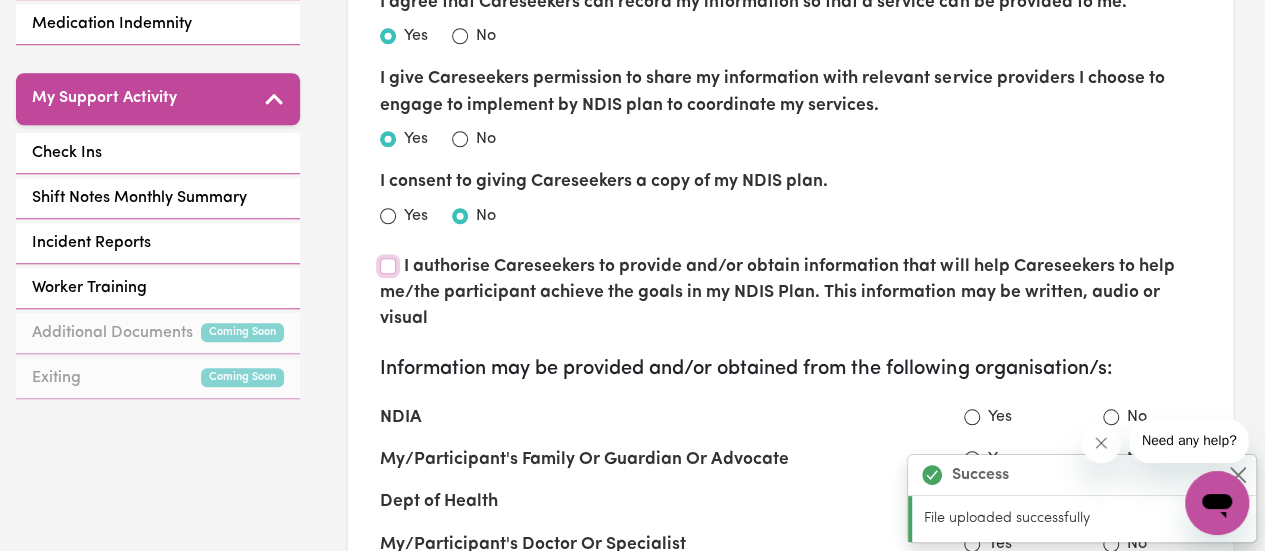 click on "I authorise Careseekers to provide and/or obtain information that will help Careseekers to help me/the participant achieve the goals in my NDIS Plan. This information may be written, audio or visual" at bounding box center [388, 266] 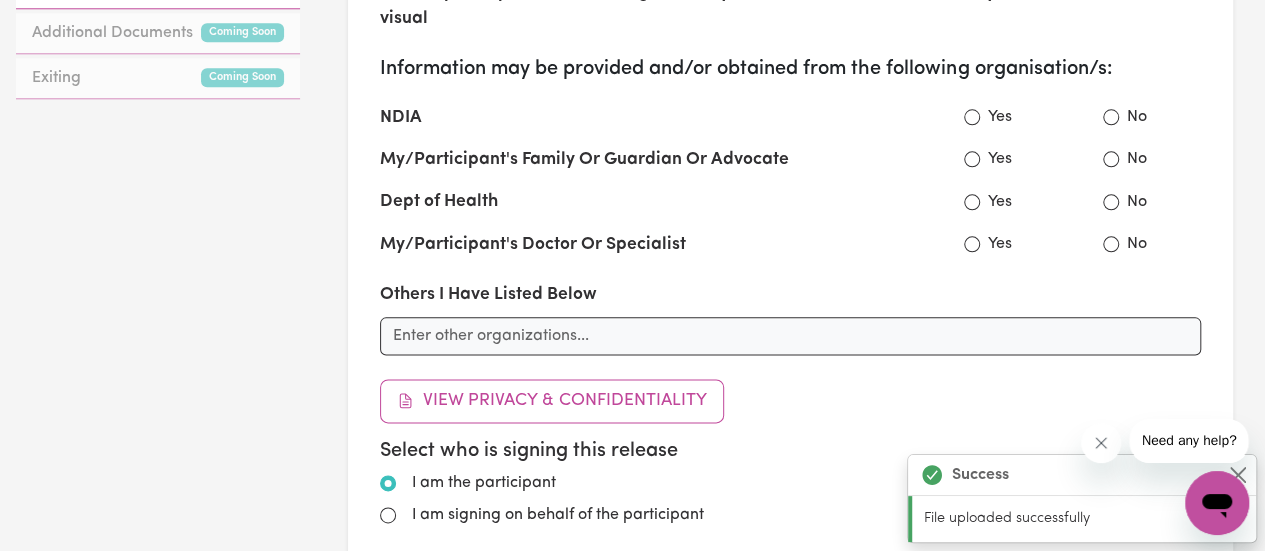 scroll, scrollTop: 1000, scrollLeft: 0, axis: vertical 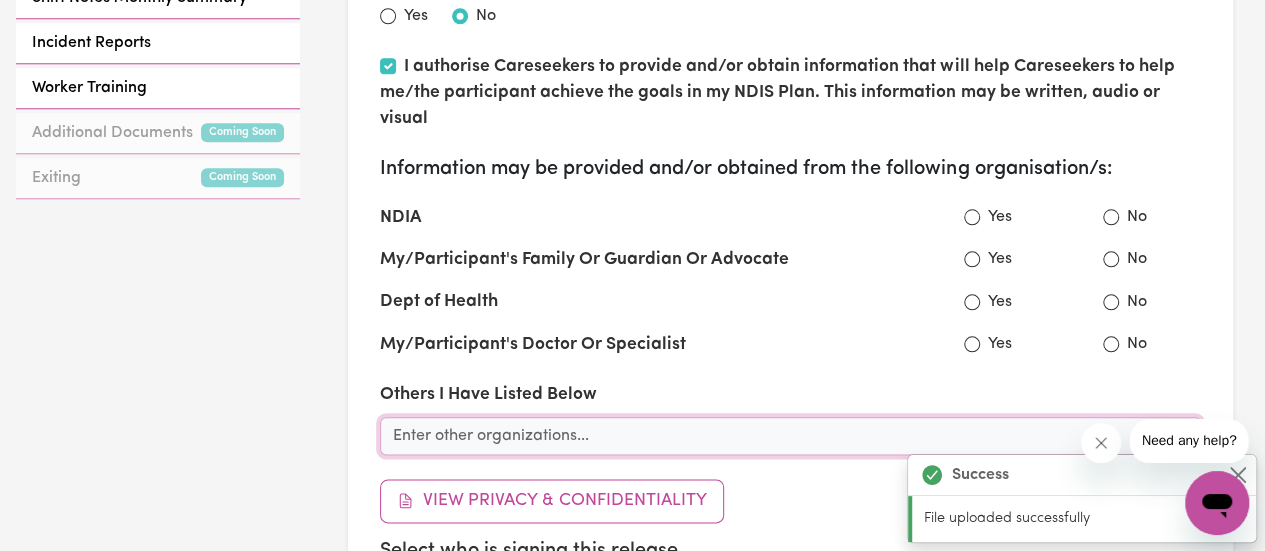 click at bounding box center [790, 436] 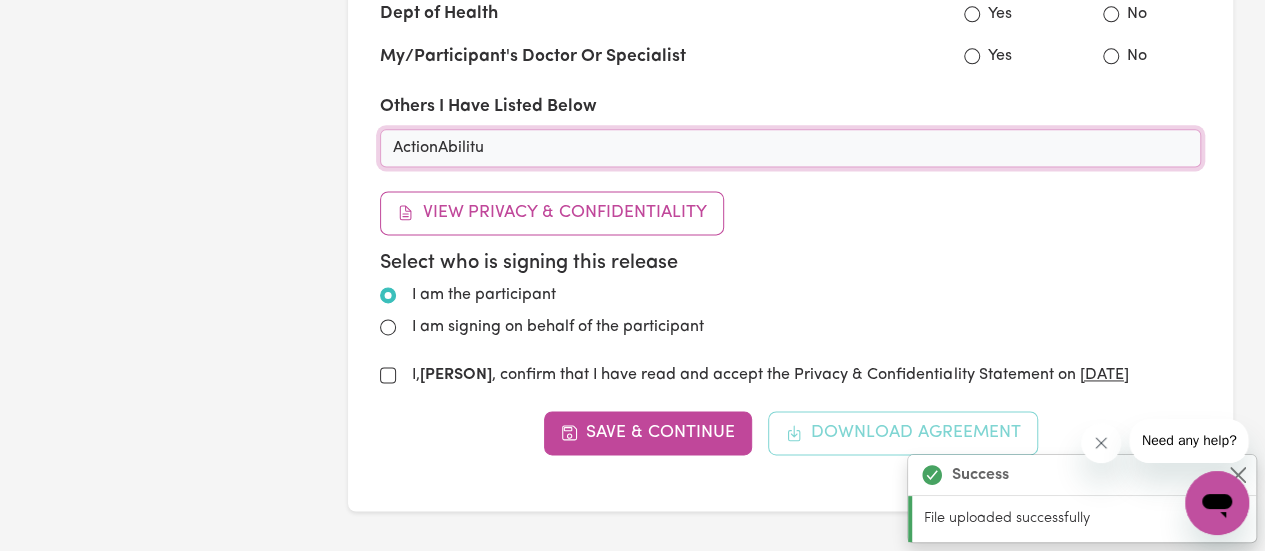 scroll, scrollTop: 1300, scrollLeft: 0, axis: vertical 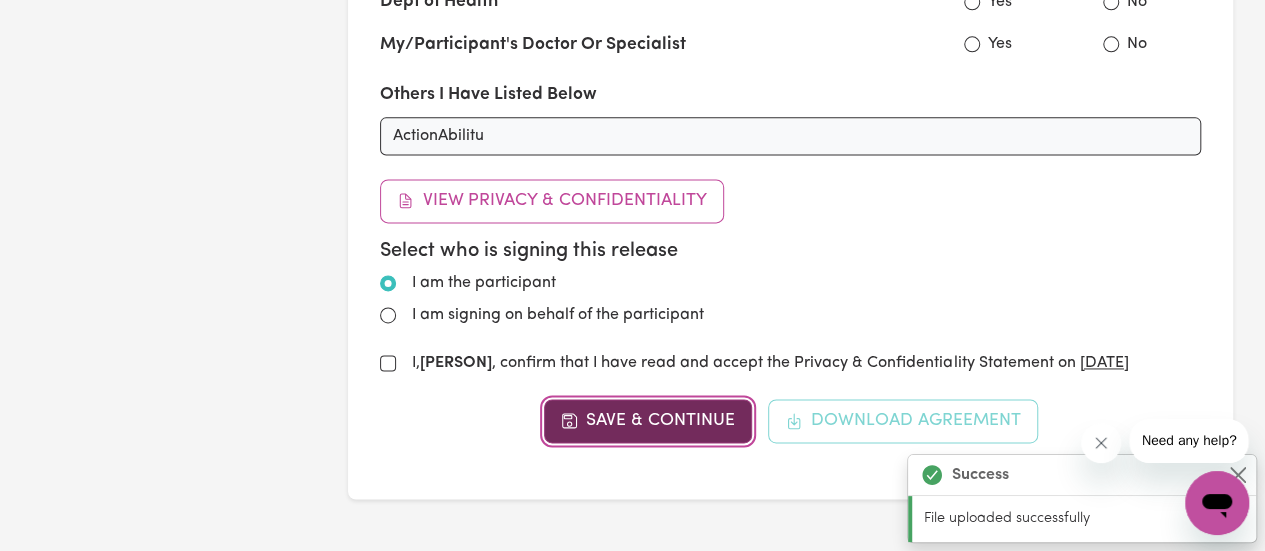 click on "Save & Continue" at bounding box center (648, 421) 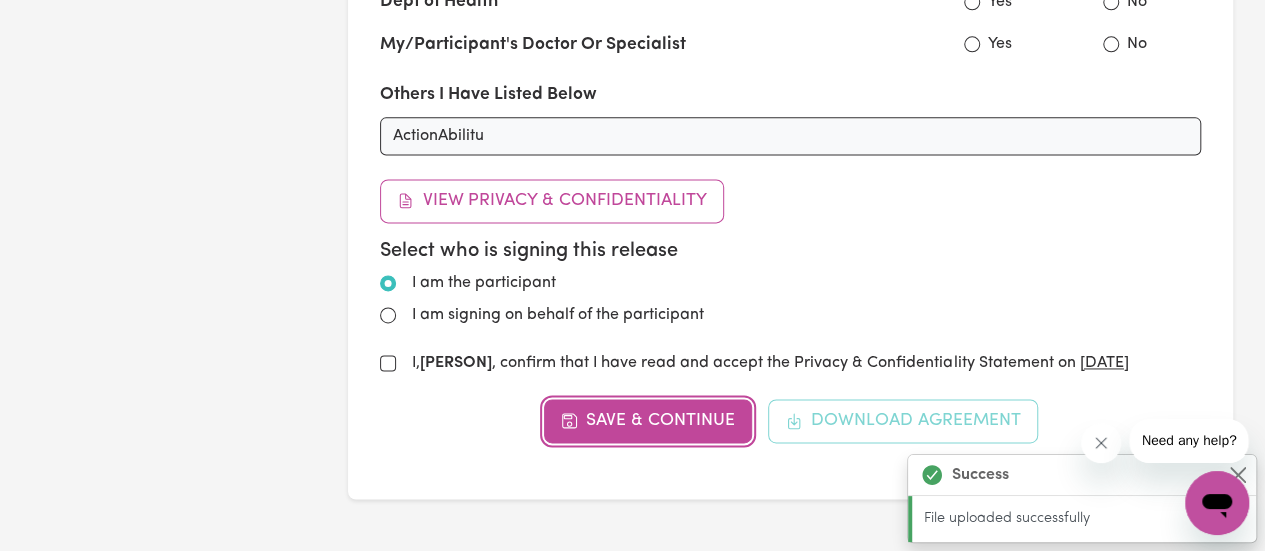 scroll, scrollTop: 0, scrollLeft: 0, axis: both 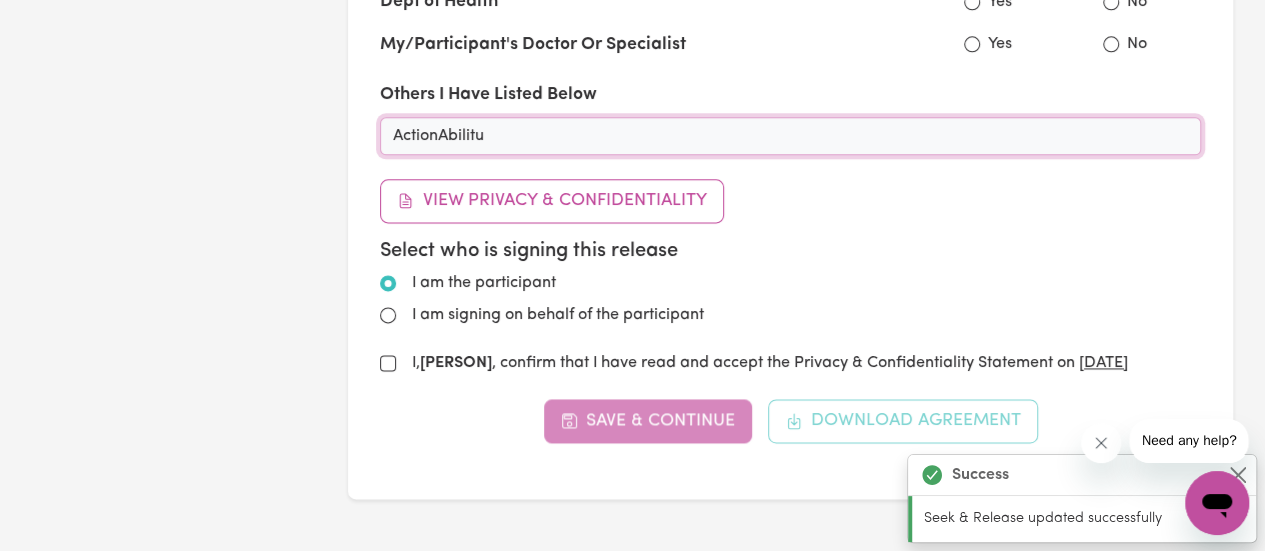 click on "ActionAbilitu" at bounding box center [790, 136] 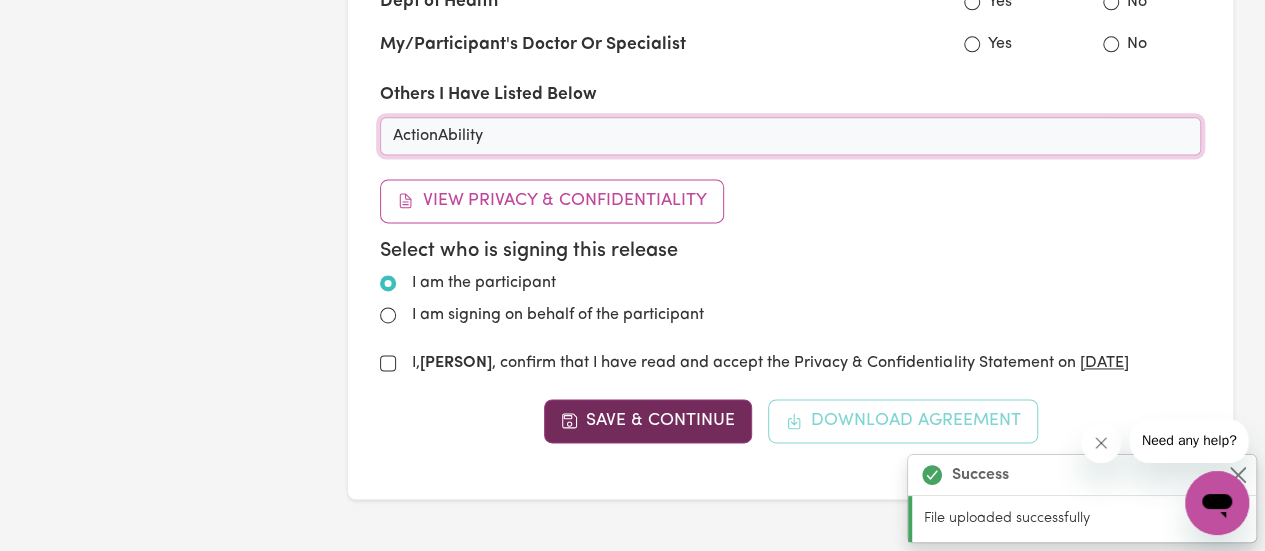 type on "ActionAbility" 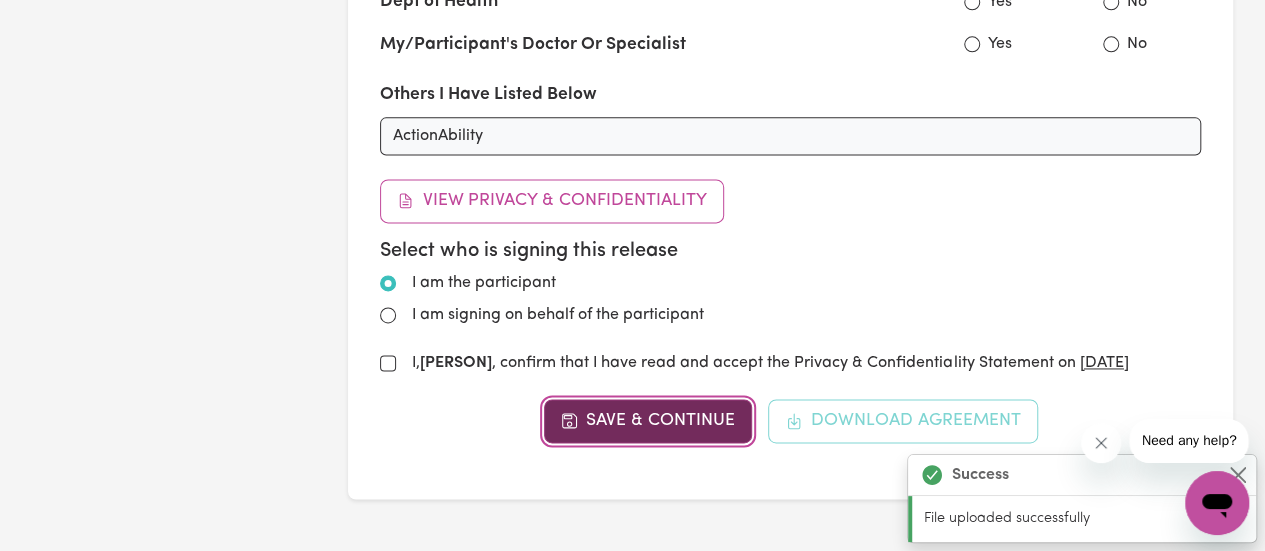 click on "Save & Continue" at bounding box center [648, 421] 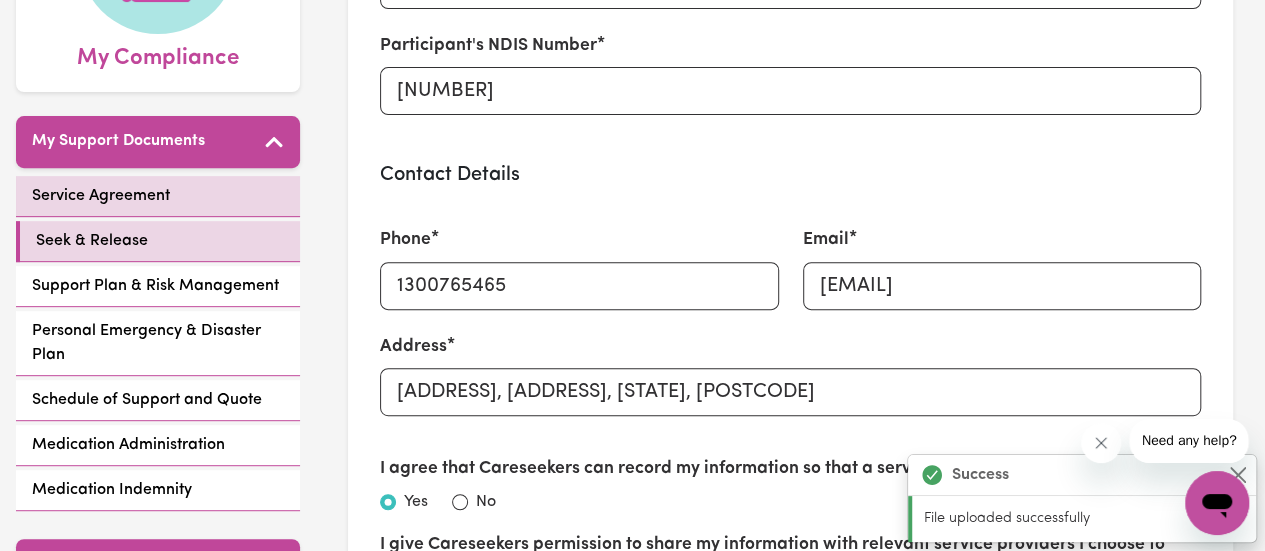 scroll, scrollTop: 300, scrollLeft: 0, axis: vertical 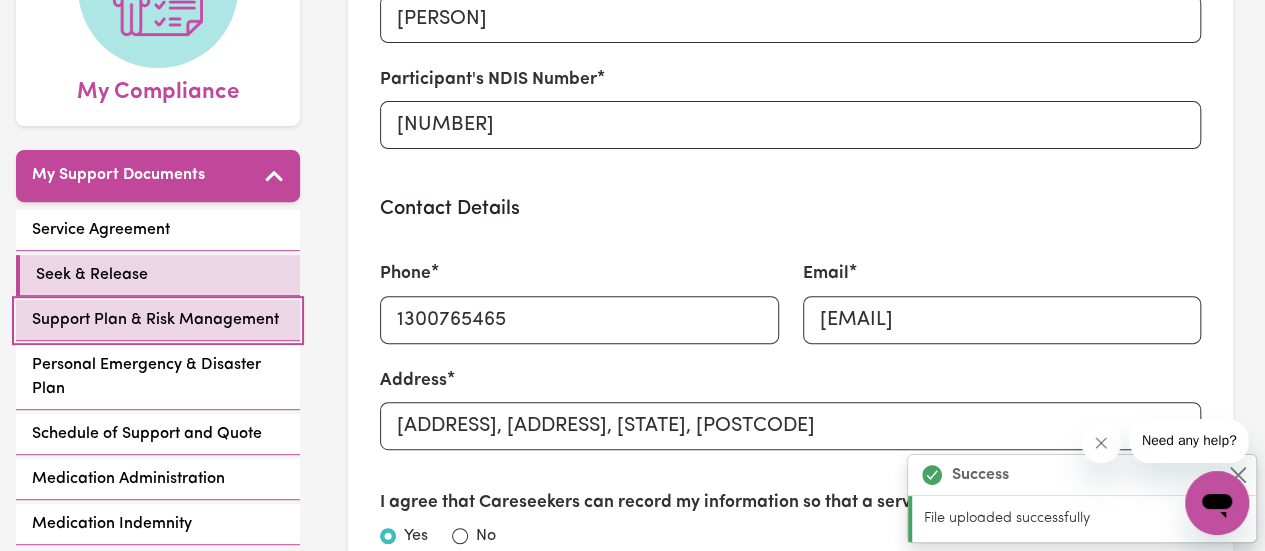 click on "Support Plan & Risk Management" at bounding box center (155, 320) 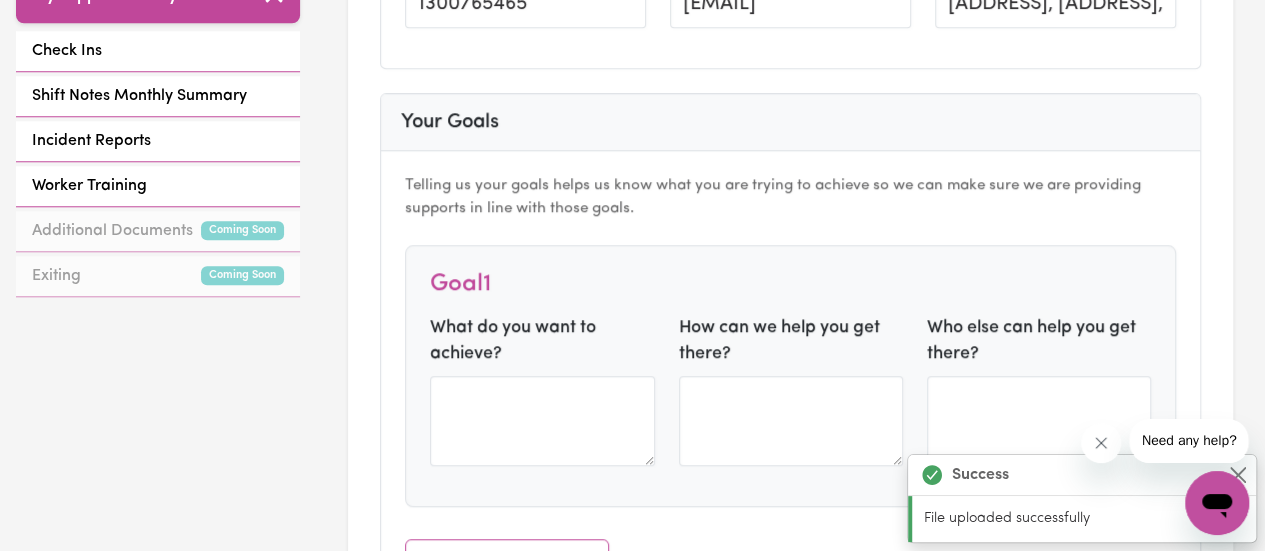 scroll, scrollTop: 1000, scrollLeft: 0, axis: vertical 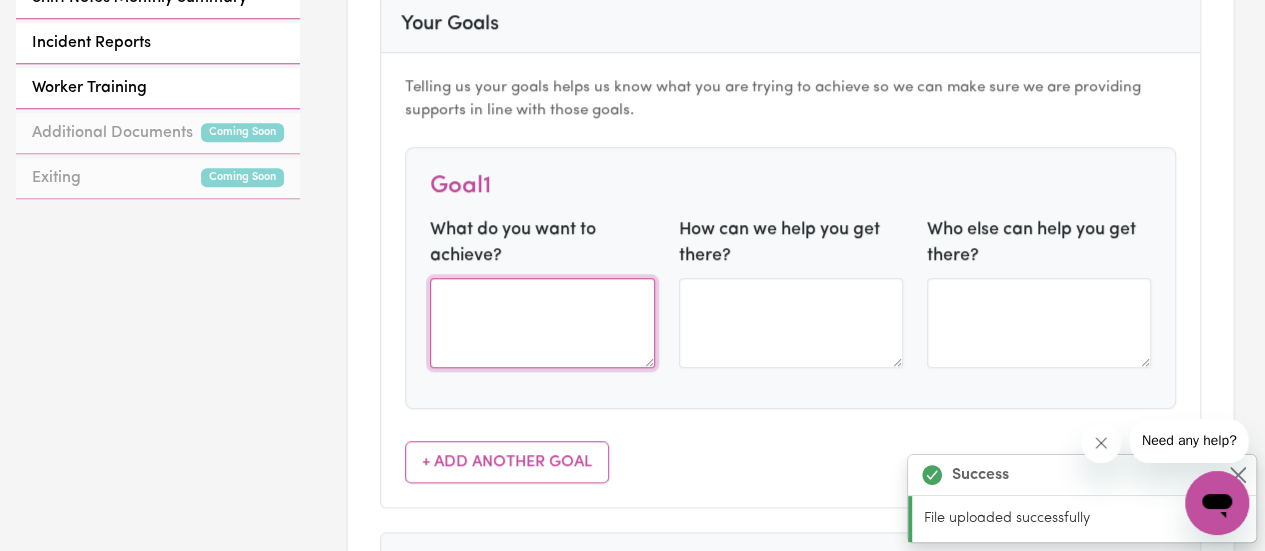 click at bounding box center [542, 323] 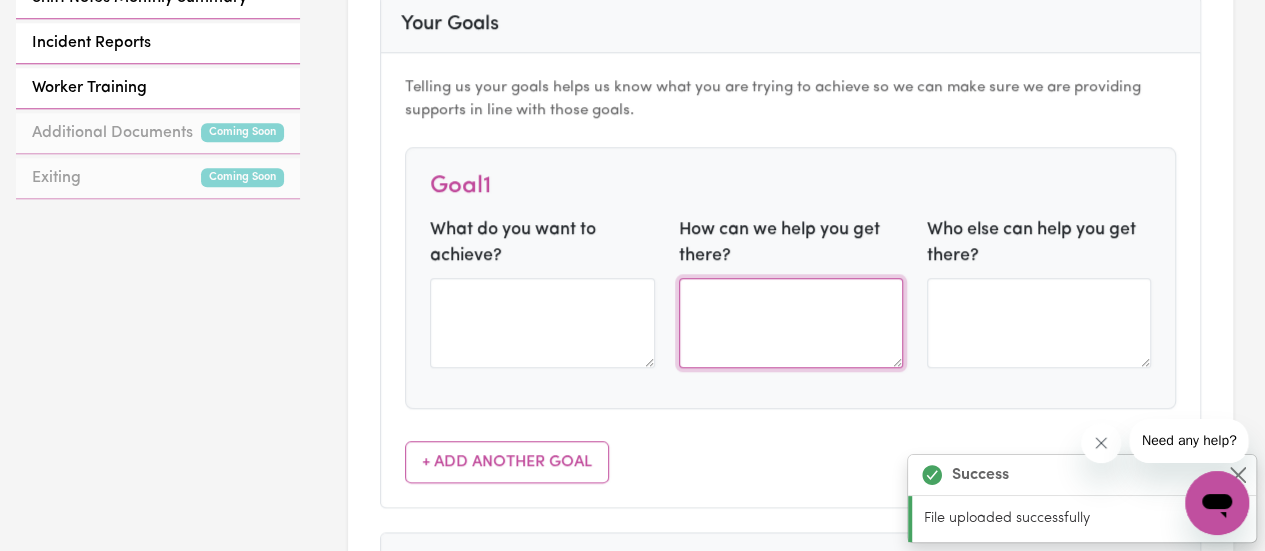 click at bounding box center [791, 323] 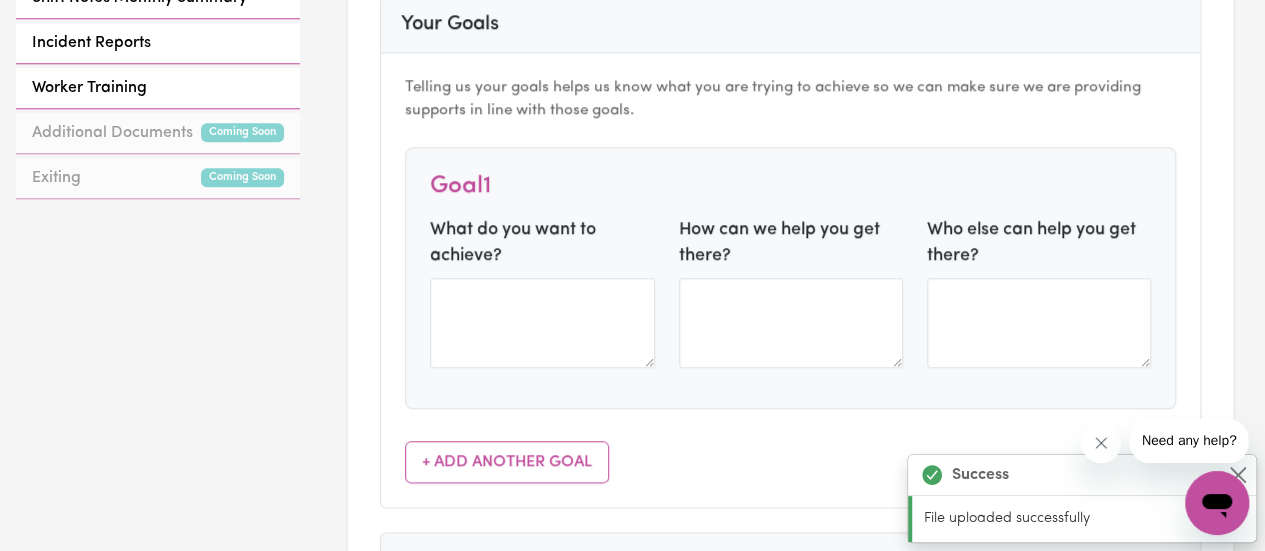 click on "Telling us your goals helps us know what you are trying to achieve so we can make sure we are providing supports in line with those goals. Goal  1 What do you want to achieve? How can we help you get there? Who else can help you get there? + Add Another Goal" at bounding box center (790, 279) 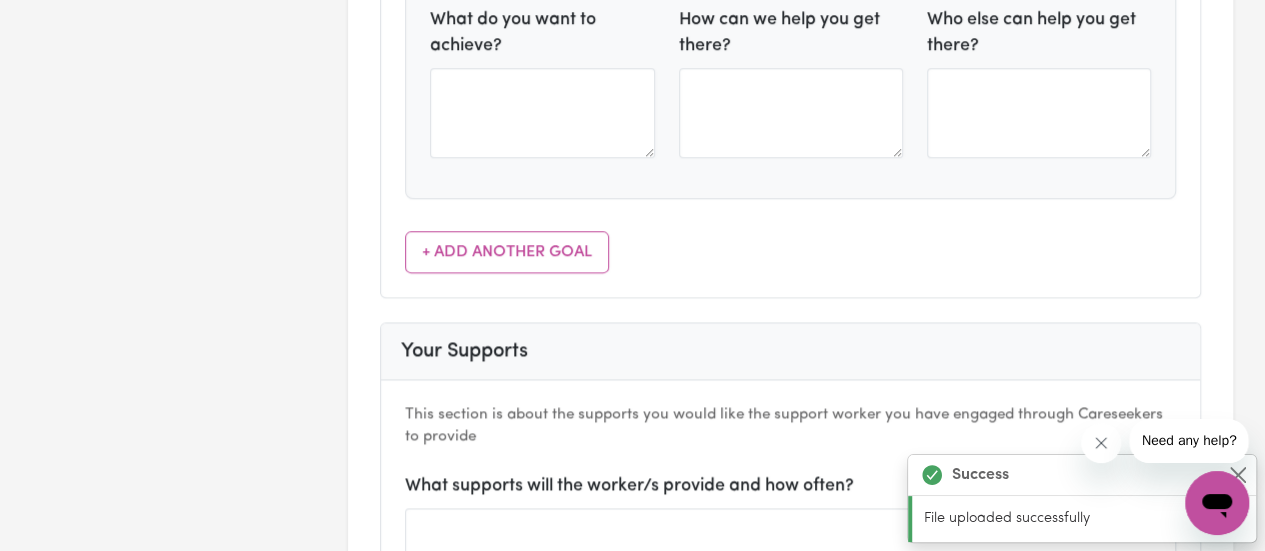 scroll, scrollTop: 1000, scrollLeft: 0, axis: vertical 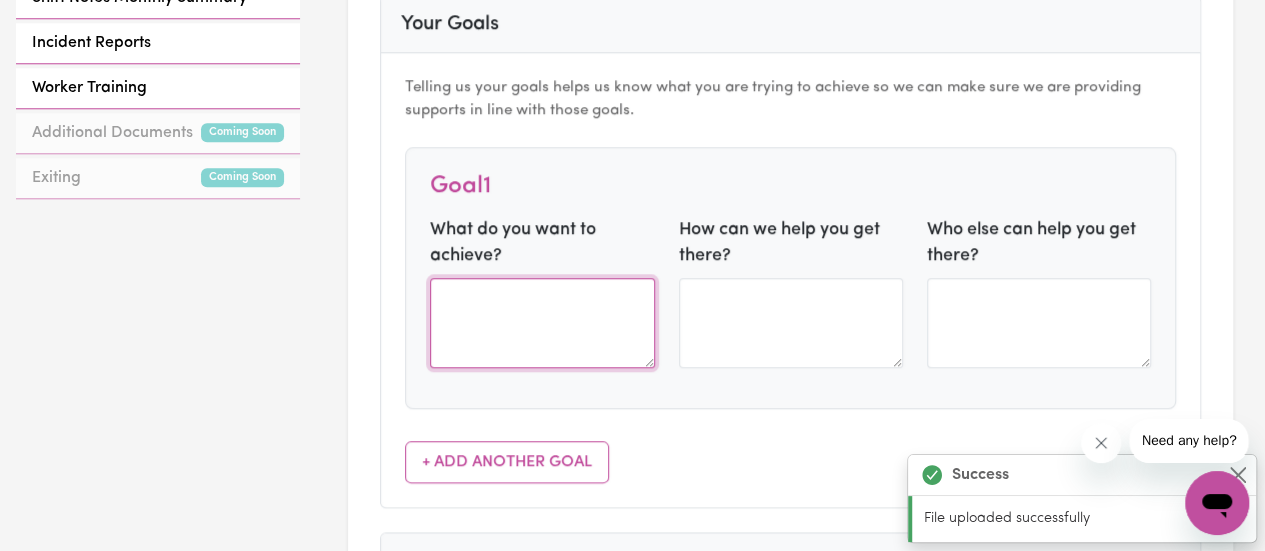 click at bounding box center [542, 323] 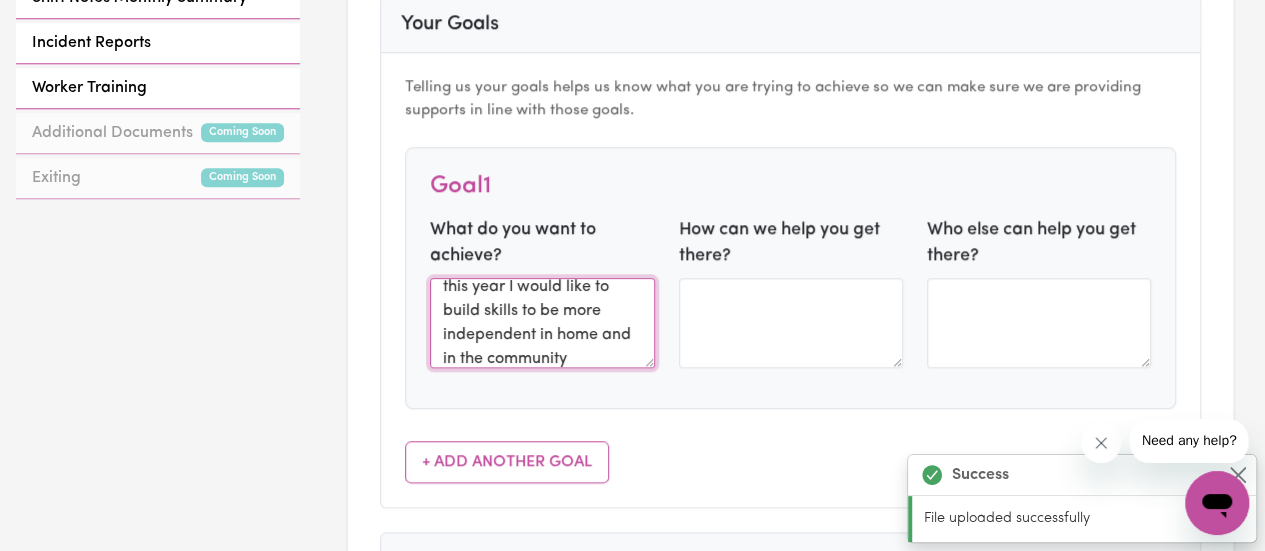 scroll, scrollTop: 24, scrollLeft: 0, axis: vertical 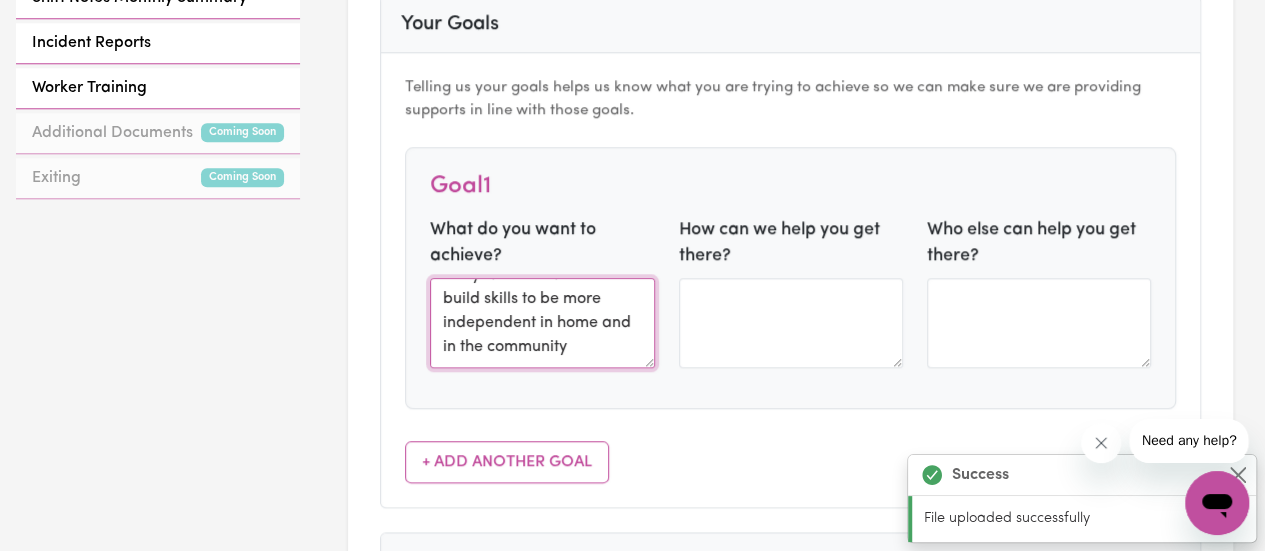 type on "this year I would like to build skills to be more independent in home and in the community" 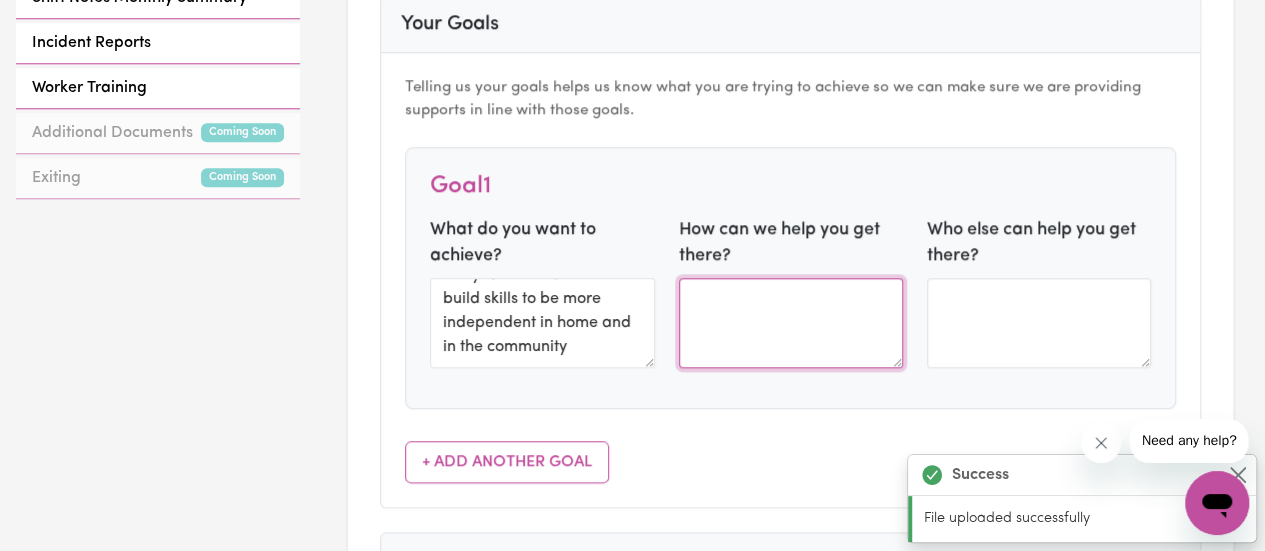 click at bounding box center (791, 323) 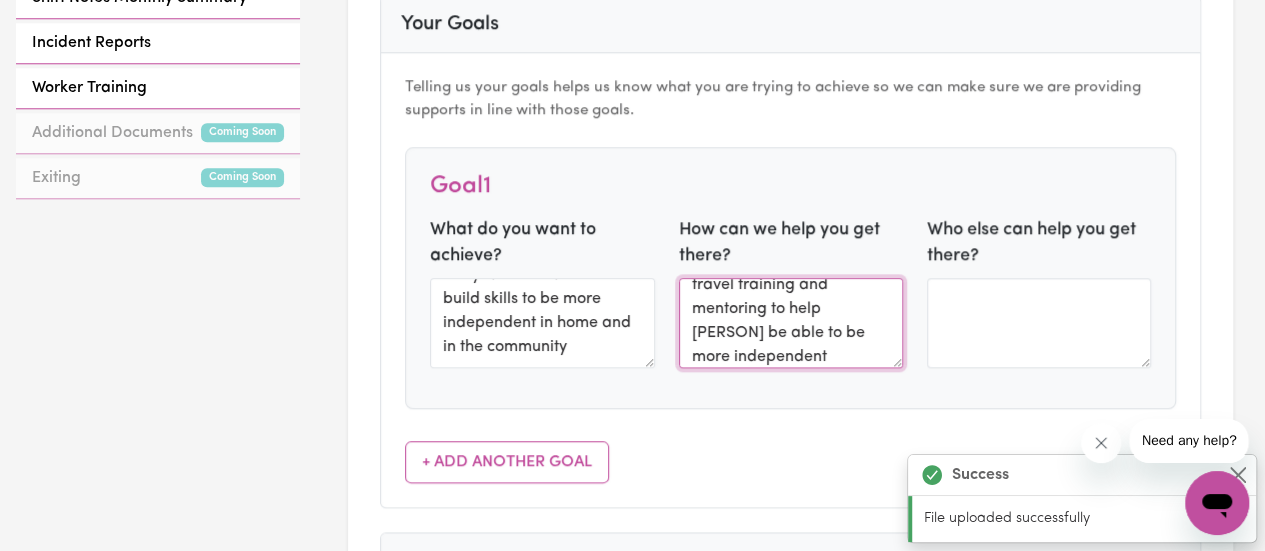 scroll, scrollTop: 0, scrollLeft: 0, axis: both 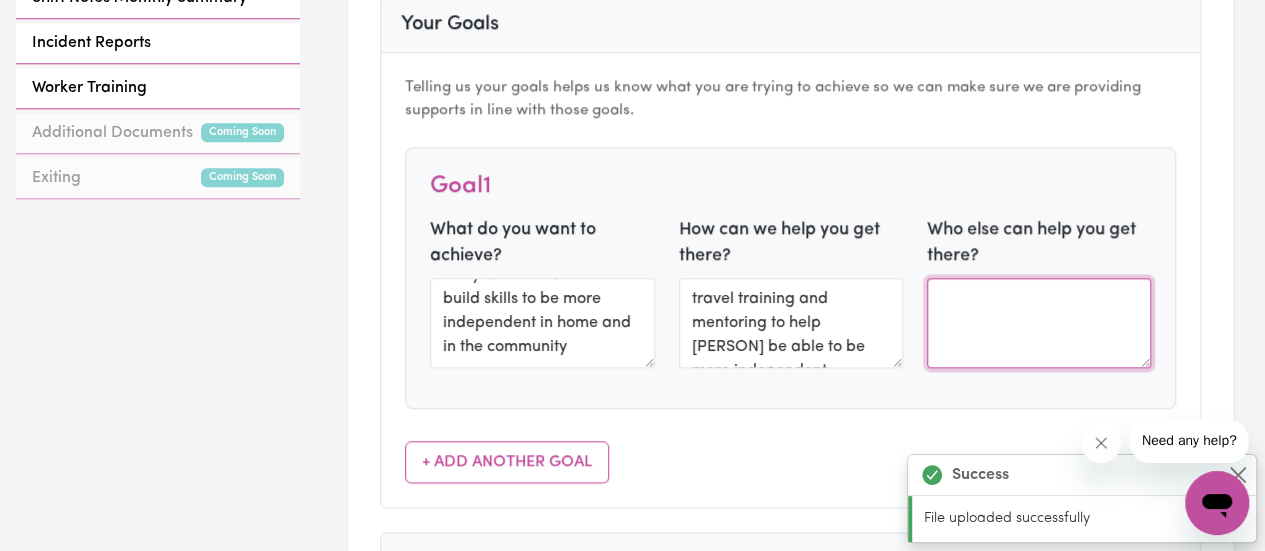drag, startPoint x: 1005, startPoint y: 315, endPoint x: 960, endPoint y: 315, distance: 45 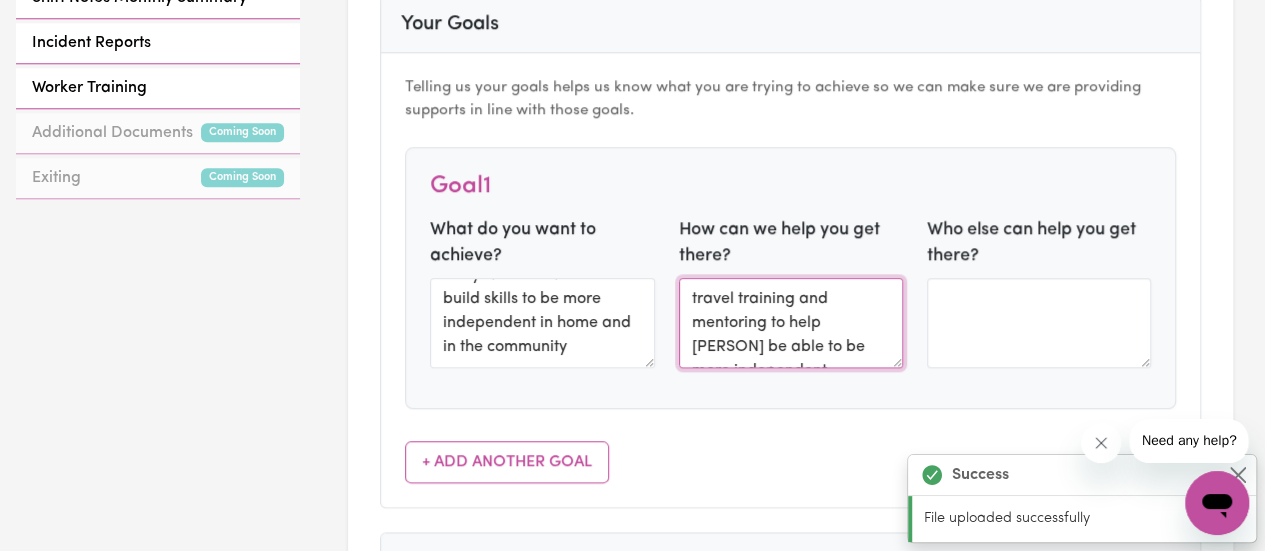 click on "travel training and mentoring to help Tyler be able to be more independent" at bounding box center (791, 323) 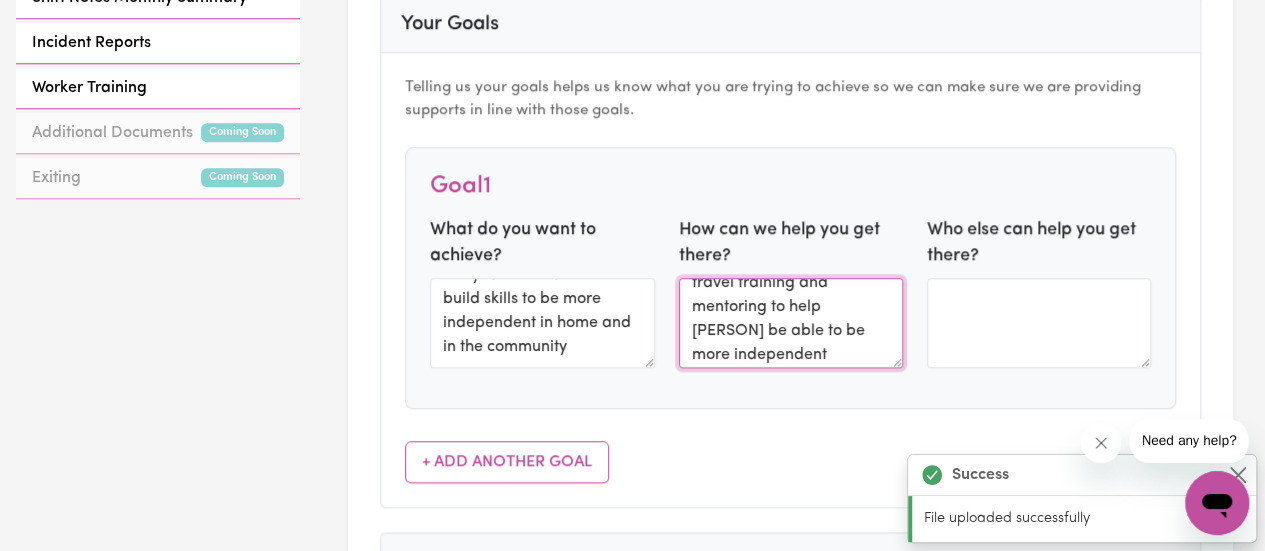 scroll, scrollTop: 24, scrollLeft: 0, axis: vertical 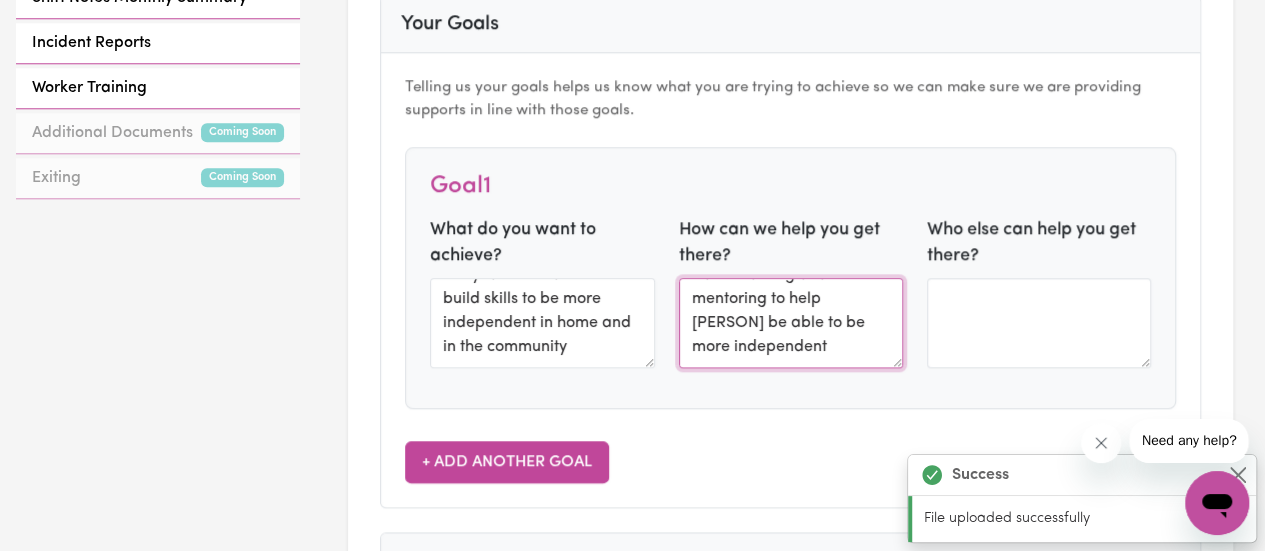 type on "travel training and mentoring to help Tyla be able to be more independent" 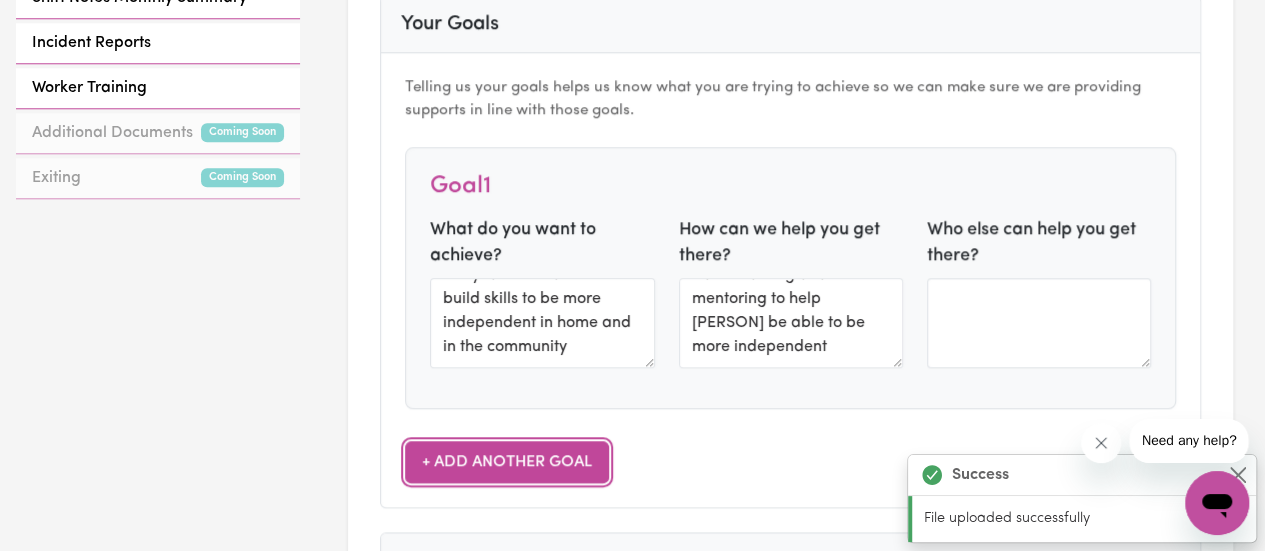 click on "+ Add Another Goal" at bounding box center (507, 462) 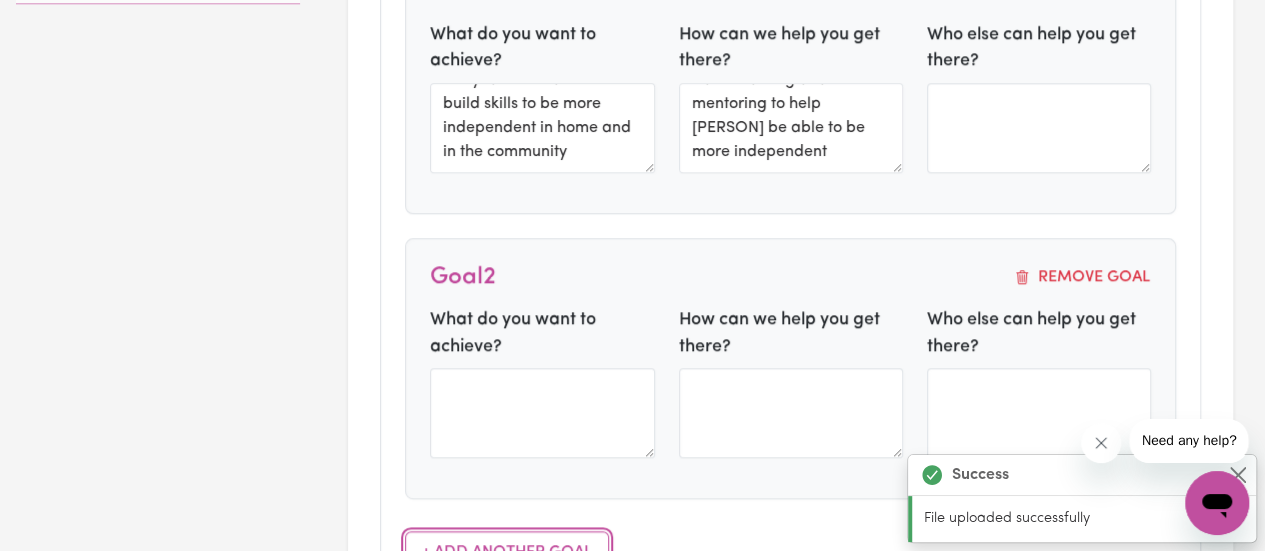 scroll, scrollTop: 1200, scrollLeft: 0, axis: vertical 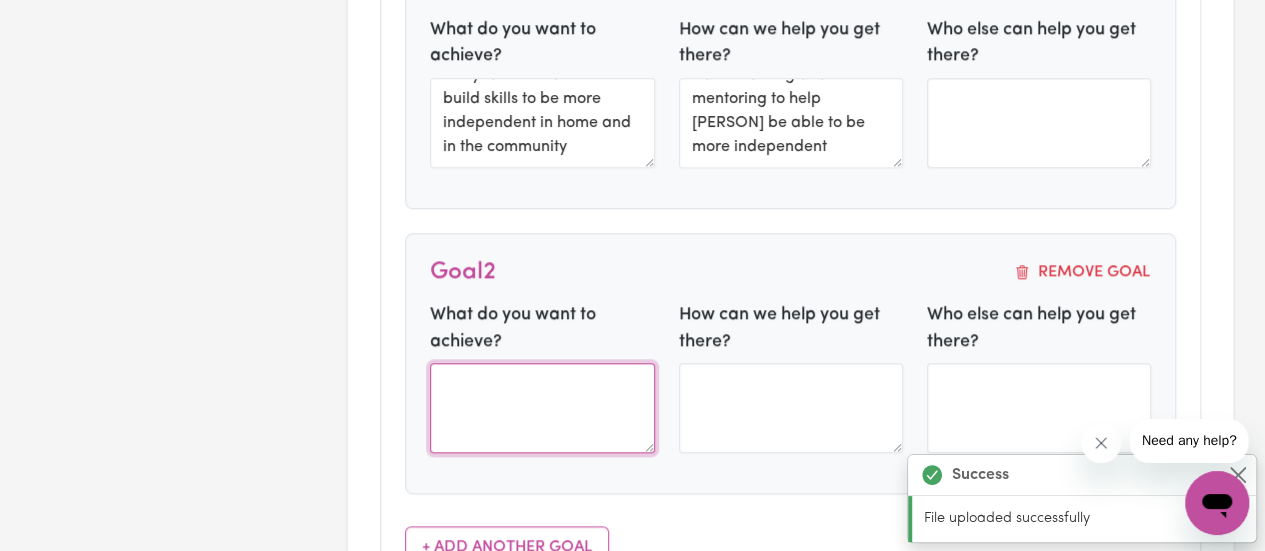 click at bounding box center [542, 408] 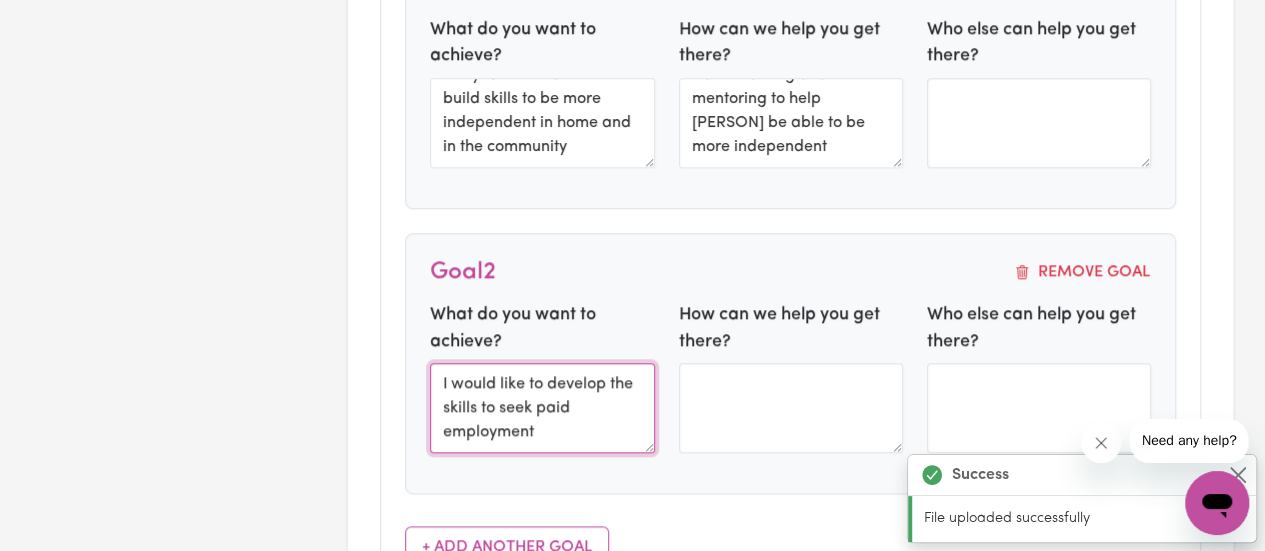 type on "I would like to develop the skills to seek paid employment" 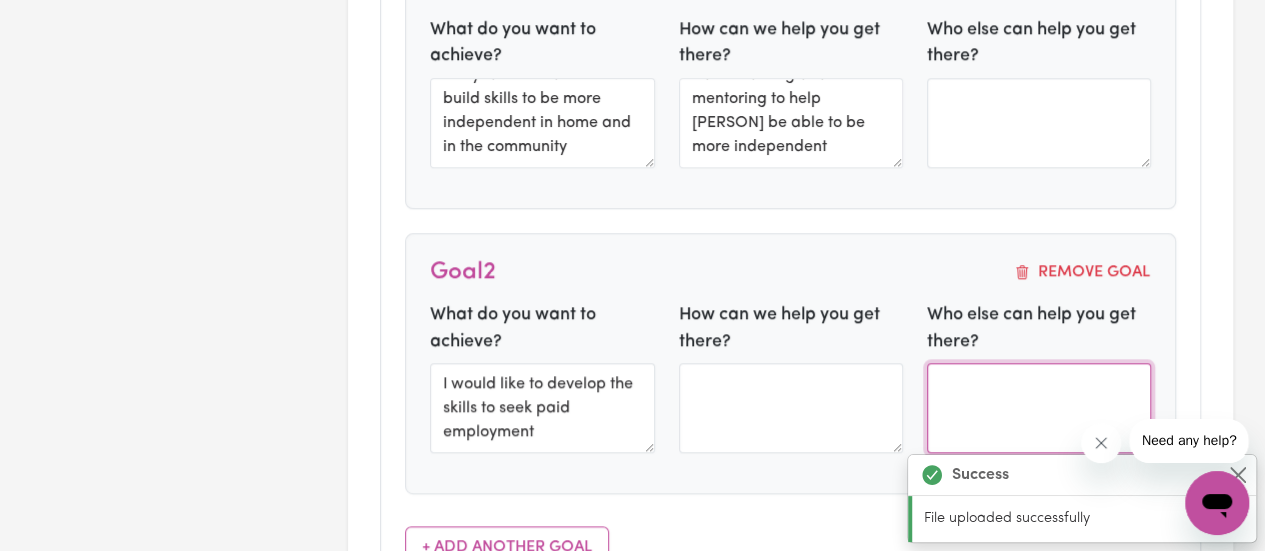 click at bounding box center (1039, 408) 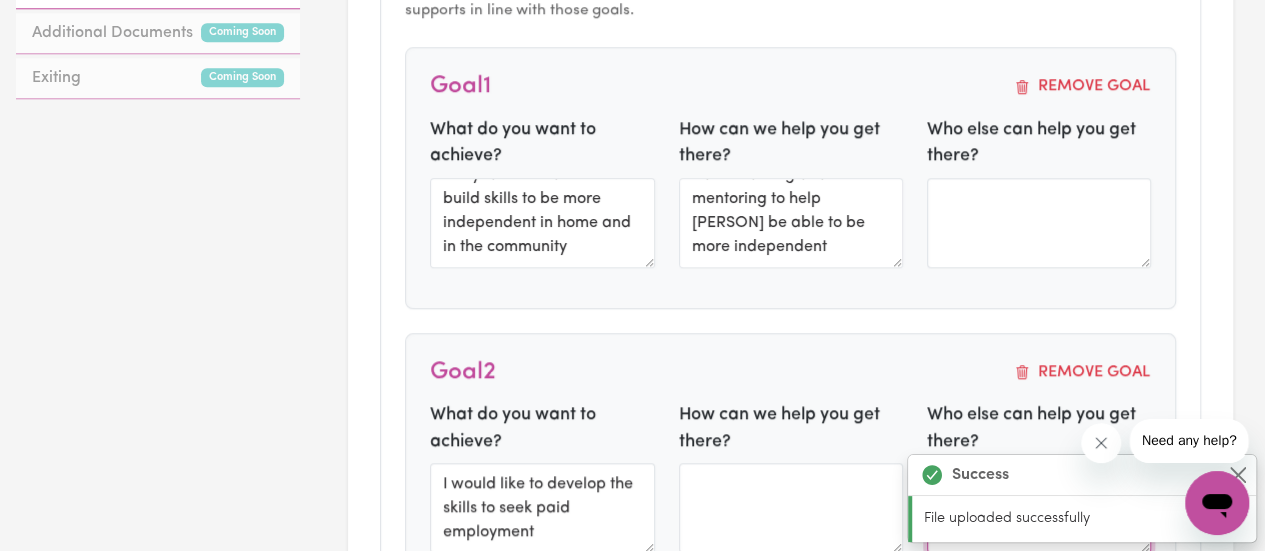 scroll, scrollTop: 1300, scrollLeft: 0, axis: vertical 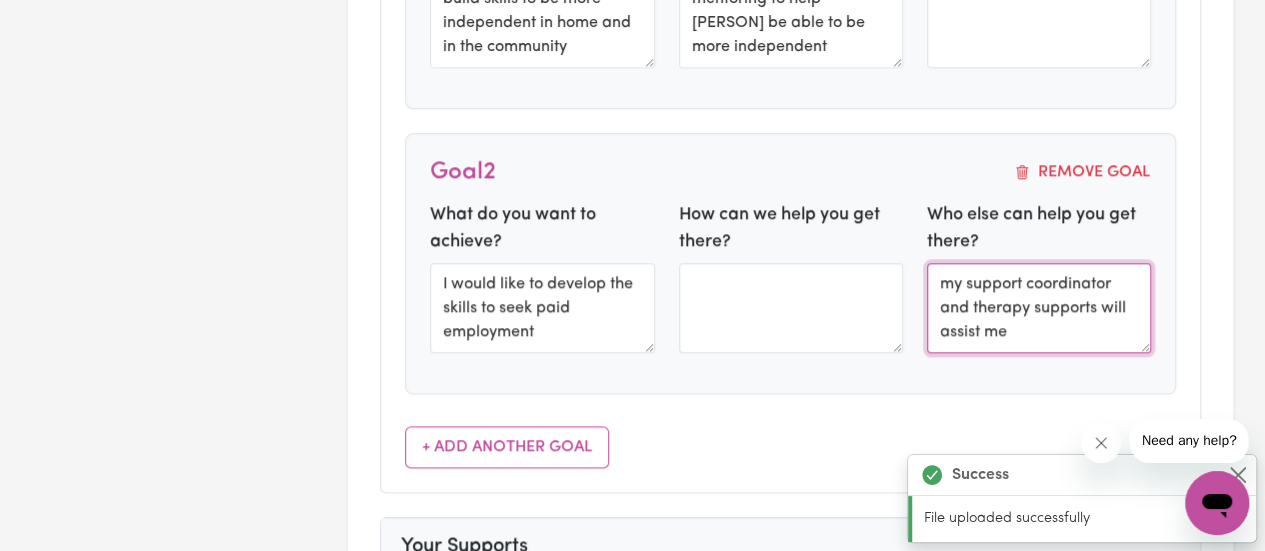 type on "my support coordinator and therapy supports will assist me" 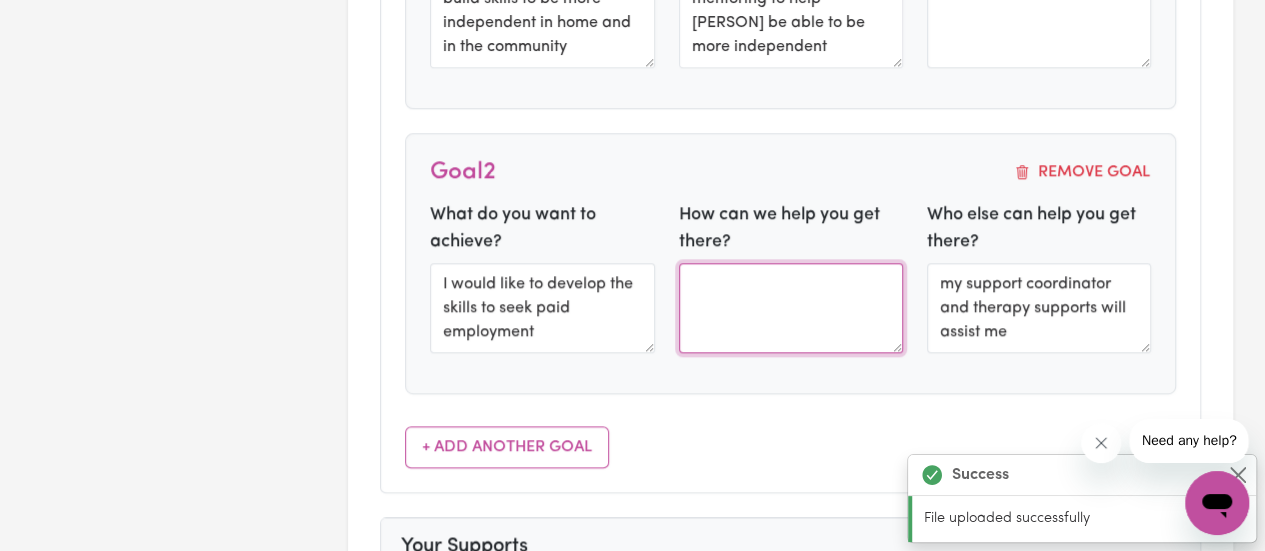 click at bounding box center (791, 308) 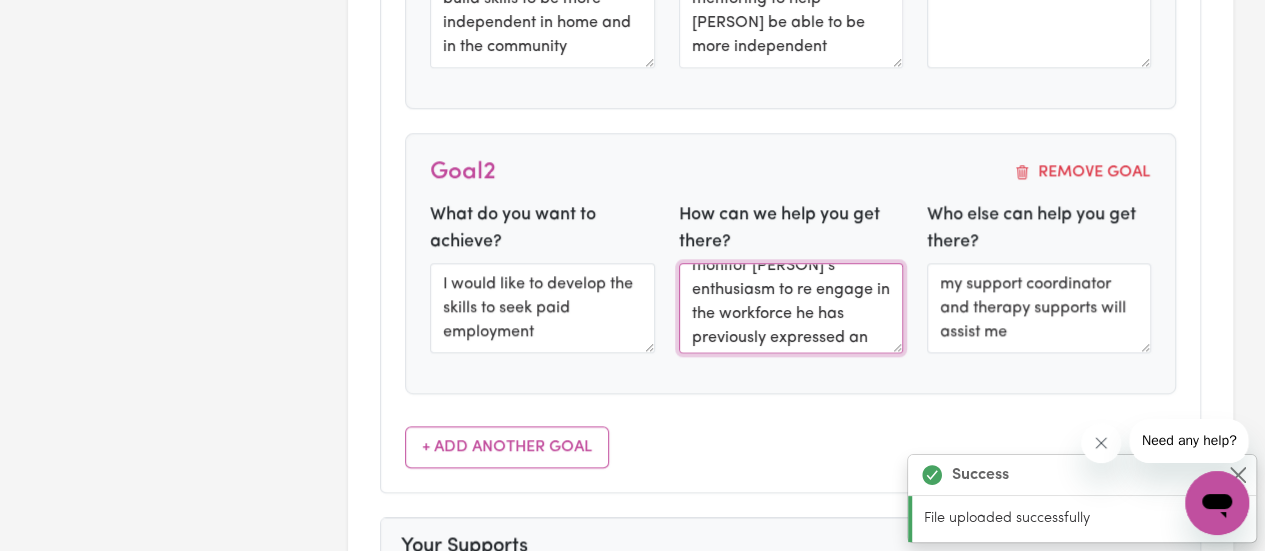 scroll, scrollTop: 0, scrollLeft: 0, axis: both 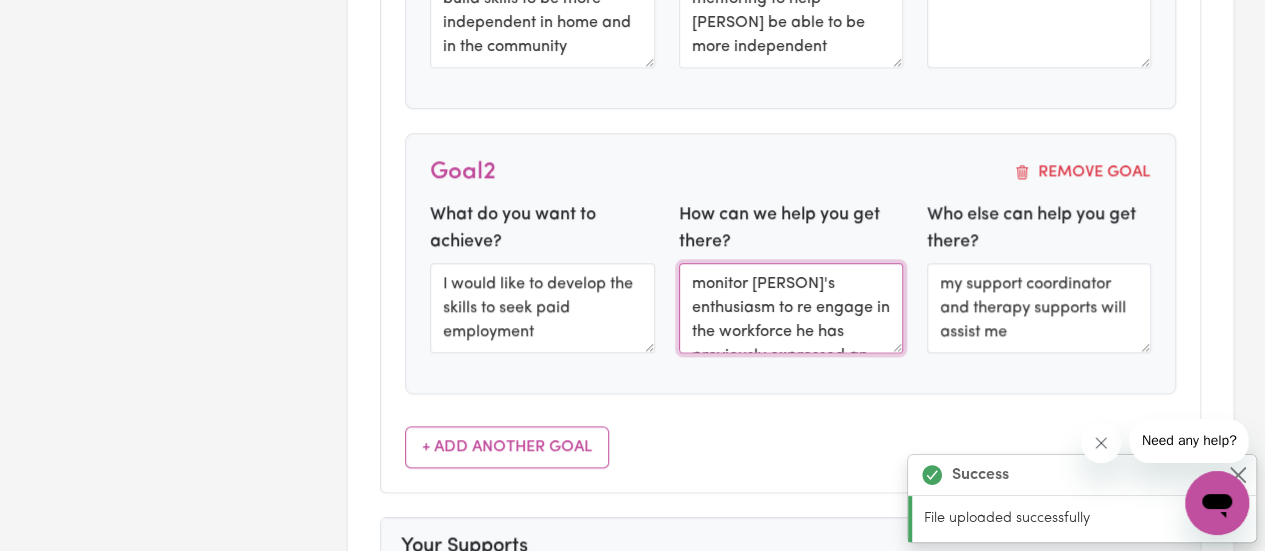 drag, startPoint x: 782, startPoint y: 272, endPoint x: 798, endPoint y: 267, distance: 16.763054 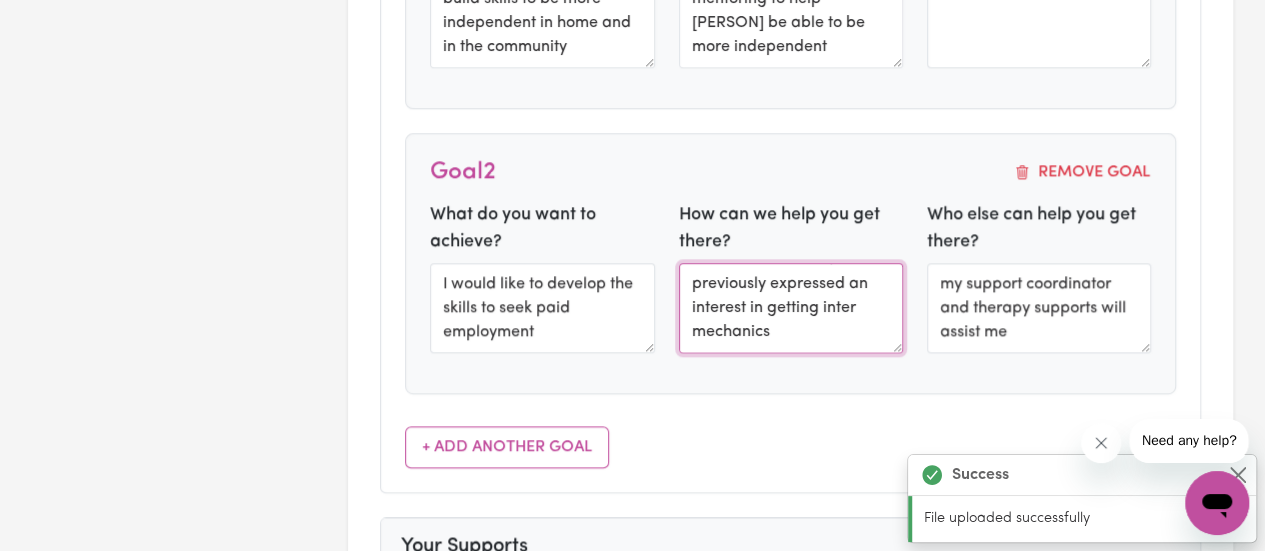 scroll, scrollTop: 1400, scrollLeft: 0, axis: vertical 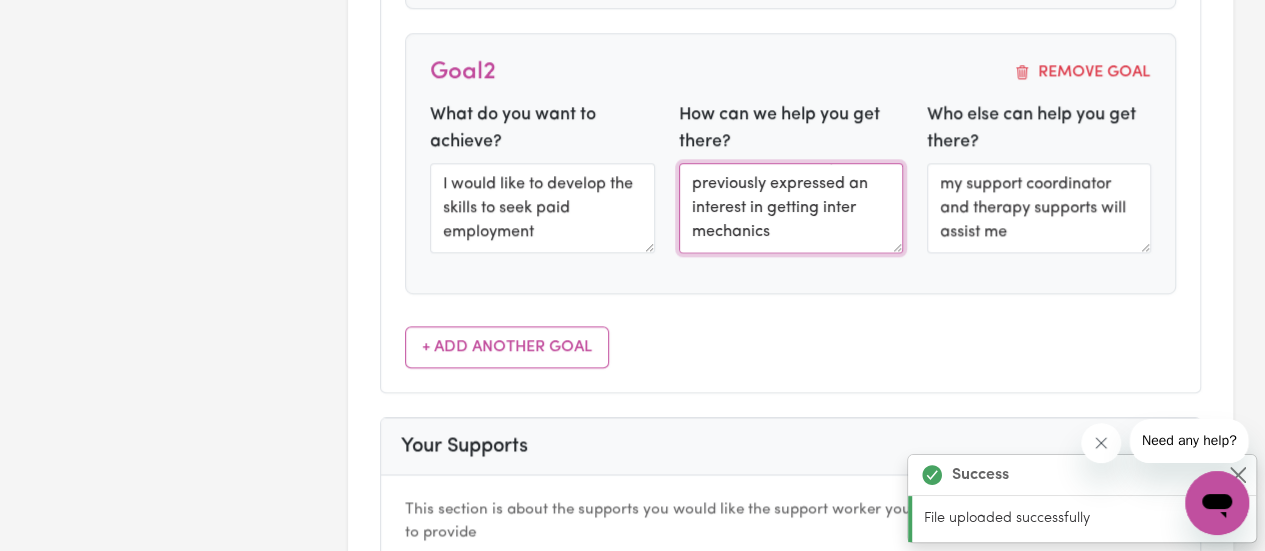 drag, startPoint x: 833, startPoint y: 199, endPoint x: 809, endPoint y: 209, distance: 26 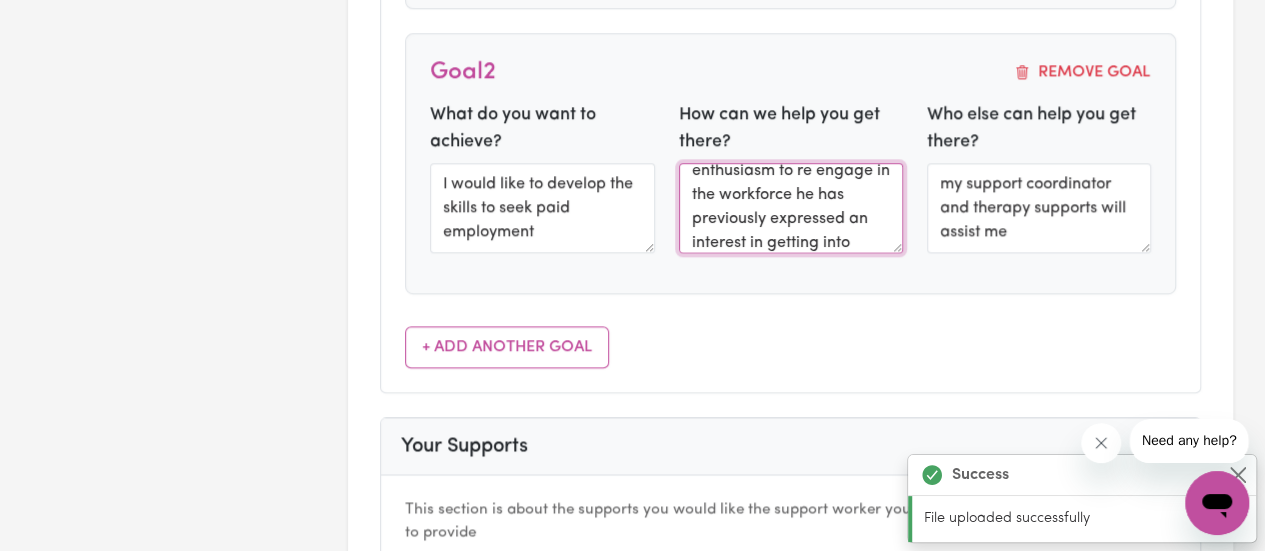 scroll, scrollTop: 72, scrollLeft: 0, axis: vertical 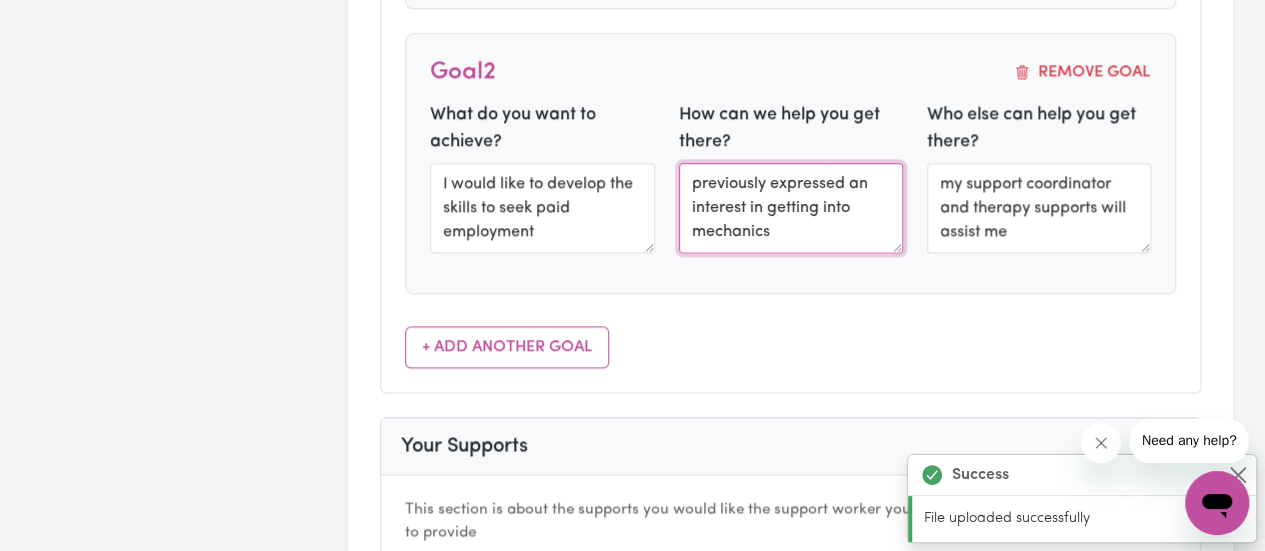type on "monitor Tyla's enthusiasm to re engage in the workforce he has previously expressed an interest in getting into mechanics" 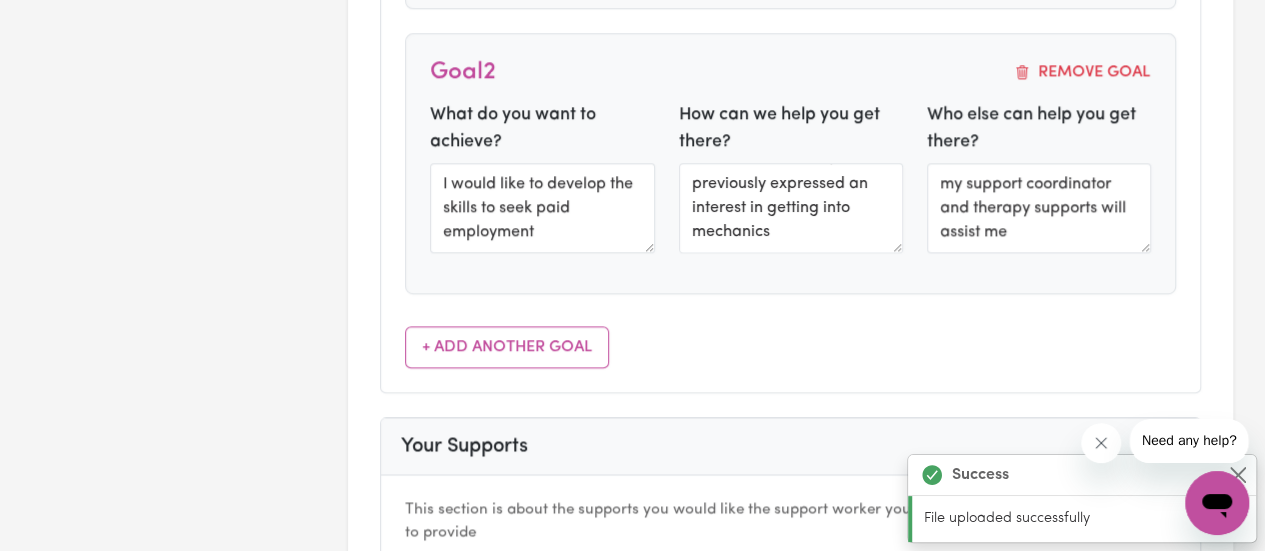 click on "Telling us your goals helps us know what you are trying to achieve so we can make sure we are providing supports in line with those goals. Goal  1  Remove Goal What do you want to achieve? this year I would like to build skills to be more independent in home and in the community  How can we help you get there? travel training and mentoring to help Tyla be able to be more independent Who else can help you get there? Goal  2  Remove Goal What do you want to achieve? I would like to develop the skills to seek paid employment How can we help you get there? monitor Tyla's enthusiasm to re engage in the workforce he has previously expressed an interest in getting into mechanics  Who else can help you get there? my support coordinator and therapy supports will assist me  + Add Another Goal" at bounding box center (790, 22) 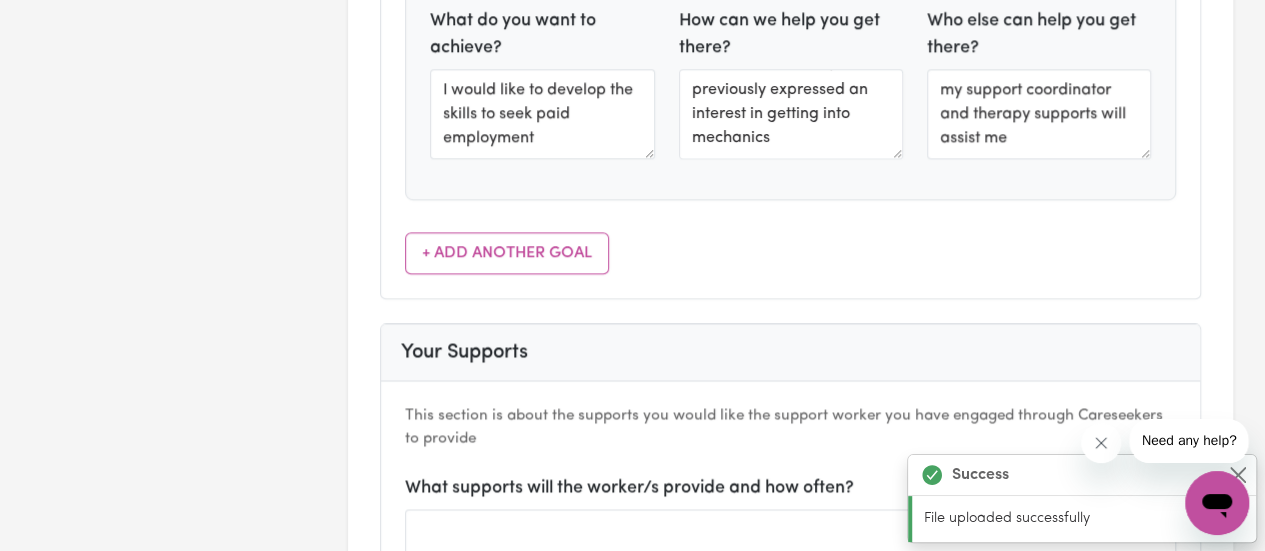 scroll, scrollTop: 1400, scrollLeft: 0, axis: vertical 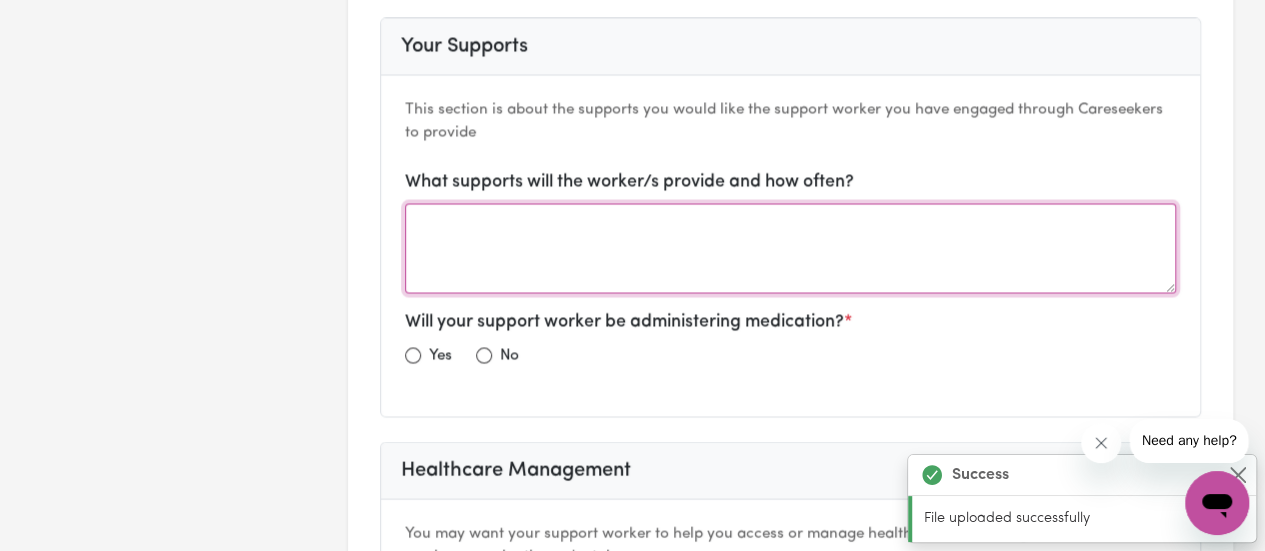 click at bounding box center (790, 248) 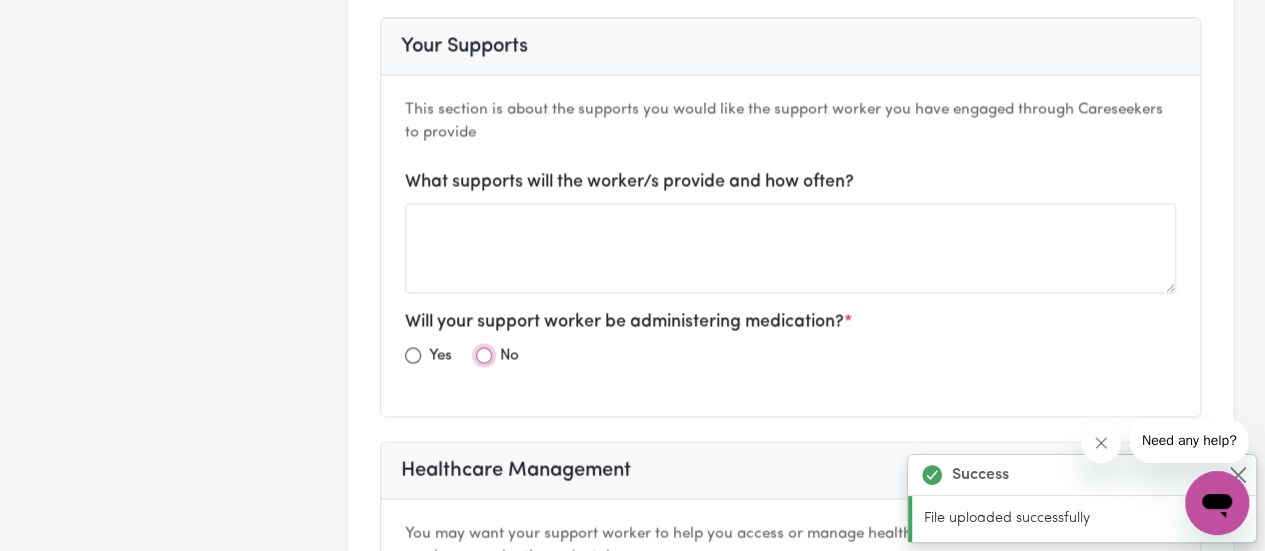 click at bounding box center [484, 355] 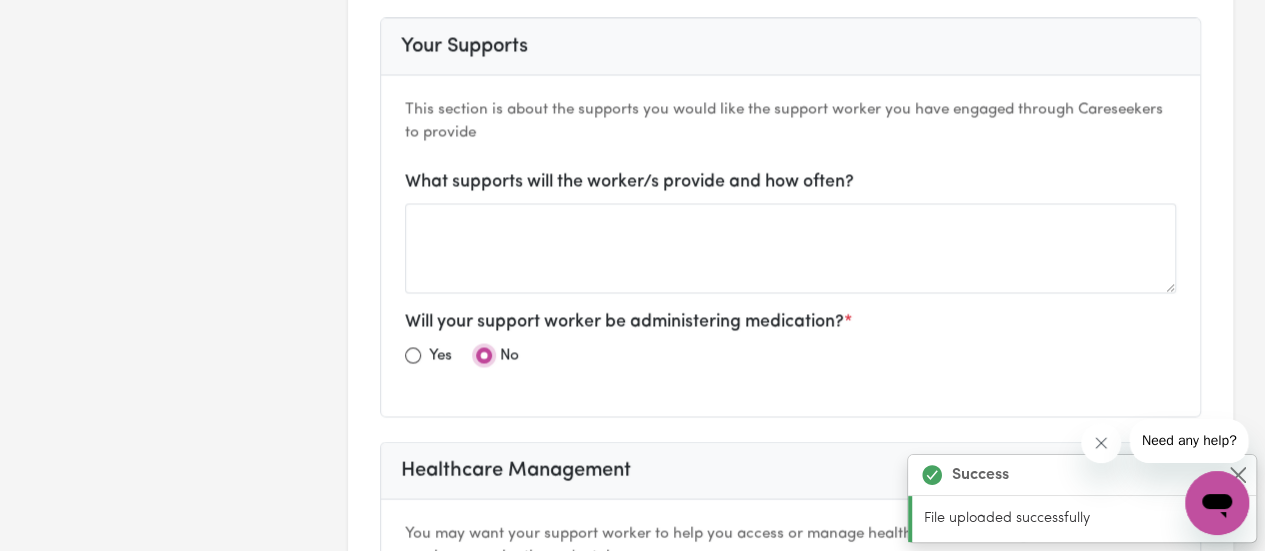 radio on "true" 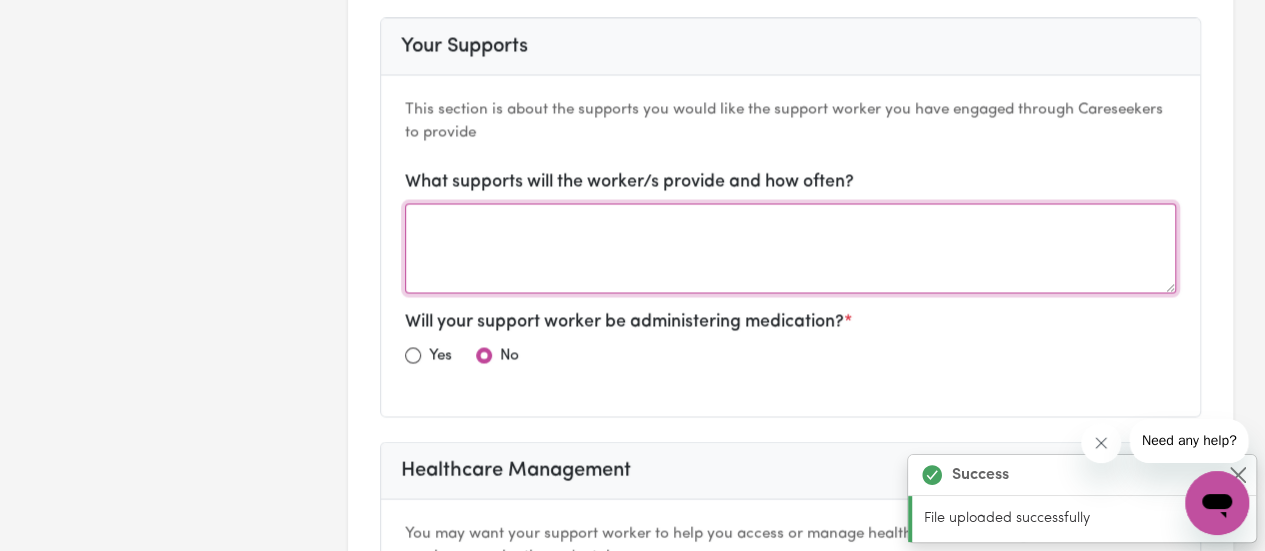 click at bounding box center (790, 248) 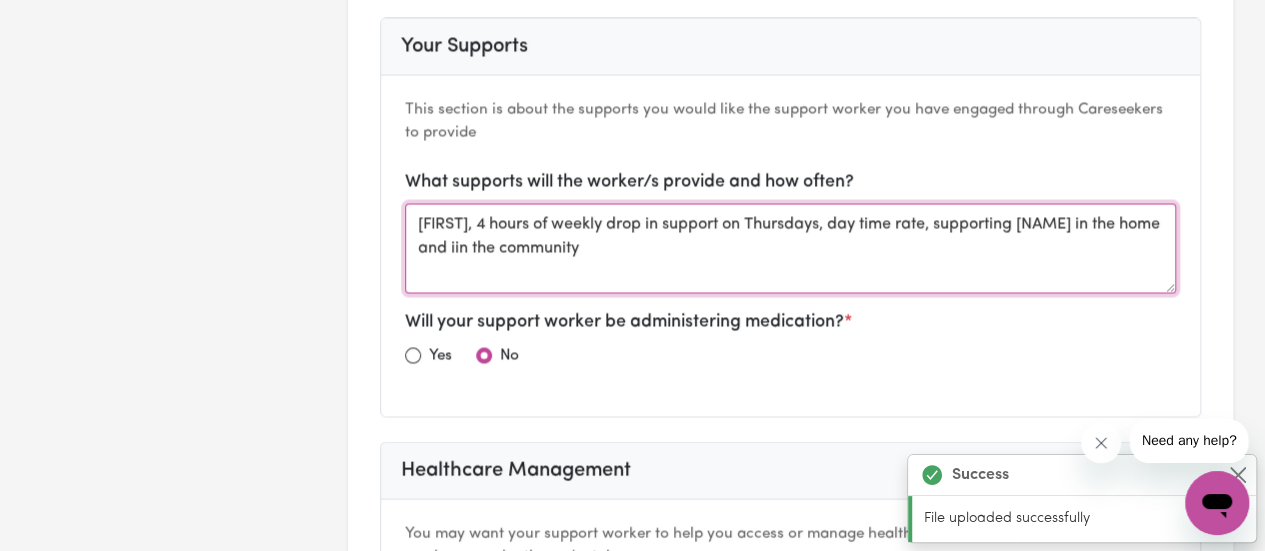 type on "Asma, 4 hours of weekly drop in support on Thursdays, day time rate, supporting Tyla in the home and iin the community" 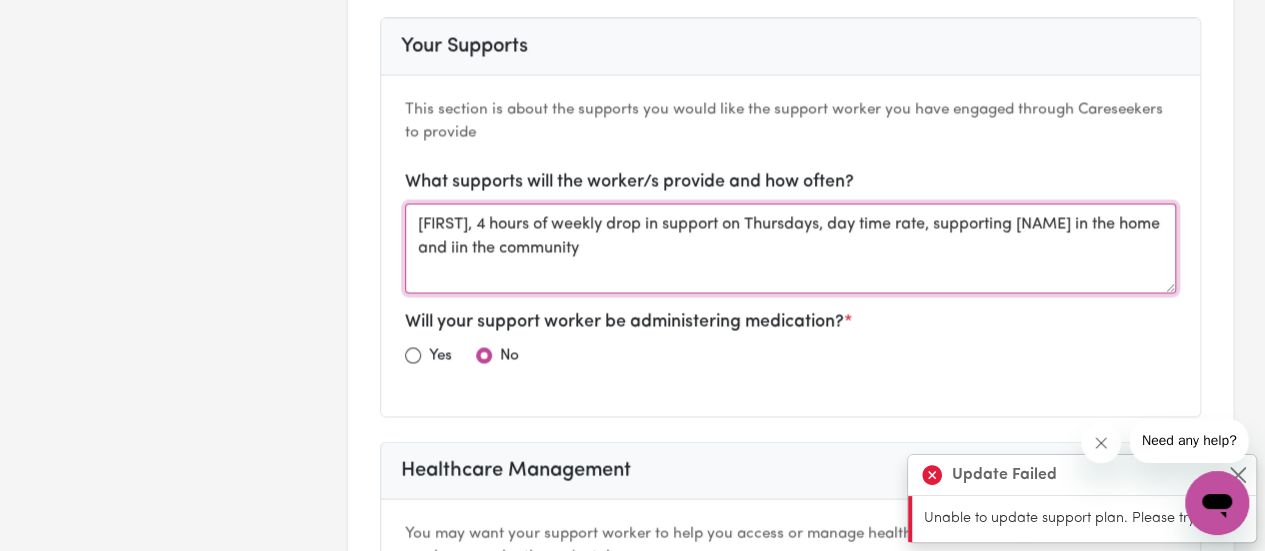 type 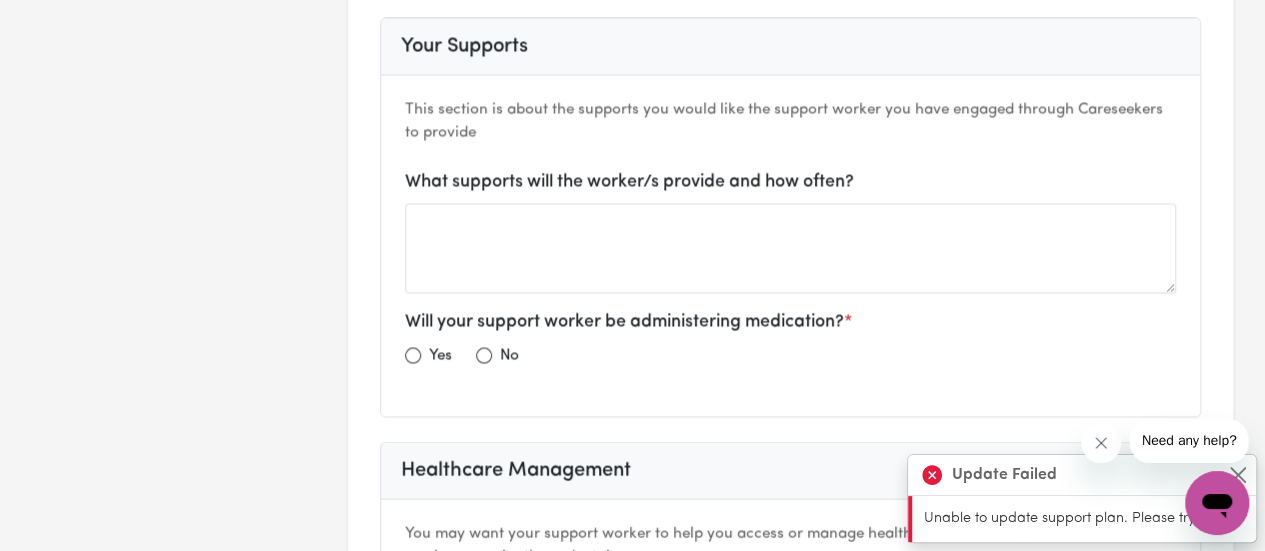 scroll, scrollTop: 0, scrollLeft: 0, axis: both 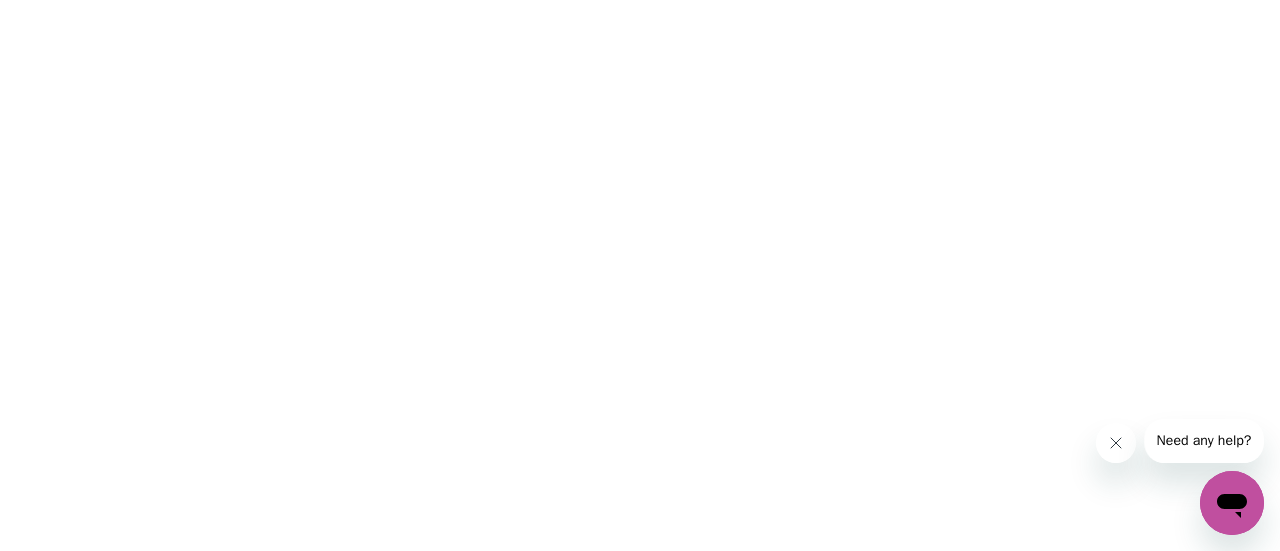 drag, startPoint x: 422, startPoint y: 242, endPoint x: 346, endPoint y: 241, distance: 76.00658 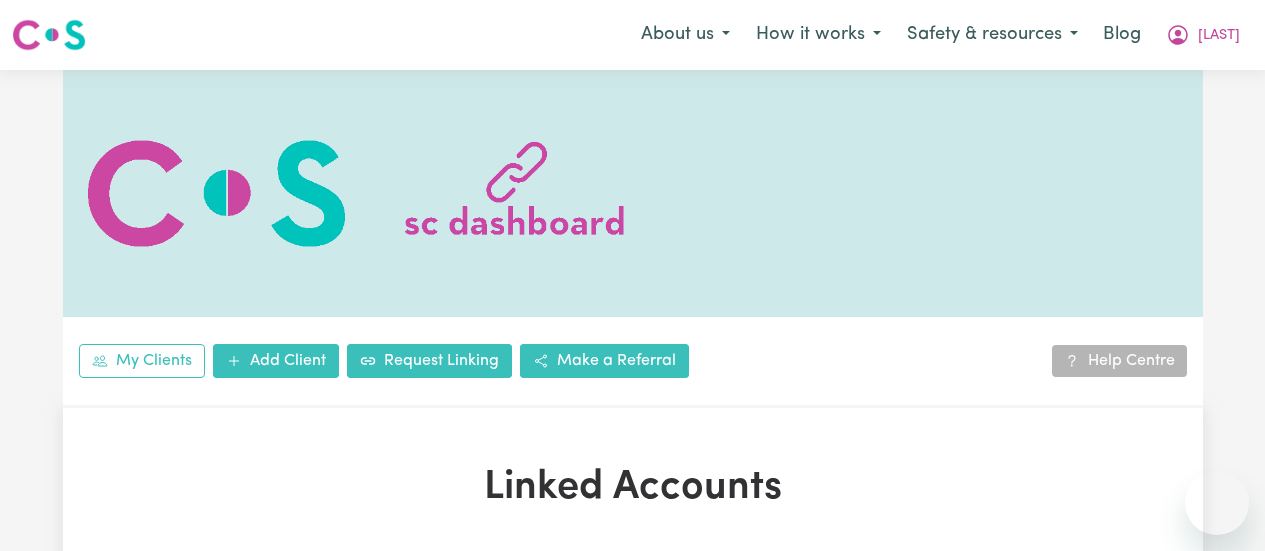 scroll, scrollTop: 0, scrollLeft: 0, axis: both 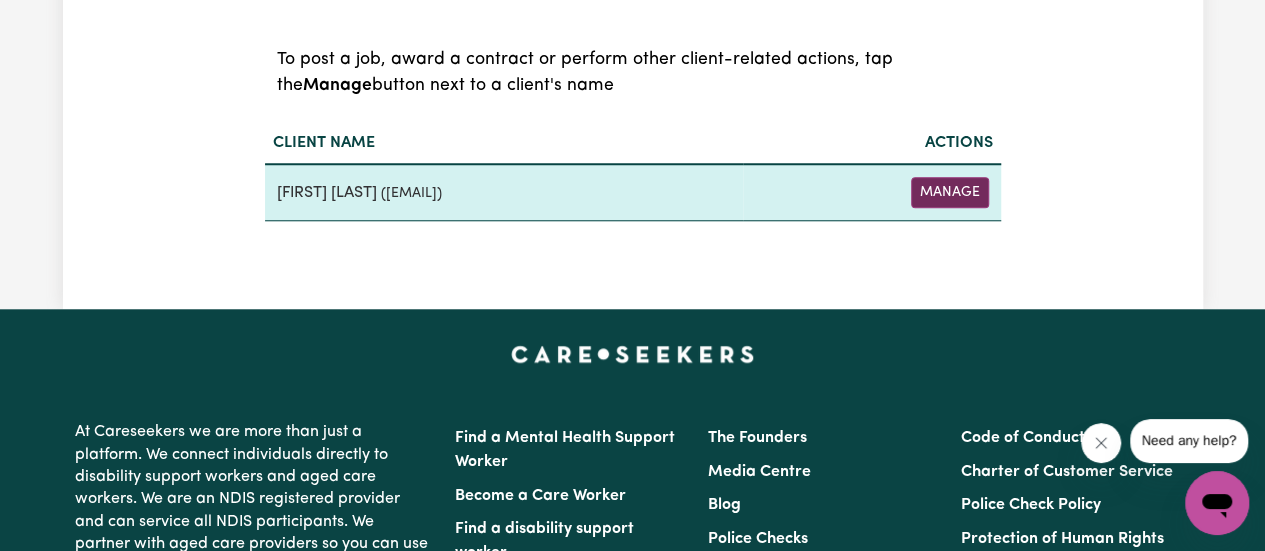 click on "Manage" at bounding box center [950, 192] 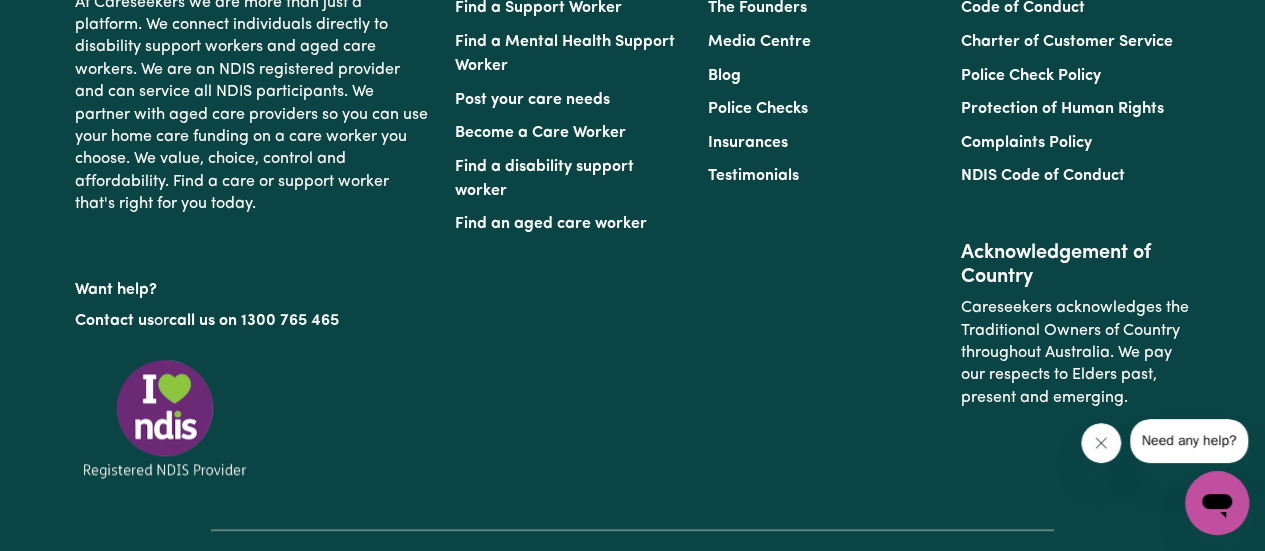 scroll, scrollTop: 0, scrollLeft: 0, axis: both 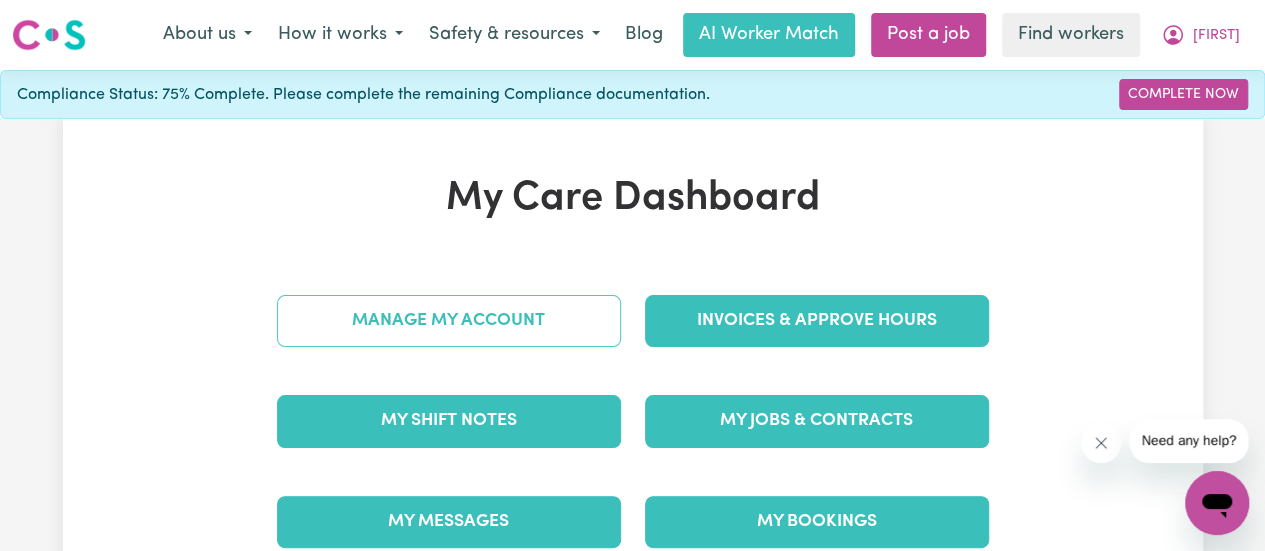 click on "Manage My Account" at bounding box center (449, 321) 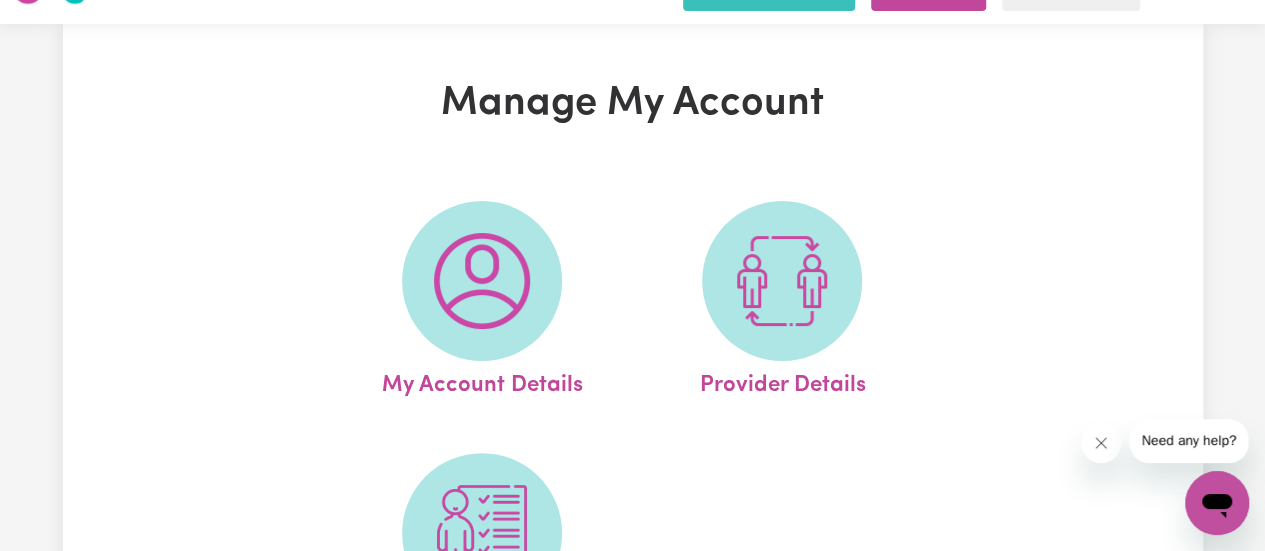 scroll, scrollTop: 300, scrollLeft: 0, axis: vertical 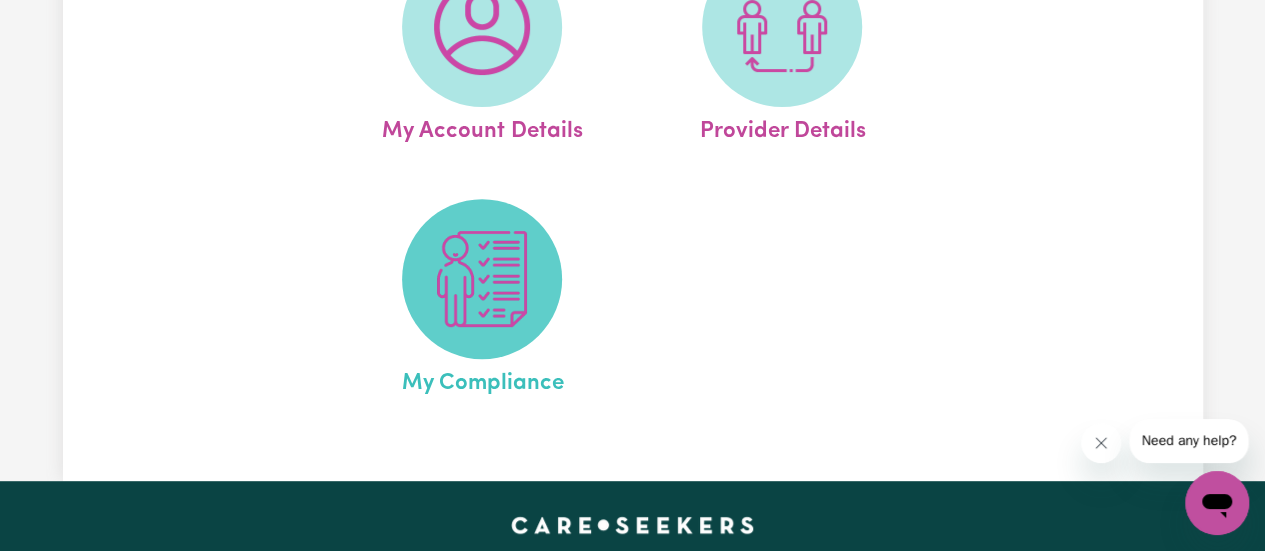 click at bounding box center [482, 279] 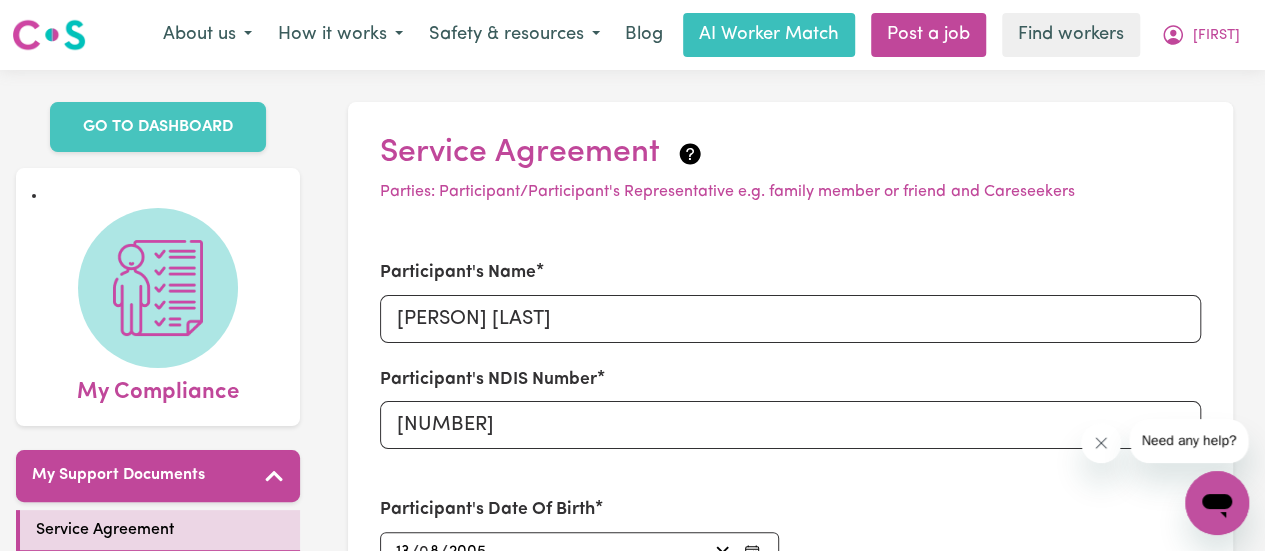 scroll, scrollTop: 400, scrollLeft: 0, axis: vertical 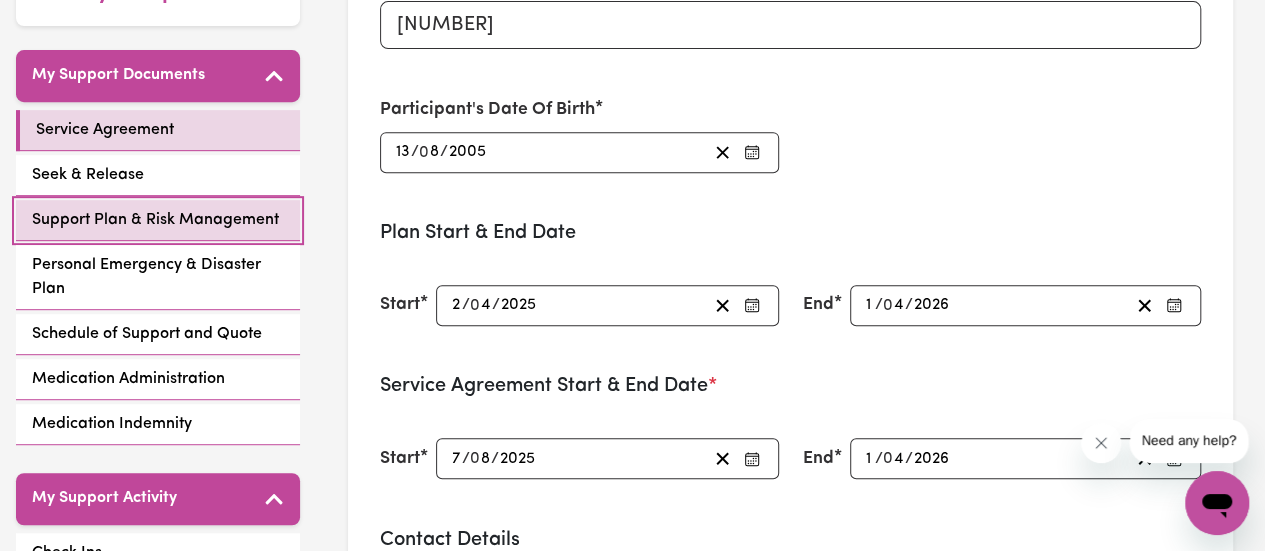click on "Support Plan & Risk Management" at bounding box center (158, 220) 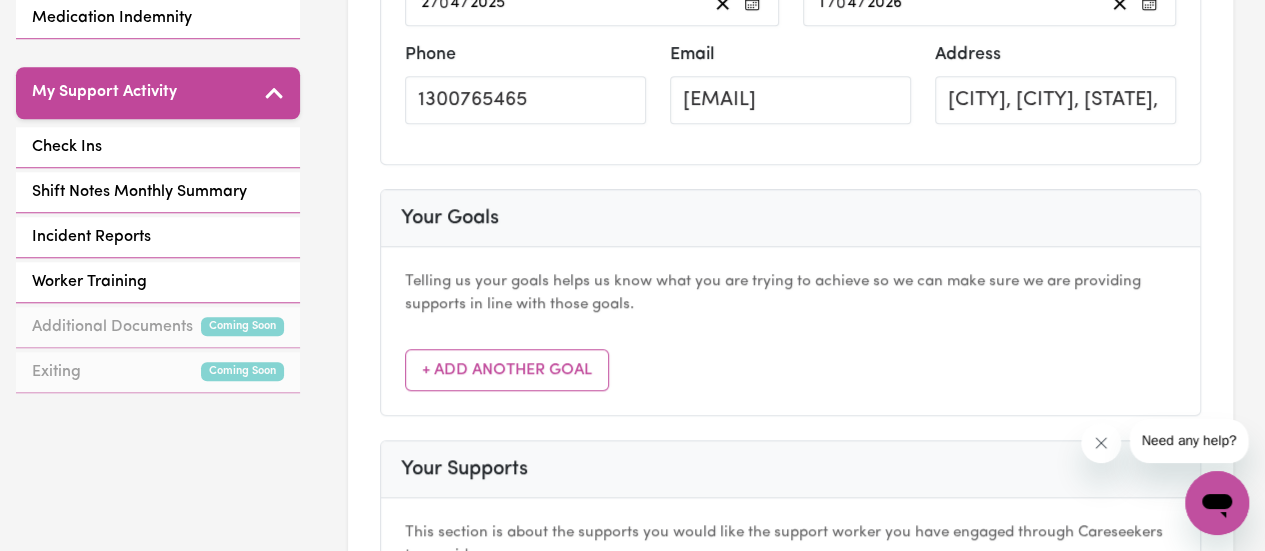 scroll, scrollTop: 800, scrollLeft: 0, axis: vertical 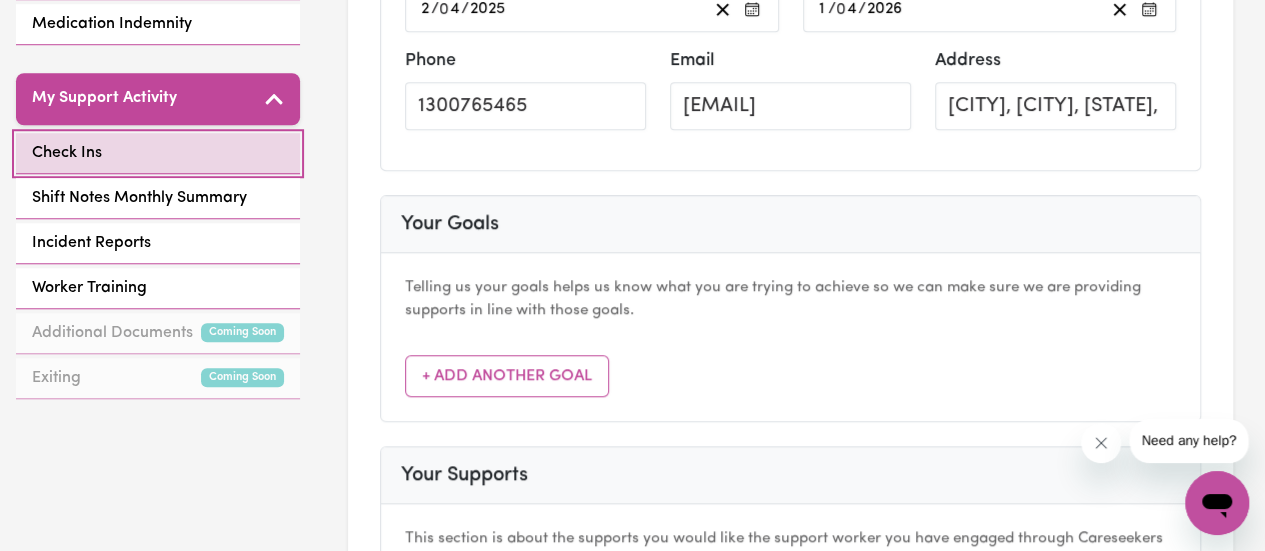 click on "Check Ins" at bounding box center (158, 153) 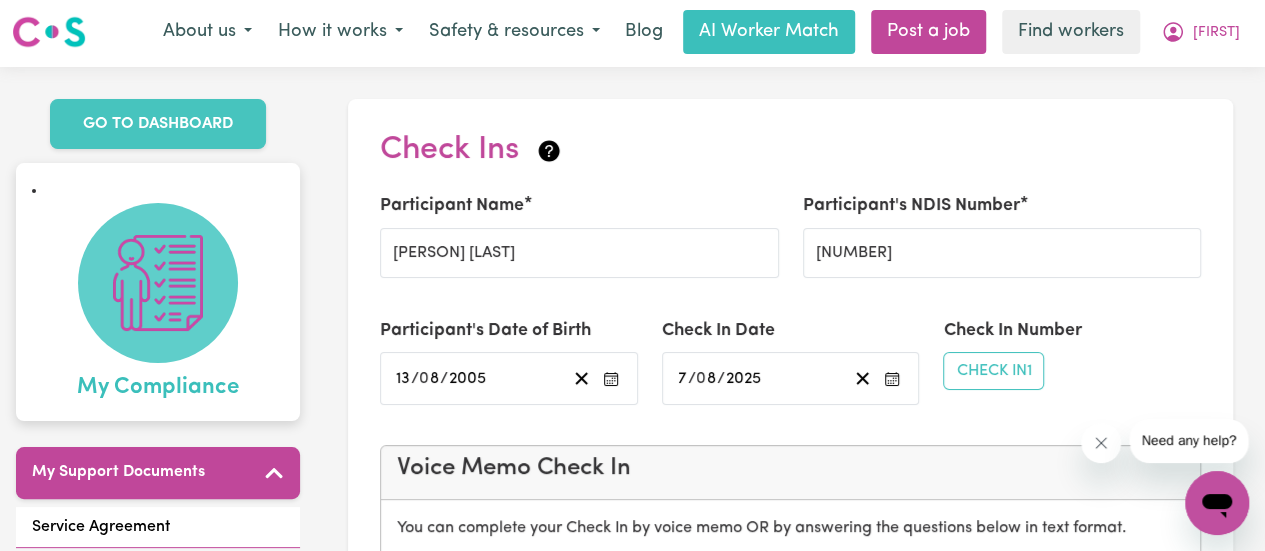 scroll, scrollTop: 0, scrollLeft: 0, axis: both 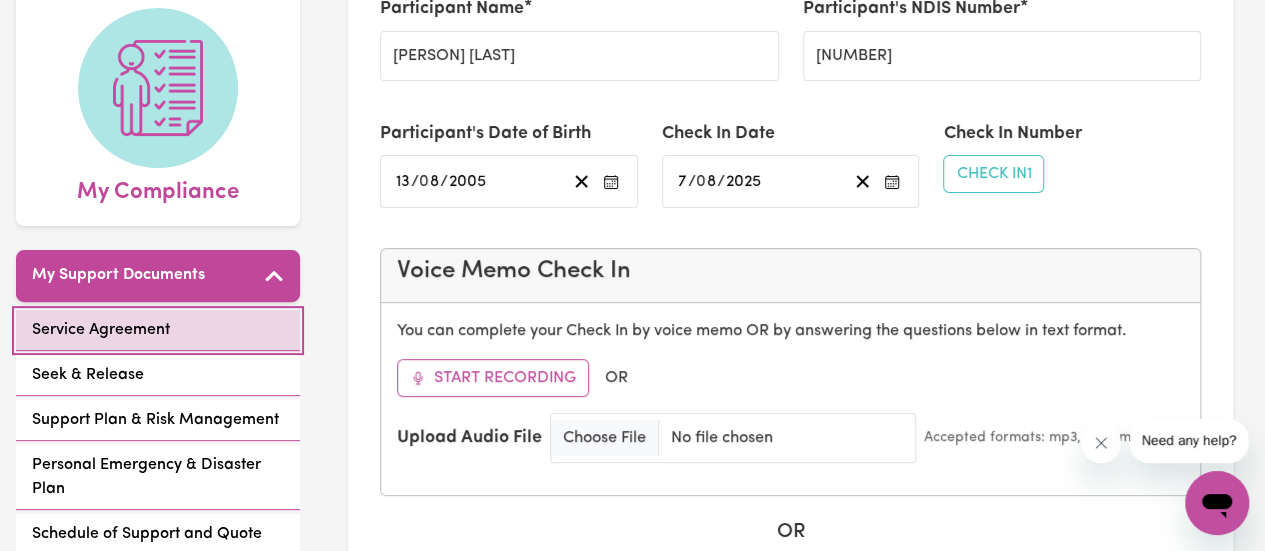 click on "Service Agreement" at bounding box center (158, 330) 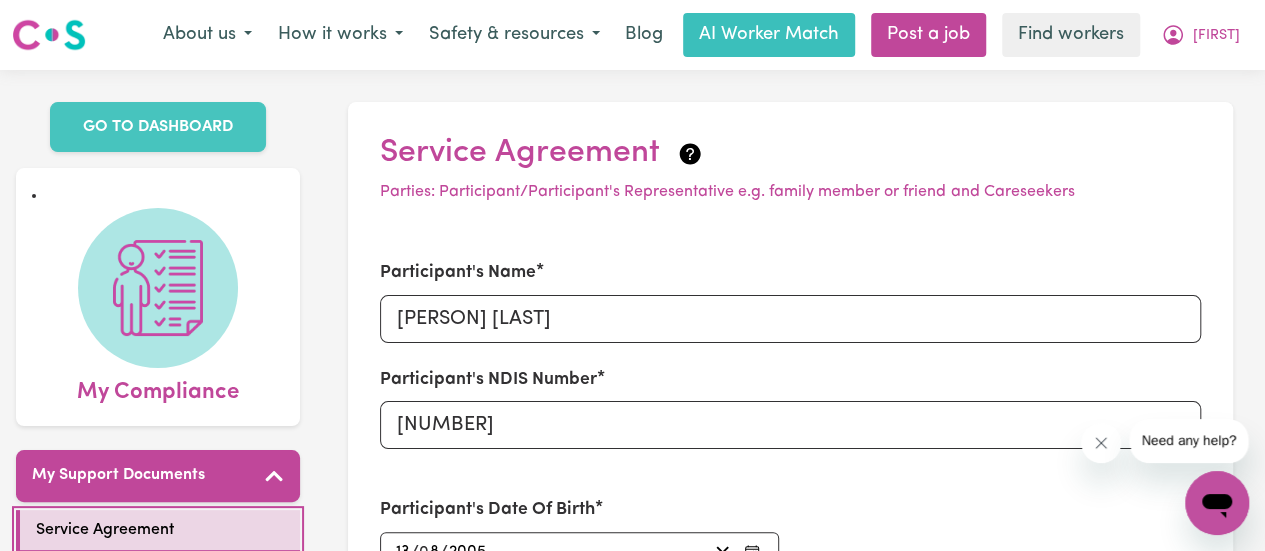 scroll, scrollTop: 400, scrollLeft: 0, axis: vertical 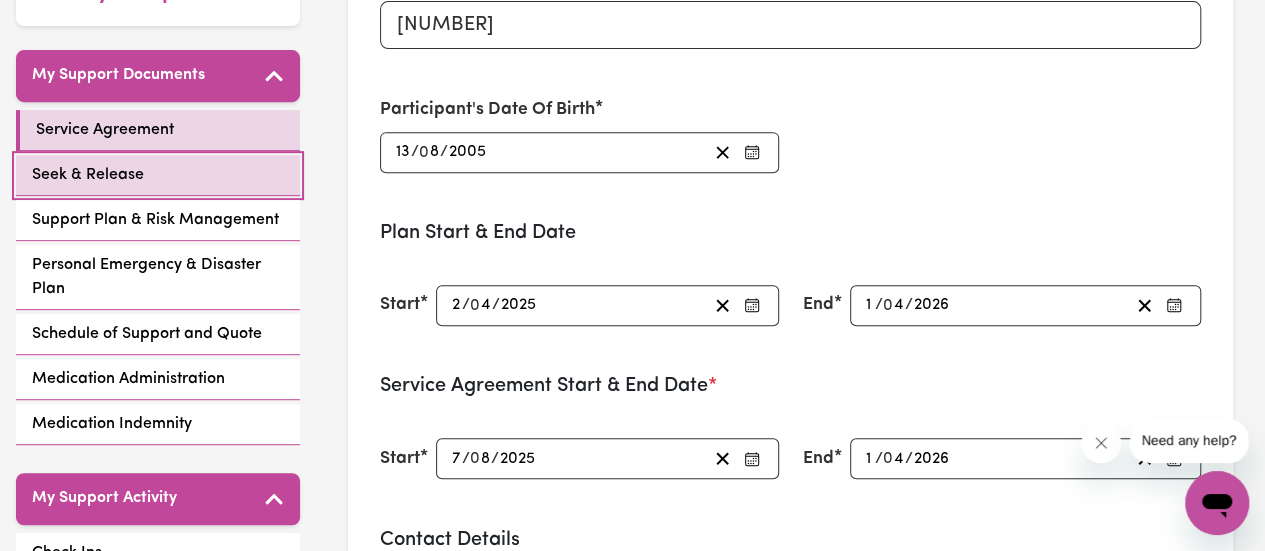click on "Seek & Release" at bounding box center [158, 175] 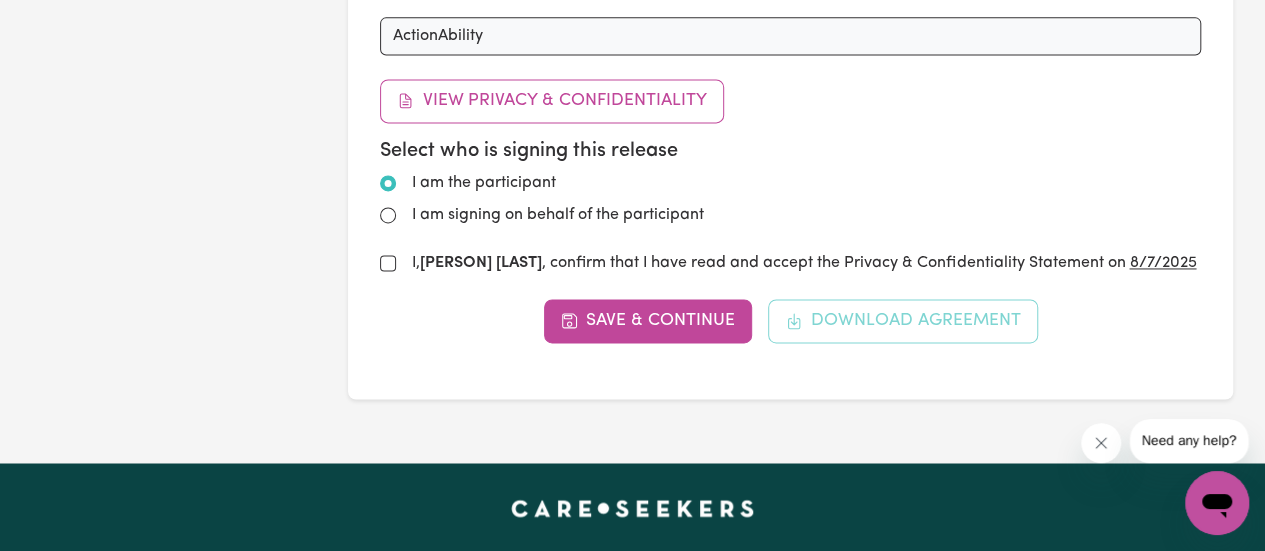 scroll, scrollTop: 1200, scrollLeft: 0, axis: vertical 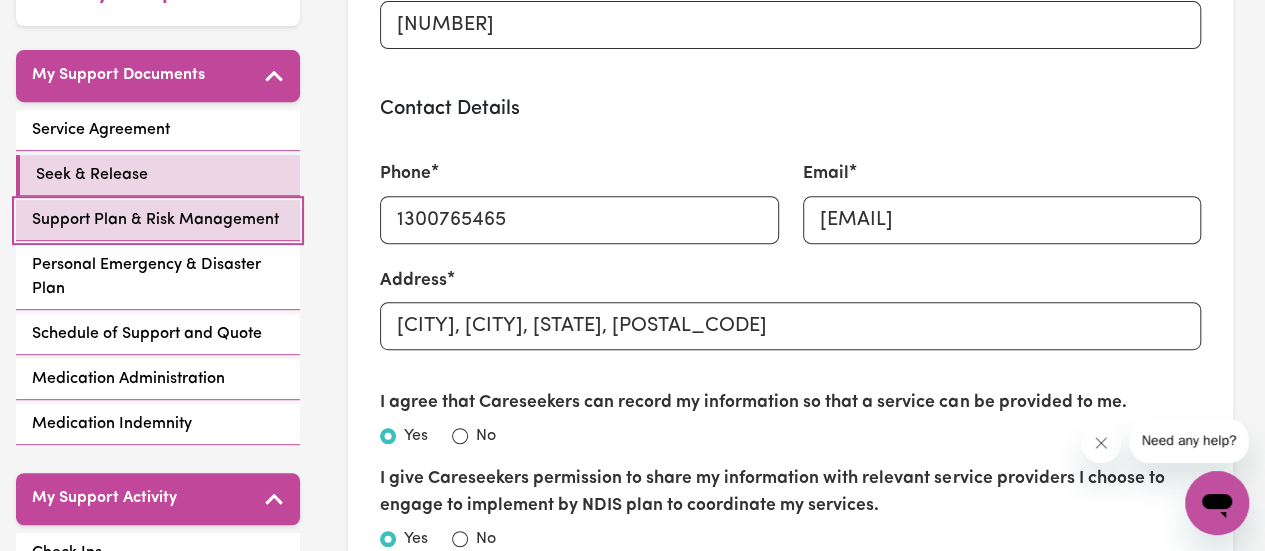 click on "Support Plan & Risk Management" at bounding box center [155, 220] 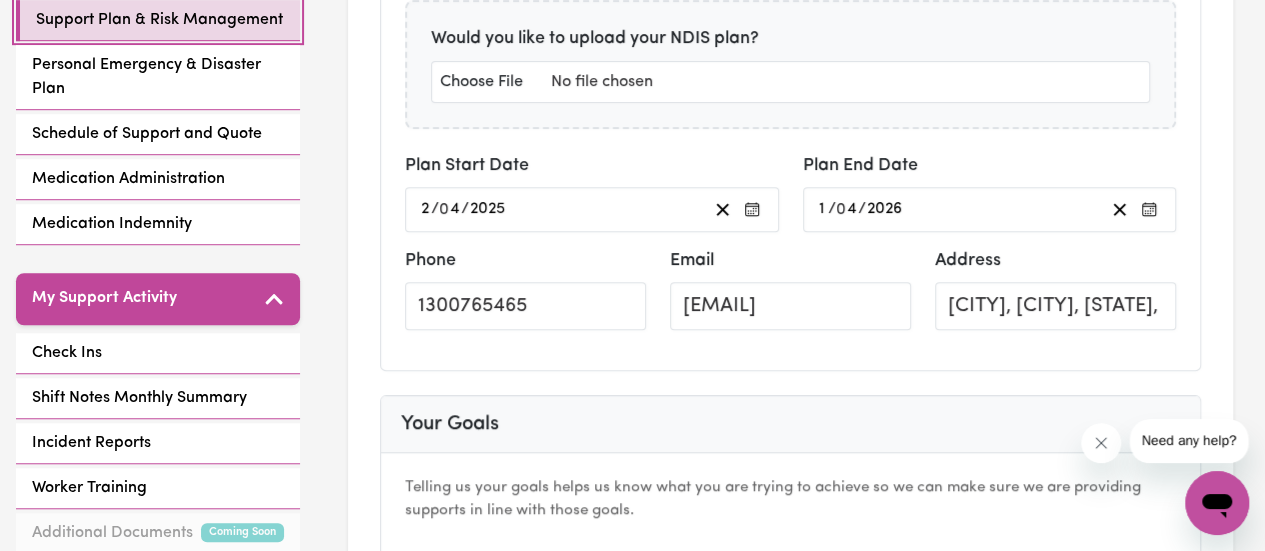 scroll, scrollTop: 900, scrollLeft: 0, axis: vertical 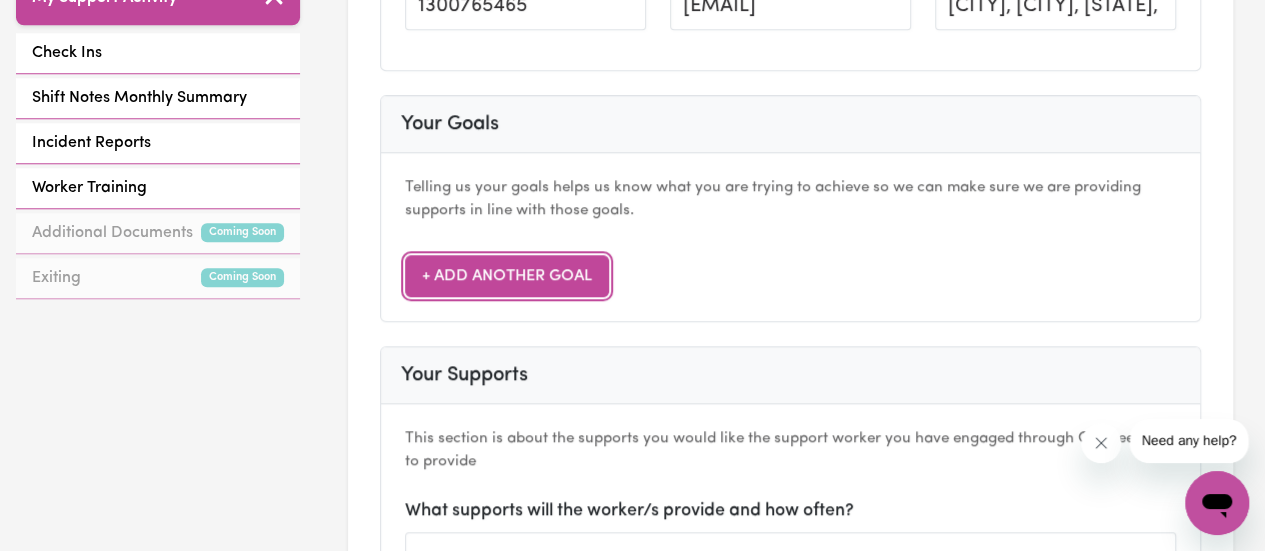 click on "+ Add Another Goal" at bounding box center [507, 276] 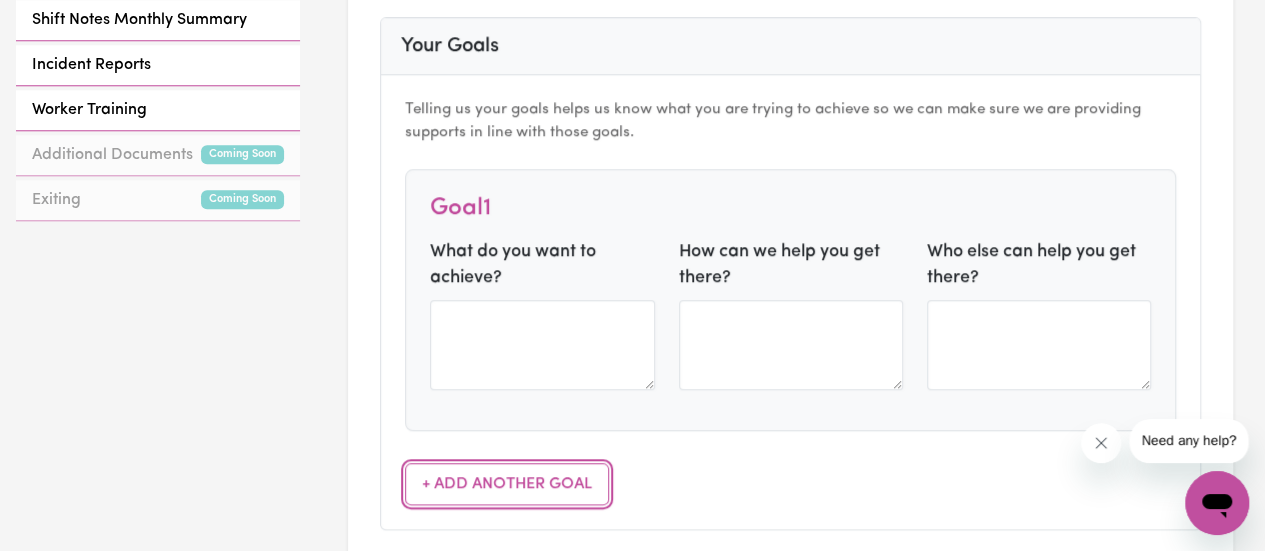 scroll, scrollTop: 1100, scrollLeft: 0, axis: vertical 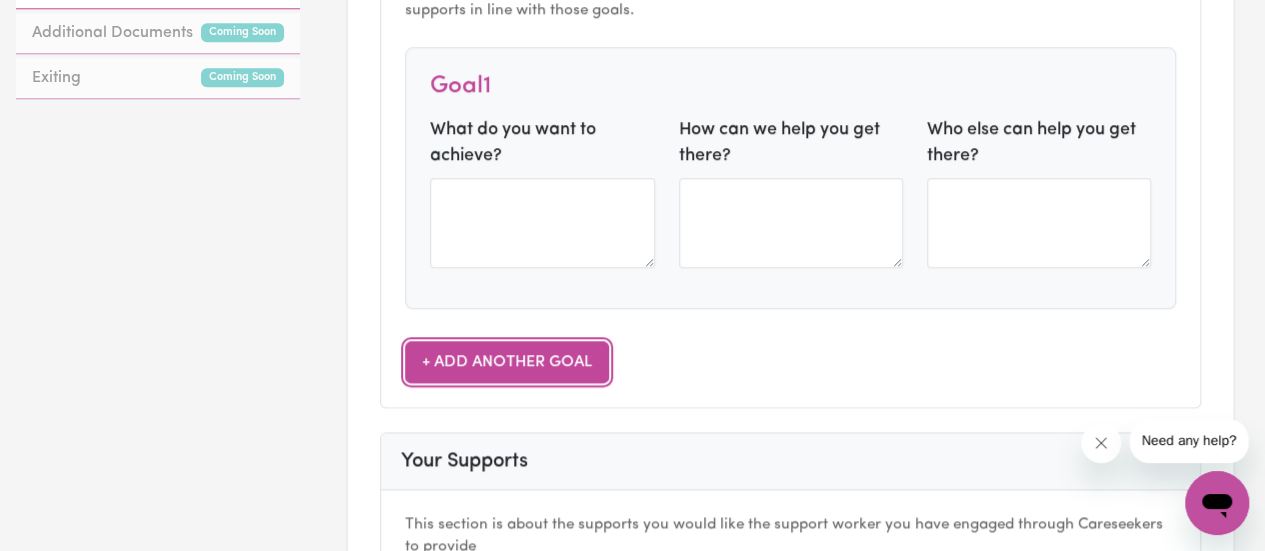 click on "+ Add Another Goal" at bounding box center (507, 362) 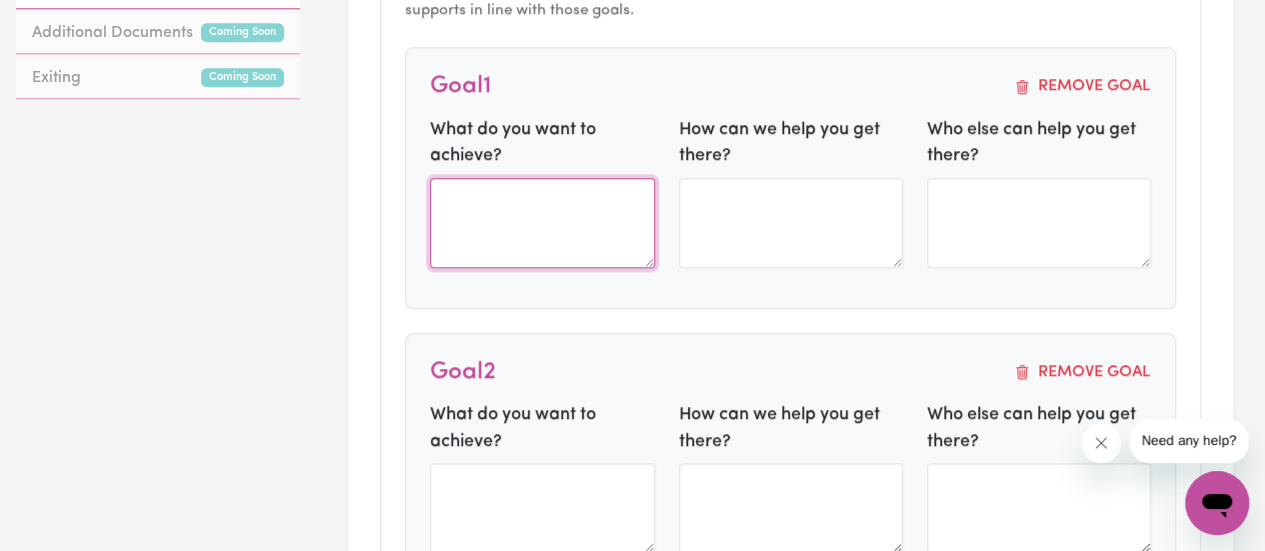 click at bounding box center [542, 223] 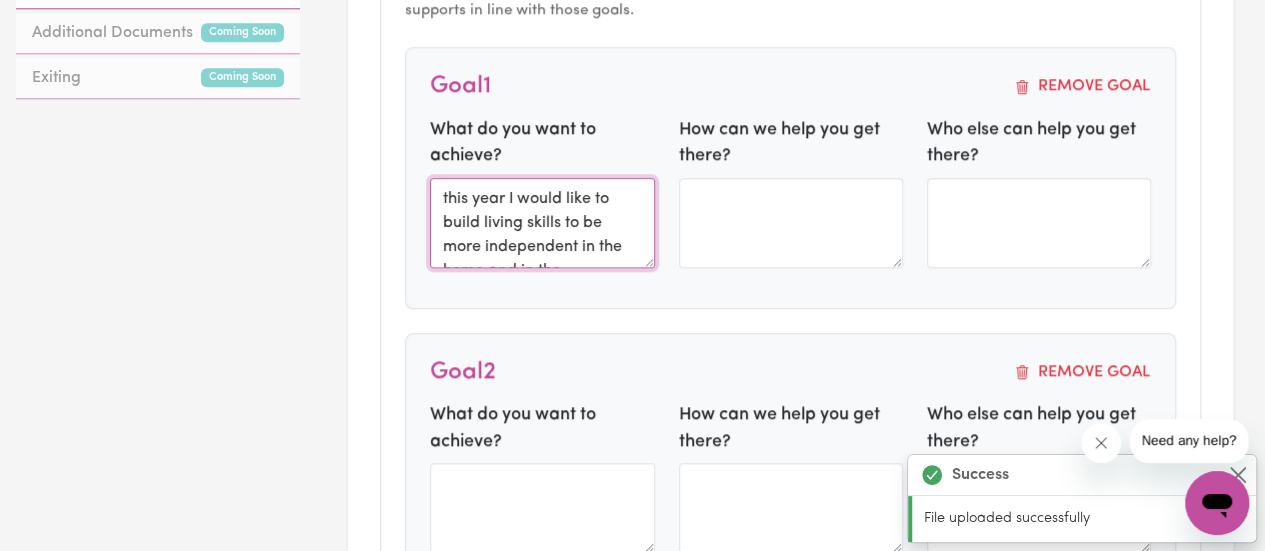 scroll 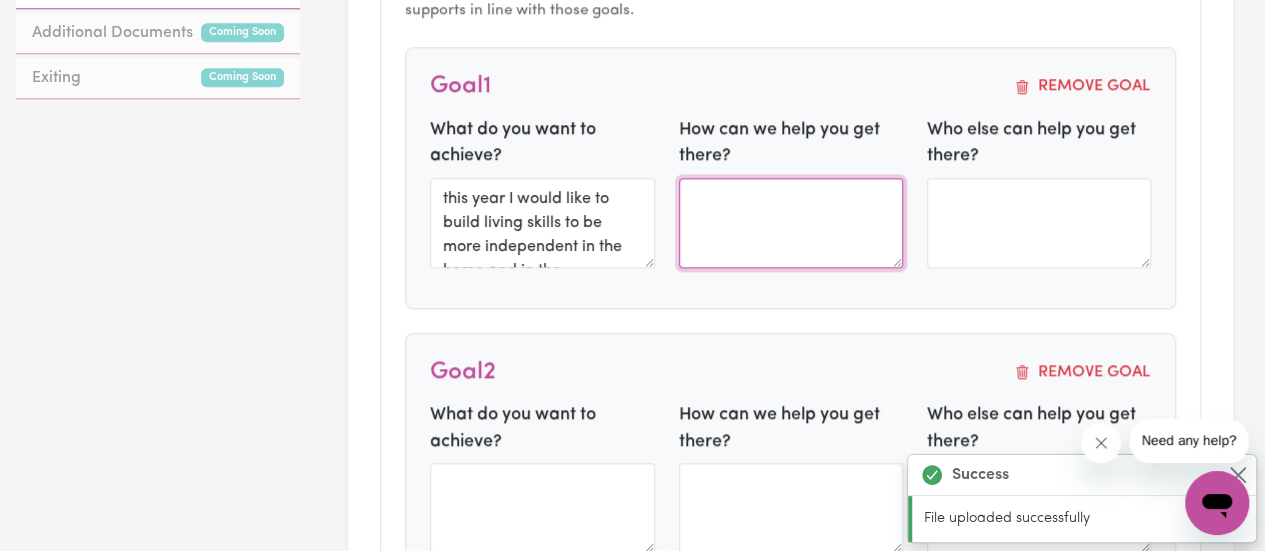 click at bounding box center (791, 223) 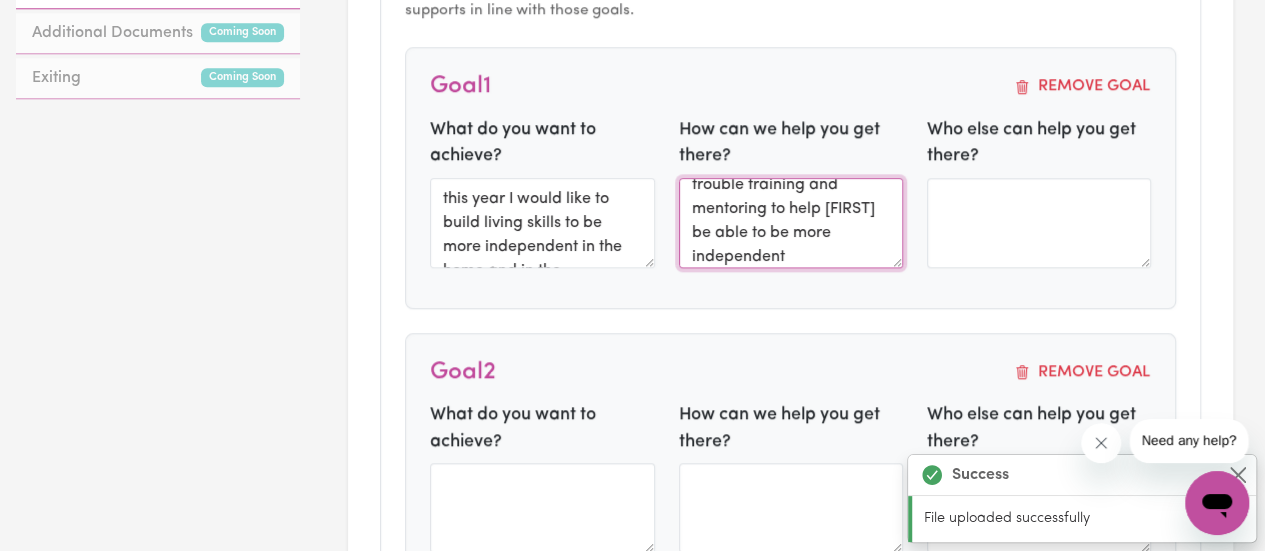 scroll, scrollTop: 0, scrollLeft: 0, axis: both 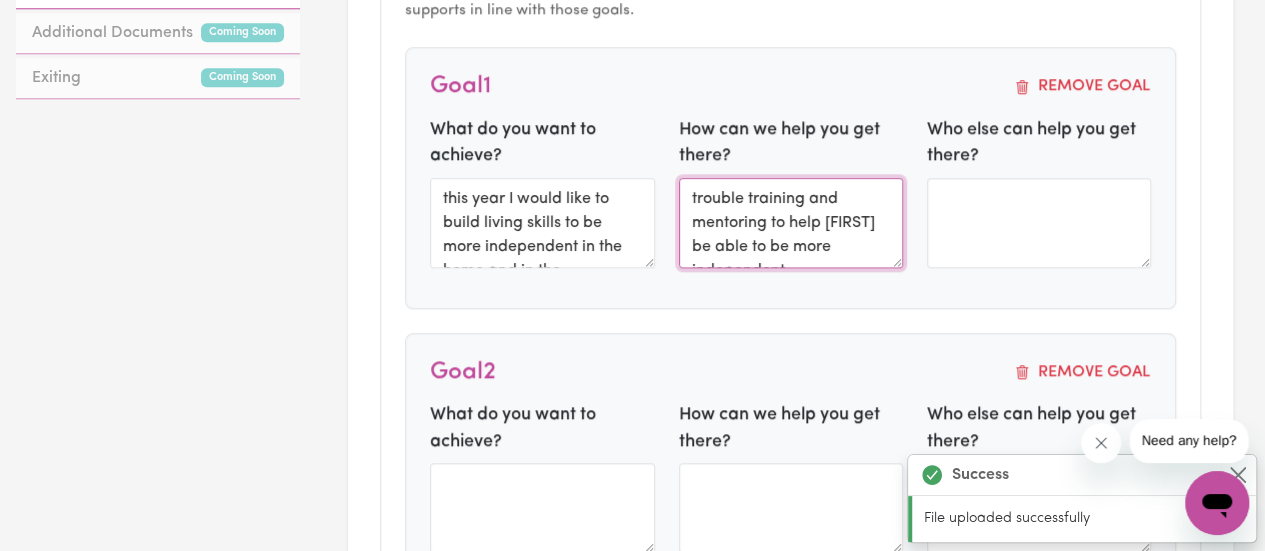 click on "trouble training and mentoring to help [FIRST] be able to be more independent" at bounding box center (791, 223) 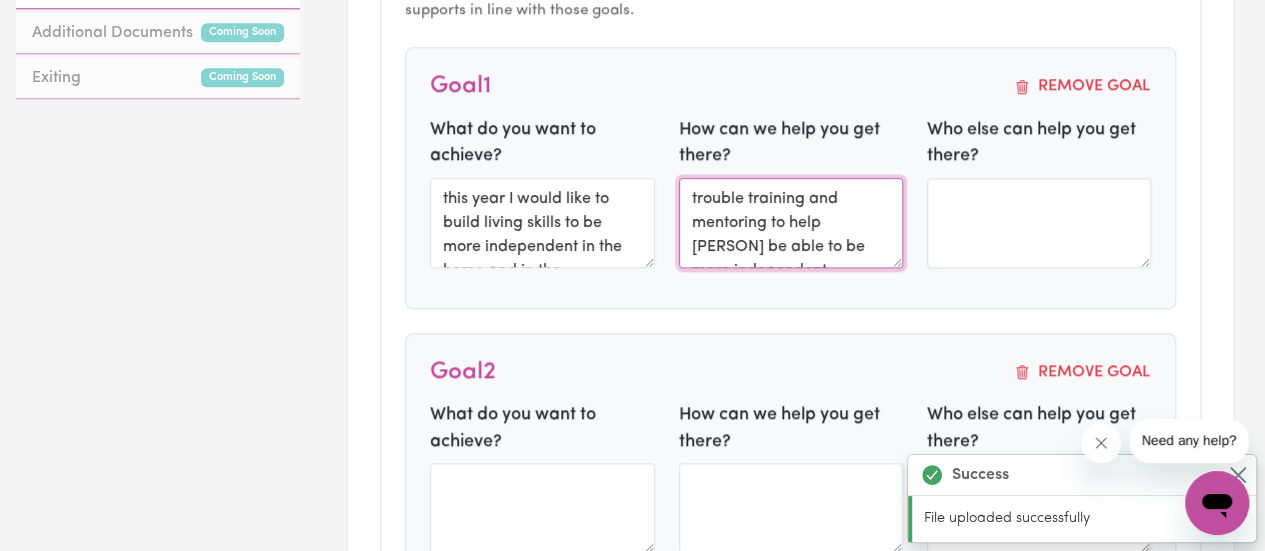 type on "trouble training and mentoring to help [PERSON] be able to be more independent" 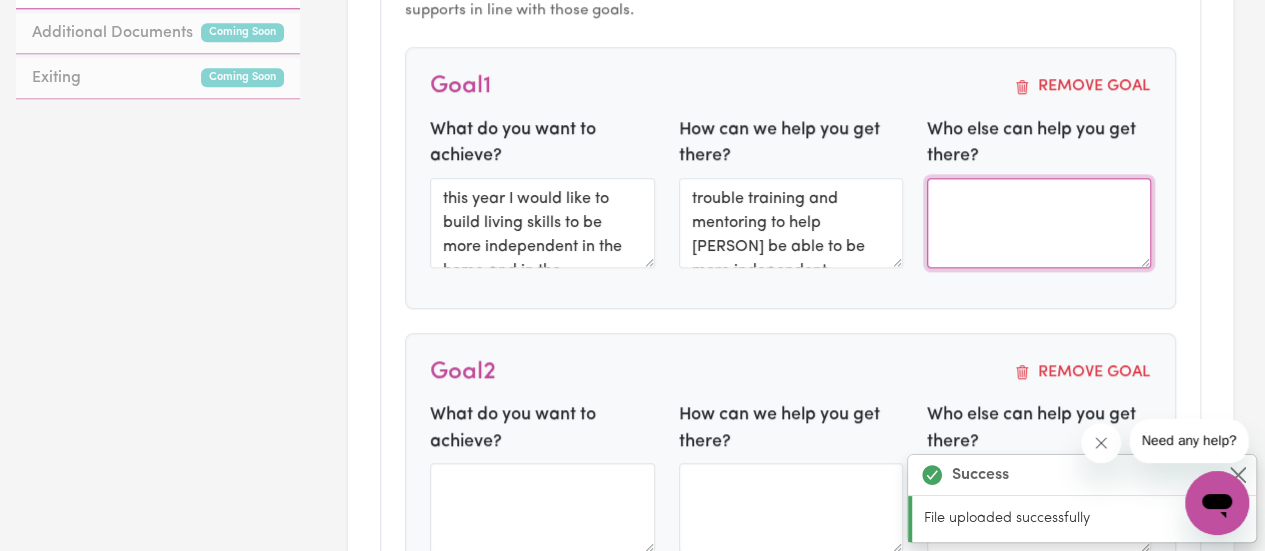 click at bounding box center (1039, 223) 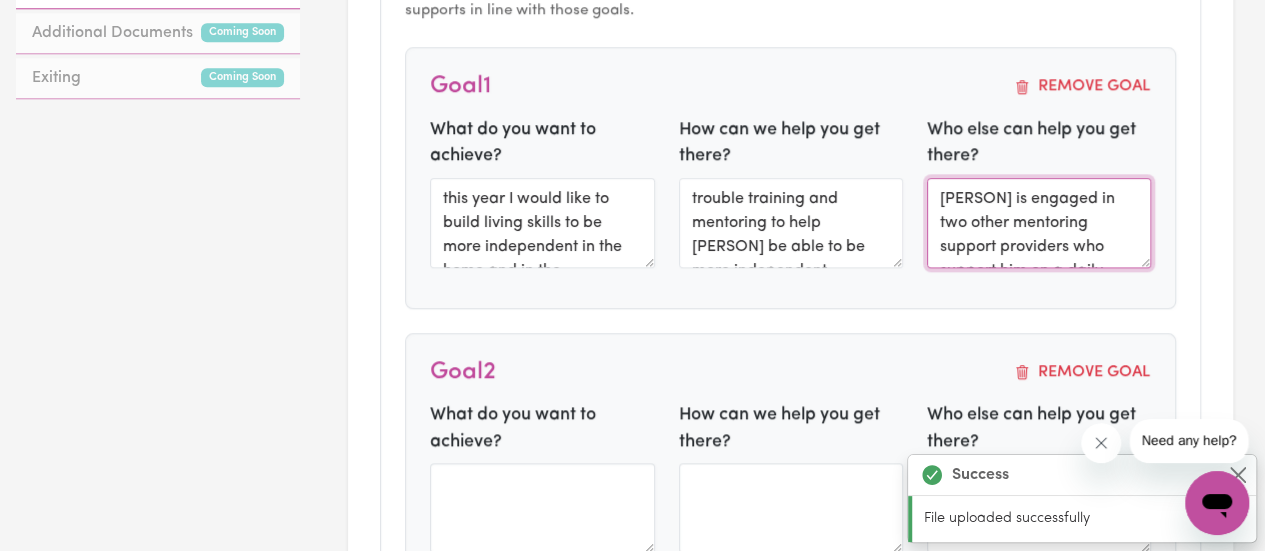 scroll, scrollTop: 0, scrollLeft: 0, axis: both 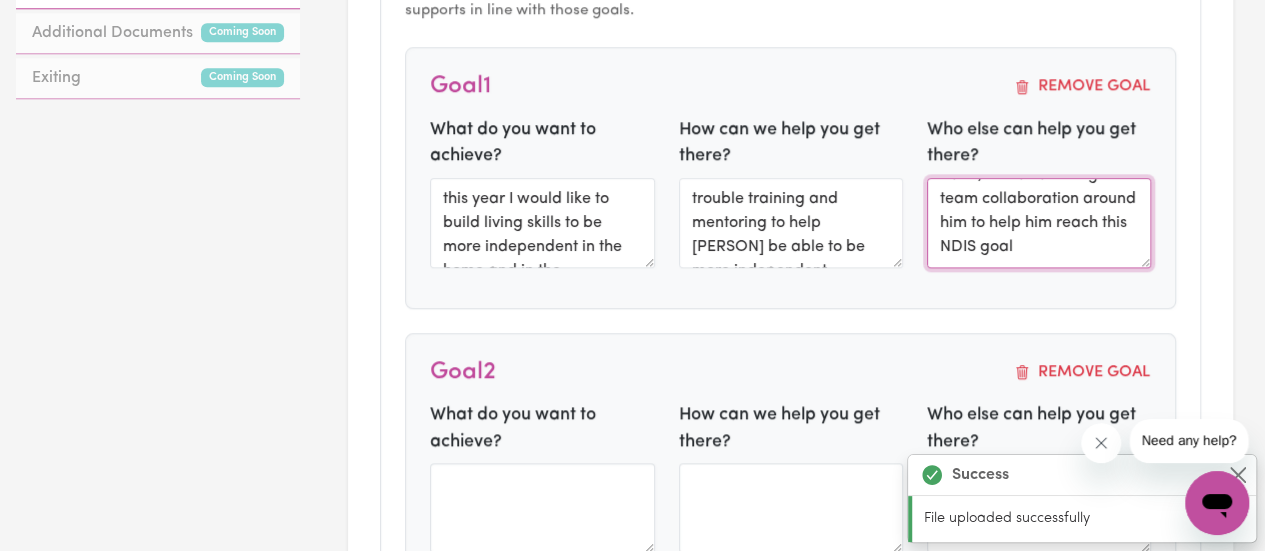 type on "[PERSON] is engaged in two other mentoring support providers who support him on a daily basis, he has a strong team collaboration around him to help him reach this NDIS goal" 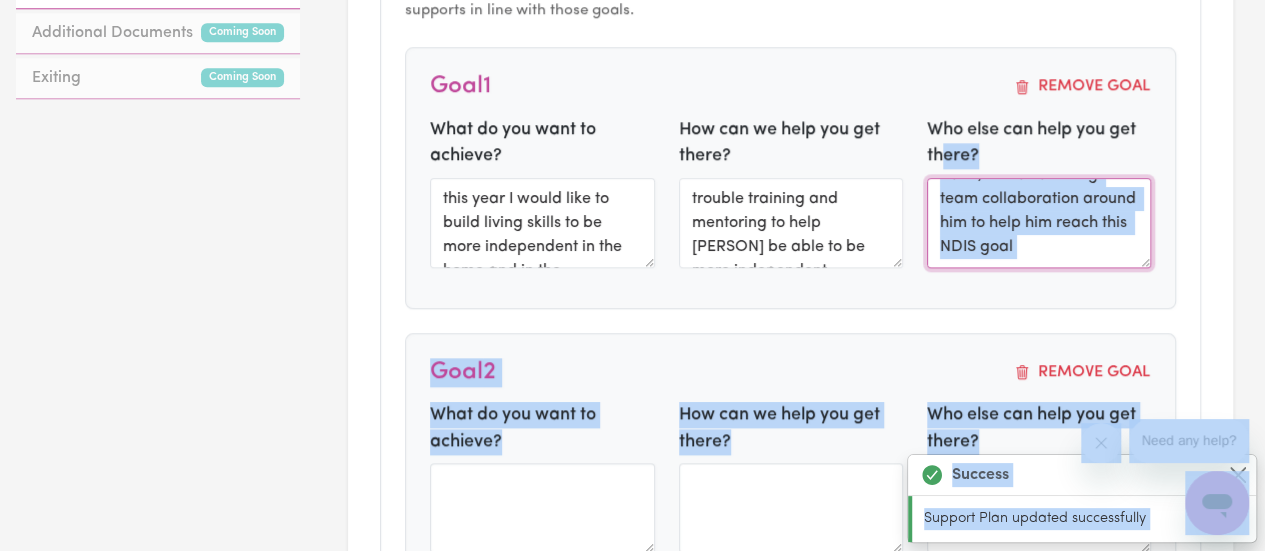 click on "[PERSON] is engaged in two other mentoring support providers who support him on a daily basis, he has a strong team collaboration around him to help him reach this NDIS goal" at bounding box center [1039, 223] 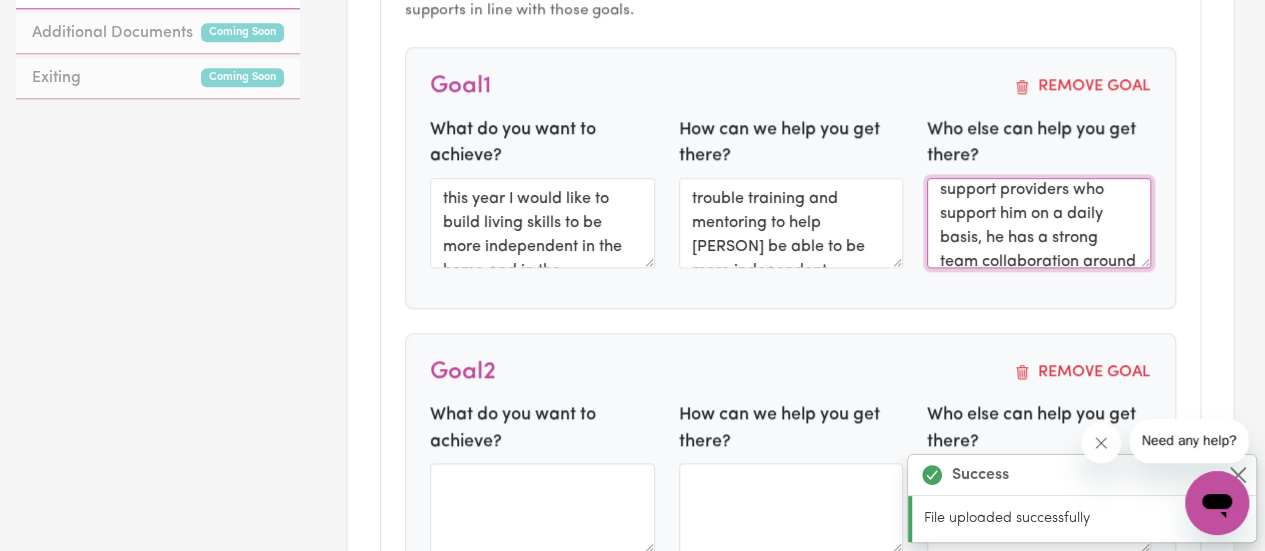 scroll, scrollTop: 0, scrollLeft: 0, axis: both 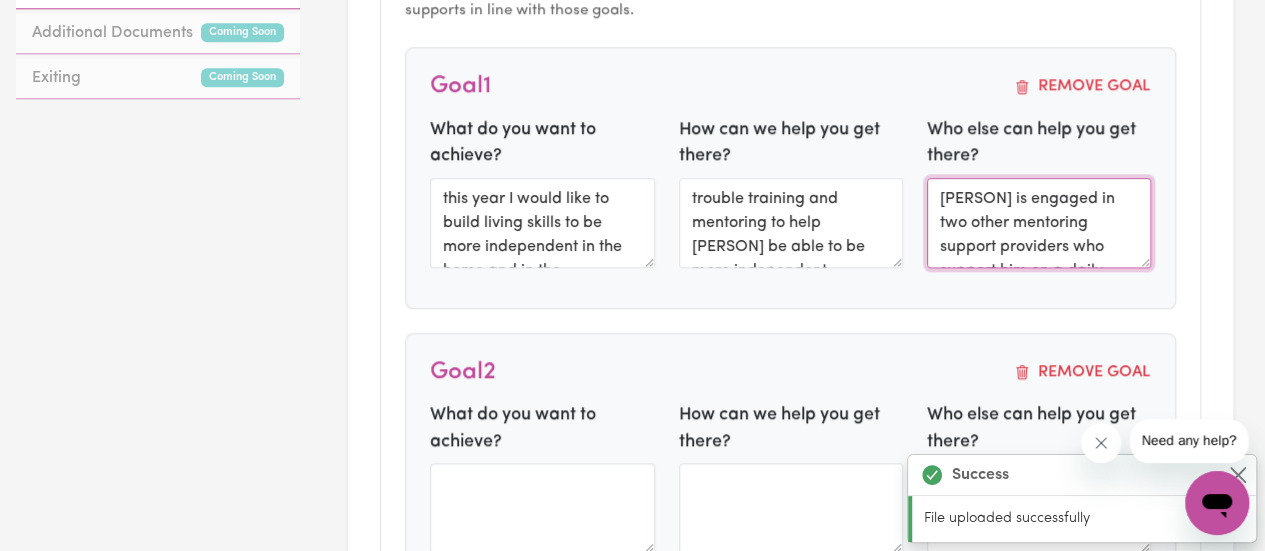 drag, startPoint x: 1068, startPoint y: 247, endPoint x: 940, endPoint y: 161, distance: 154.20766 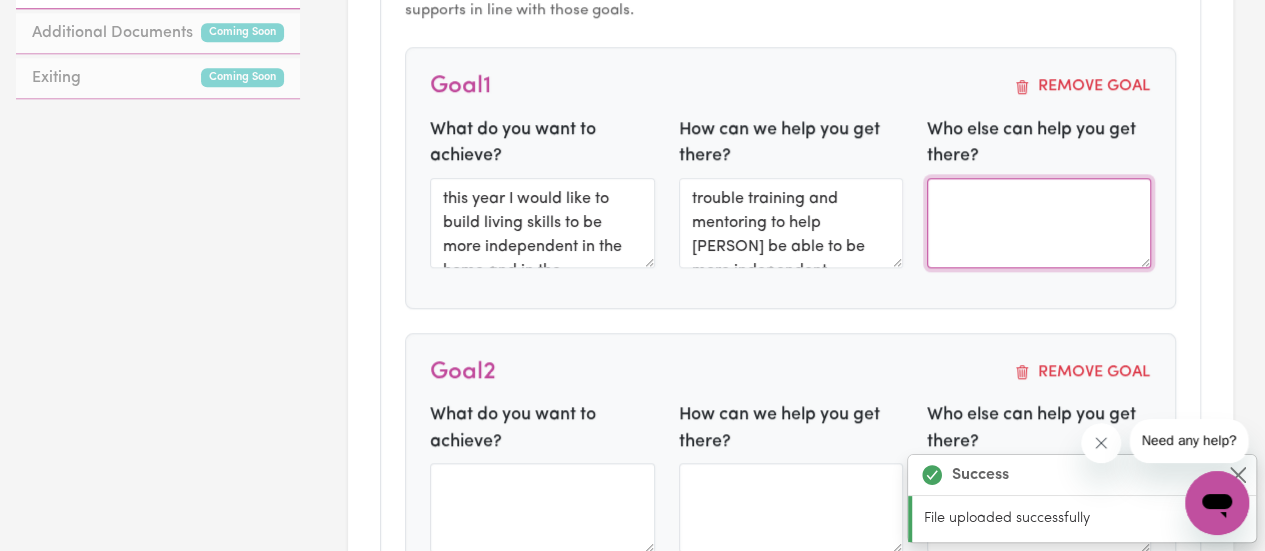 paste on "[FIRST] is currently supported by two other mentoring providers who work with him on a daily basis. He has a strong, collaborative team in place to assist him in working toward his NDIS goals." 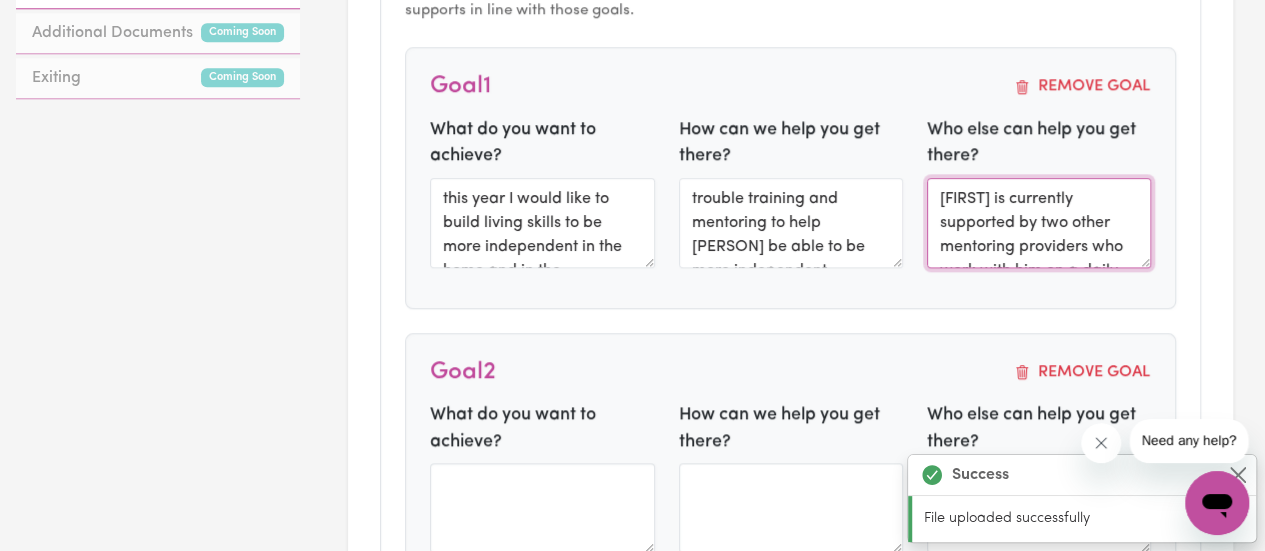 scroll, scrollTop: 134, scrollLeft: 0, axis: vertical 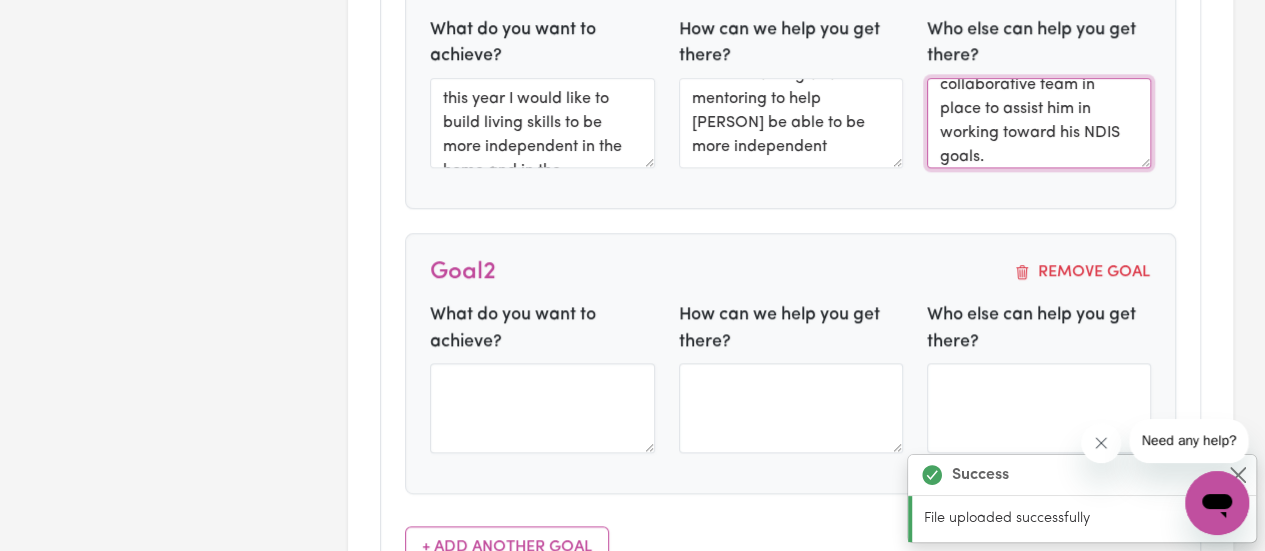 type on "[FIRST] is currently supported by two other mentoring providers who work with him on a daily basis. He has a strong, collaborative team in place to assist him in working toward his NDIS goals." 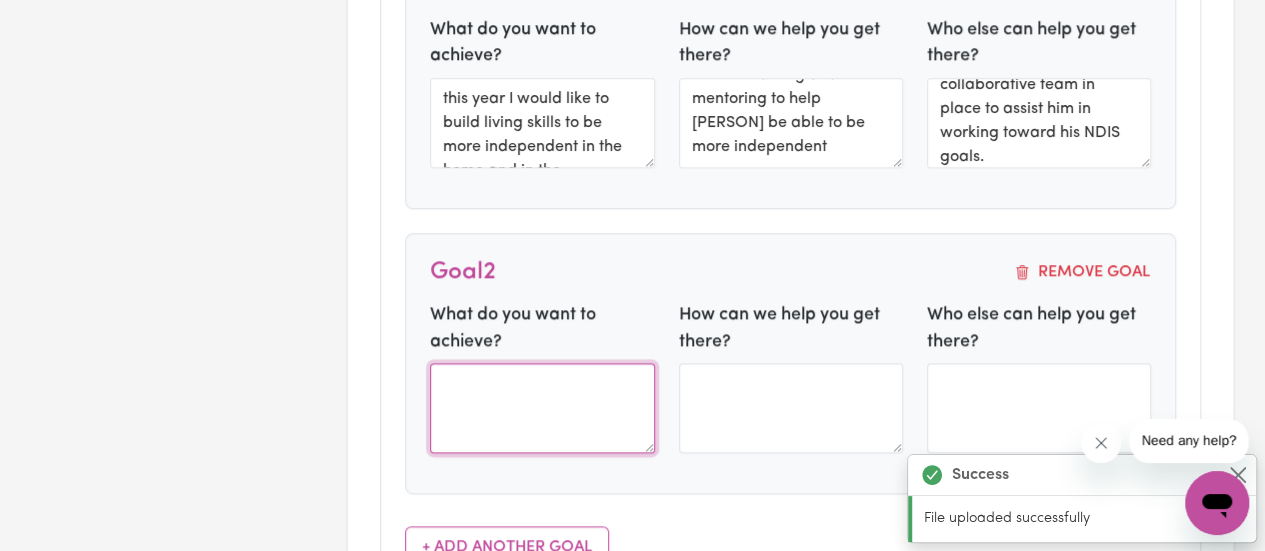 click at bounding box center (542, 408) 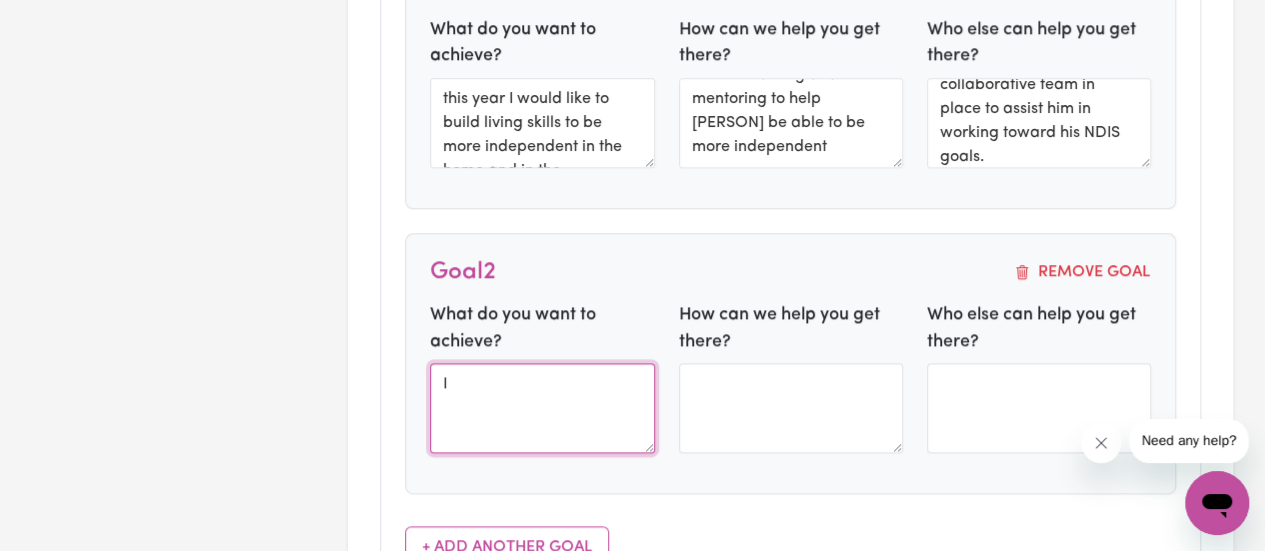 type on "I would" 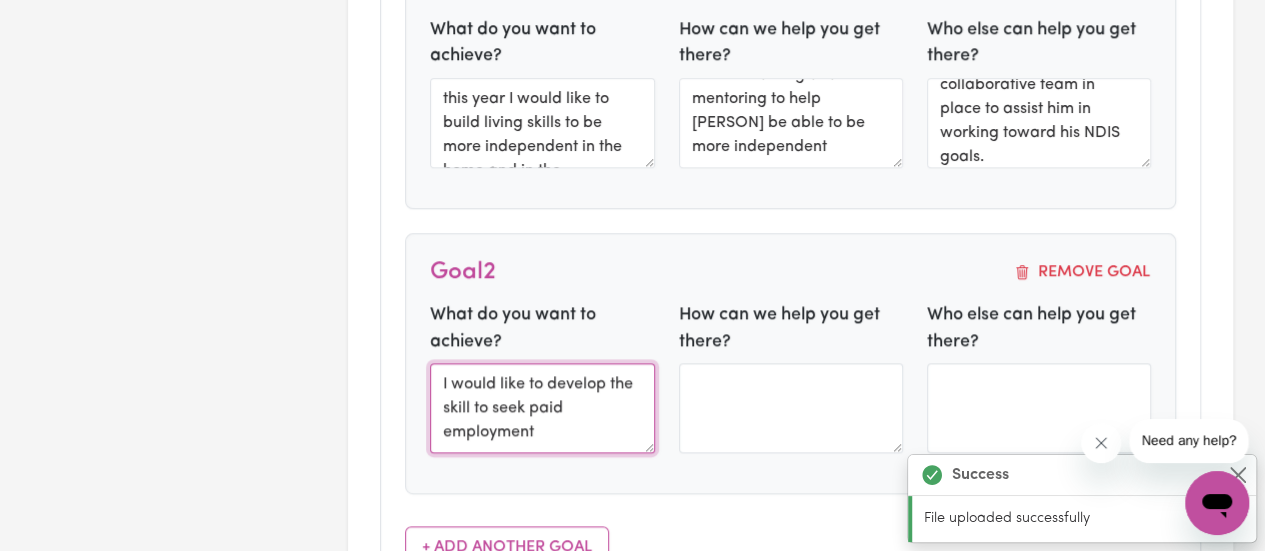 type on "I would like to develop the skill to seek paid employment" 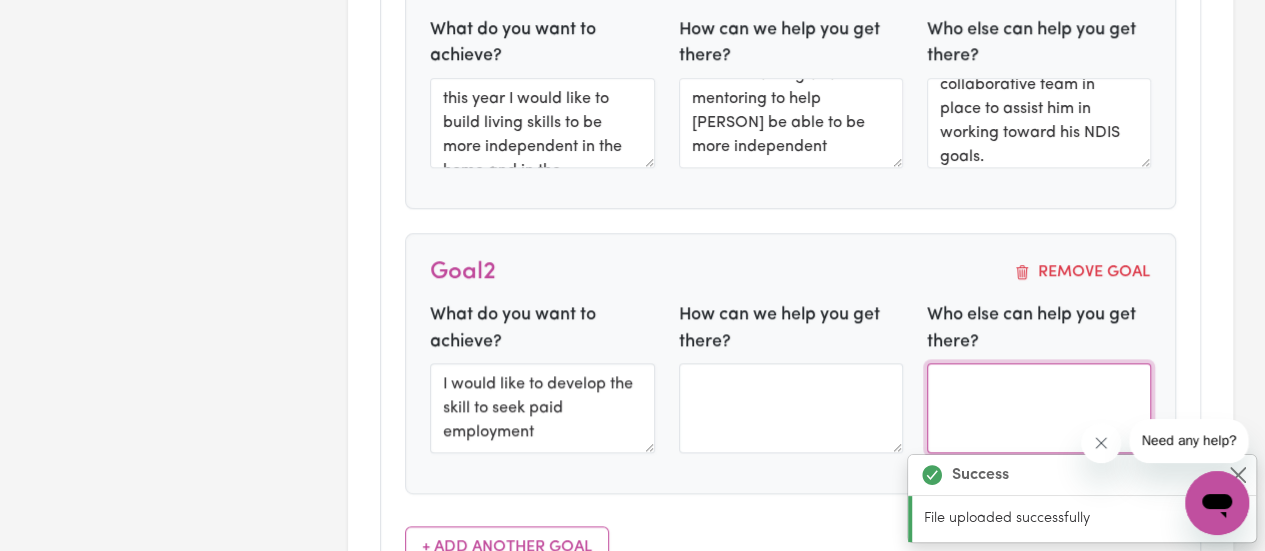 click at bounding box center [1039, 408] 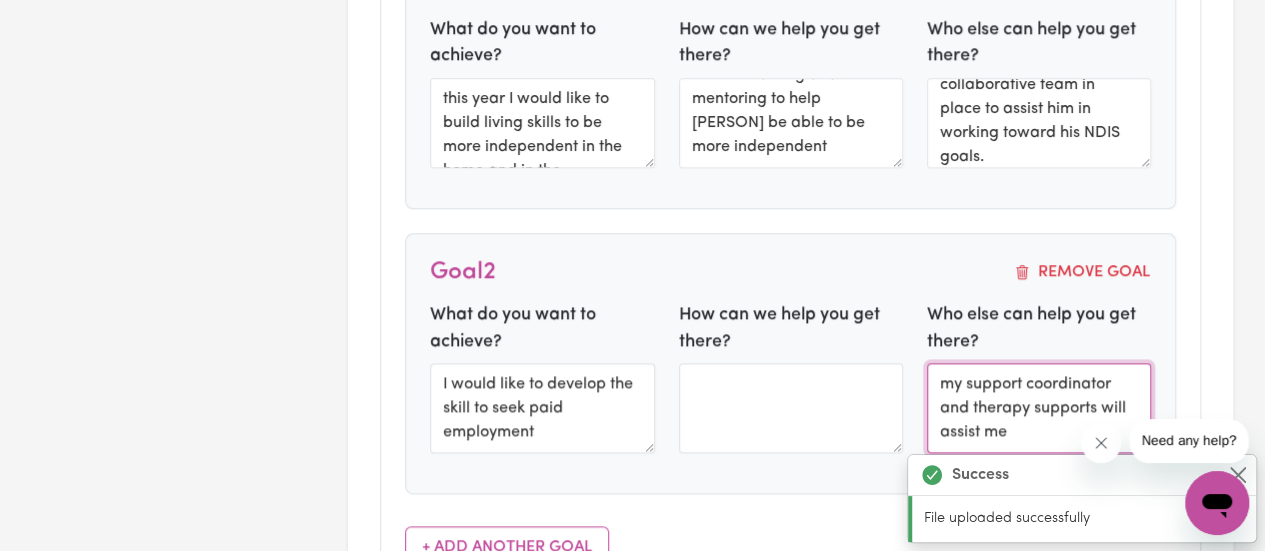 type on "my support coordinator and therapy supports will assist me" 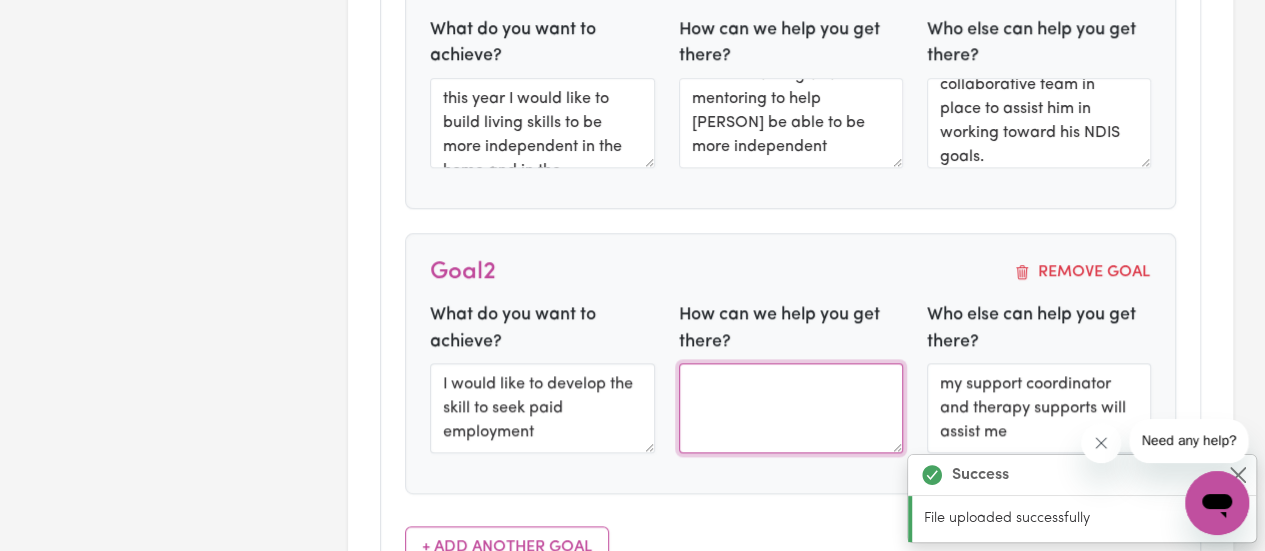 click at bounding box center (791, 408) 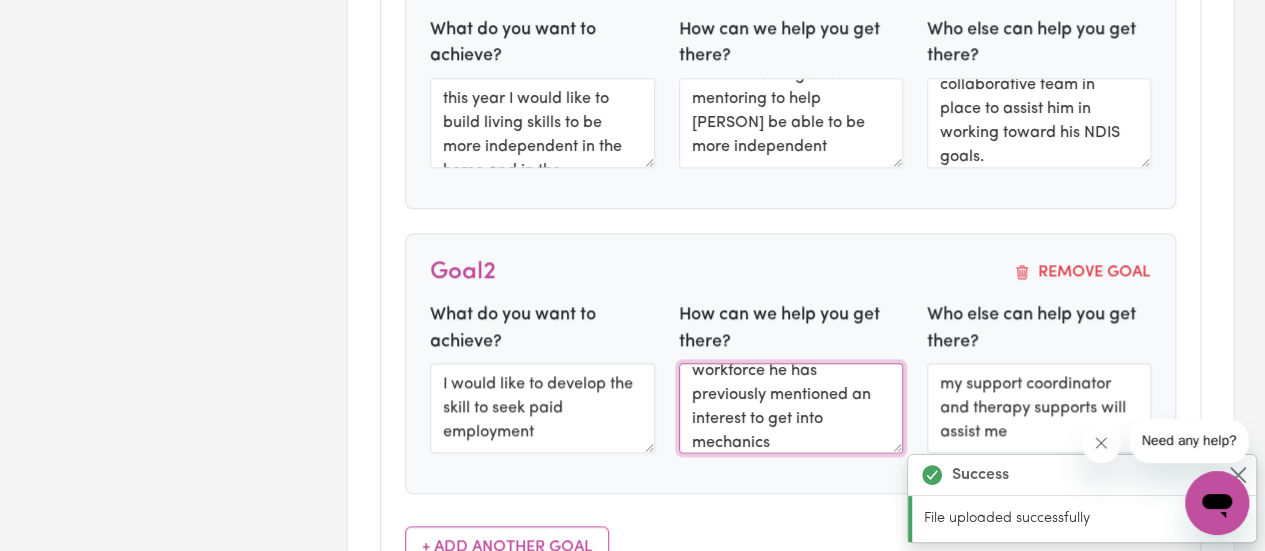 scroll, scrollTop: 0, scrollLeft: 0, axis: both 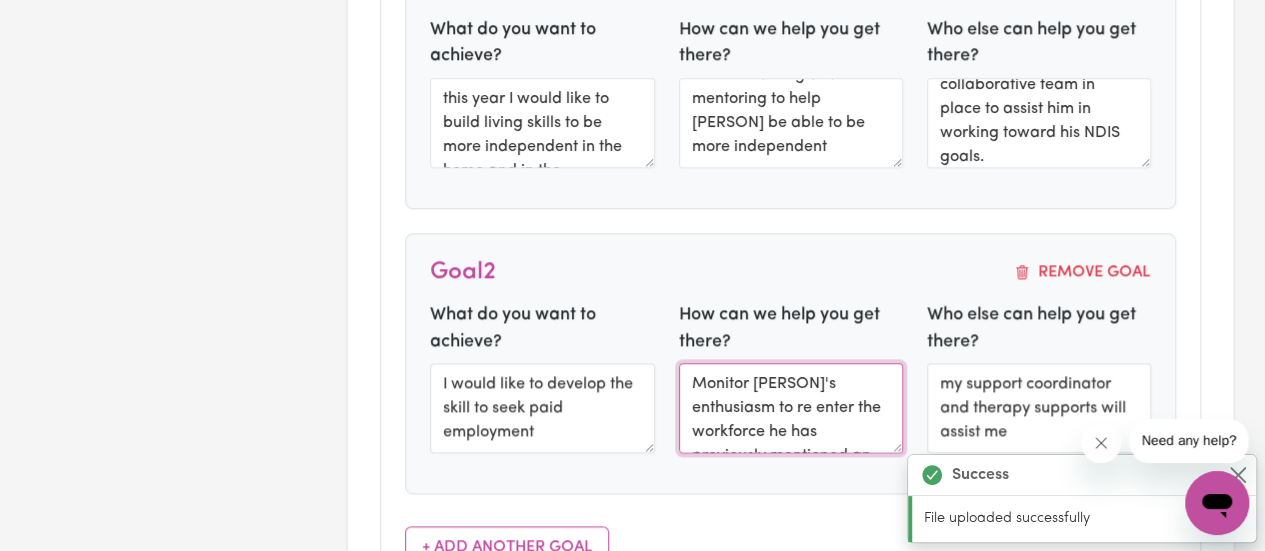 click on "Monitor [PERSON]'s enthusiasm to re enter the workforce he has previously mentioned an interest to get into mechanics" at bounding box center (791, 408) 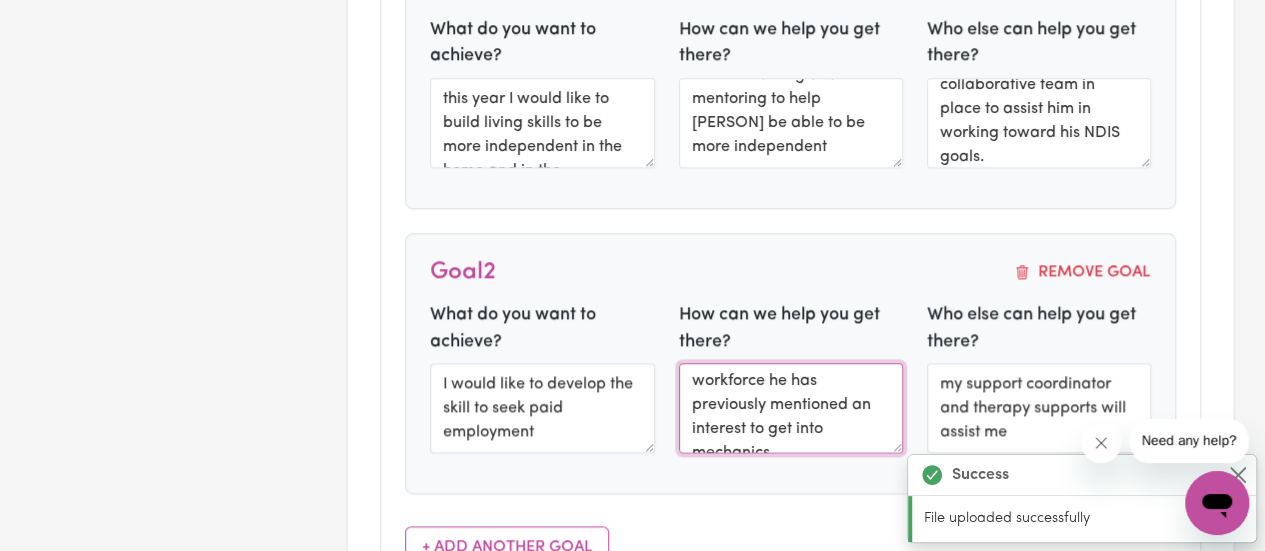 scroll, scrollTop: 72, scrollLeft: 0, axis: vertical 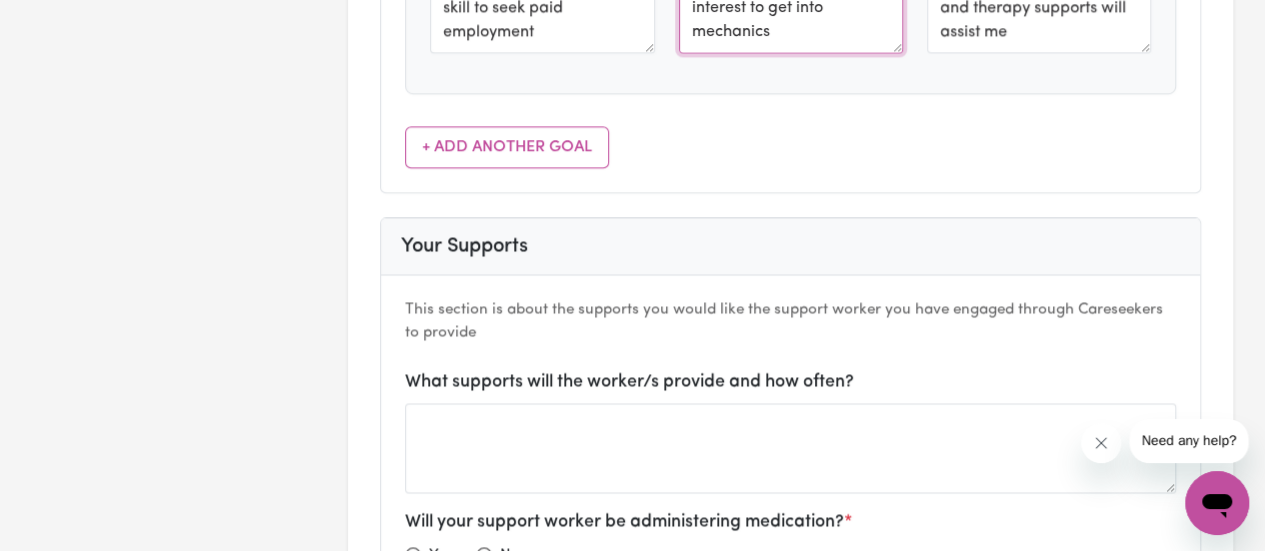 type on "Monitor [PERSON]'s enthusiasm to re enter the workforce he has previously mentioned an interest to get into mechanics" 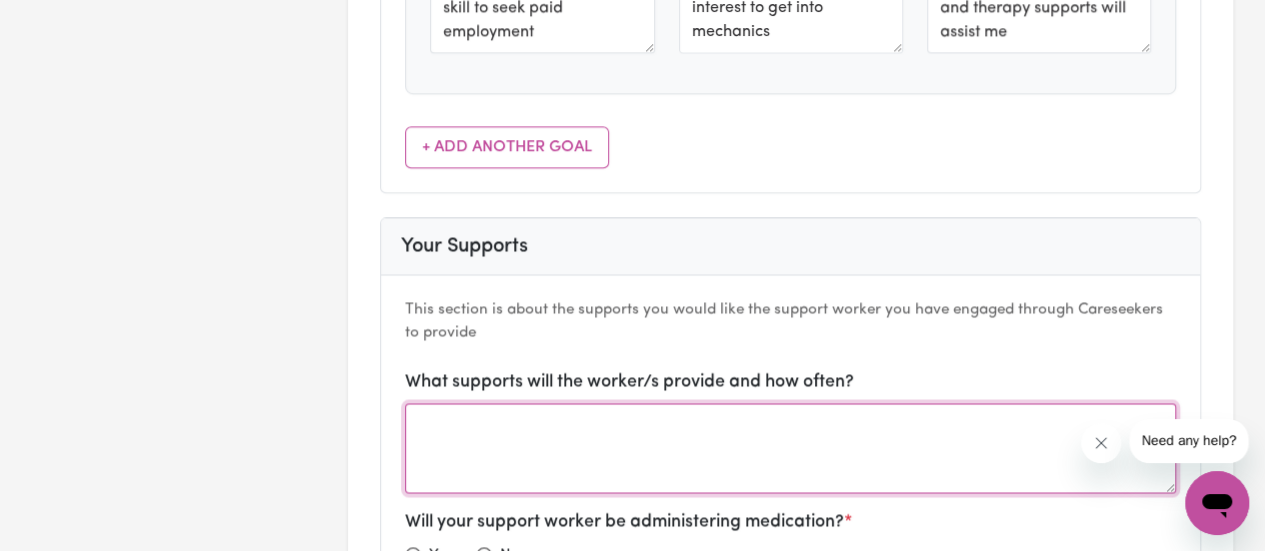 click at bounding box center [790, 448] 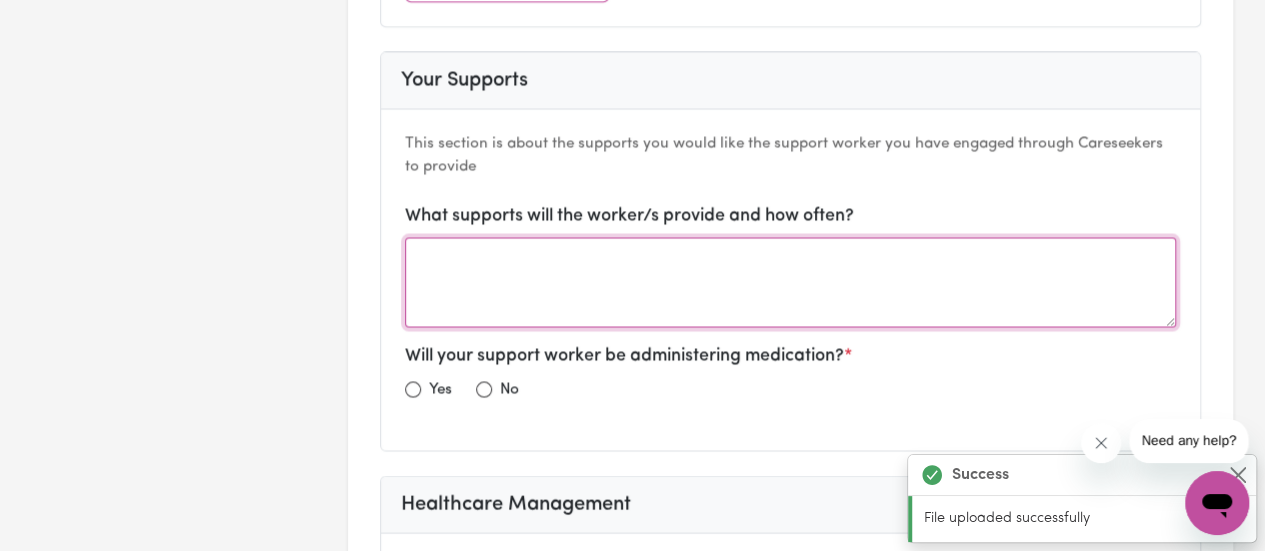 scroll, scrollTop: 1800, scrollLeft: 0, axis: vertical 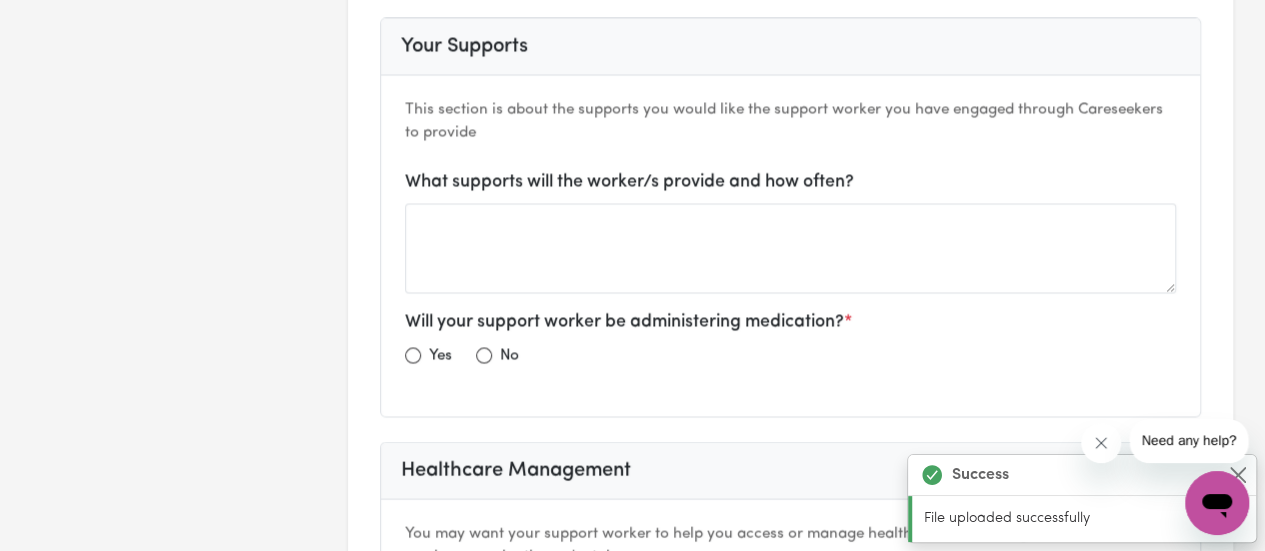 click on "No" at bounding box center [497, 355] 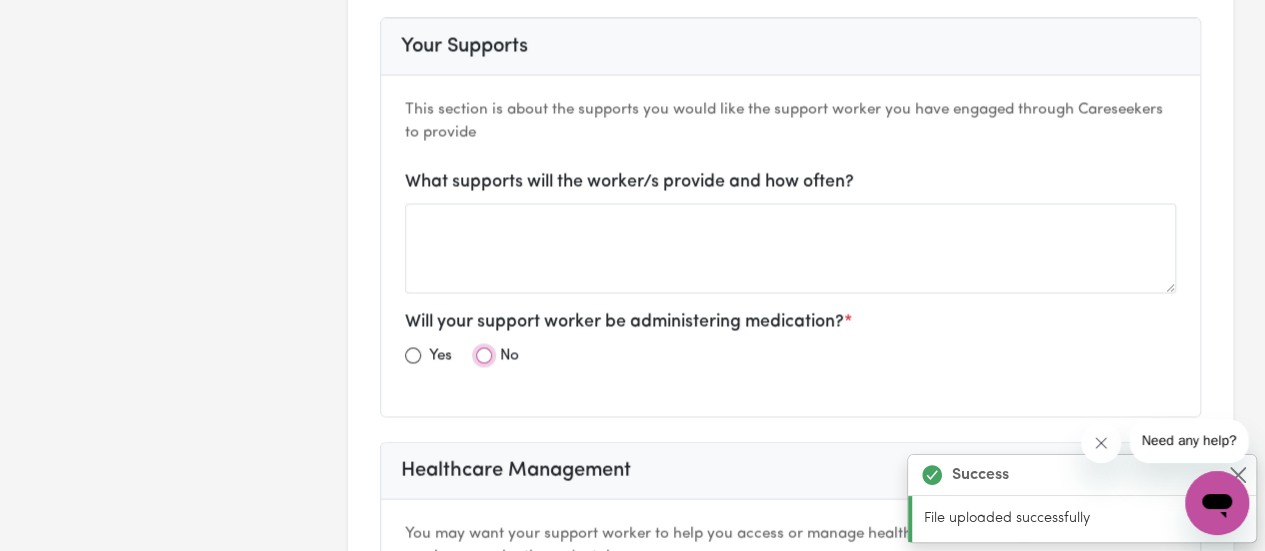 click at bounding box center (484, 355) 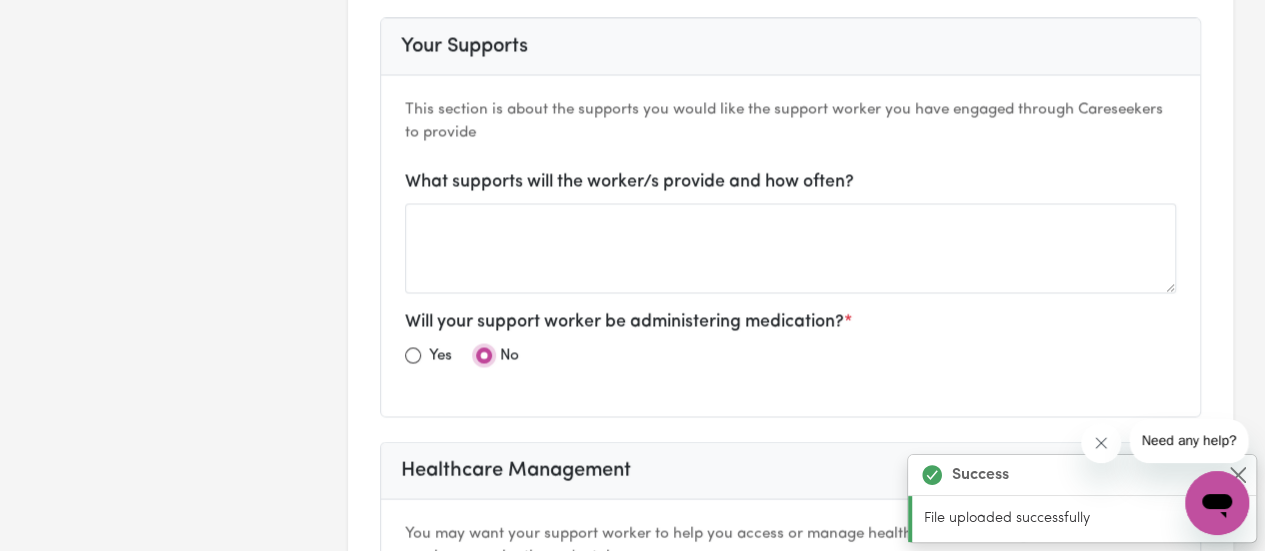 radio on "true" 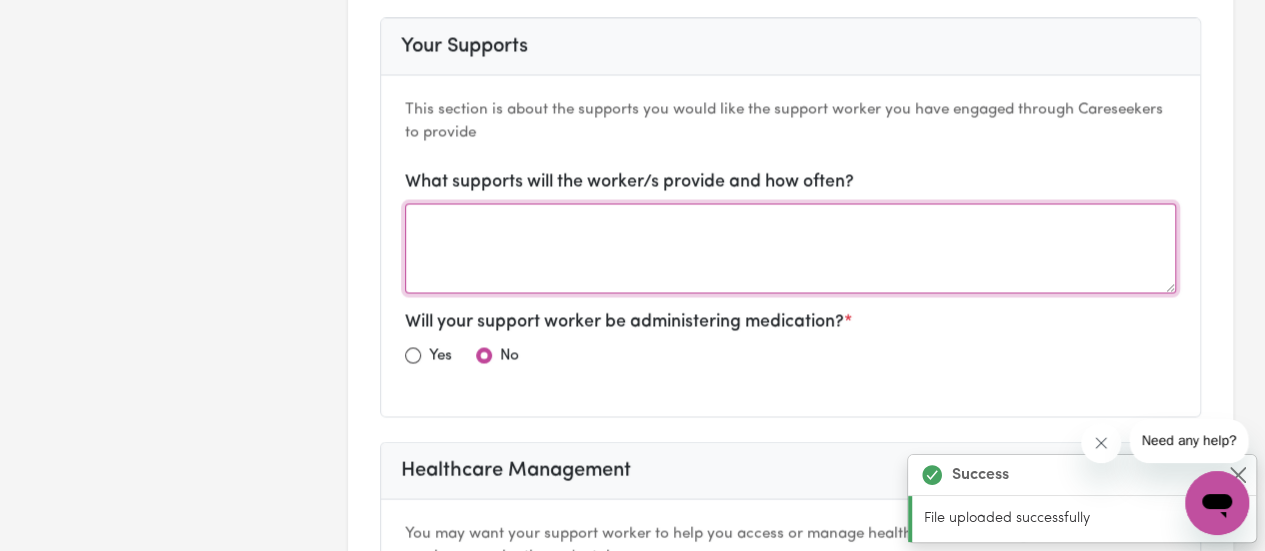 click at bounding box center [790, 248] 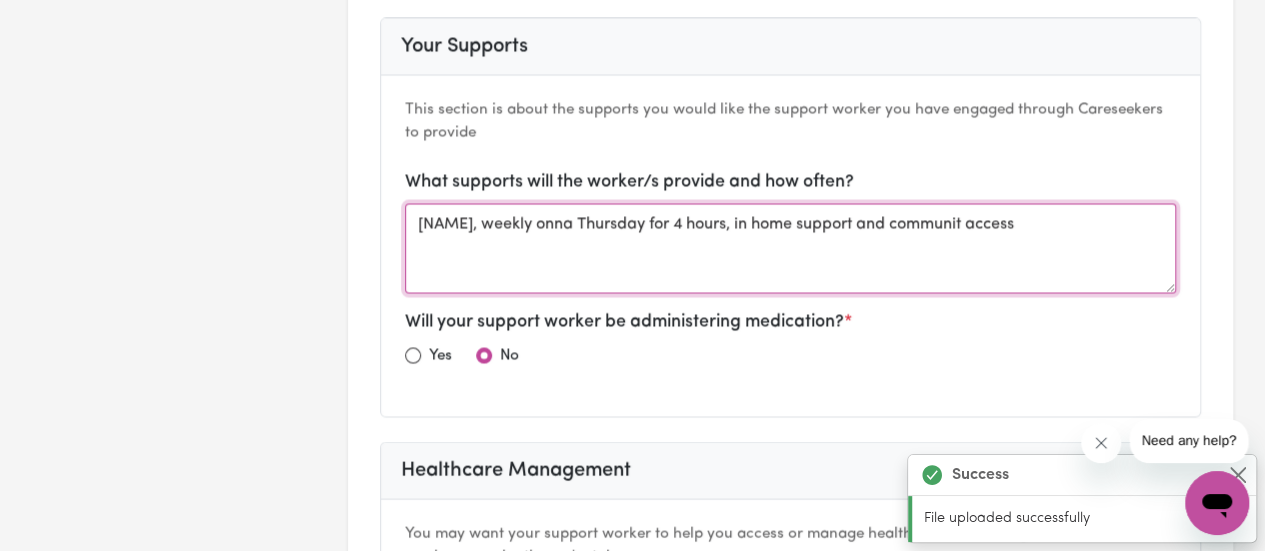 drag, startPoint x: 550, startPoint y: 223, endPoint x: 524, endPoint y: 230, distance: 26.925823 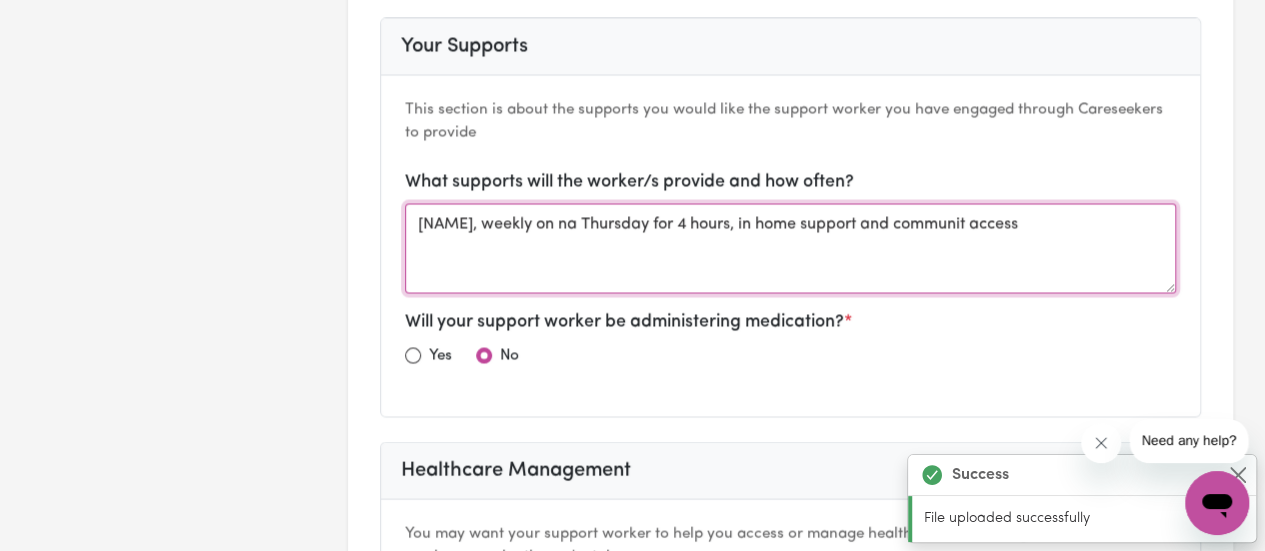 drag, startPoint x: 554, startPoint y: 223, endPoint x: 569, endPoint y: 223, distance: 15 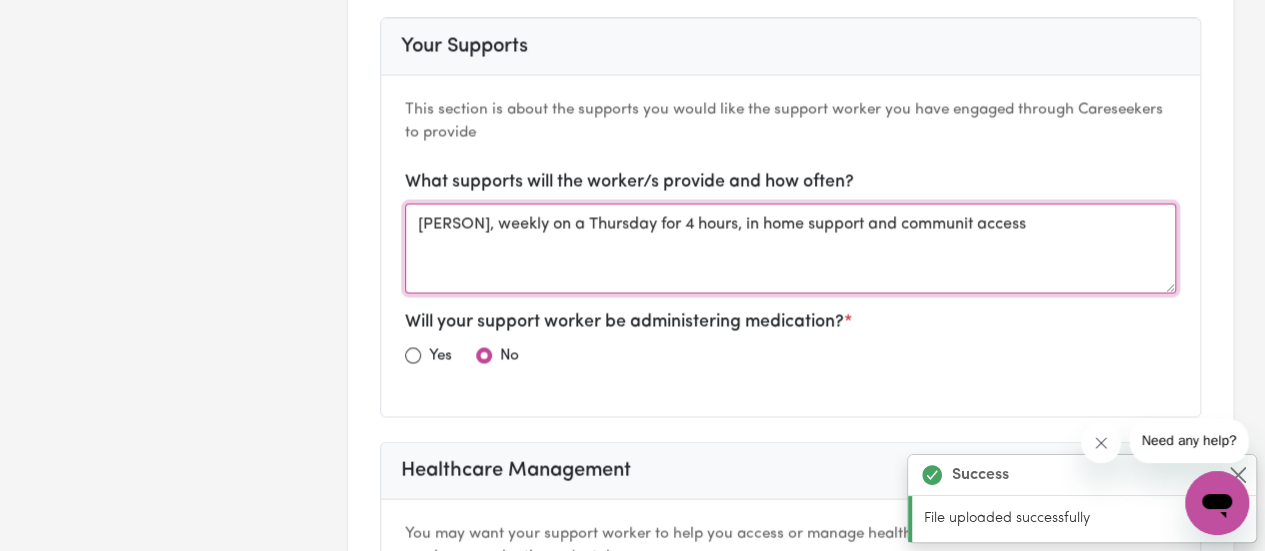 type on "[NAME], weekly on a Thursday for 4 hours, in home support and community access" 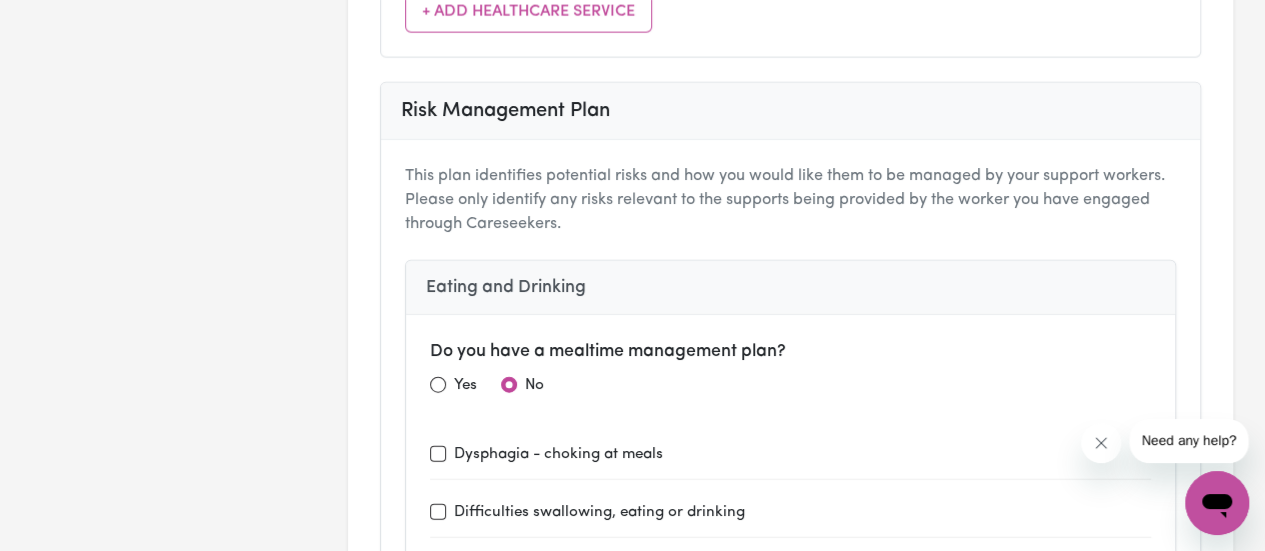 scroll, scrollTop: 2500, scrollLeft: 0, axis: vertical 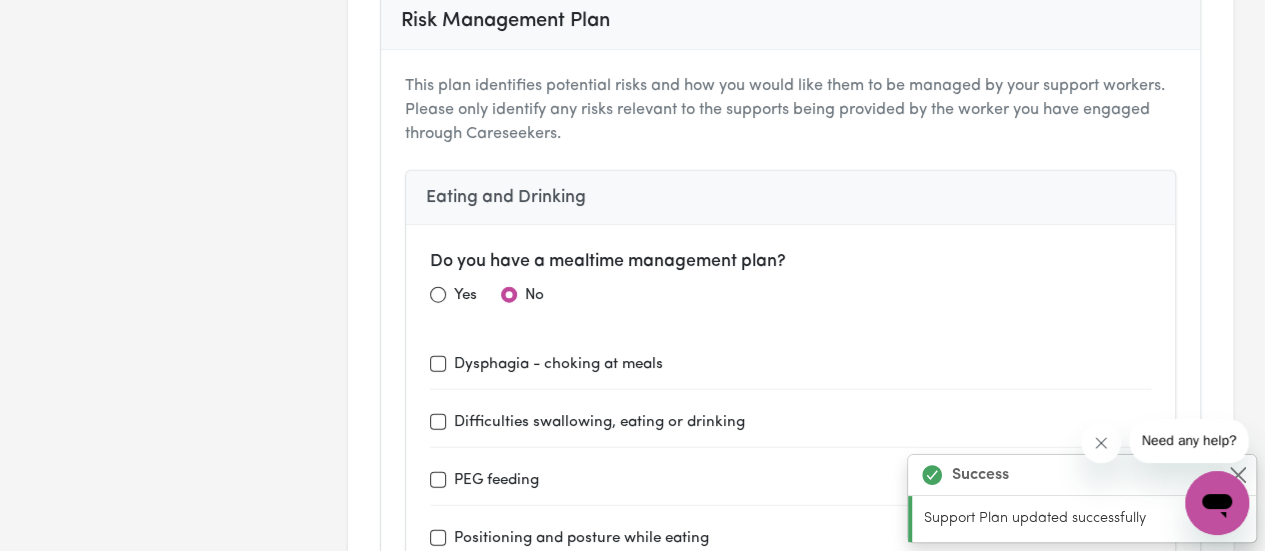 type on "I would like to develop the skill to seek paid employment" 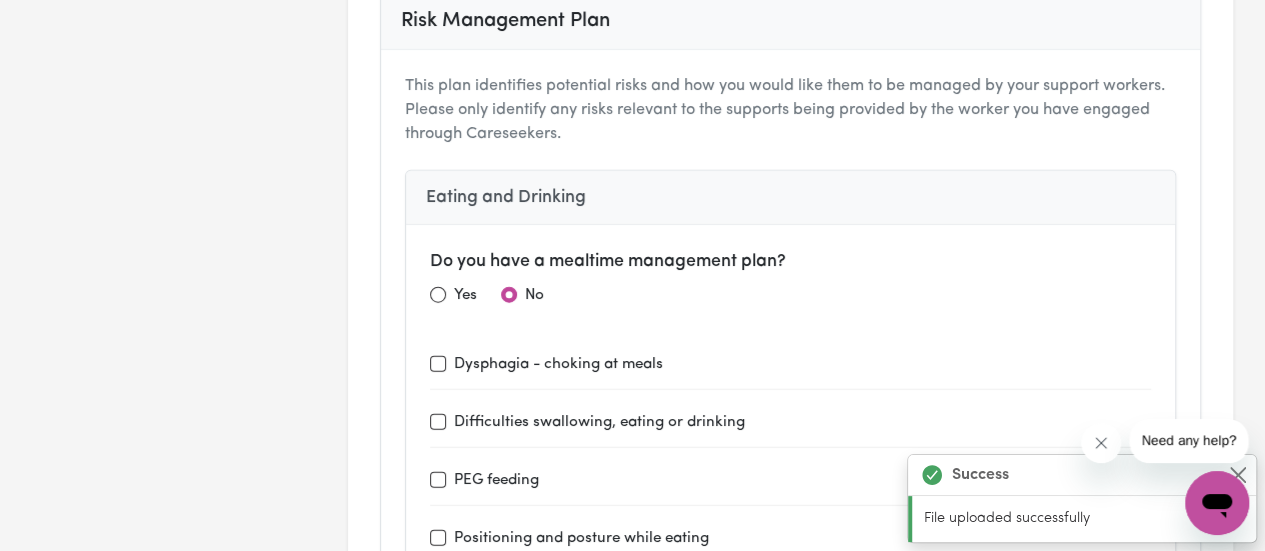 scroll, scrollTop: 0, scrollLeft: 0, axis: both 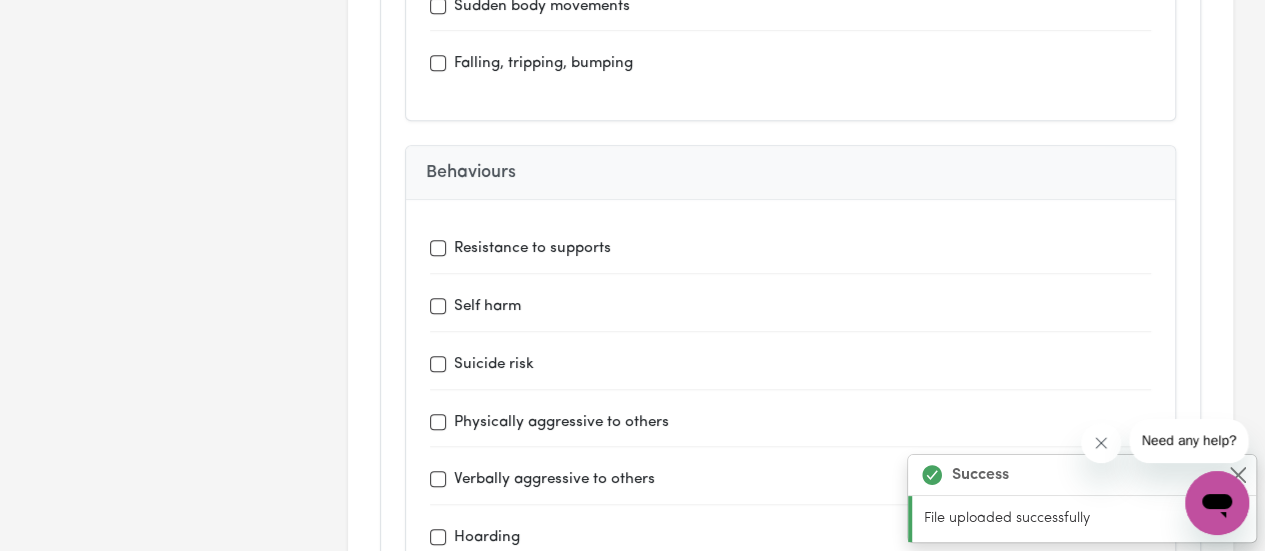 type on "[NAME], weekly on a Thursday for 4 hours, in home support and community access" 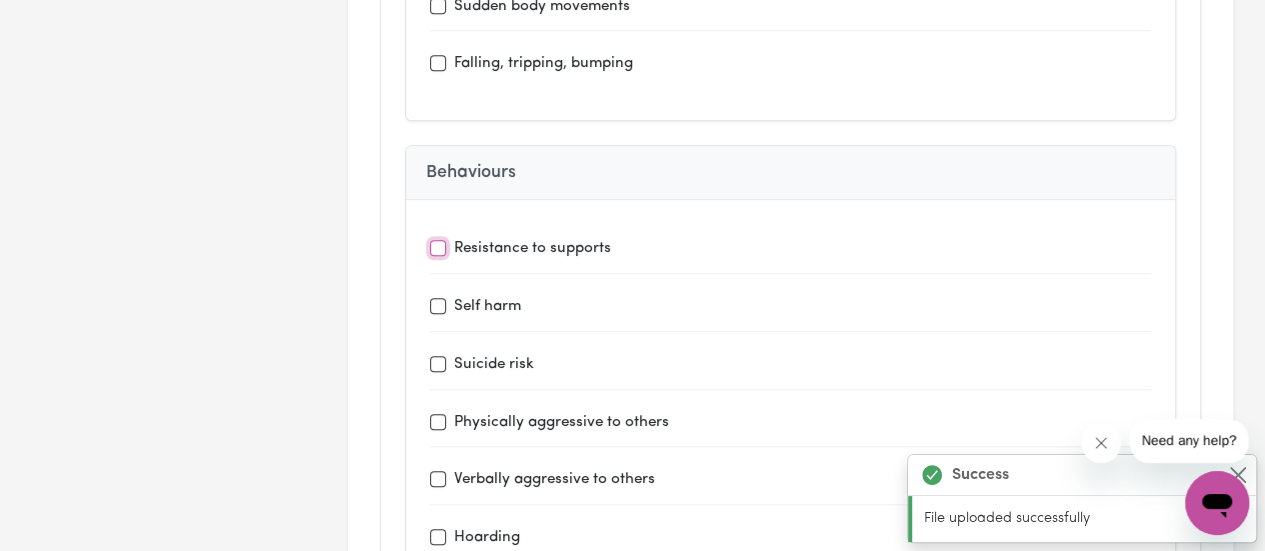 click on "Resistance to supports" at bounding box center (438, 248) 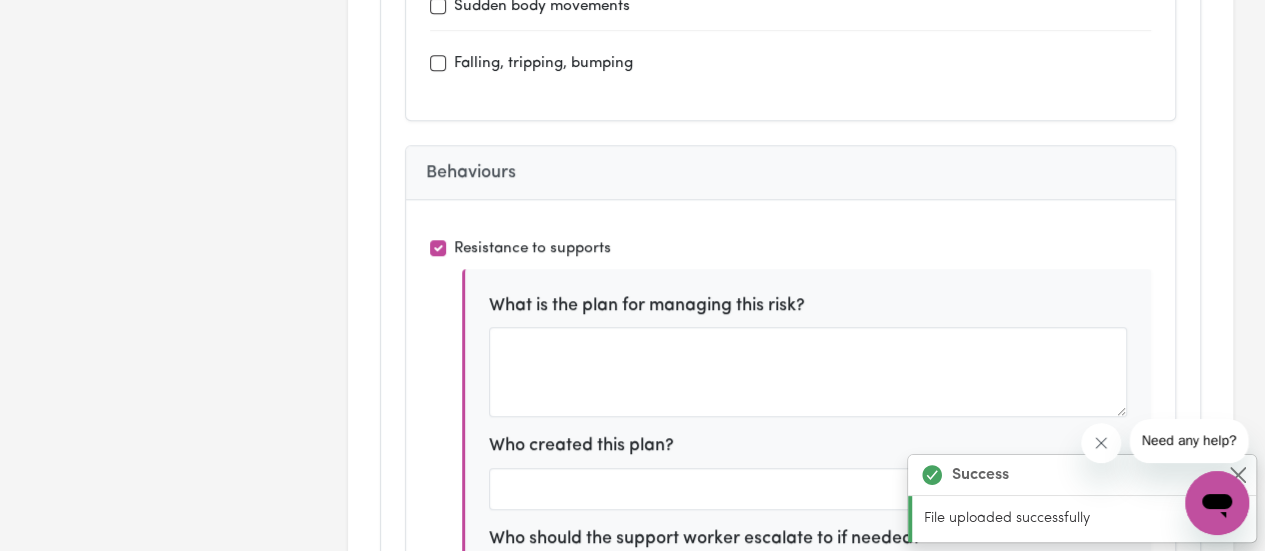 click on "Resistance to supports" at bounding box center [532, 249] 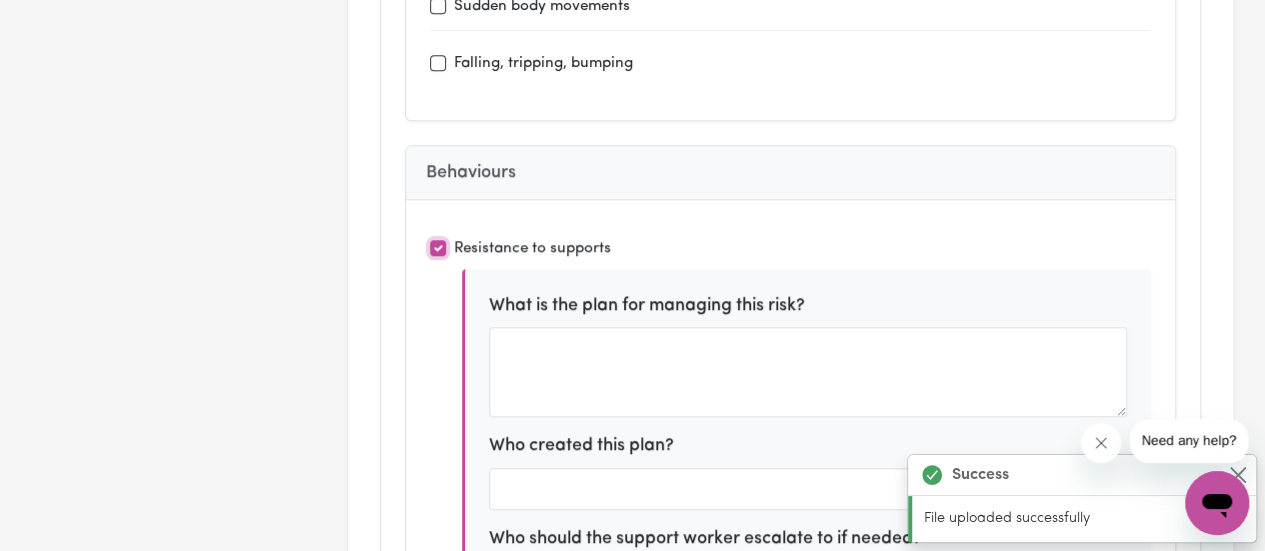 click on "Resistance to supports" at bounding box center (438, 248) 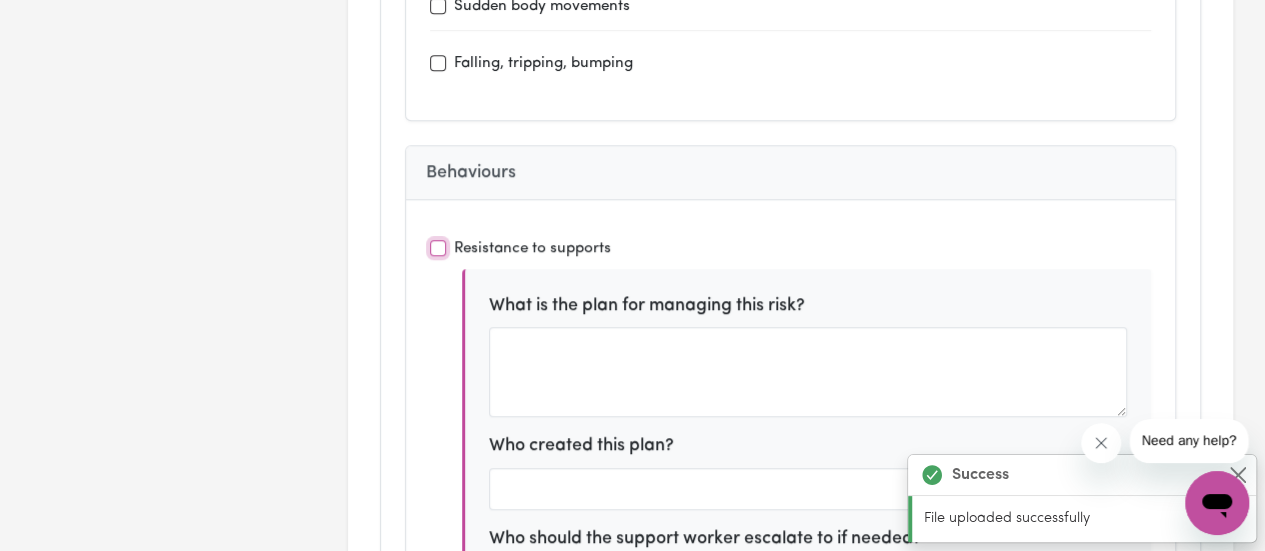 checkbox on "false" 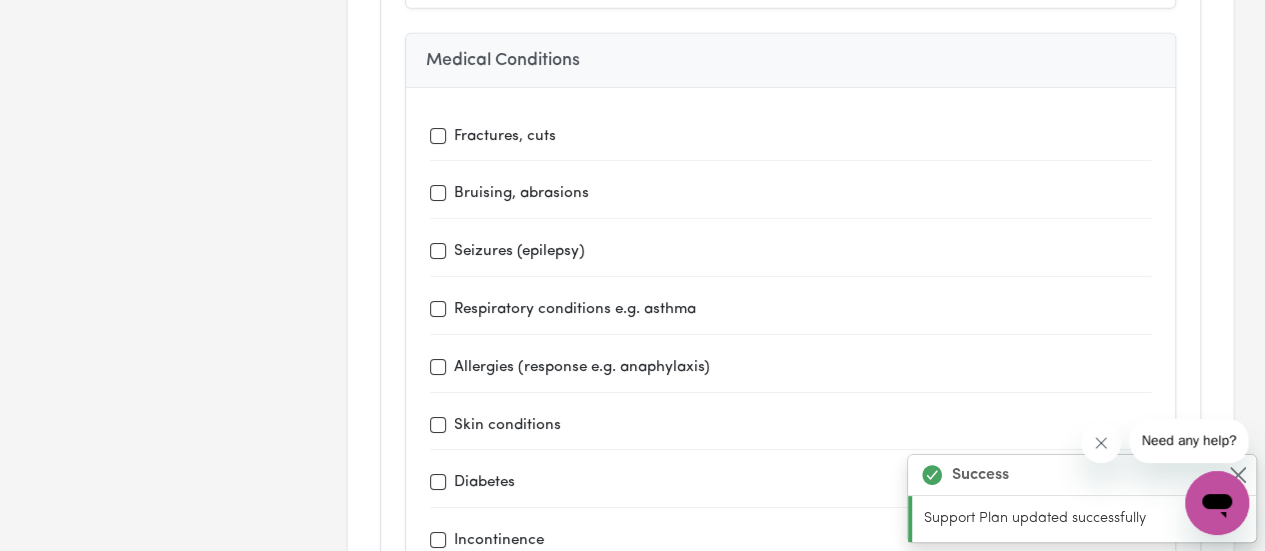 type on "this year I would like to build living skills to be more independent in the home and in the community" 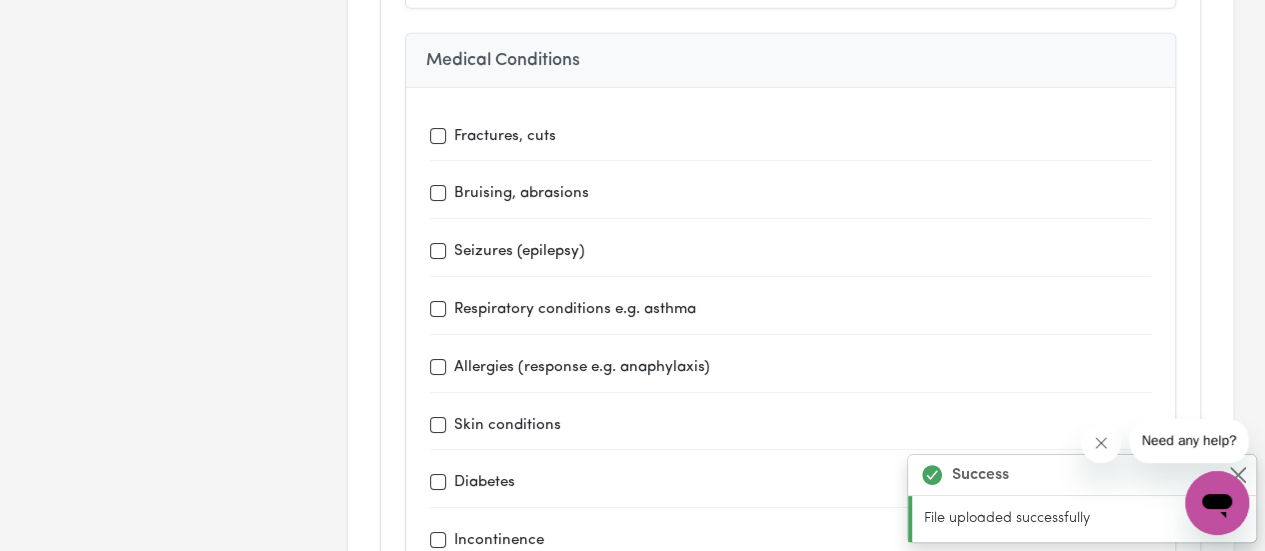 scroll, scrollTop: 3300, scrollLeft: 0, axis: vertical 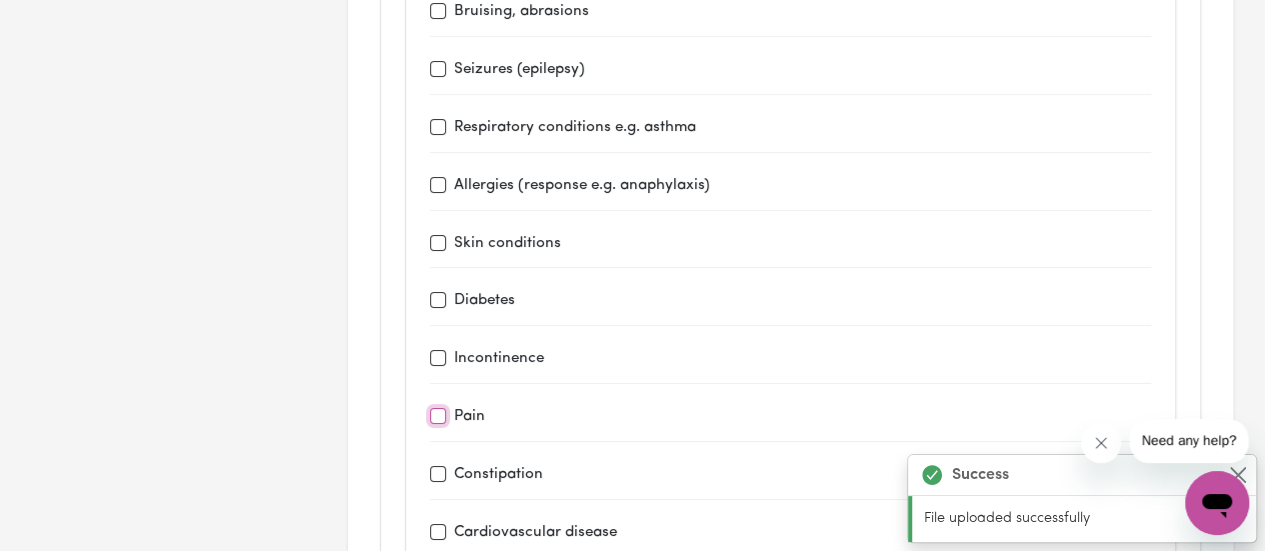 click on "Pain" at bounding box center (438, 416) 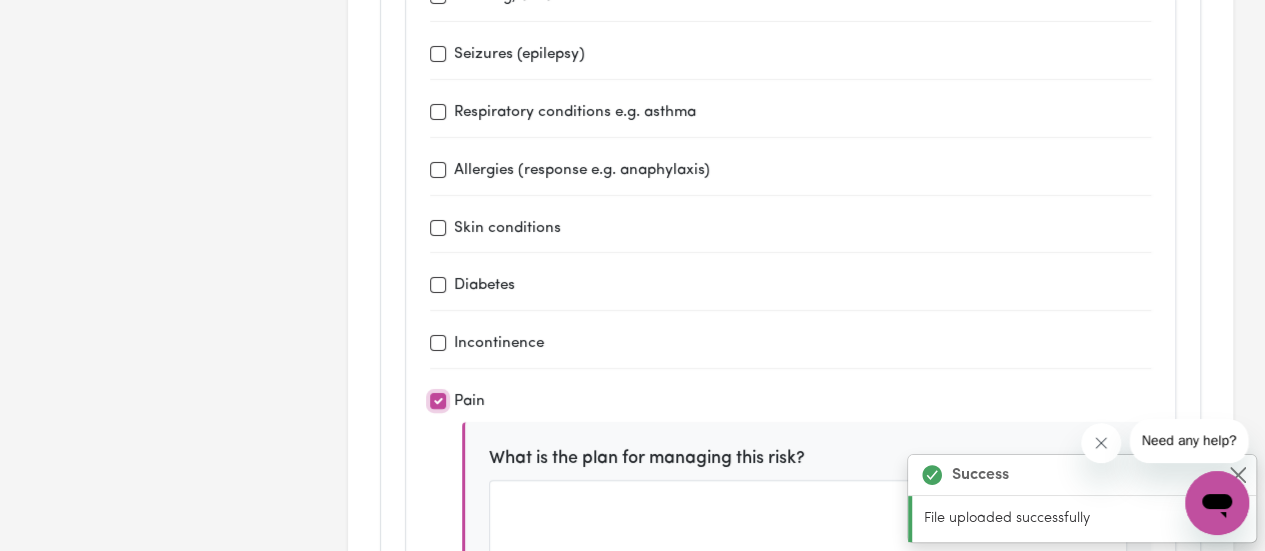 scroll, scrollTop: 3800, scrollLeft: 0, axis: vertical 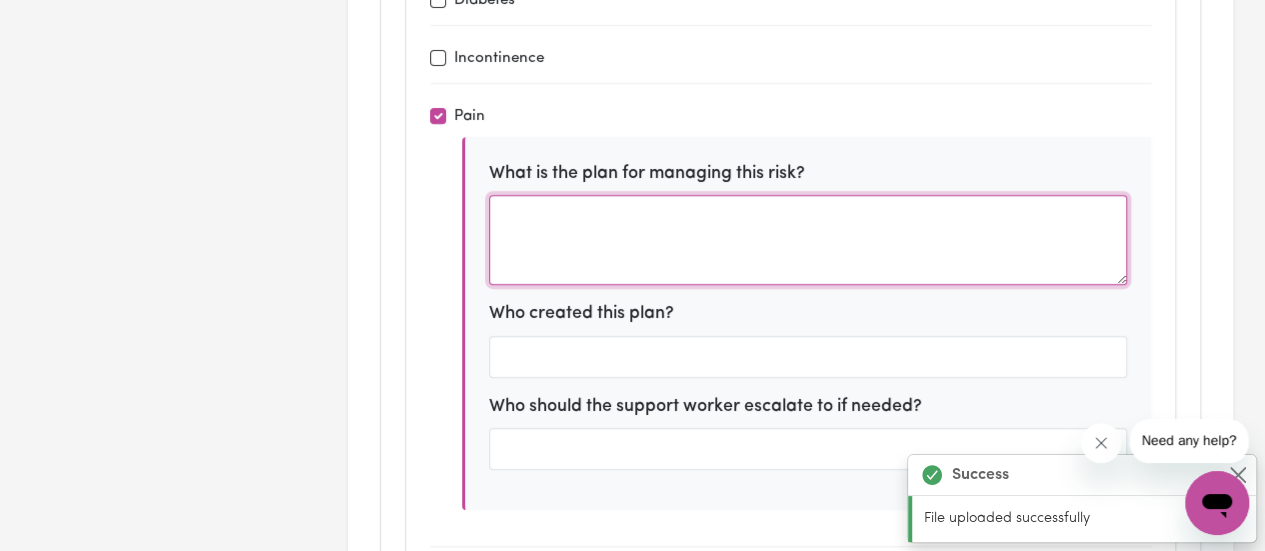 click at bounding box center [808, 240] 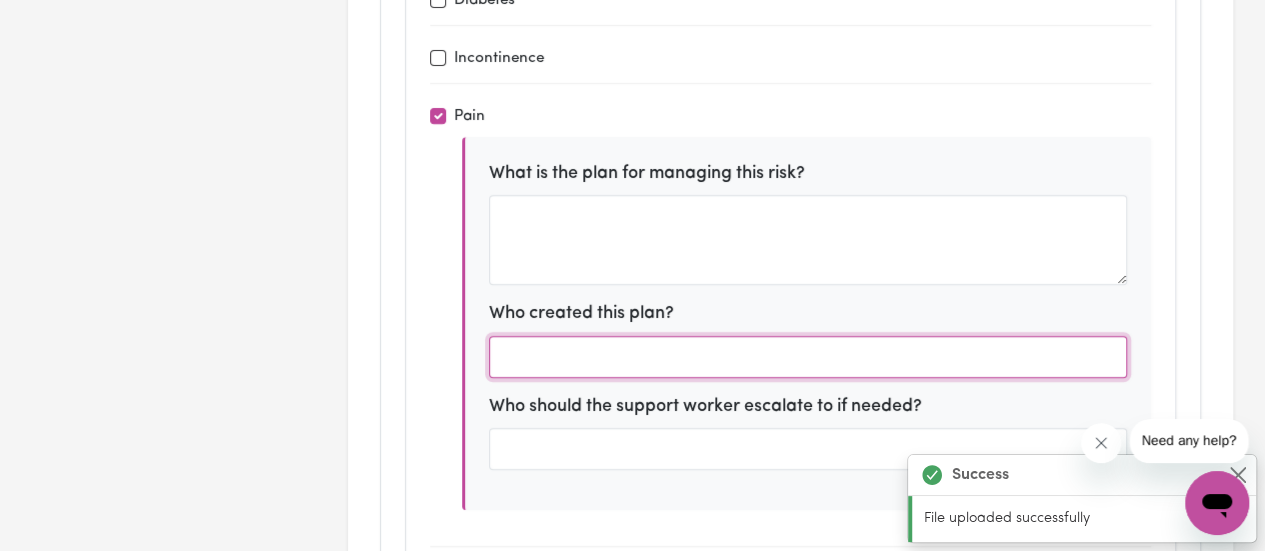 click at bounding box center [808, 357] 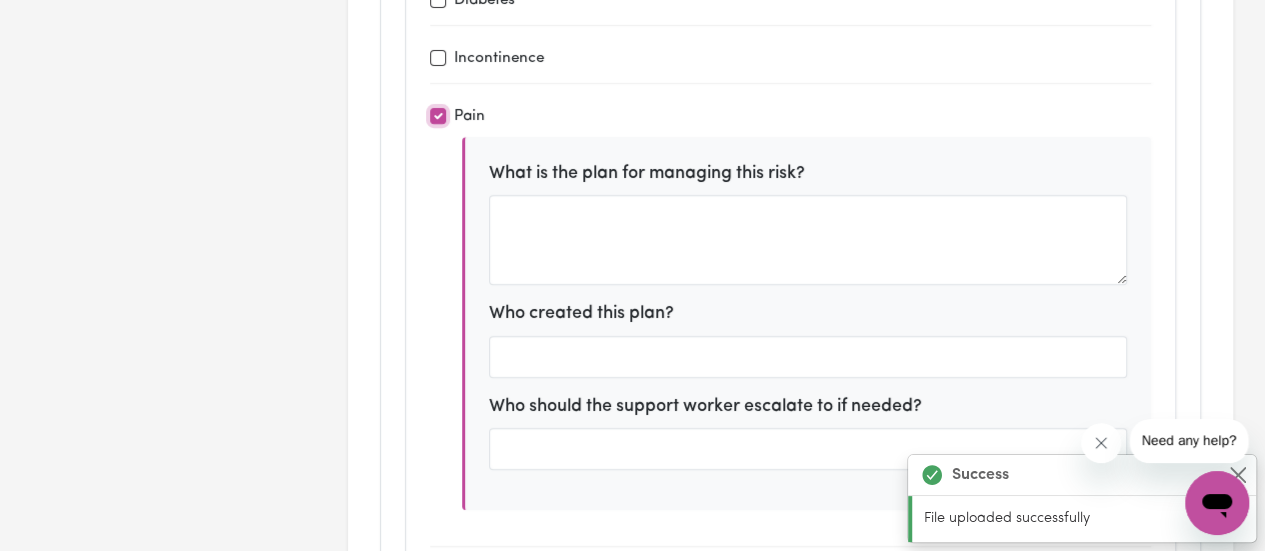 click on "Pain" at bounding box center [438, 116] 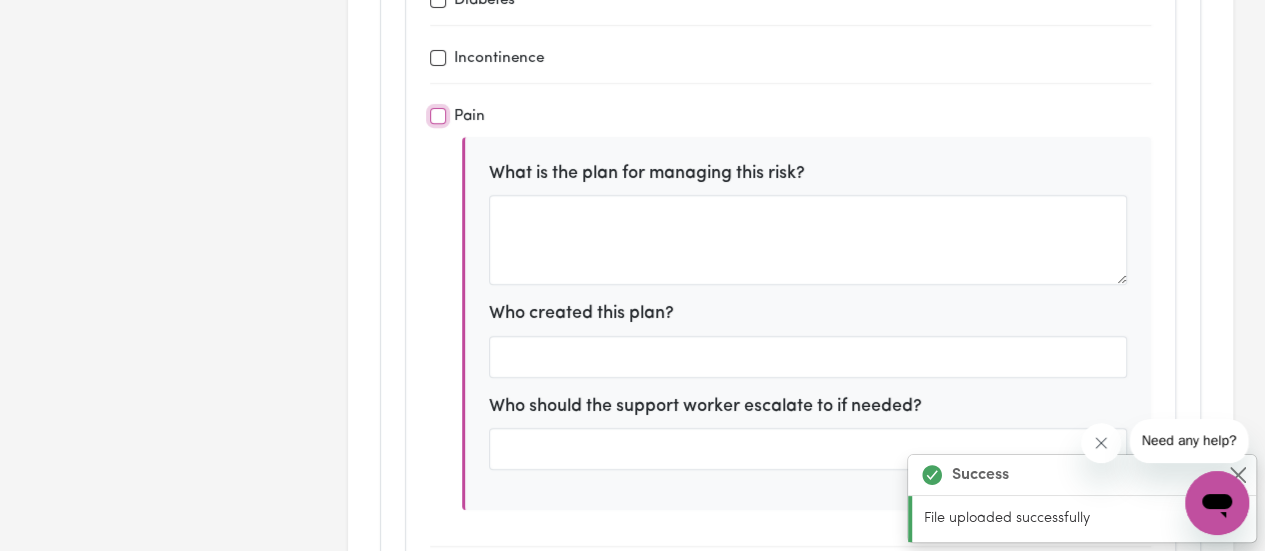 checkbox on "false" 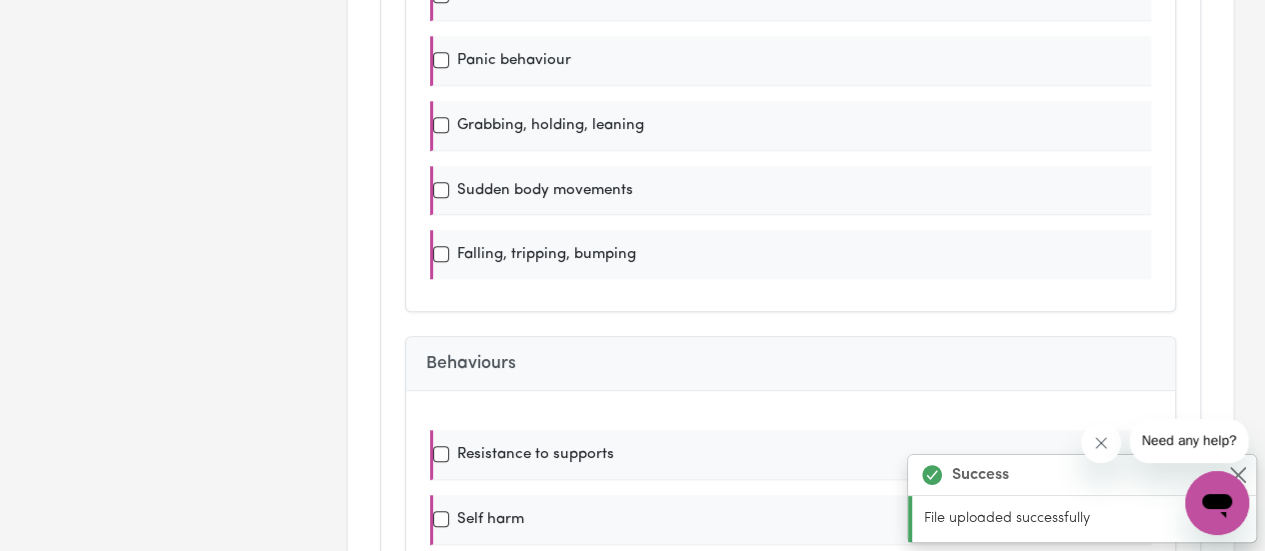 scroll, scrollTop: 0, scrollLeft: 0, axis: both 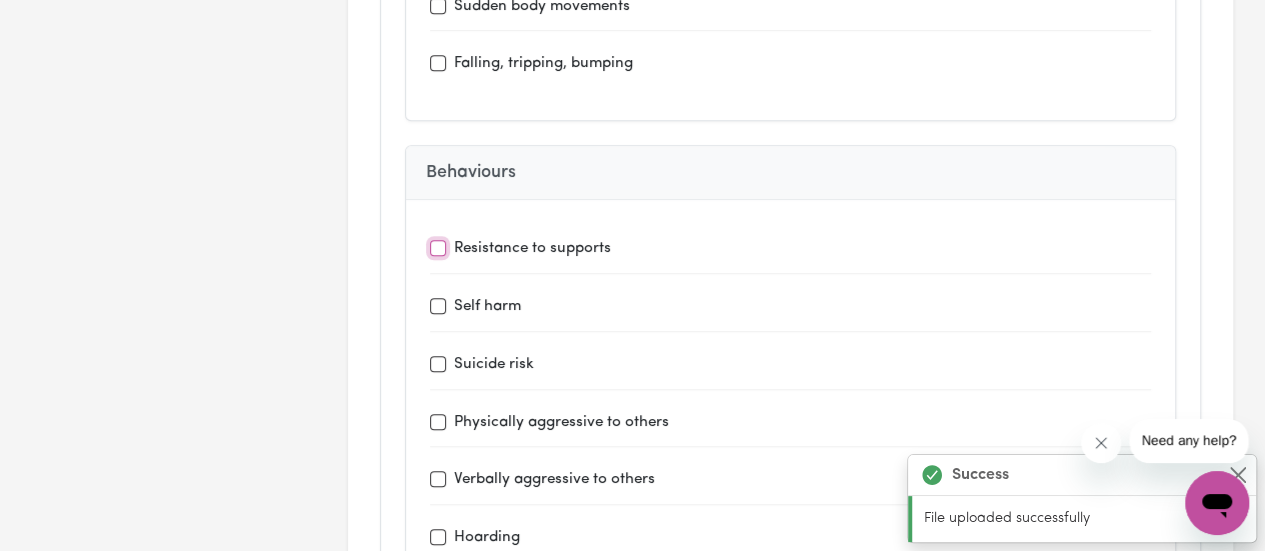 click on "Resistance to supports" at bounding box center (438, 248) 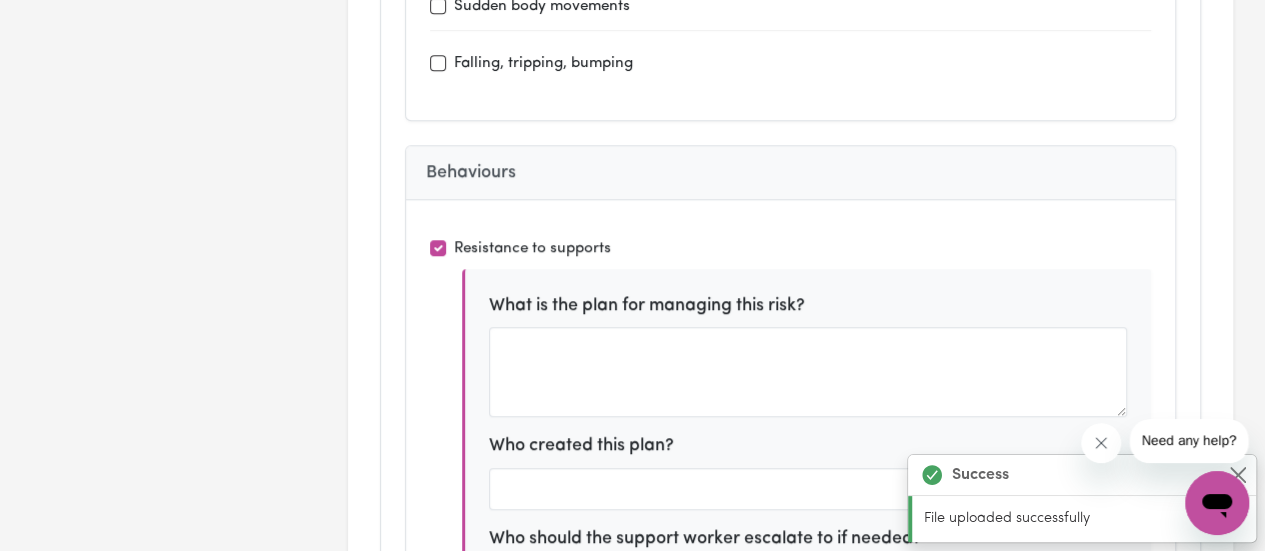 click on "Resistance to supports What is the plan for managing this risk? Who created this plan? Who should the support worker escalate to if needed? Self harm Suicide risk Physically aggressive to others Verbally aggressive to others Hoarding Self neglect Sexual - predatory Drug abuse Alcohol abuse" at bounding box center [790, 715] 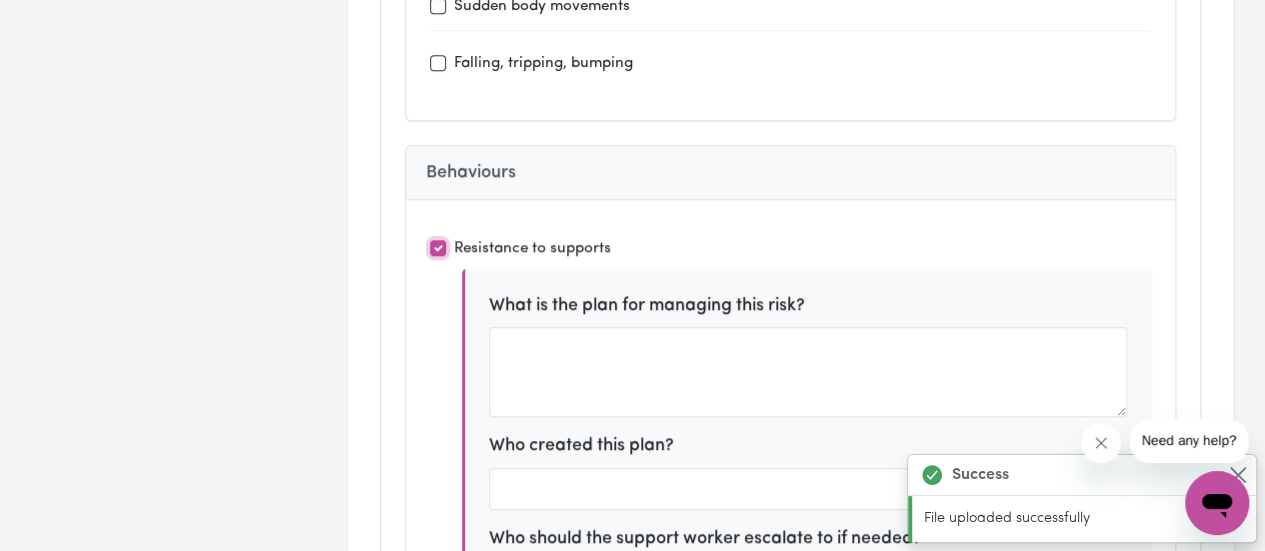 click on "Resistance to supports" at bounding box center [438, 248] 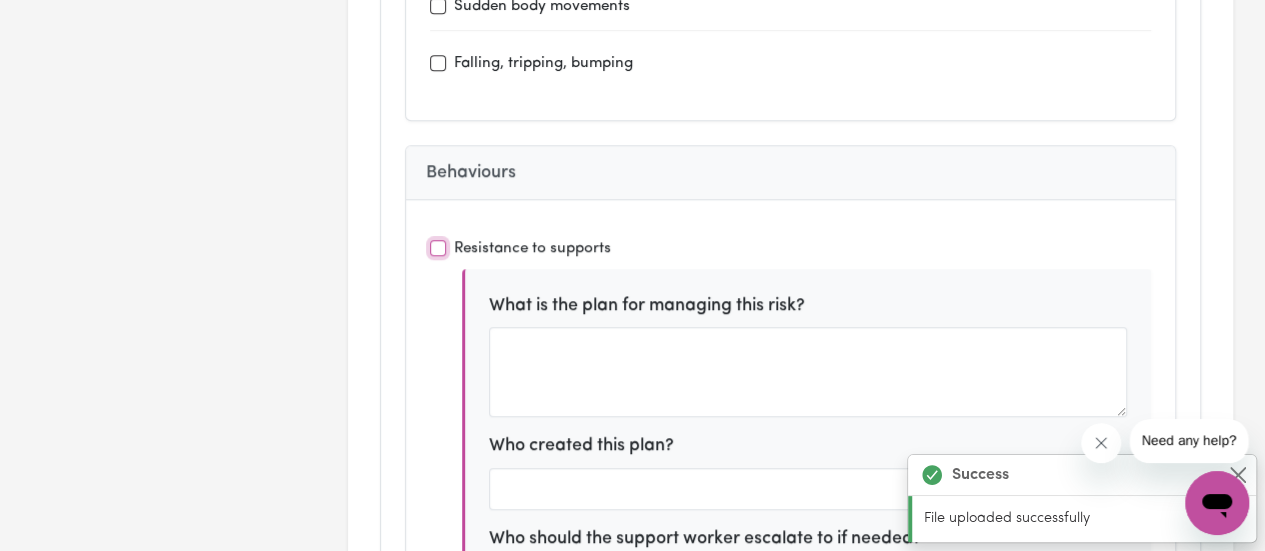 checkbox on "false" 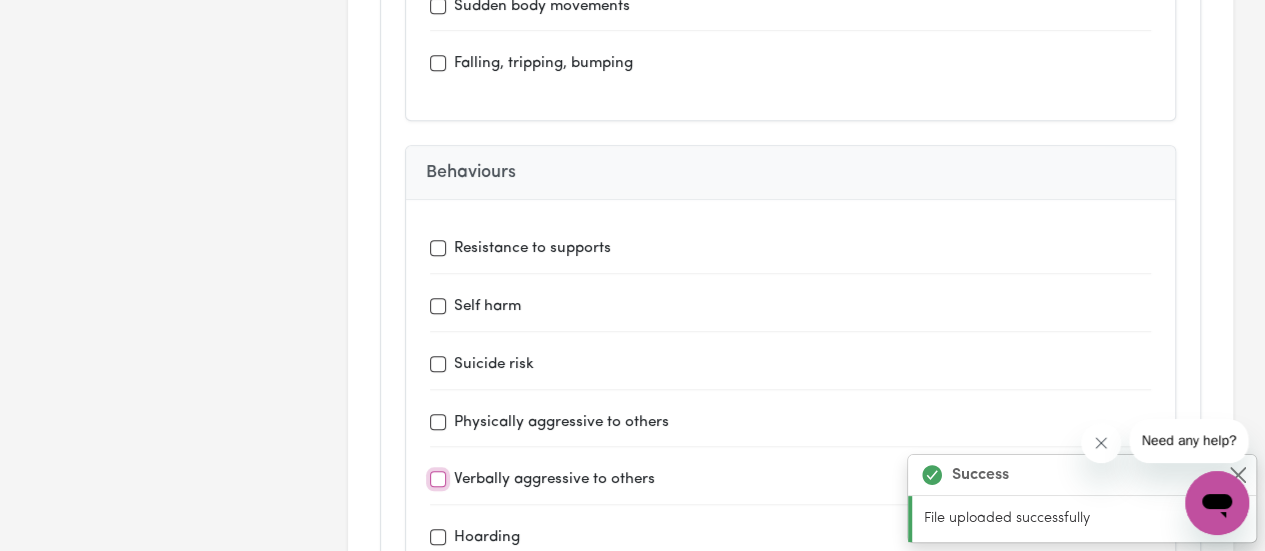 click on "Verbally aggressive to others" at bounding box center [438, 479] 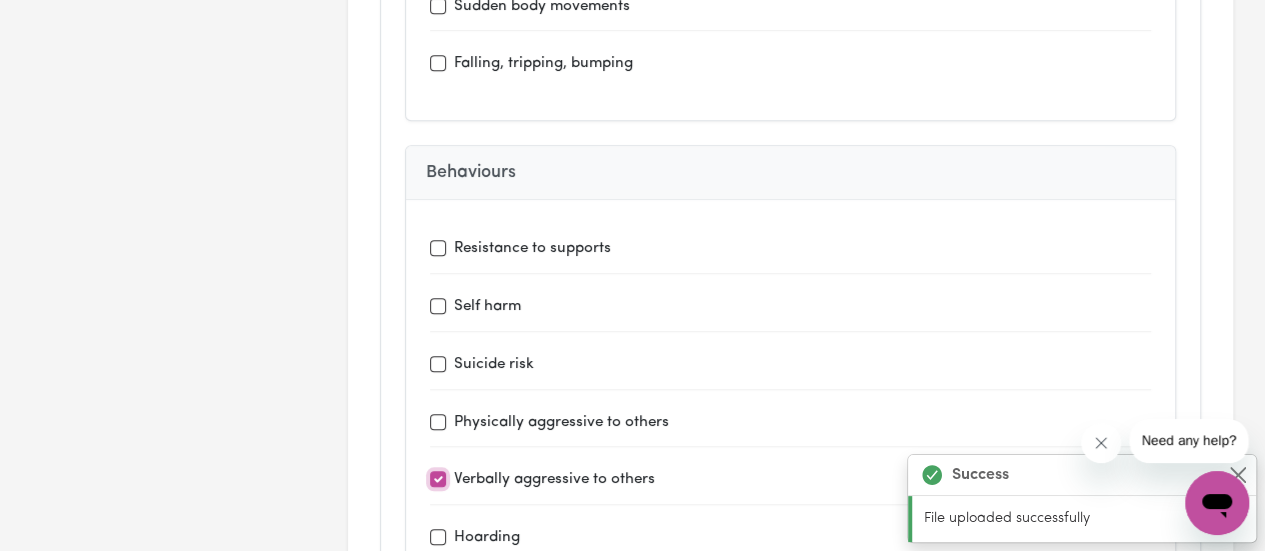 checkbox on "true" 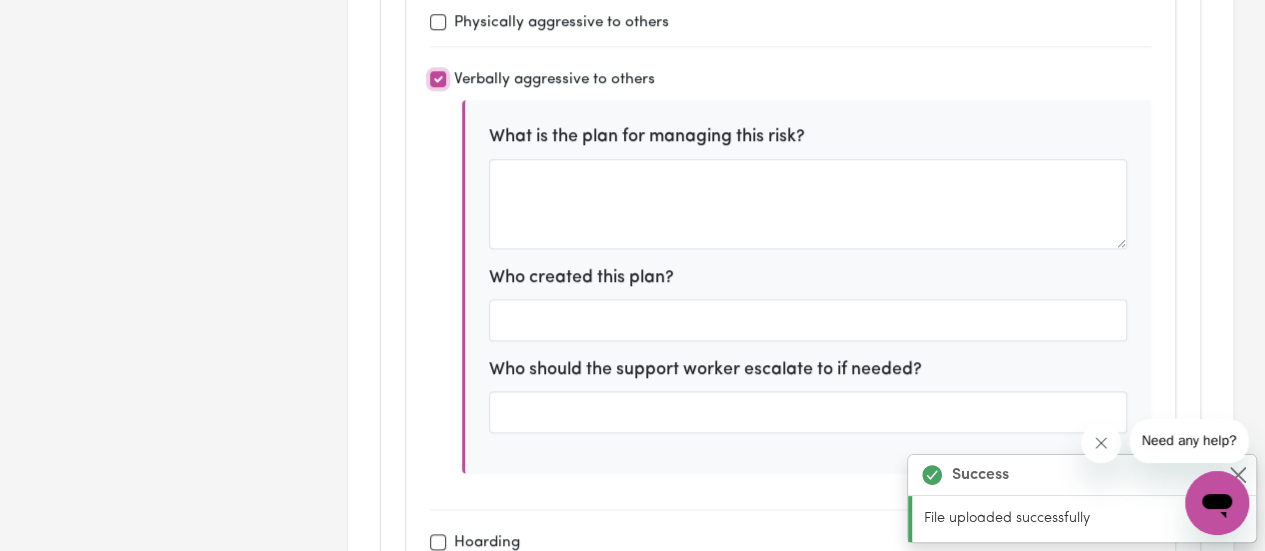 scroll, scrollTop: 5100, scrollLeft: 0, axis: vertical 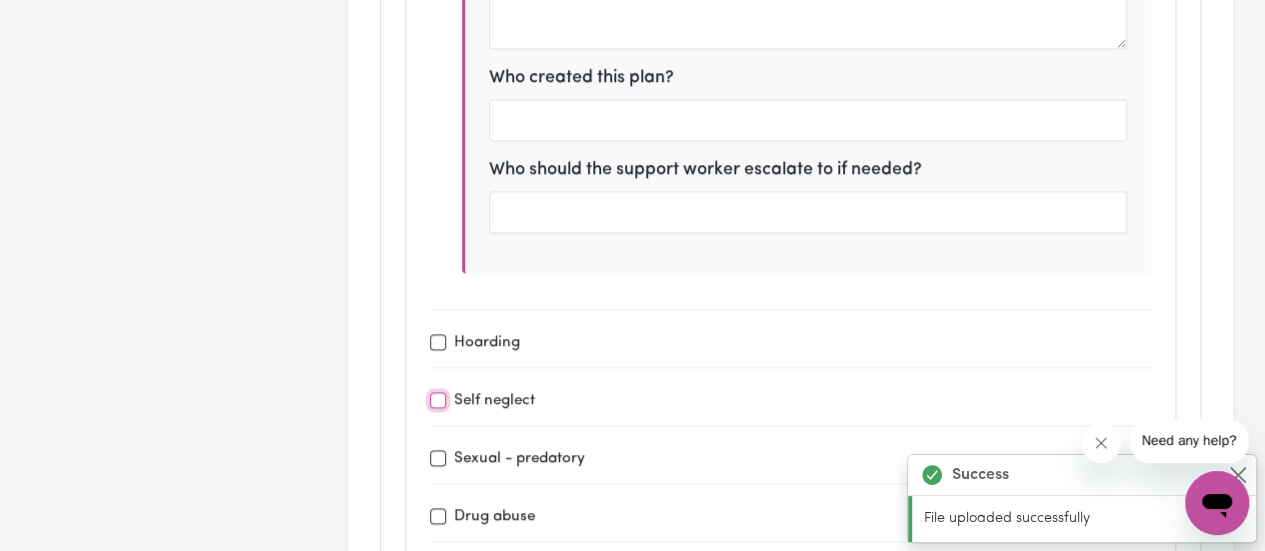 click on "Self neglect" at bounding box center [438, 400] 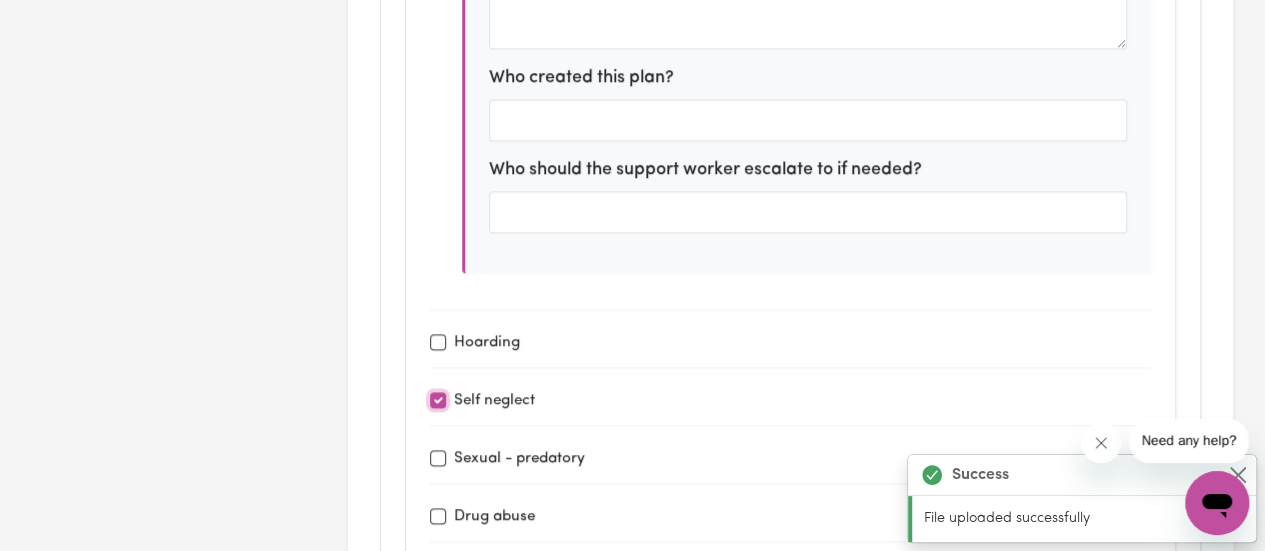 checkbox on "true" 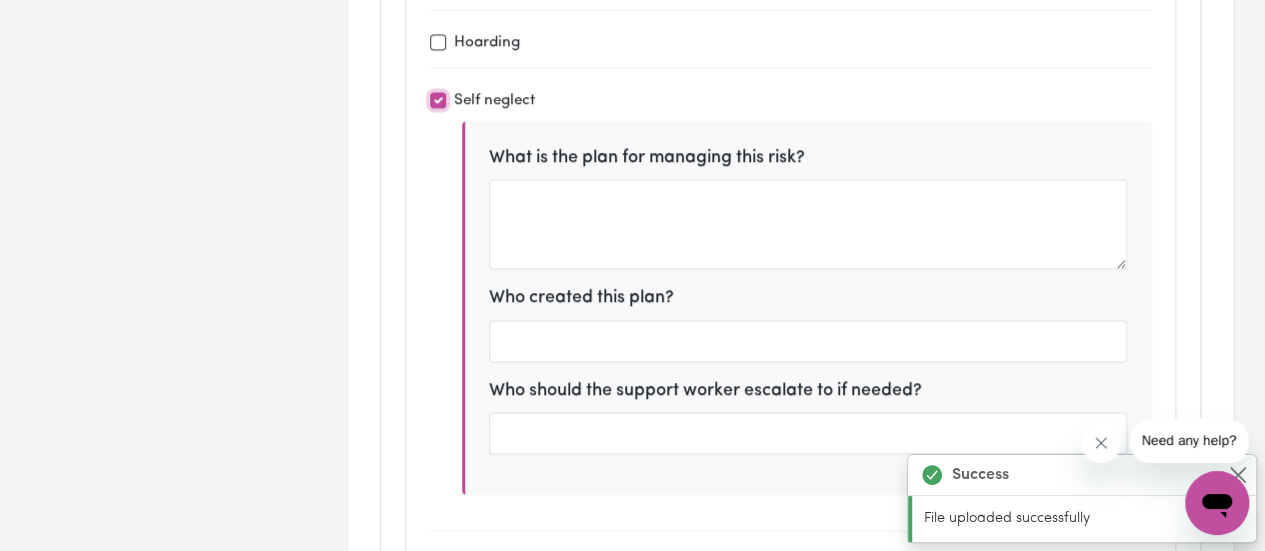 scroll, scrollTop: 5600, scrollLeft: 0, axis: vertical 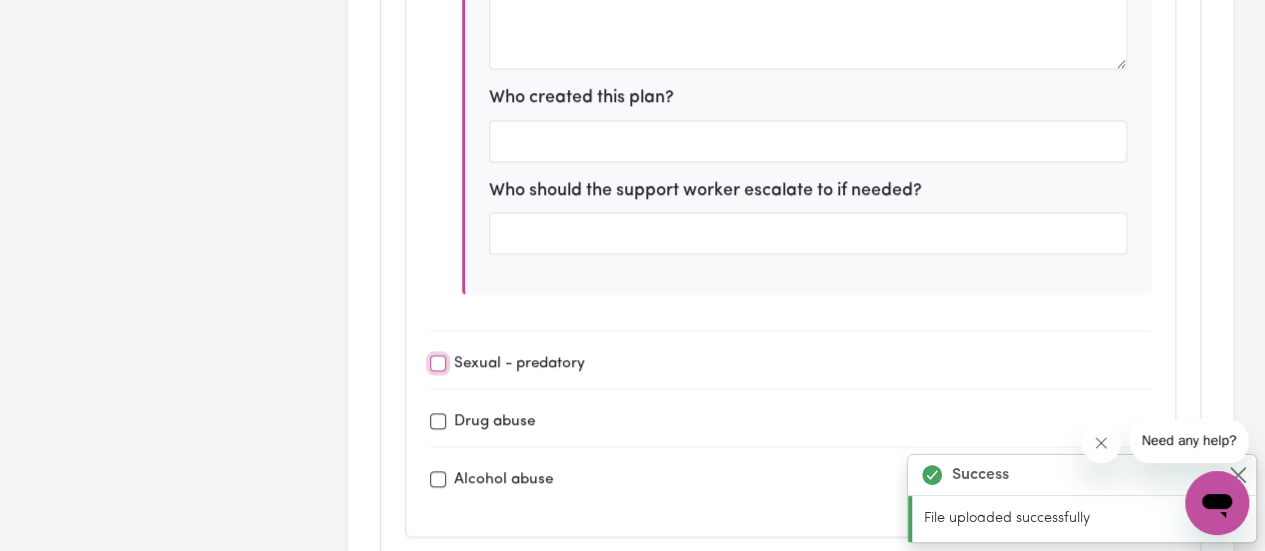 click on "Sexual - predatory" at bounding box center (438, 363) 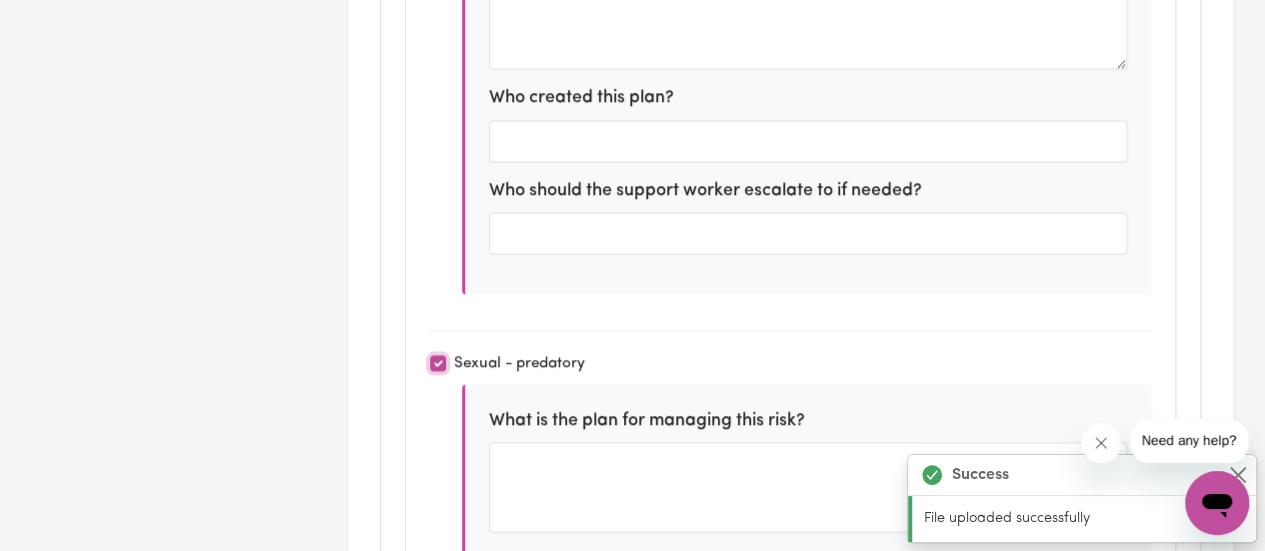 click on "Sexual - predatory" at bounding box center (438, 363) 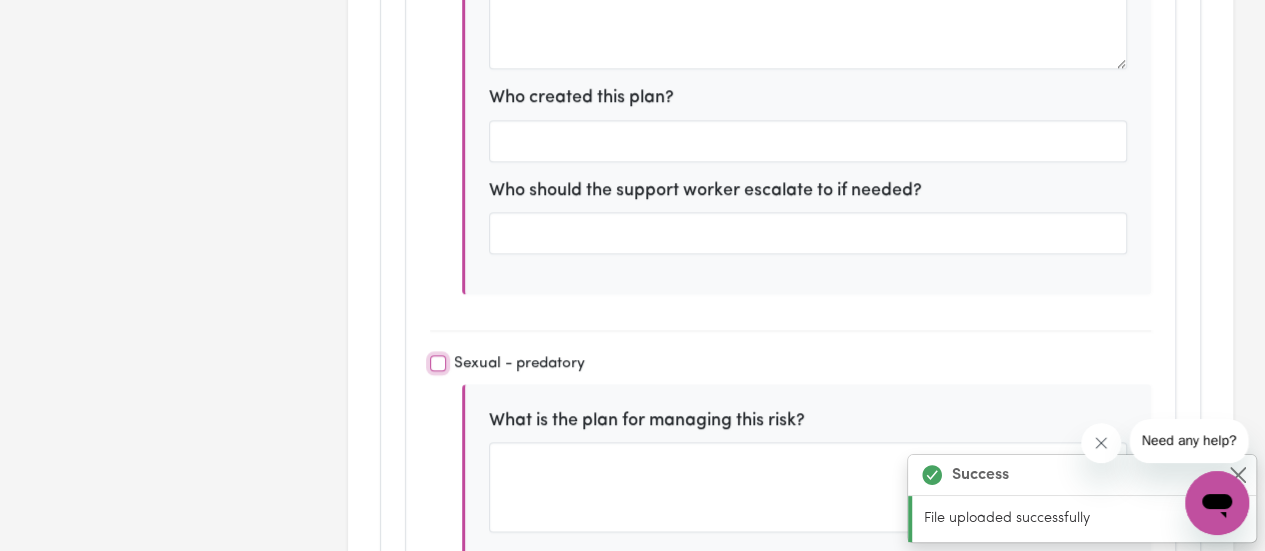 checkbox on "false" 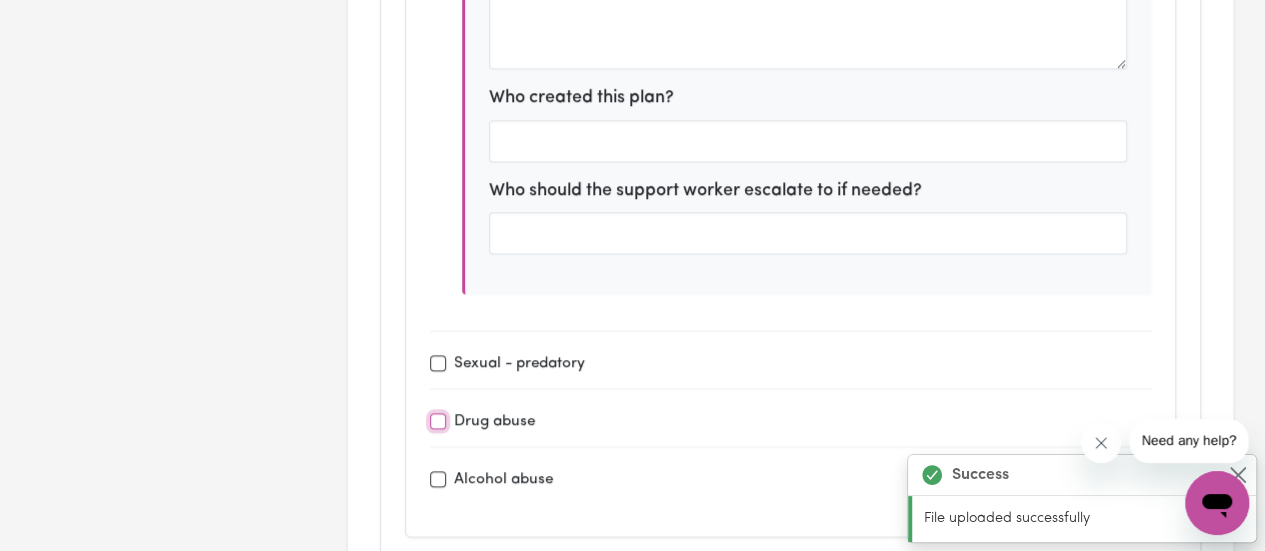 click on "Drug abuse" at bounding box center [438, 421] 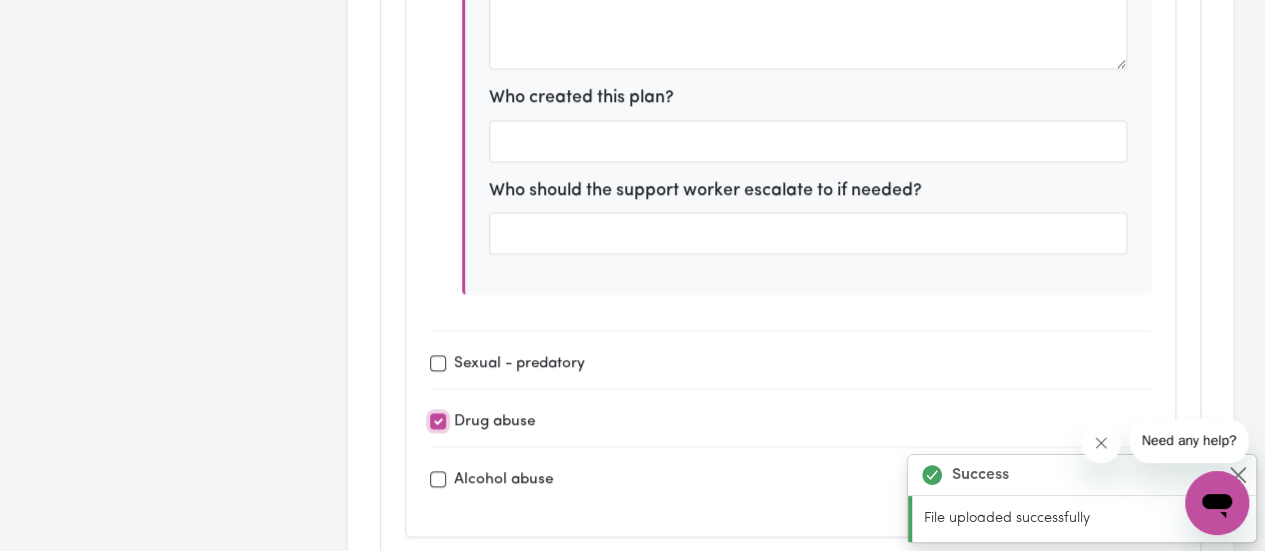 checkbox on "true" 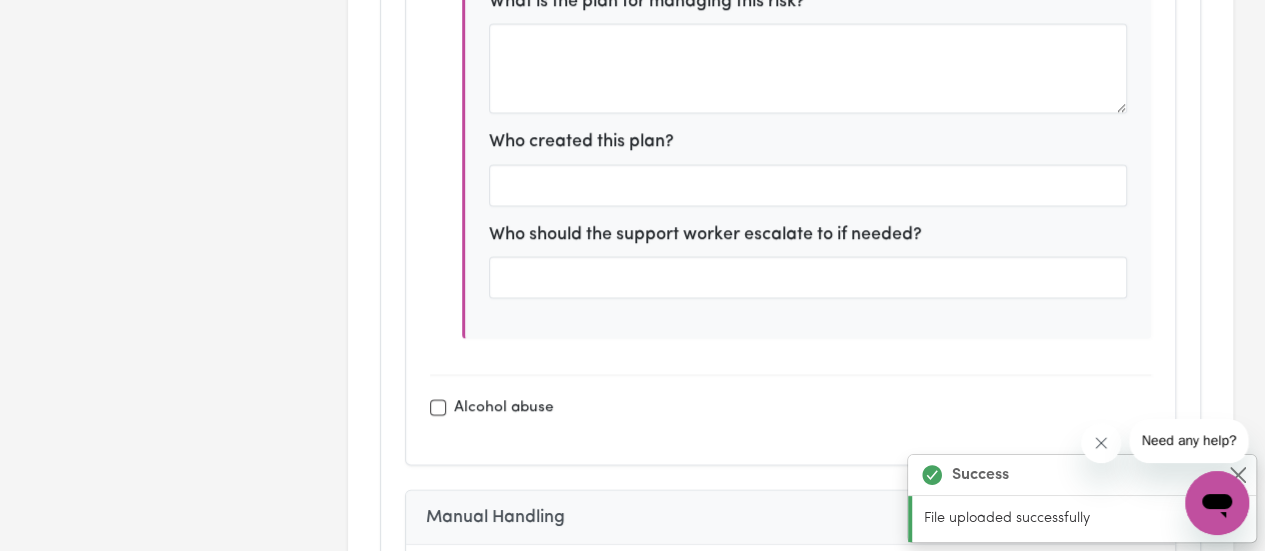 scroll, scrollTop: 6100, scrollLeft: 0, axis: vertical 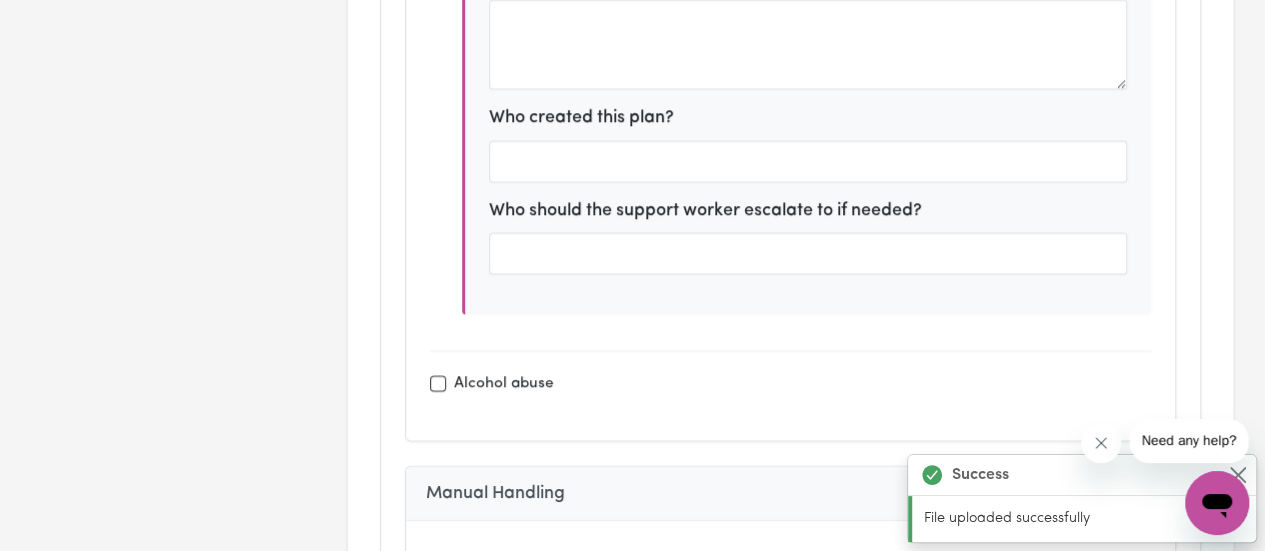 click on "Alcohol abuse" at bounding box center (503, 385) 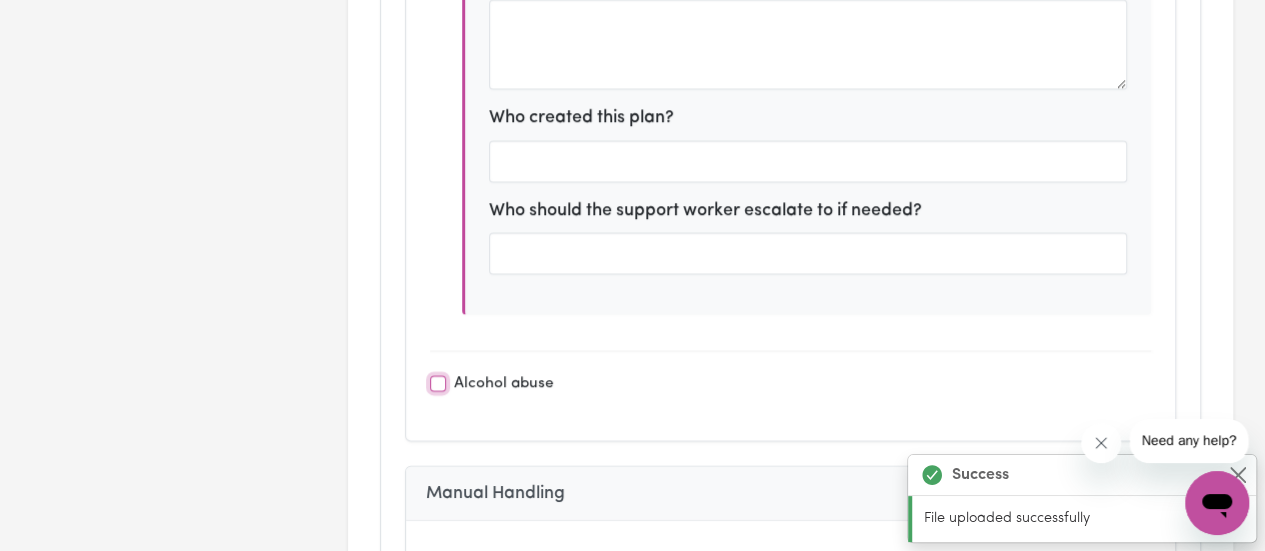 click on "Alcohol abuse" at bounding box center (438, 384) 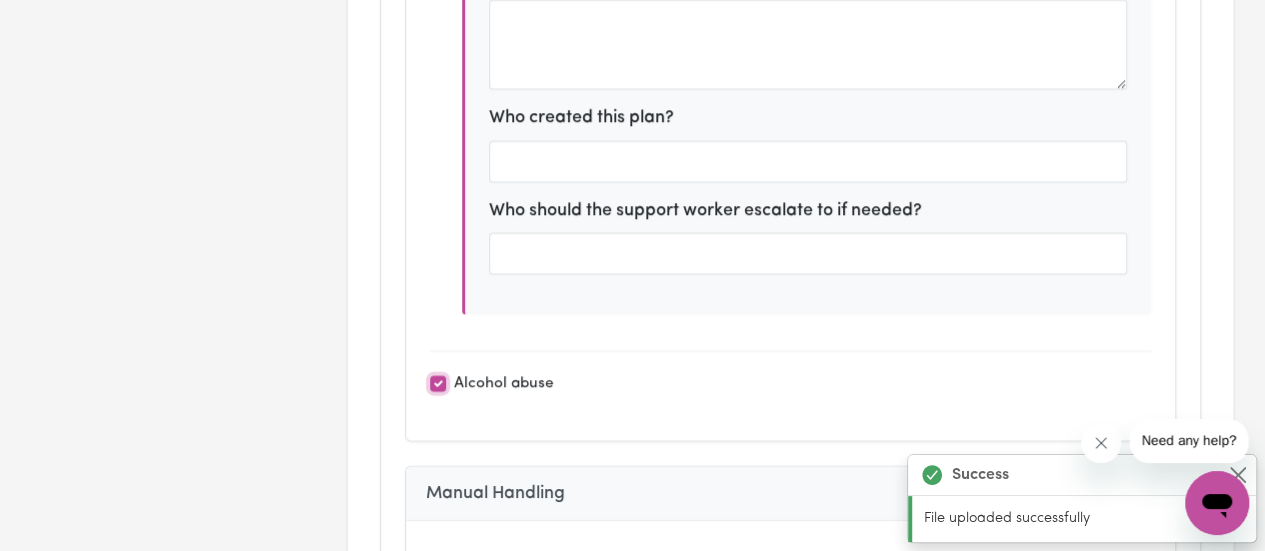 checkbox on "true" 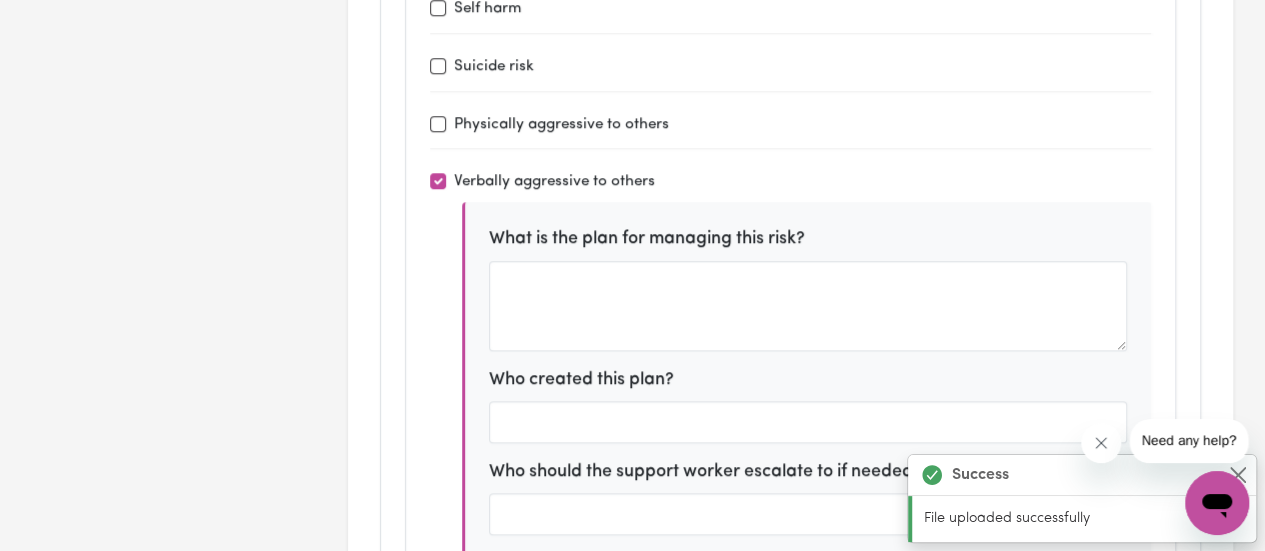 scroll, scrollTop: 4600, scrollLeft: 0, axis: vertical 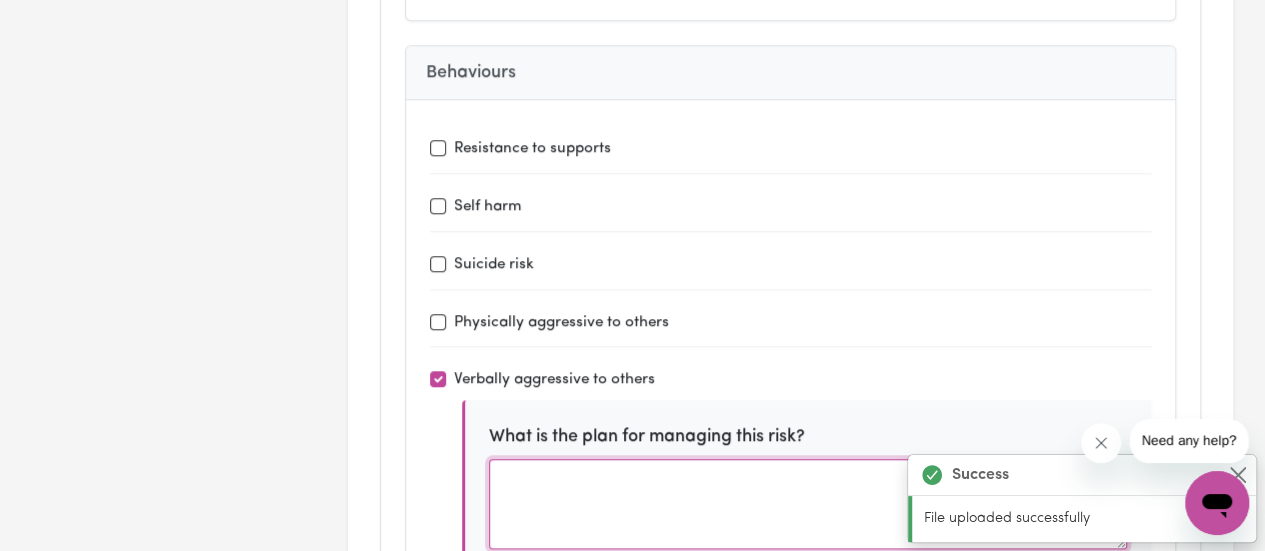 click at bounding box center [808, 504] 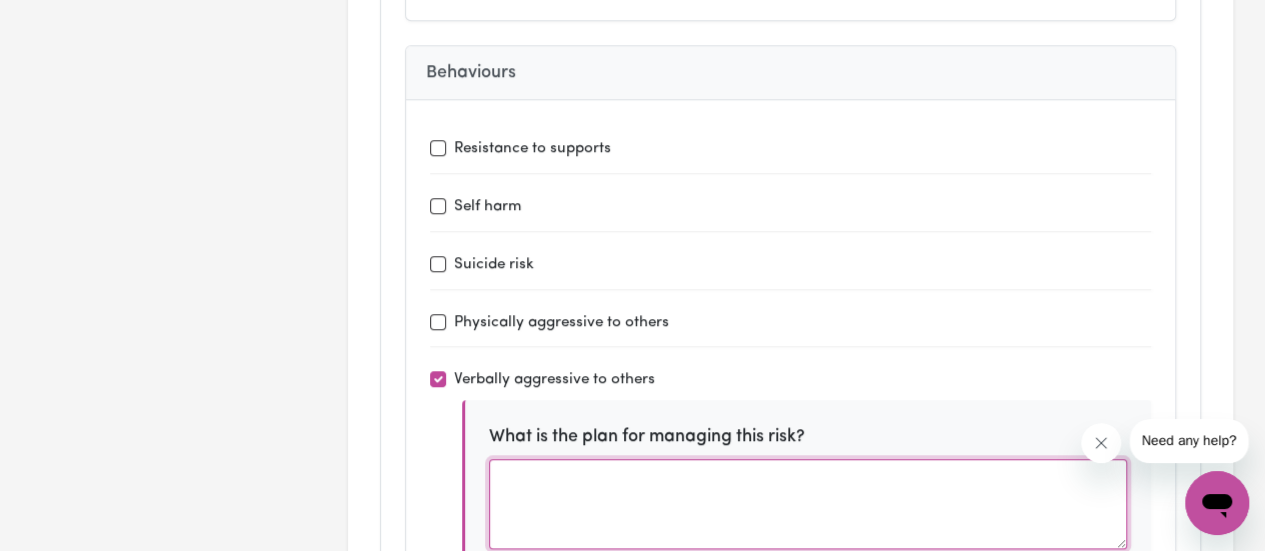 type on "R" 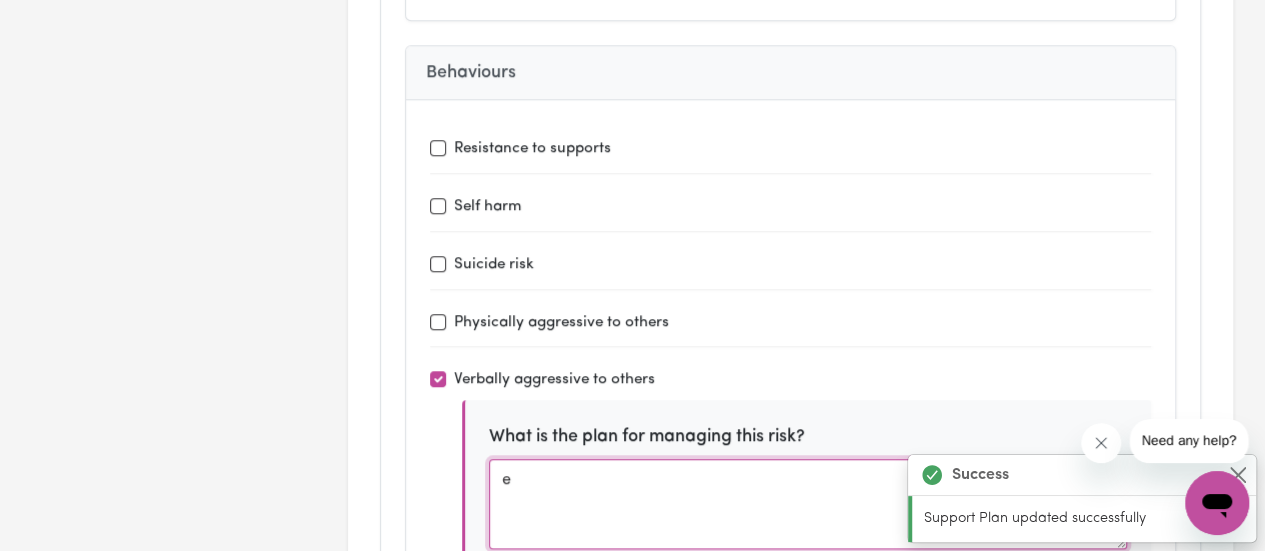 type 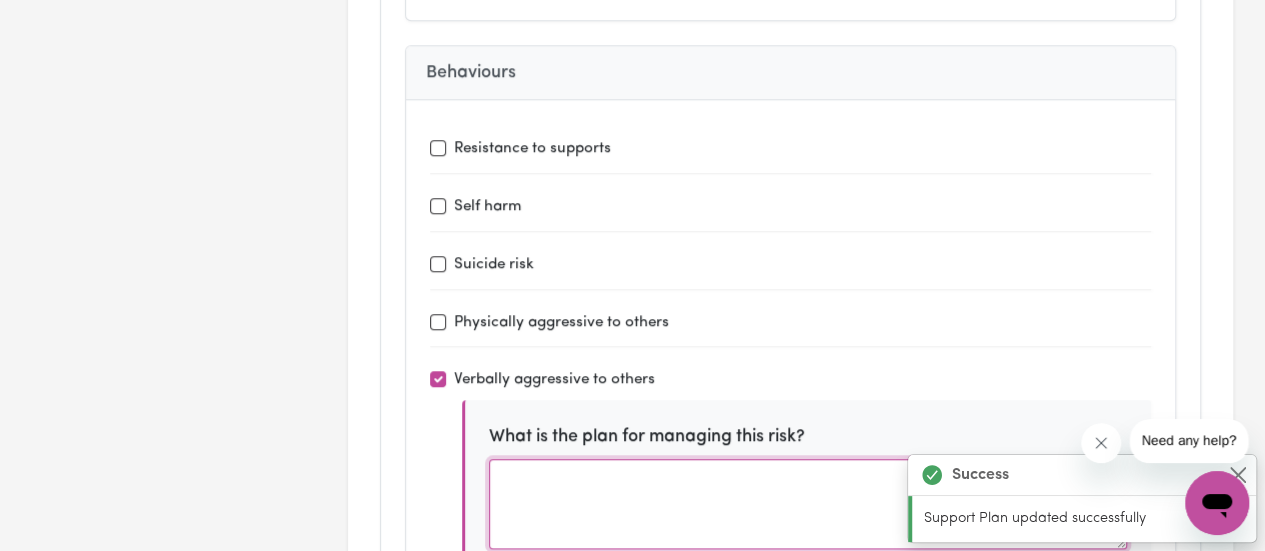 type on "I would like to develop the skill to seek paid employment" 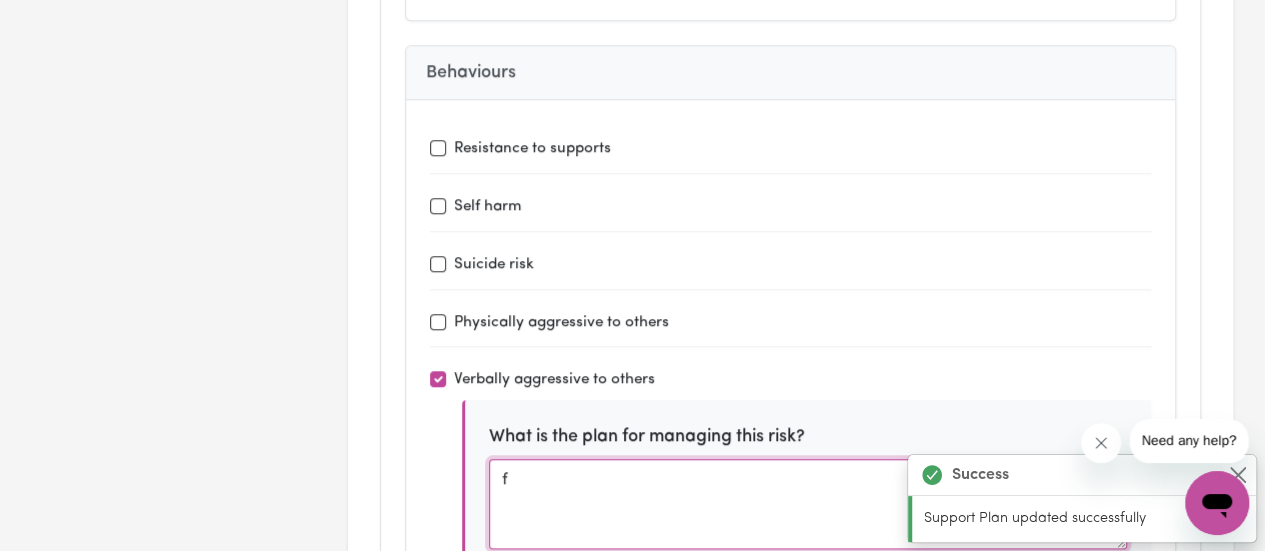 scroll, scrollTop: 24, scrollLeft: 0, axis: vertical 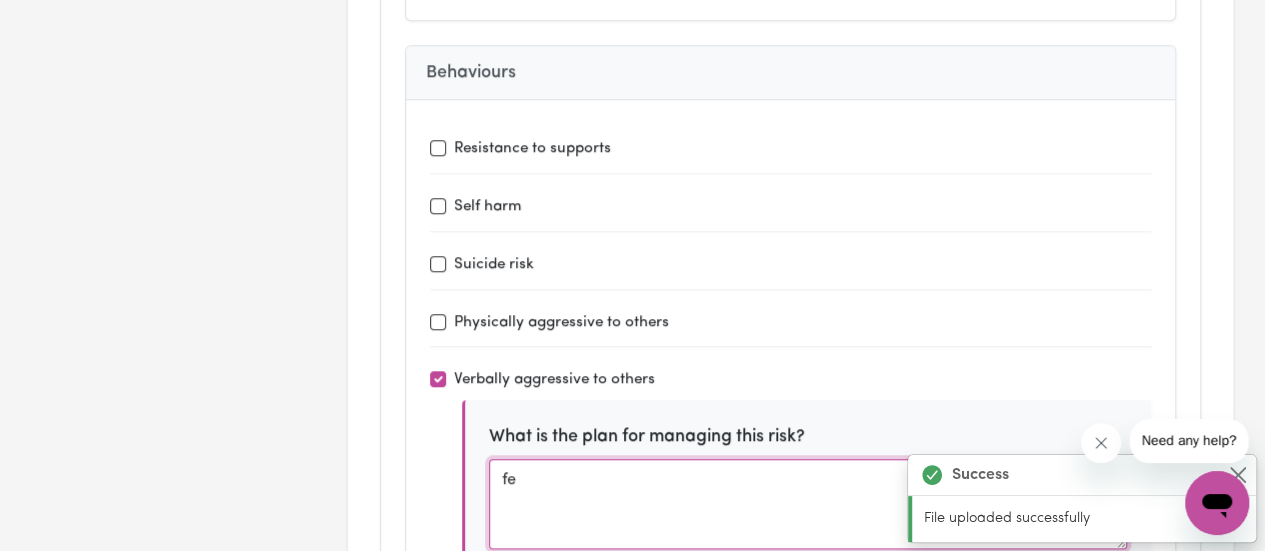 type on "f" 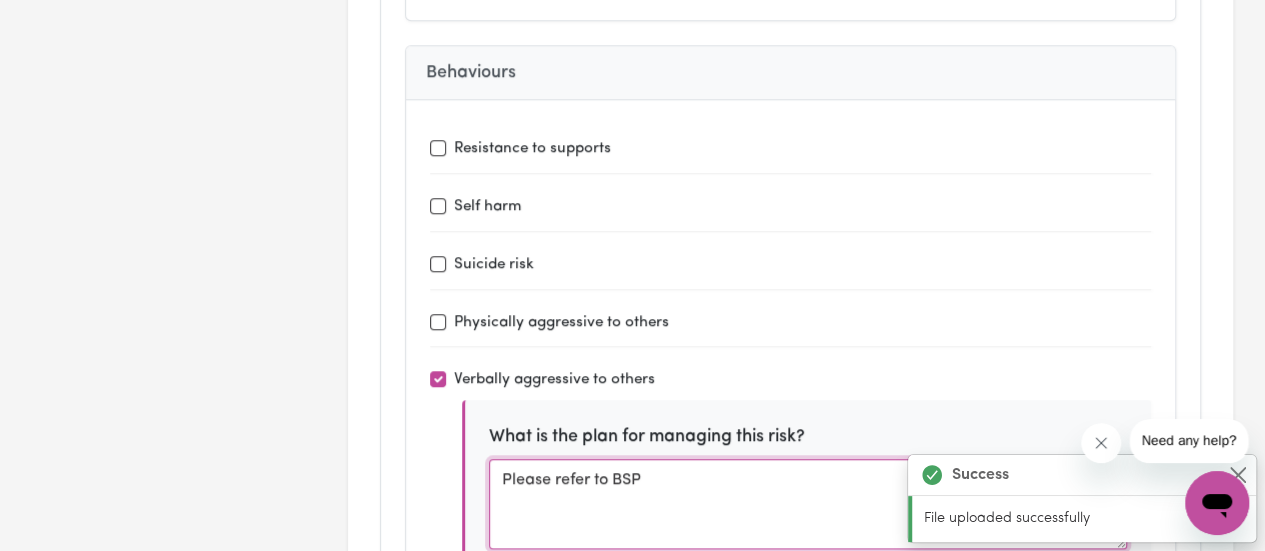 scroll, scrollTop: 4700, scrollLeft: 0, axis: vertical 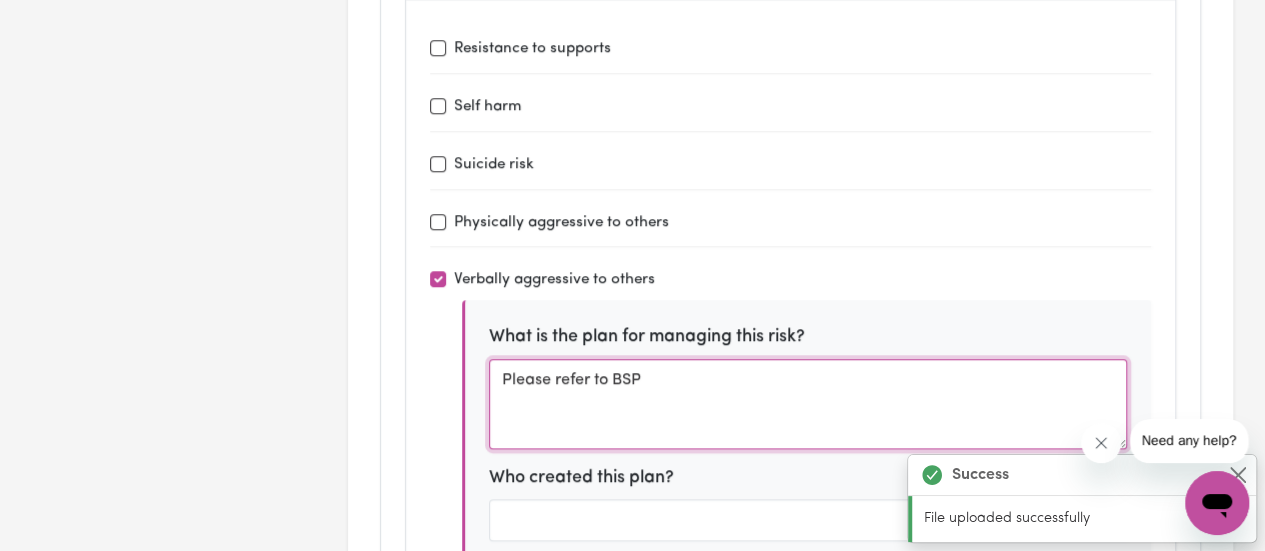 type on "Please refer to BSP" 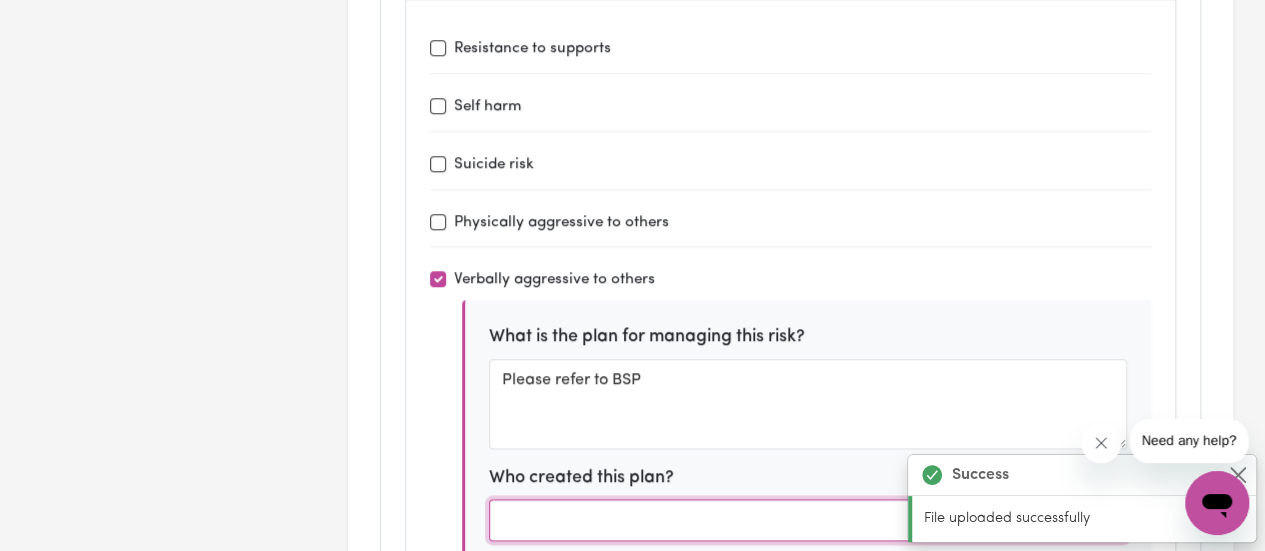 click at bounding box center [808, 520] 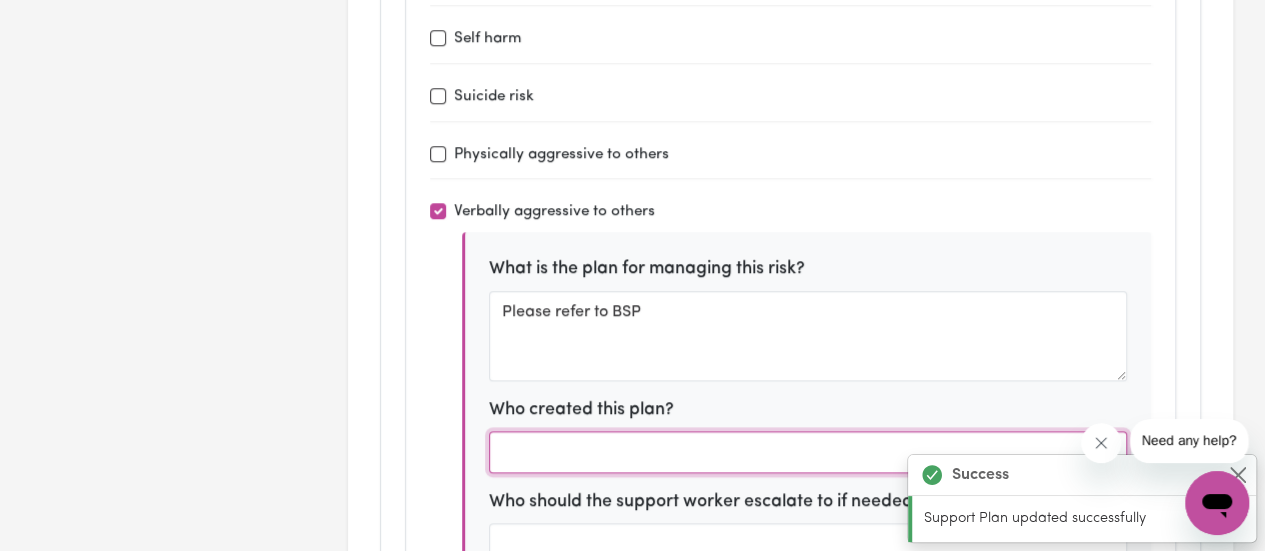 scroll, scrollTop: 4800, scrollLeft: 0, axis: vertical 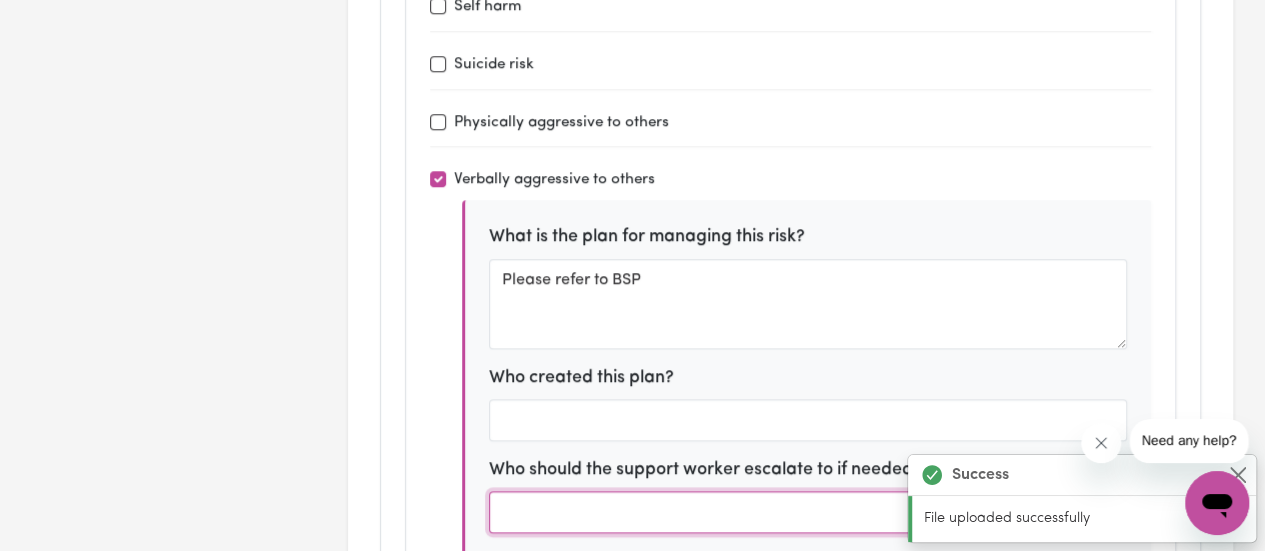 click at bounding box center (808, 512) 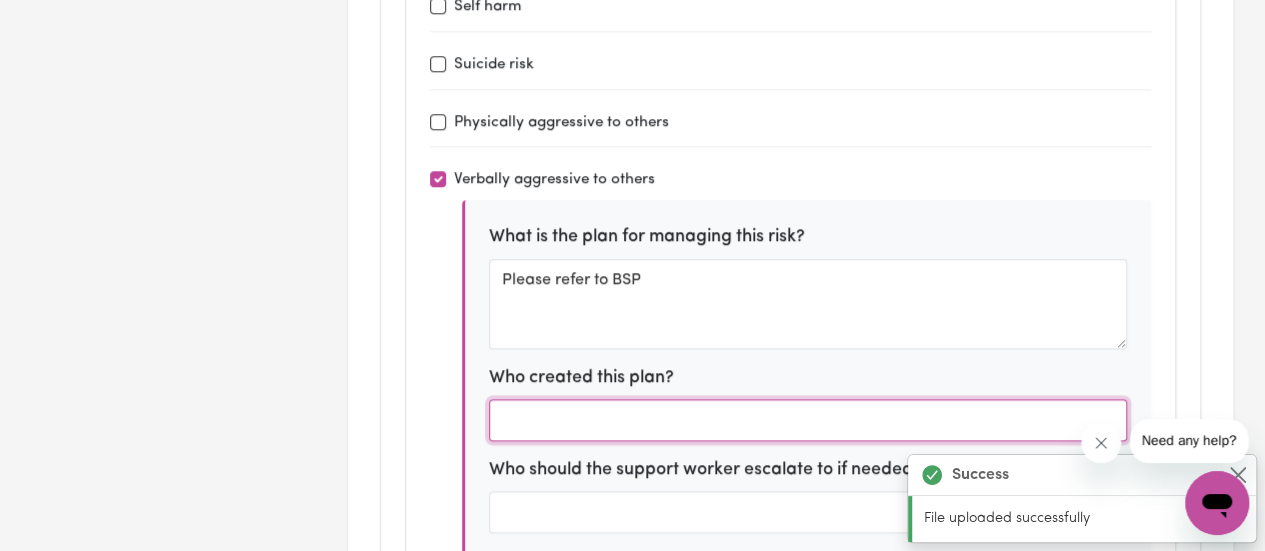 click at bounding box center (808, 420) 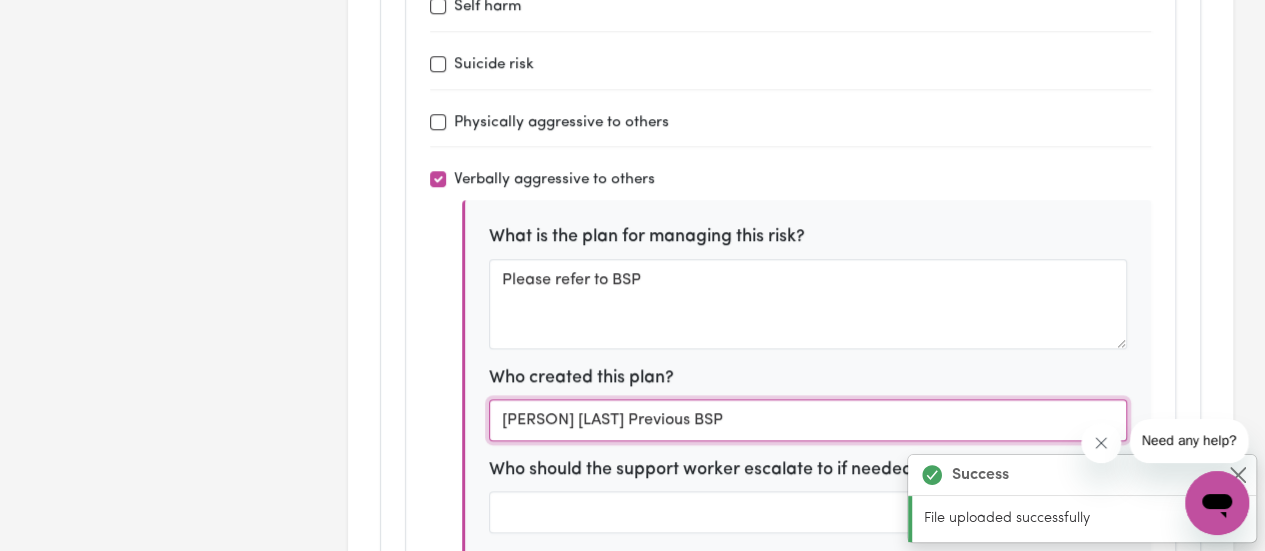 type on "[PERSON] [LAST] Previous BSP" 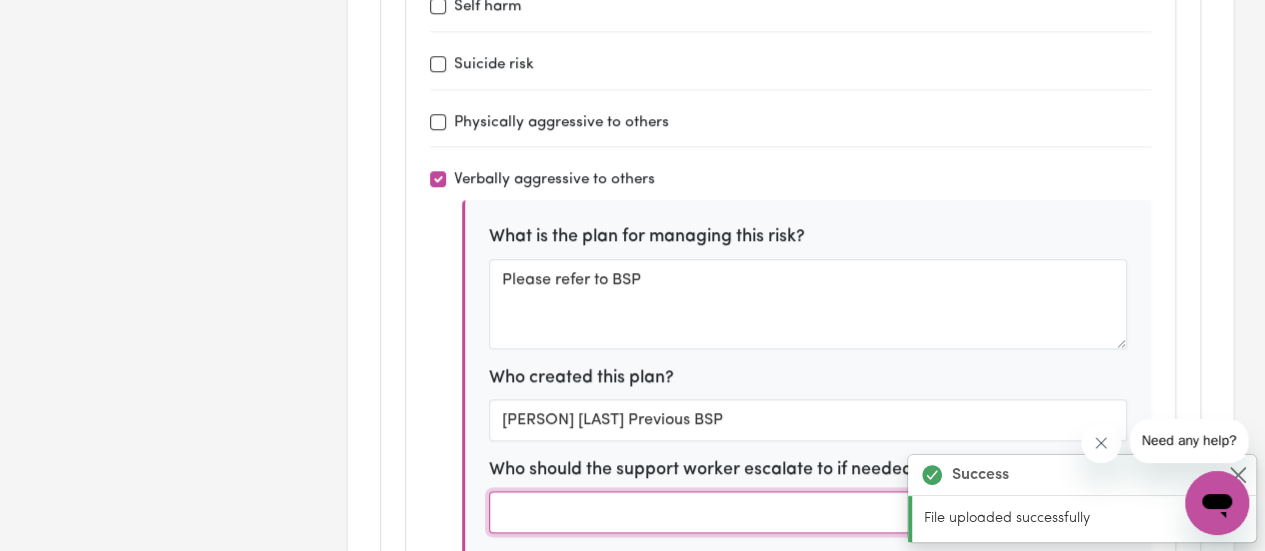 click at bounding box center (808, 512) 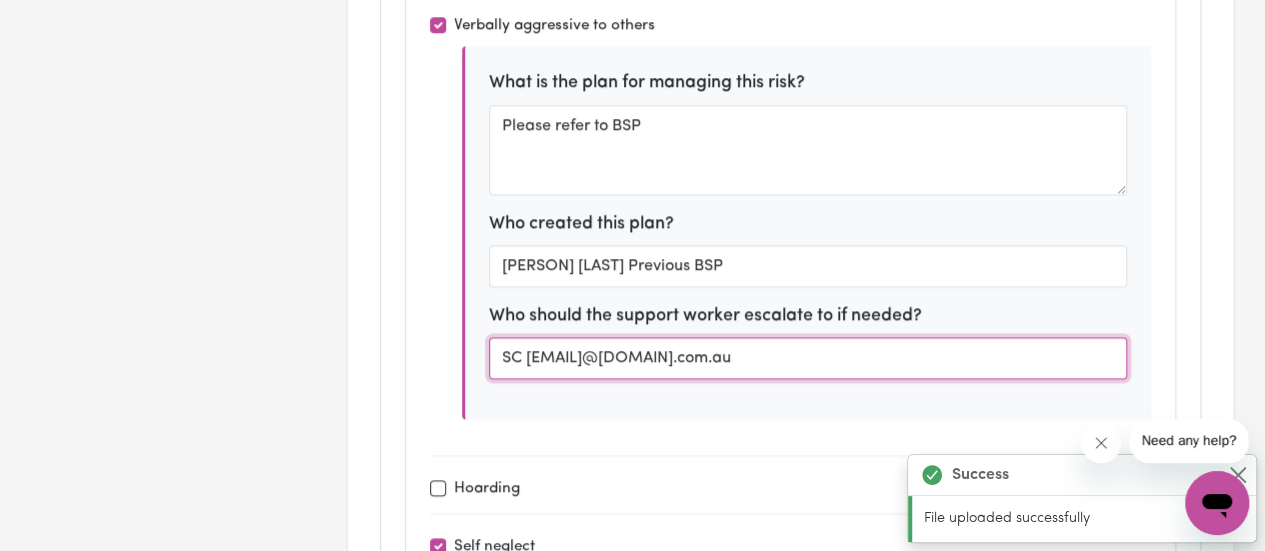 scroll, scrollTop: 5000, scrollLeft: 0, axis: vertical 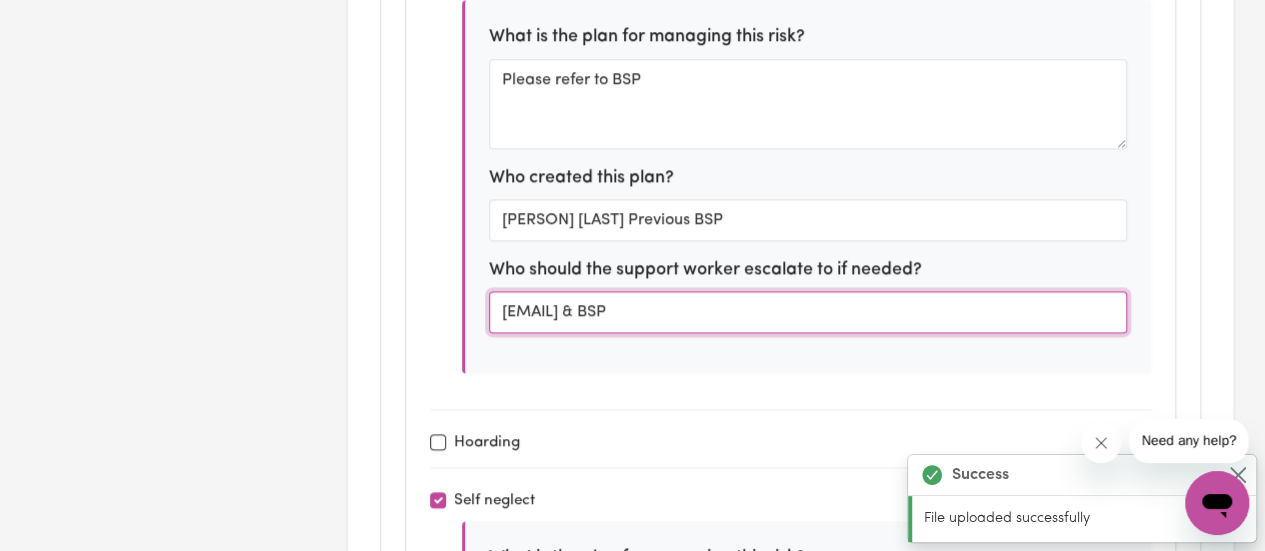 click on "[EMAIL] & BSP" at bounding box center [808, 312] 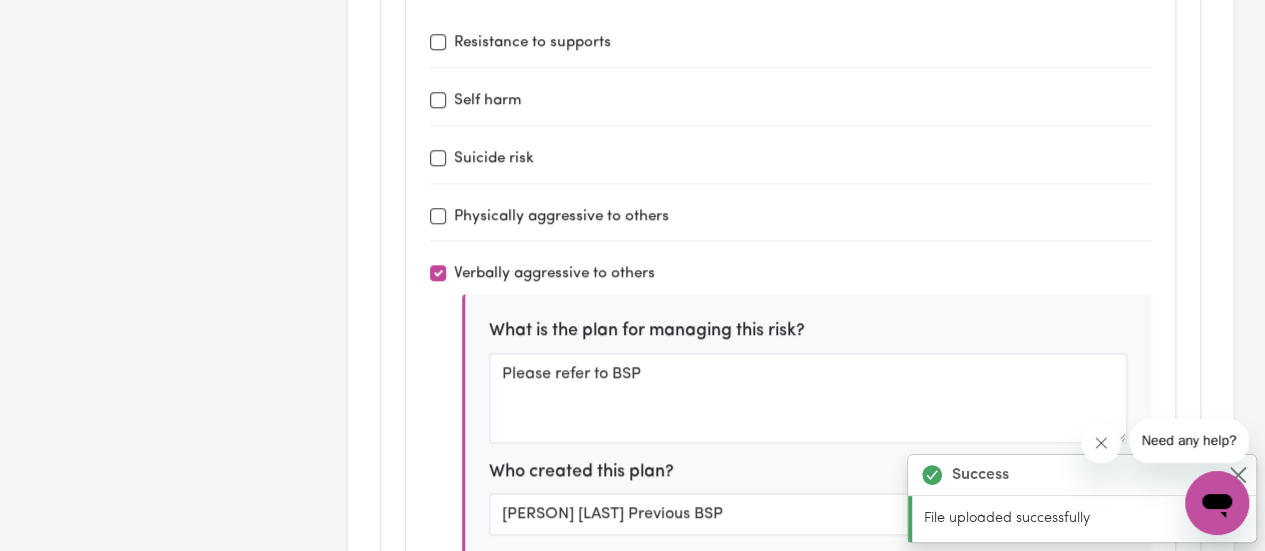 scroll, scrollTop: 4700, scrollLeft: 0, axis: vertical 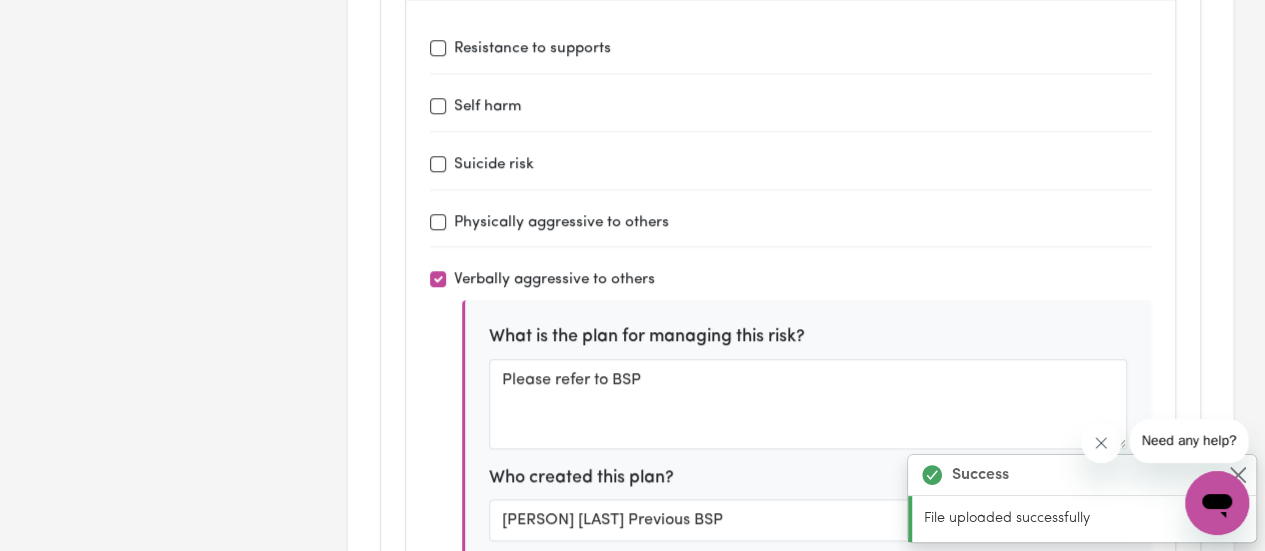 type on "[EMAIL] & BSP [EMAIL]" 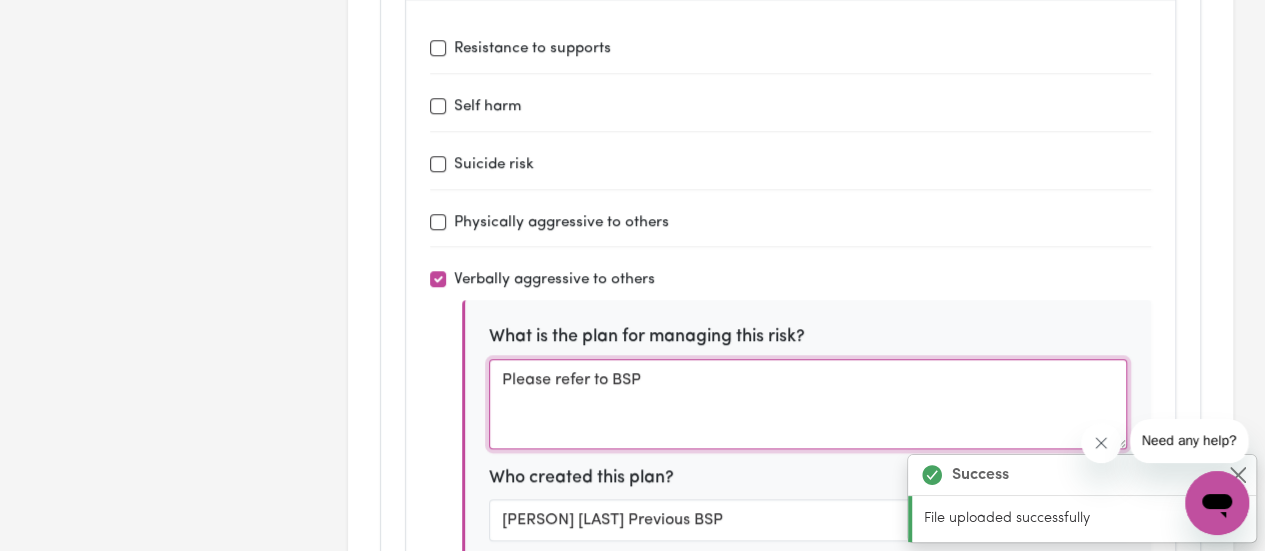 drag, startPoint x: 716, startPoint y: 339, endPoint x: 470, endPoint y: 323, distance: 246.51978 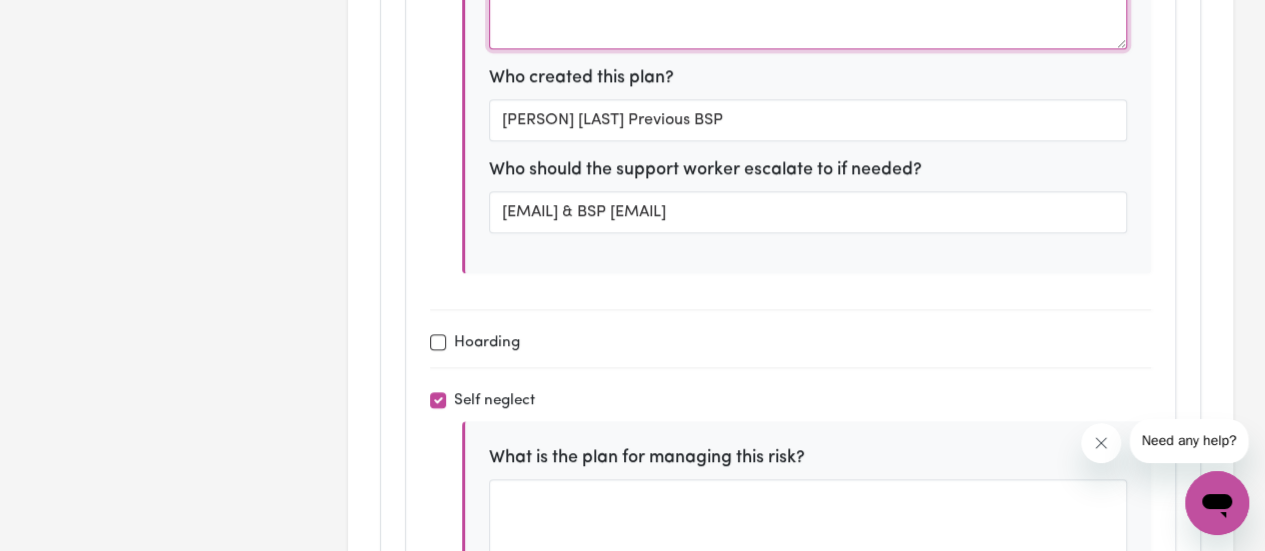 scroll, scrollTop: 5200, scrollLeft: 0, axis: vertical 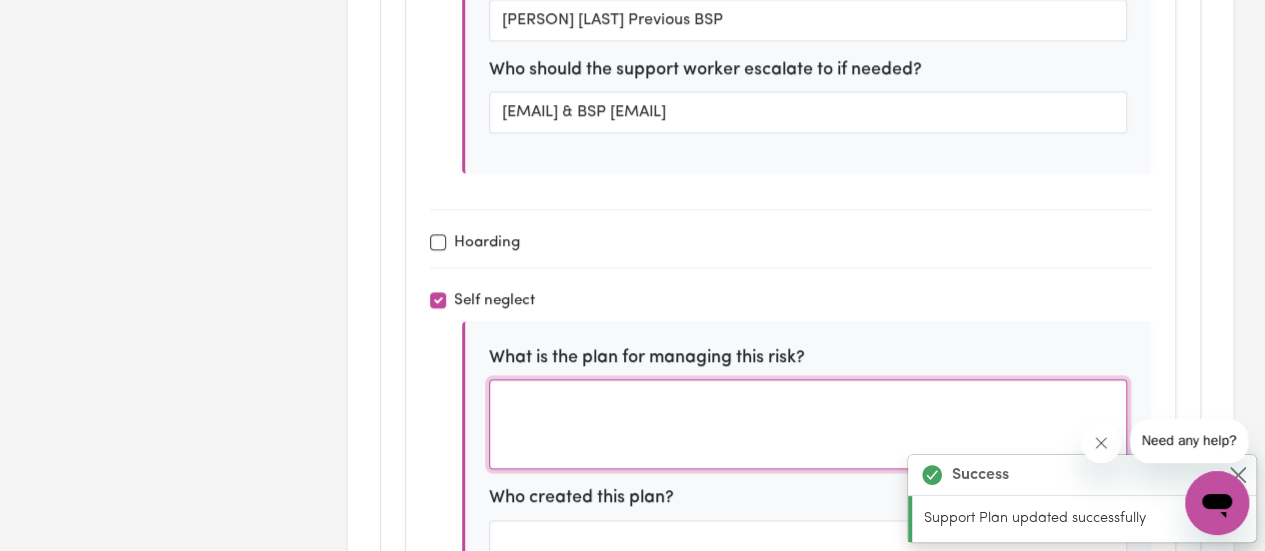 click at bounding box center [808, 424] 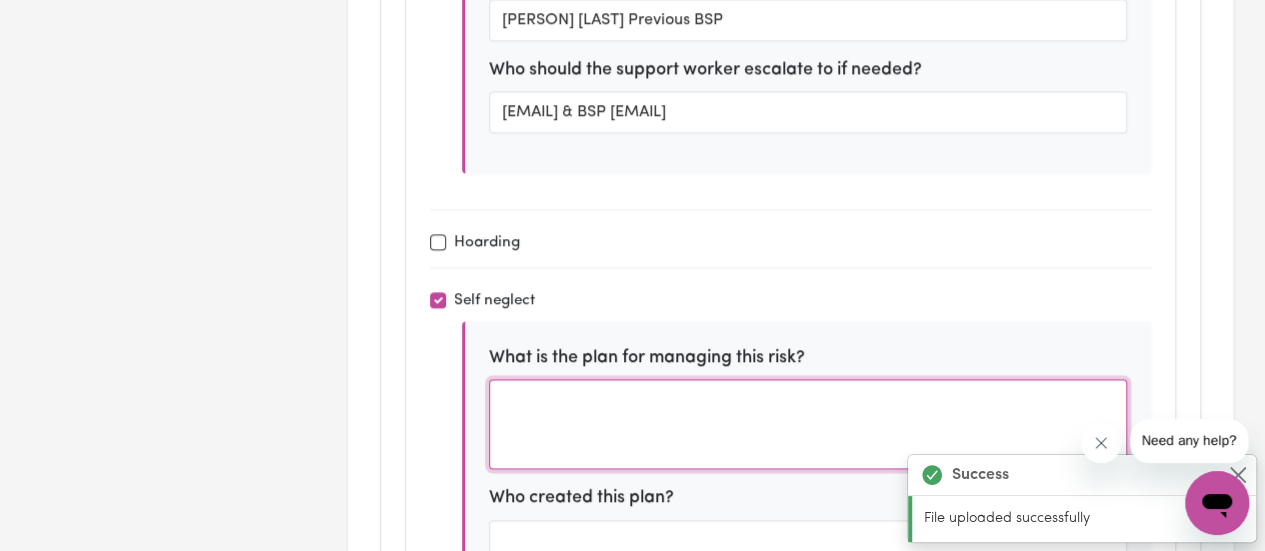 paste on "Please refer to BSP" 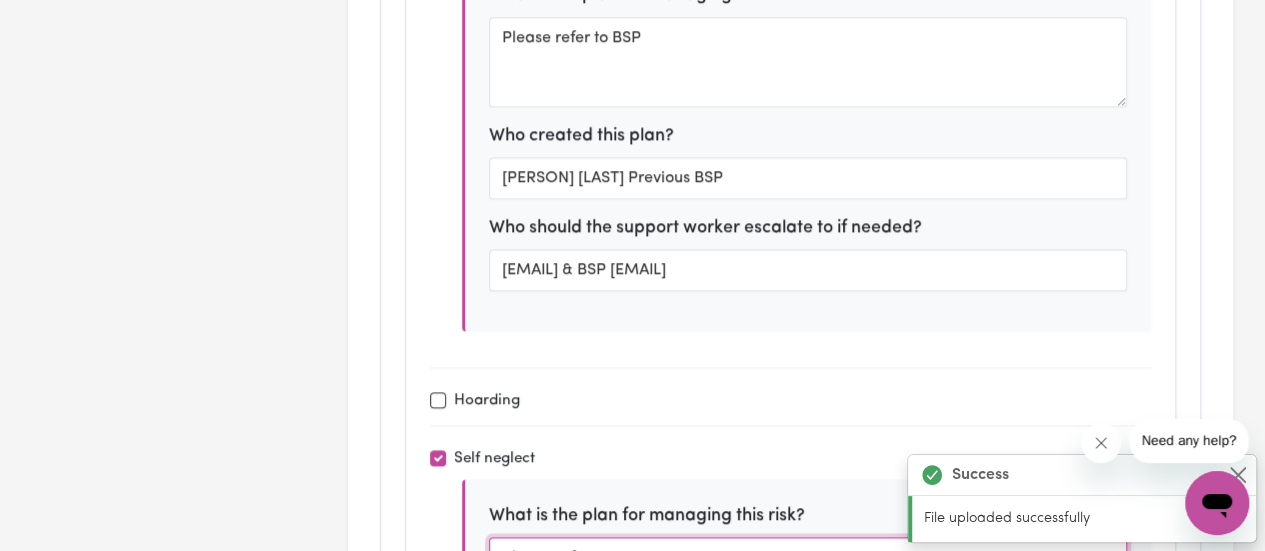 scroll, scrollTop: 4900, scrollLeft: 0, axis: vertical 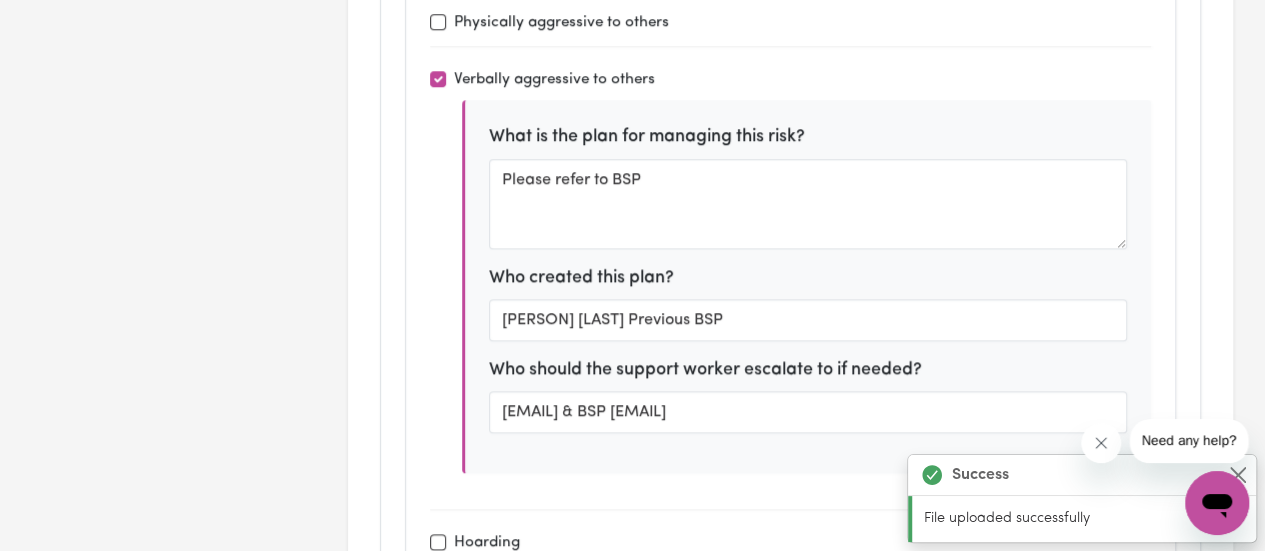 type on "Please refer to BSP" 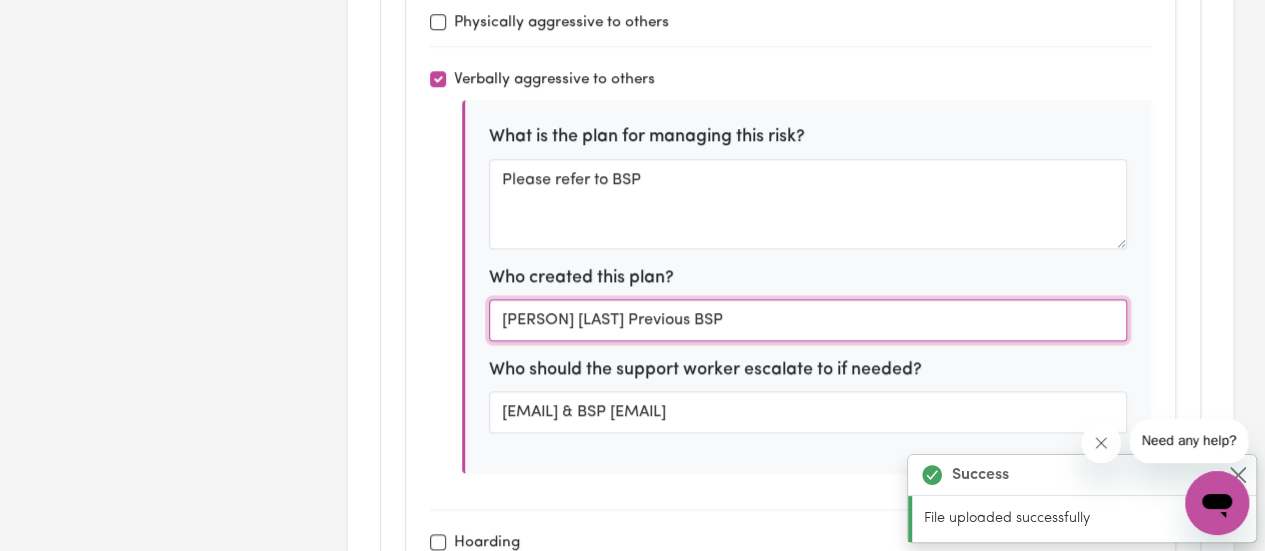 drag, startPoint x: 745, startPoint y: 272, endPoint x: 444, endPoint y: 262, distance: 301.16608 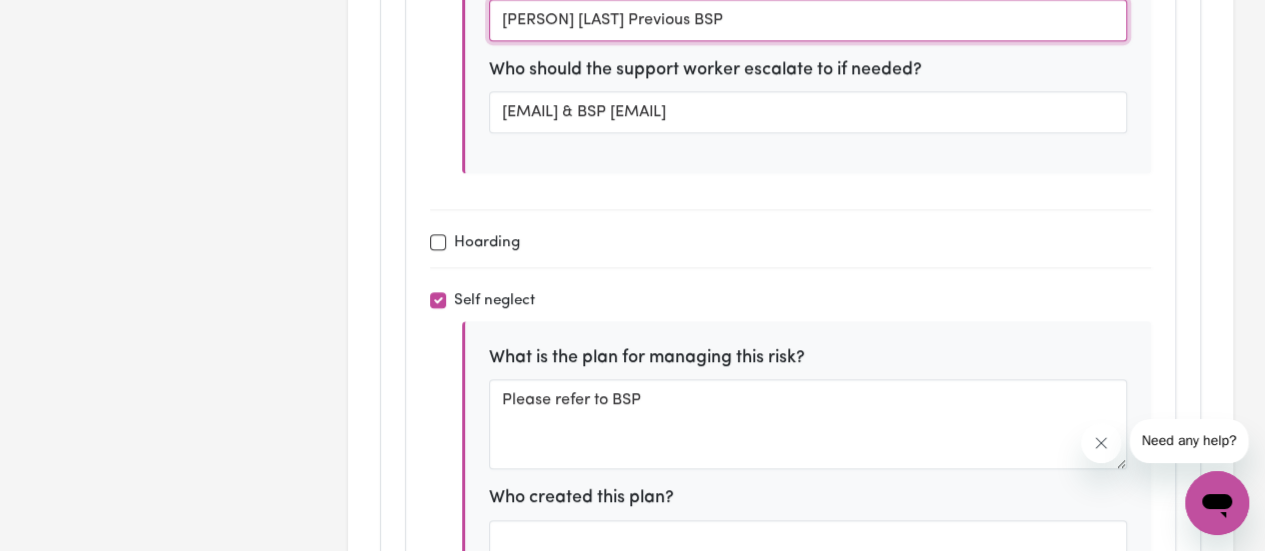 scroll, scrollTop: 5300, scrollLeft: 0, axis: vertical 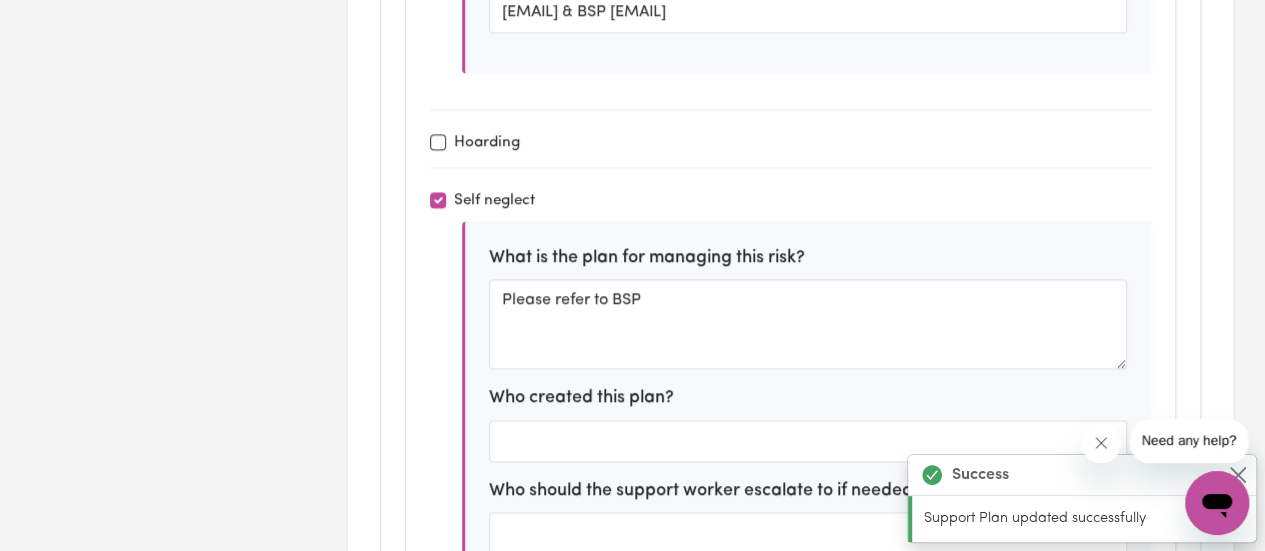 type on "this year I would like to build living skills to be more independent in the home and in the community" 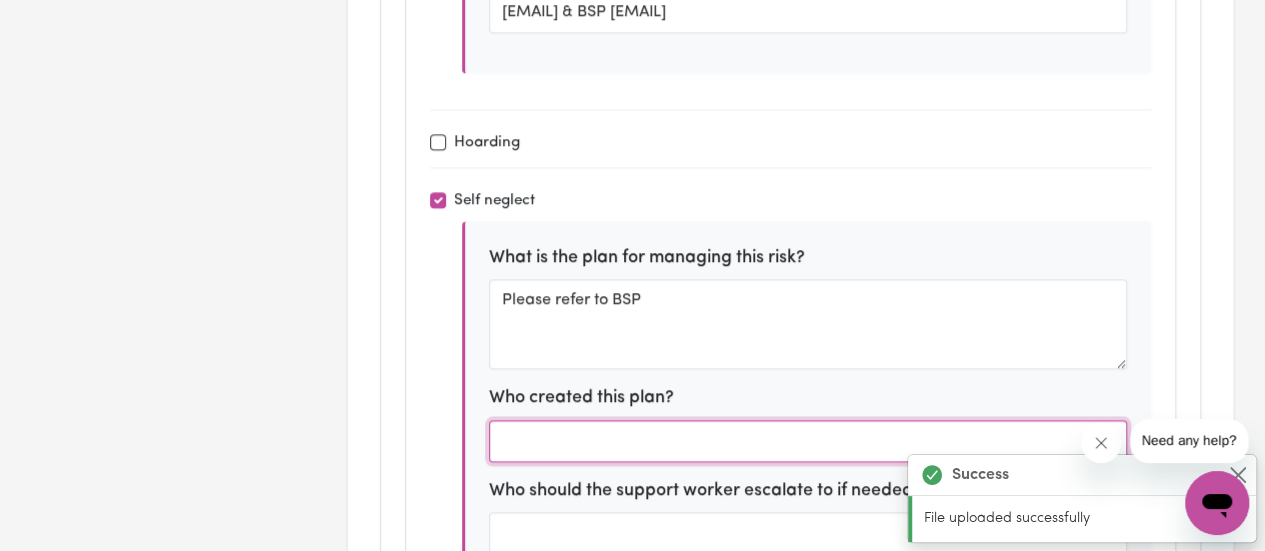 click at bounding box center [808, 441] 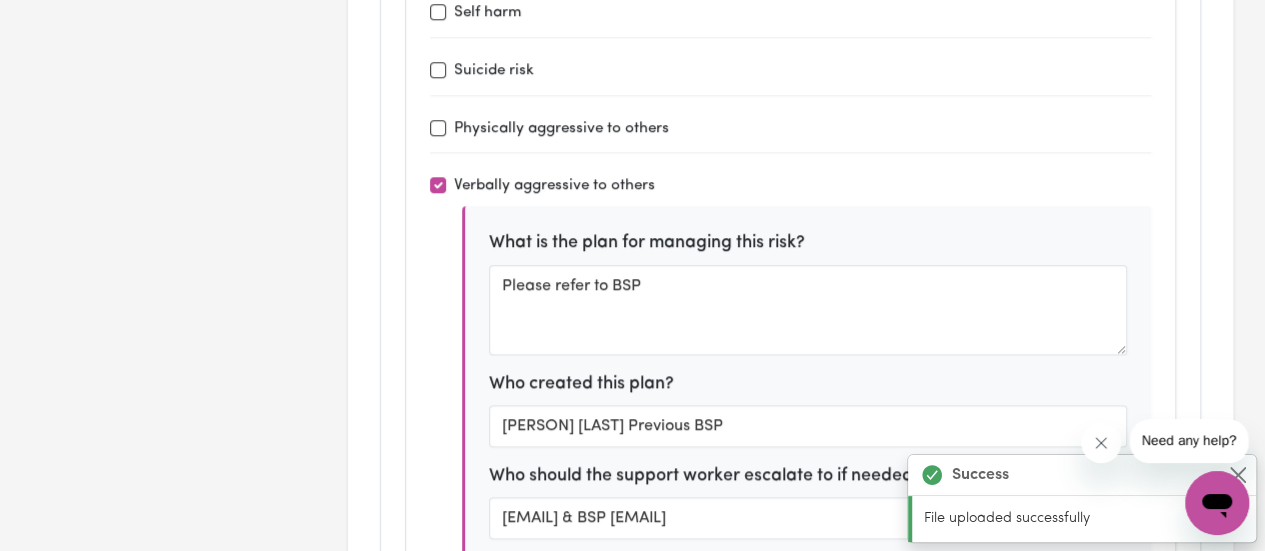 scroll, scrollTop: 4900, scrollLeft: 0, axis: vertical 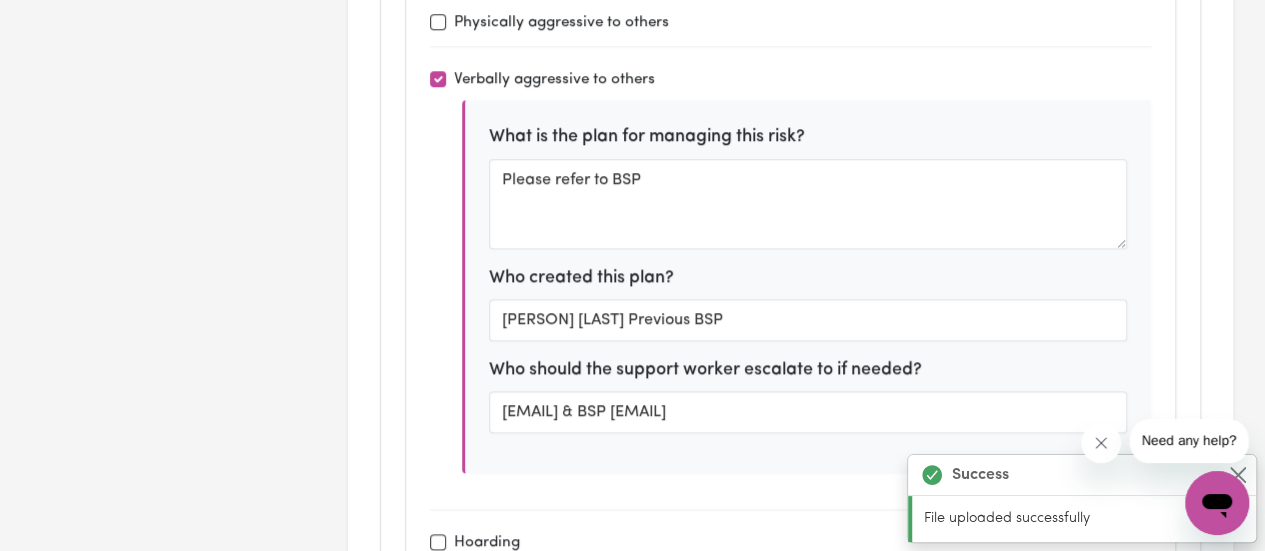 type on "[PERSON] [LAST] Previous BSP" 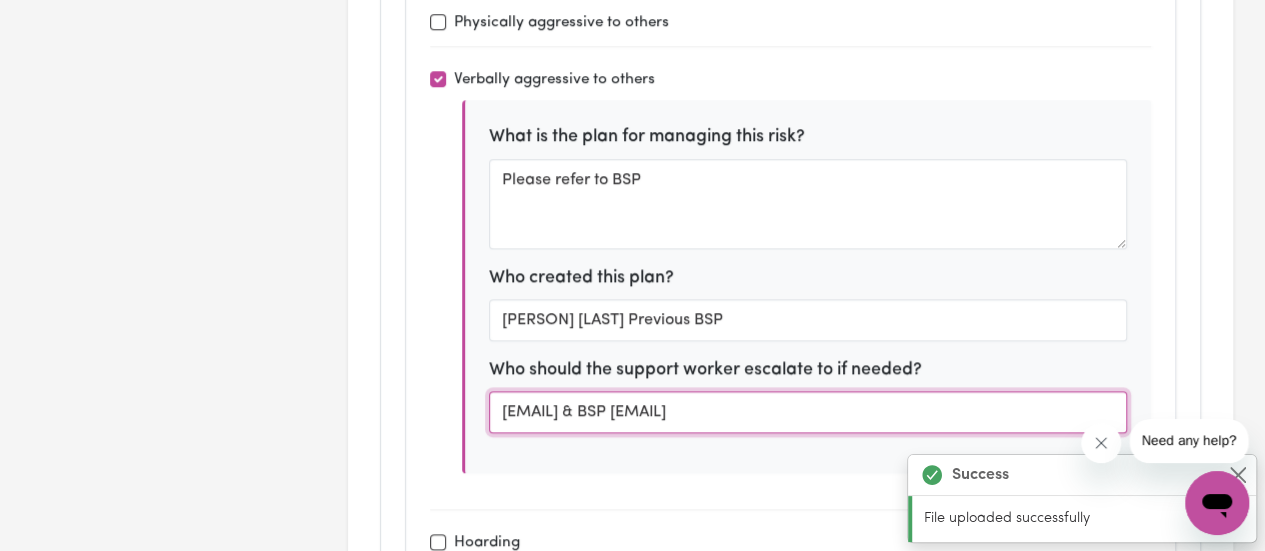drag, startPoint x: 1012, startPoint y: 364, endPoint x: 475, endPoint y: 335, distance: 537.7825 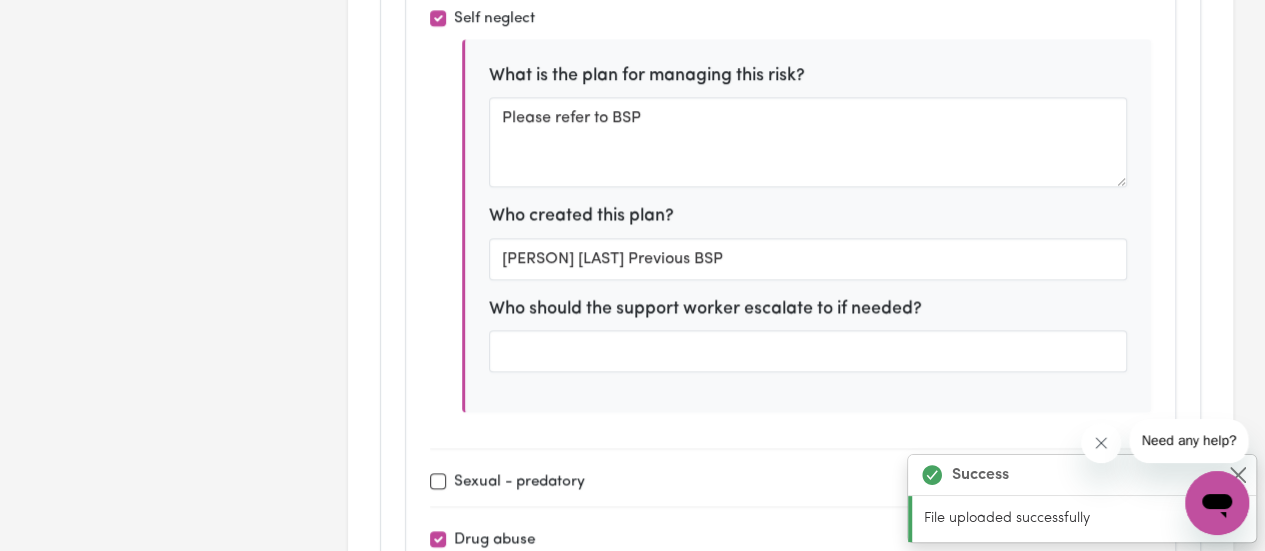 scroll, scrollTop: 5500, scrollLeft: 0, axis: vertical 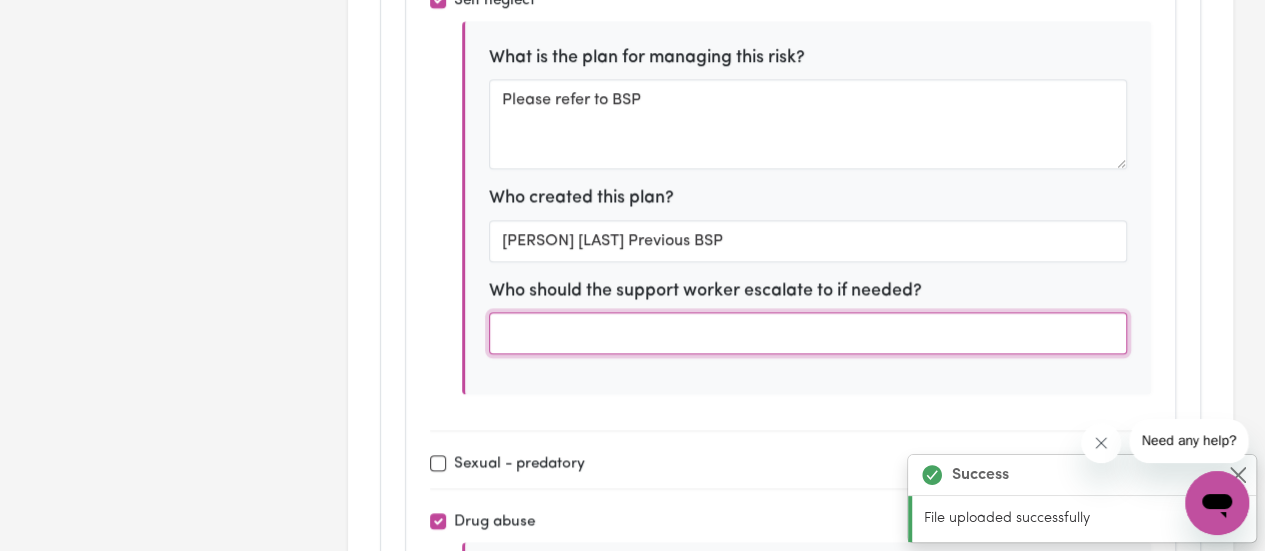 click at bounding box center (808, 333) 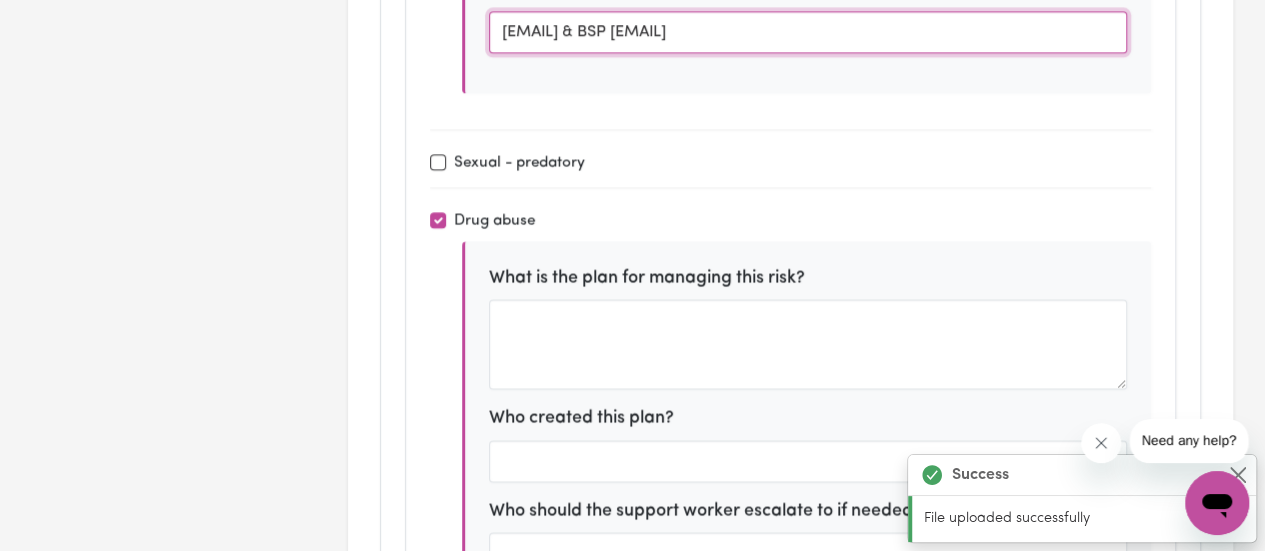 scroll, scrollTop: 5900, scrollLeft: 0, axis: vertical 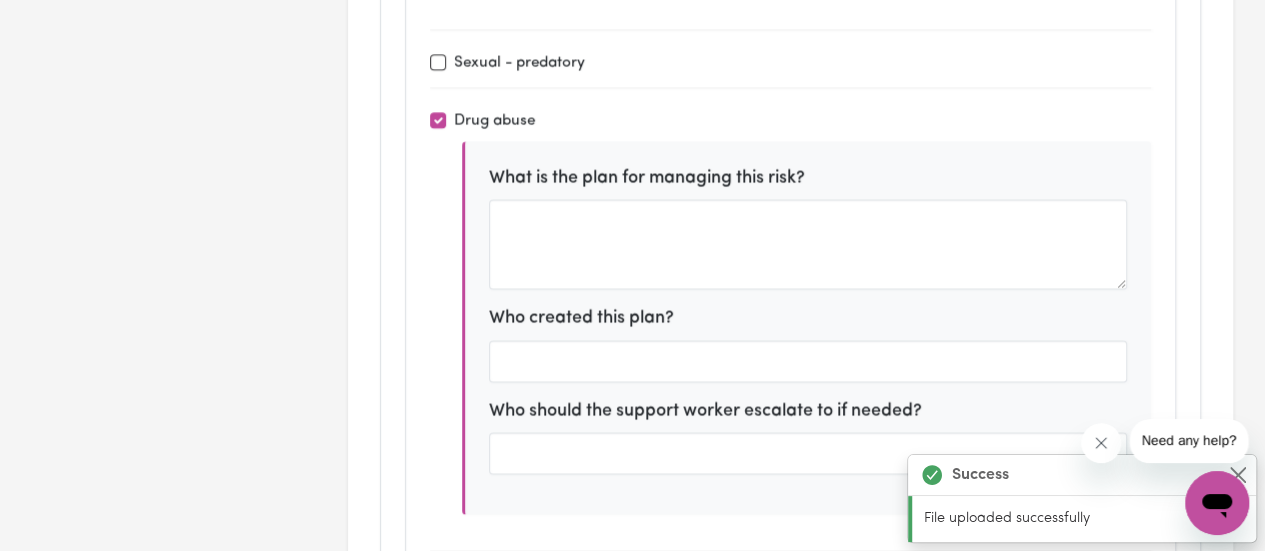 type on "[EMAIL] & BSP [EMAIL]" 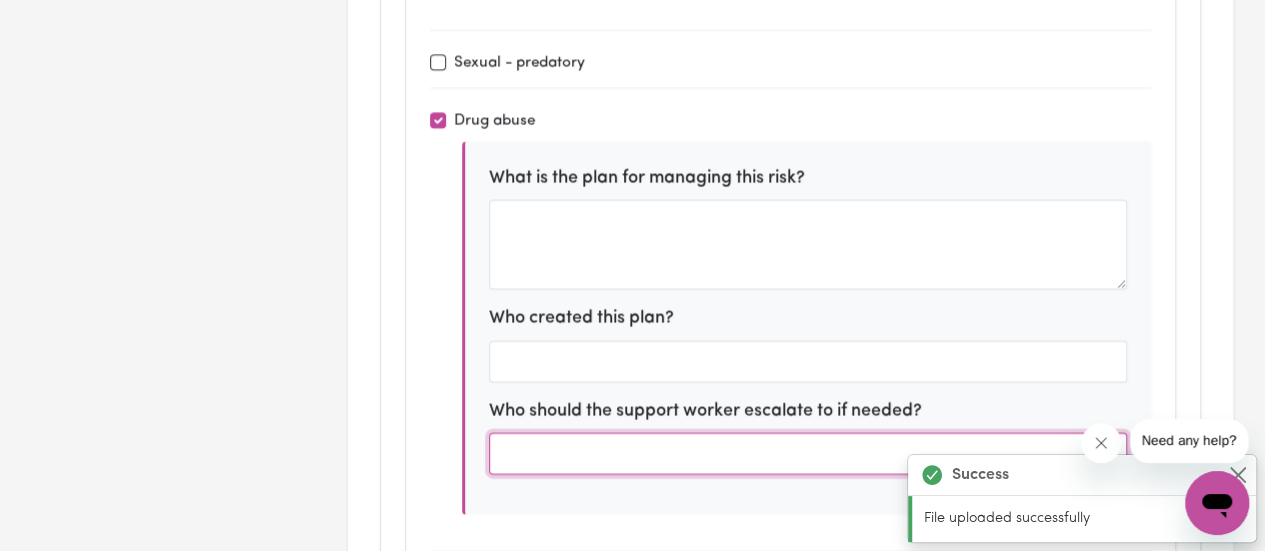 click at bounding box center (808, 454) 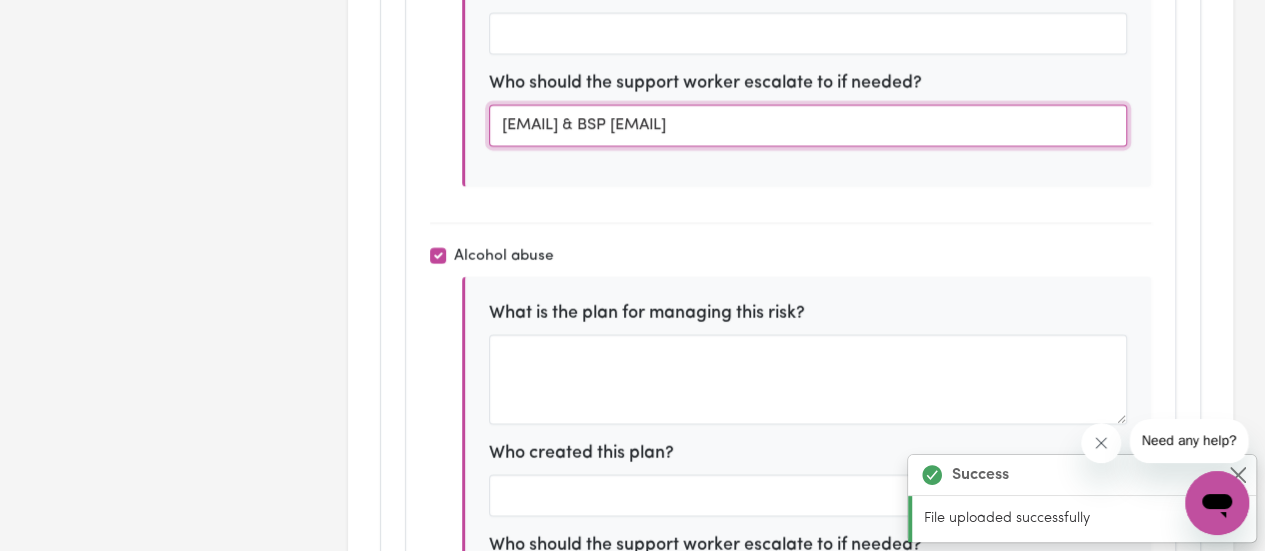 scroll, scrollTop: 6300, scrollLeft: 0, axis: vertical 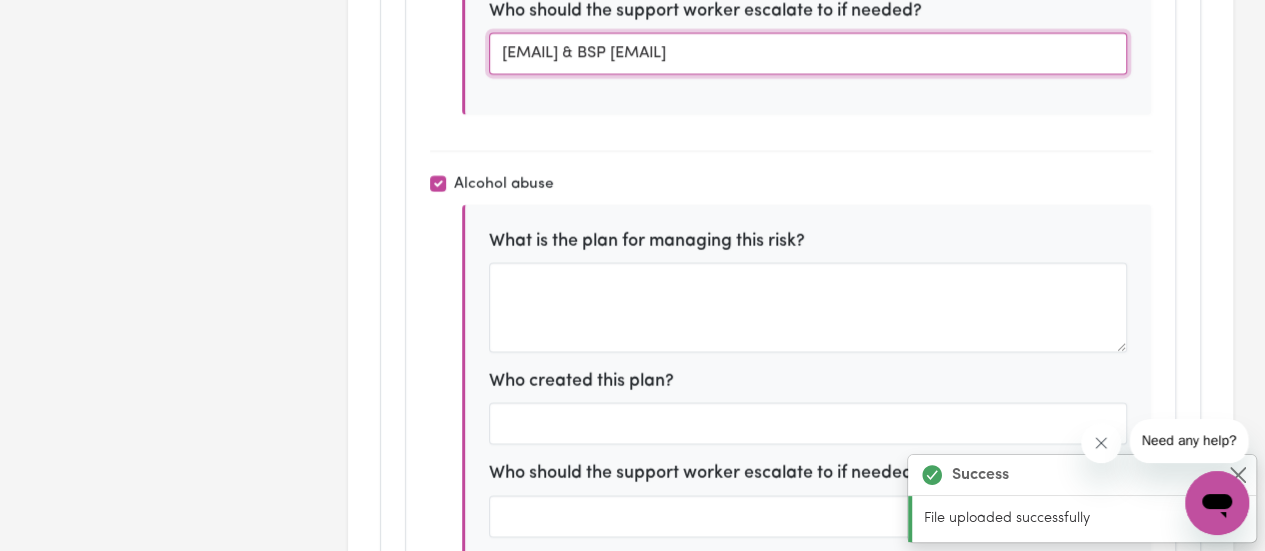 type on "[EMAIL] & BSP [EMAIL]" 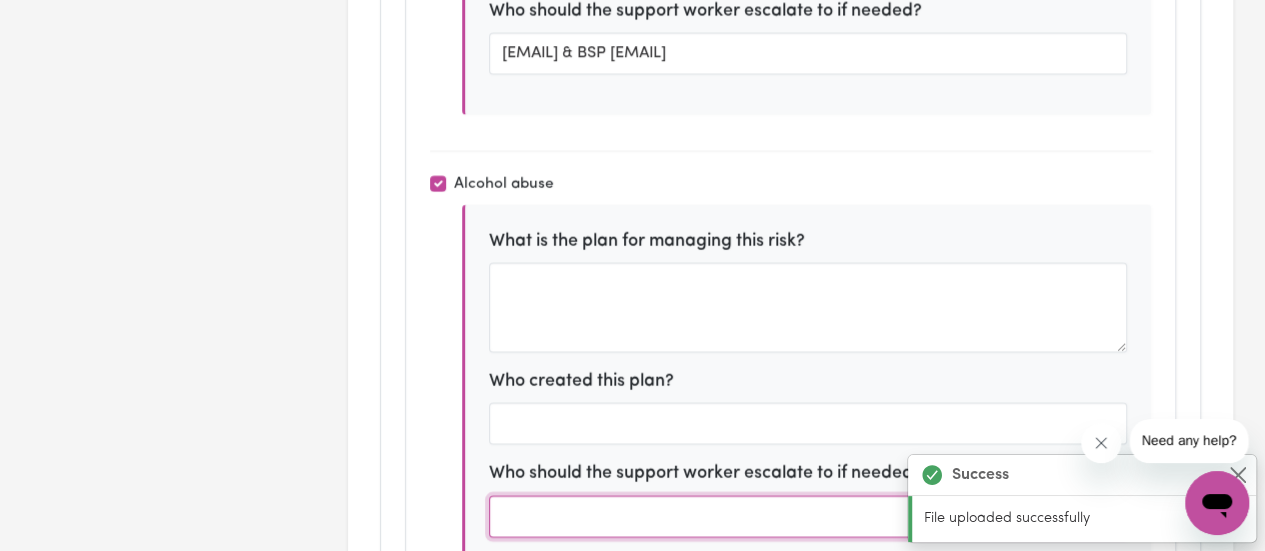 click at bounding box center (808, 517) 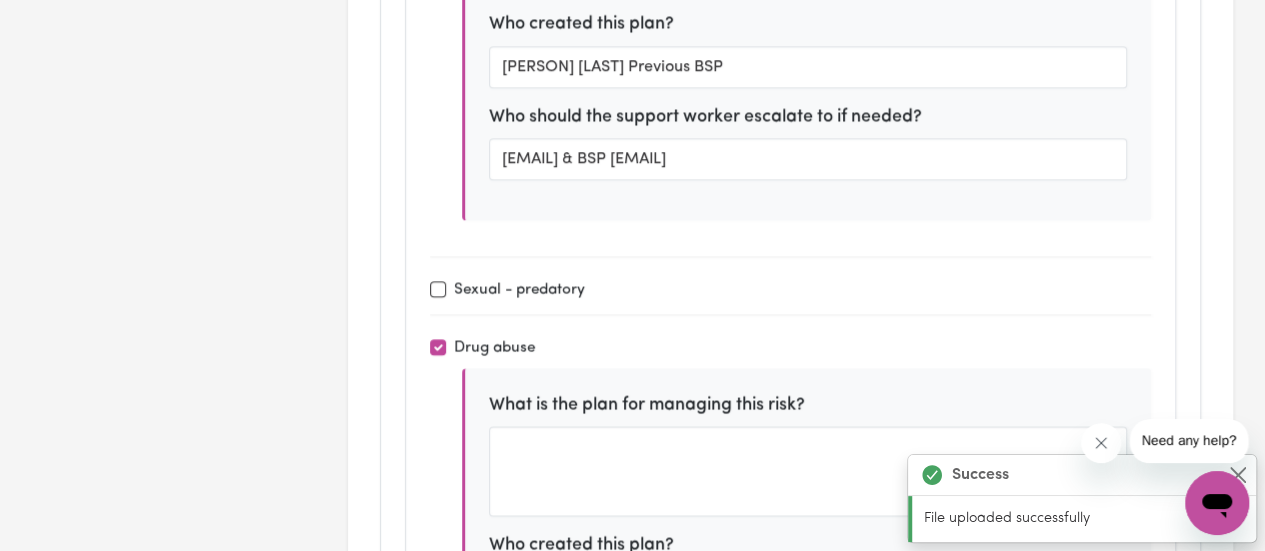scroll, scrollTop: 5500, scrollLeft: 0, axis: vertical 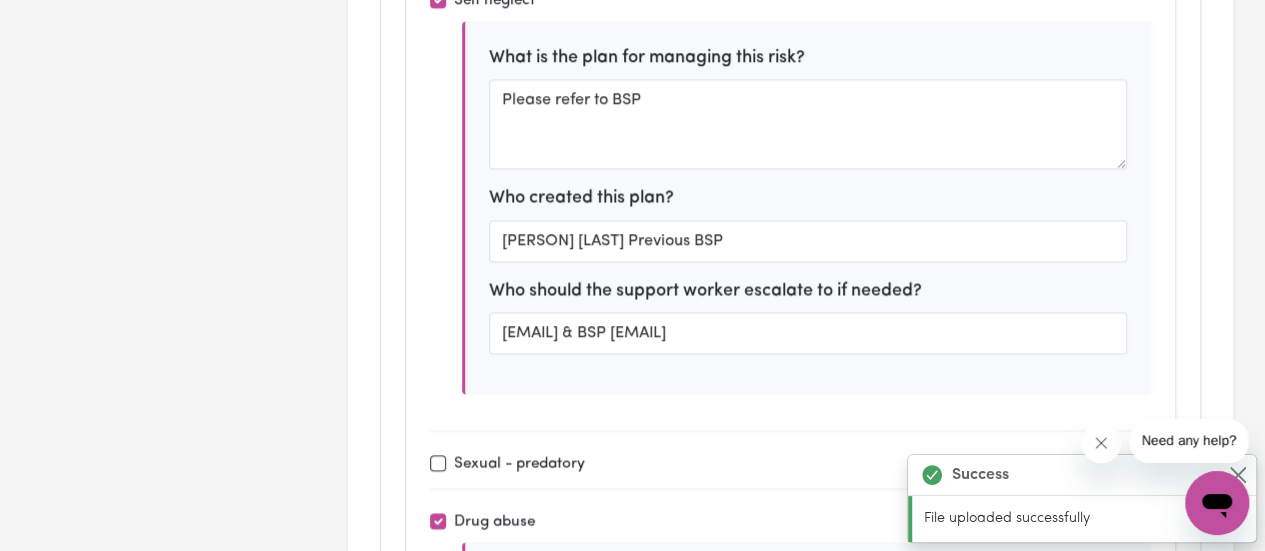 type on "[EMAIL] & BSP [EMAIL]" 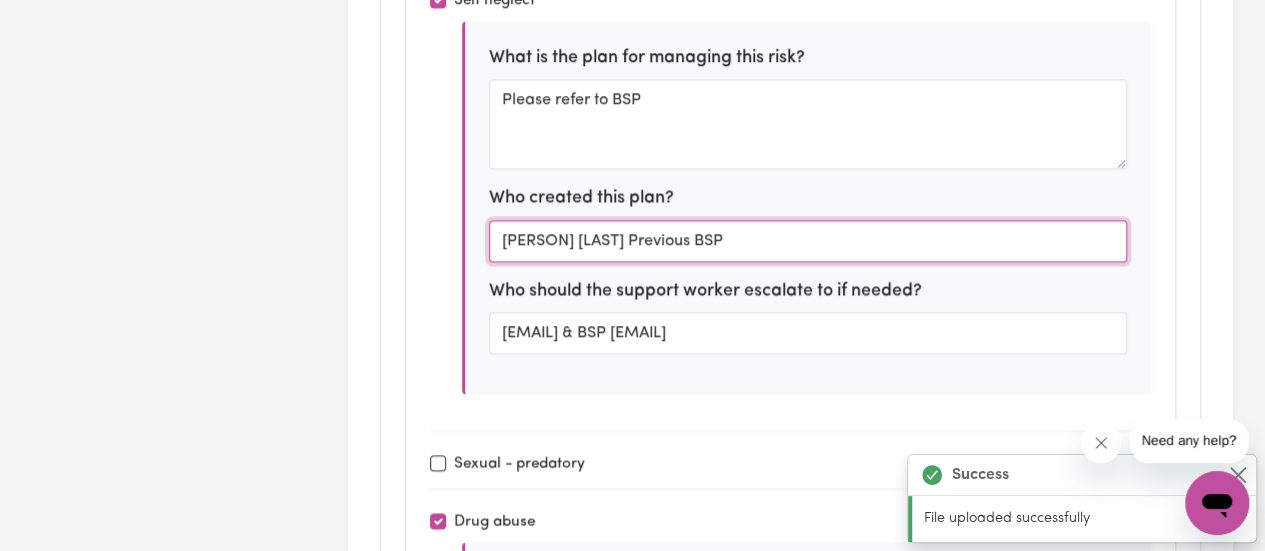 drag, startPoint x: 767, startPoint y: 179, endPoint x: 453, endPoint y: 170, distance: 314.12897 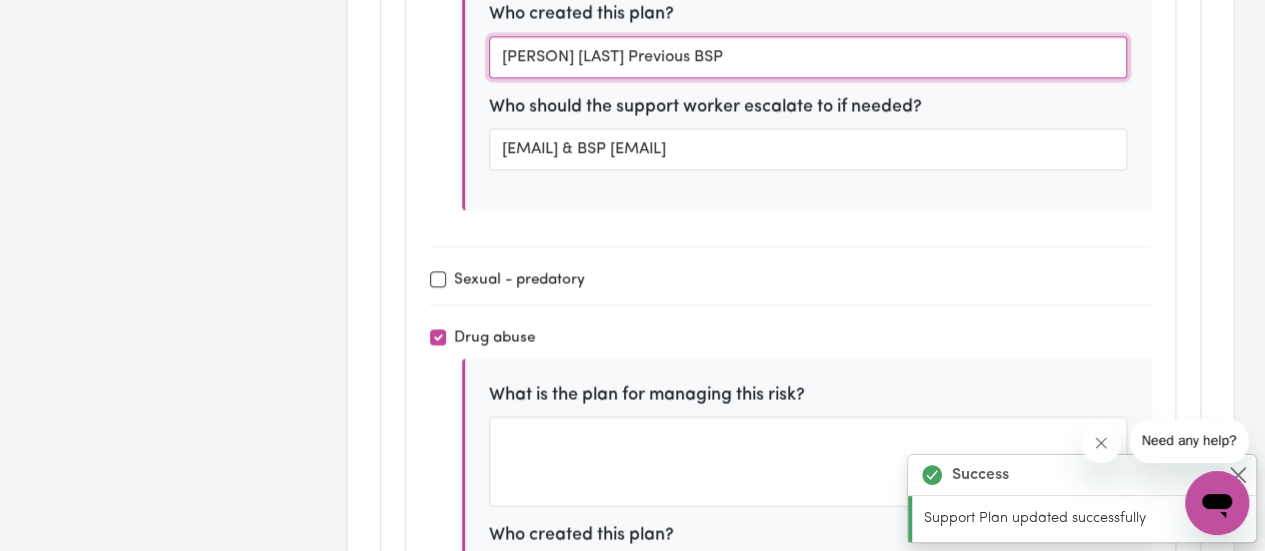type on "I would like to develop the skill to seek paid employment" 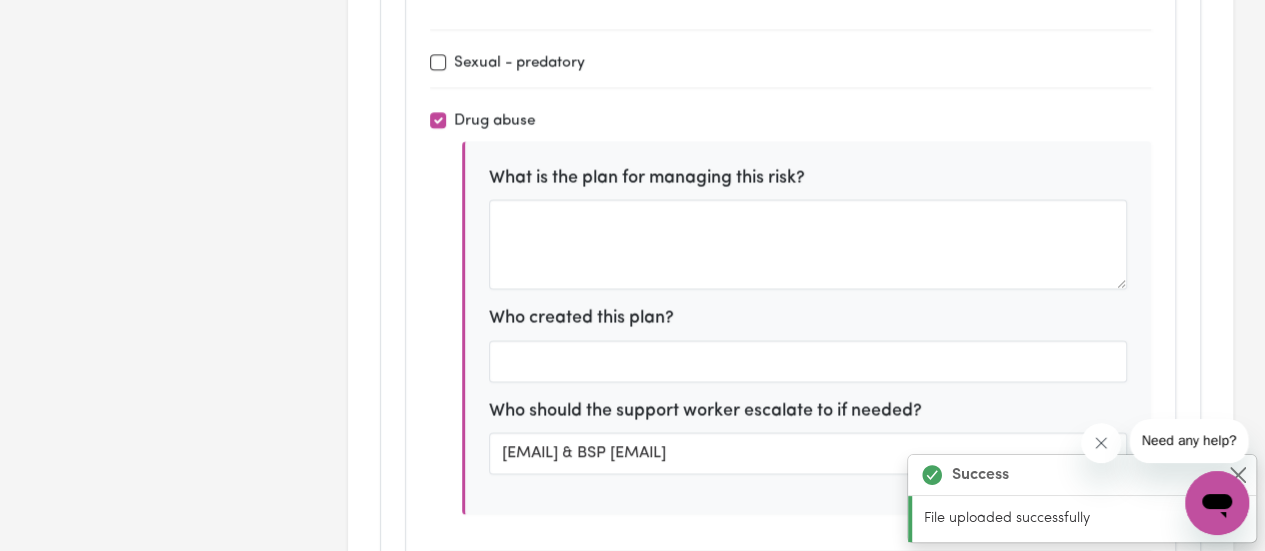 scroll, scrollTop: 24, scrollLeft: 0, axis: vertical 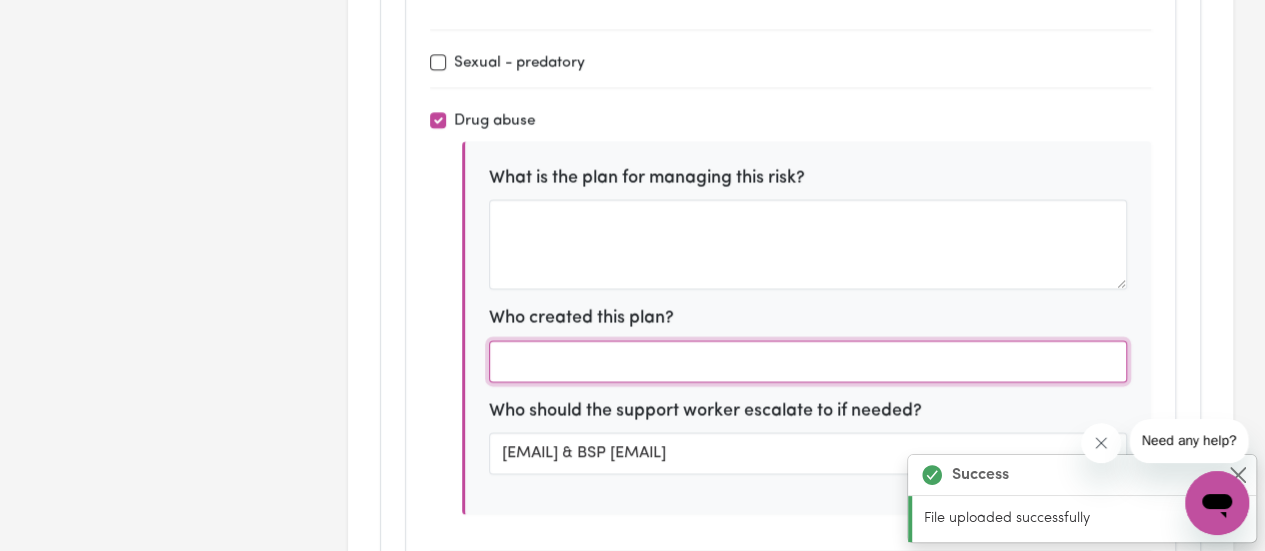 click at bounding box center (808, 362) 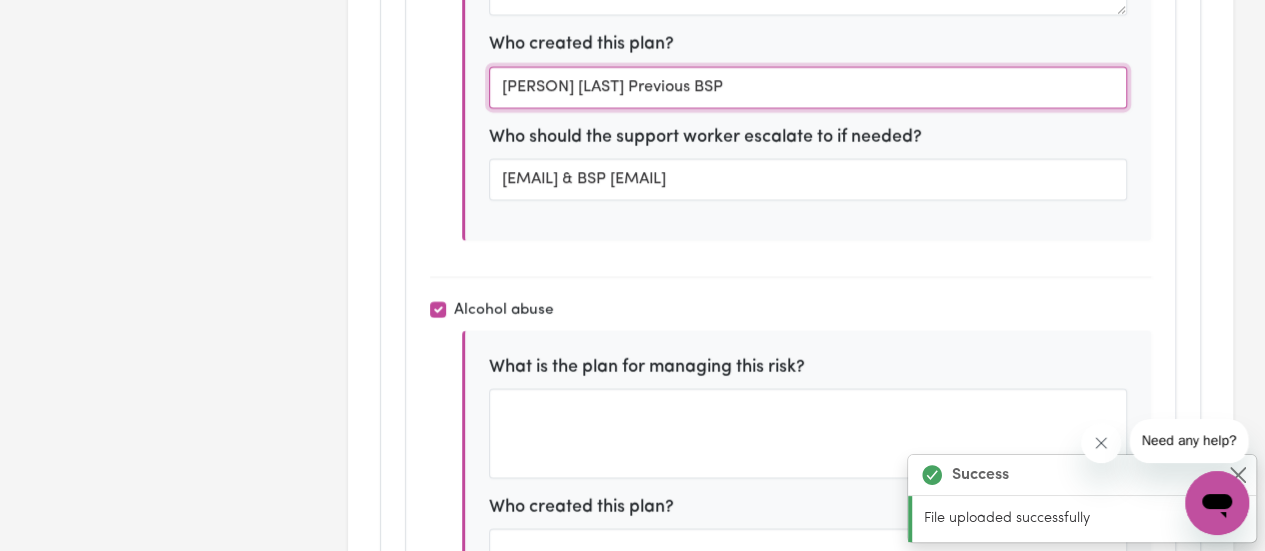 scroll, scrollTop: 6200, scrollLeft: 0, axis: vertical 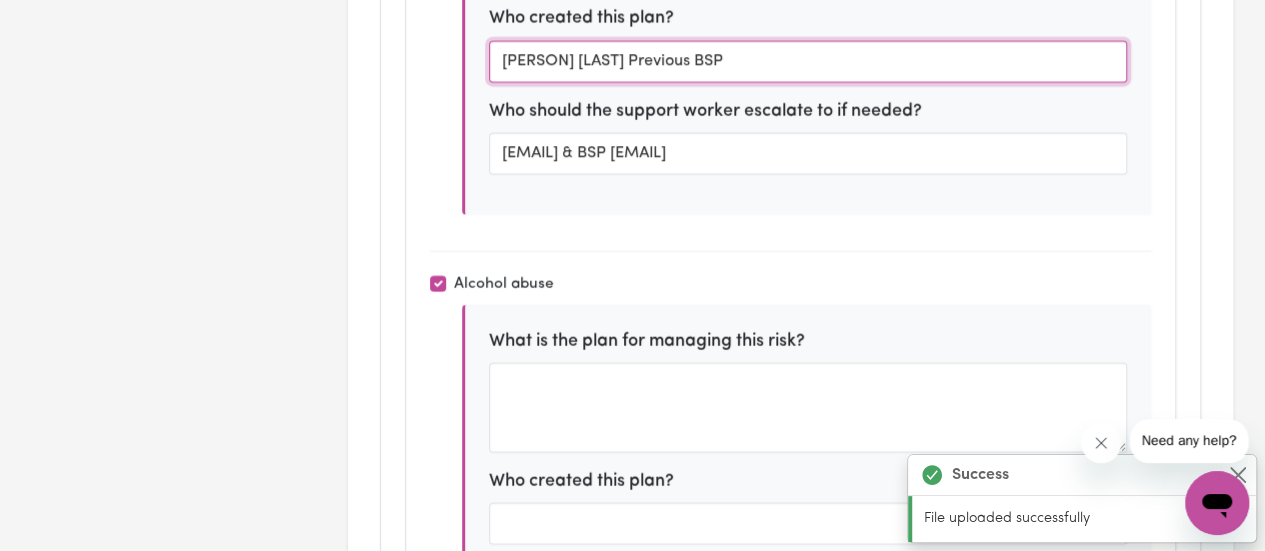 type on "[PERSON] [LAST] Previous BSP" 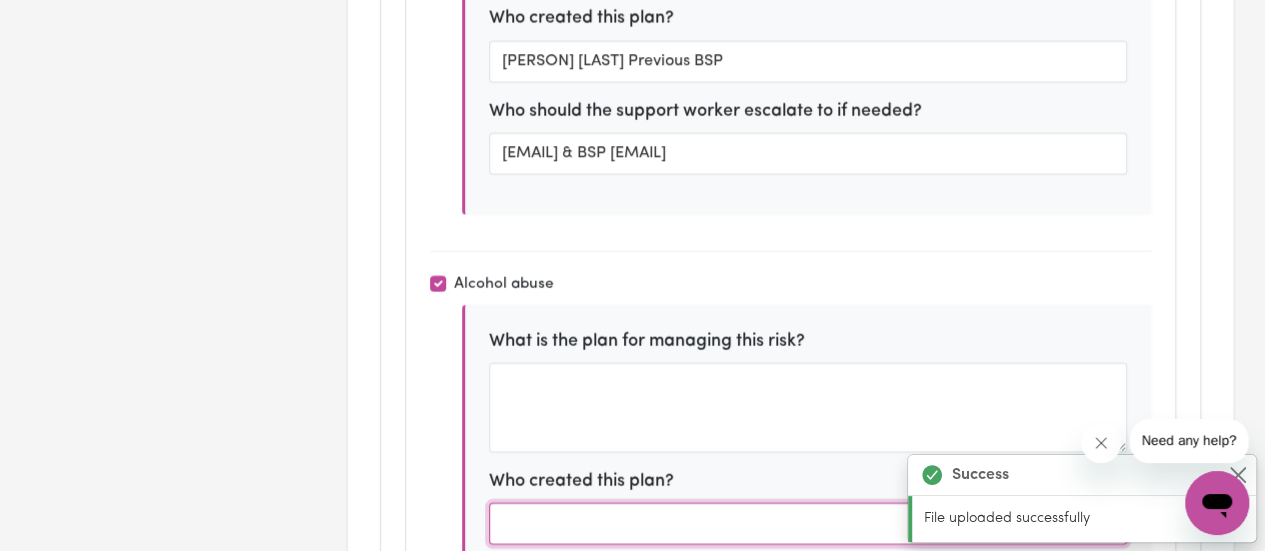 click at bounding box center (808, 524) 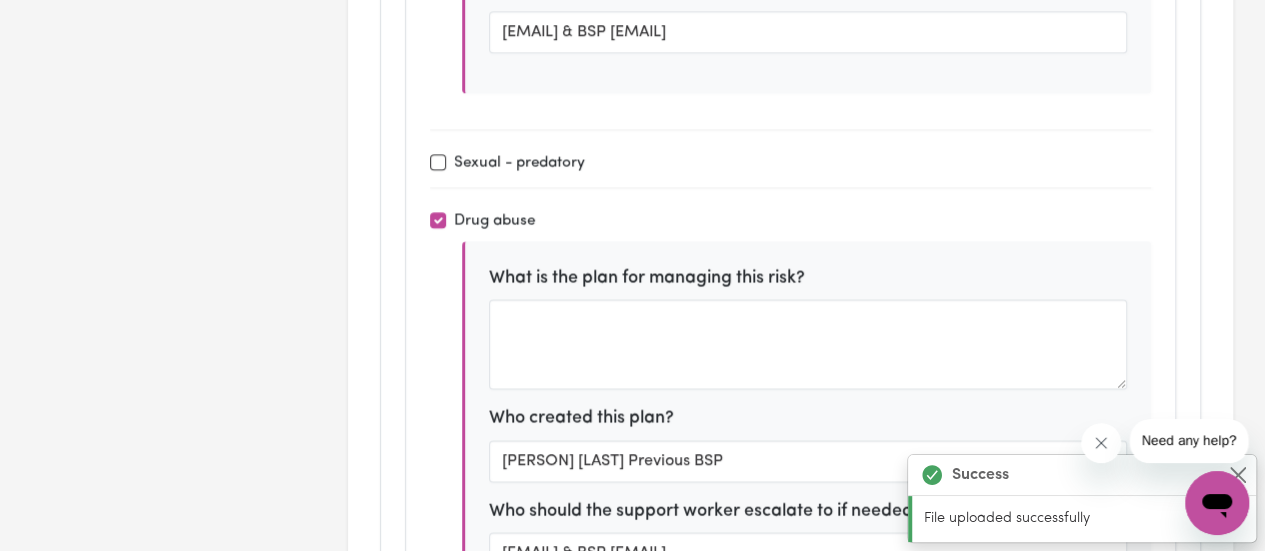 scroll, scrollTop: 5500, scrollLeft: 0, axis: vertical 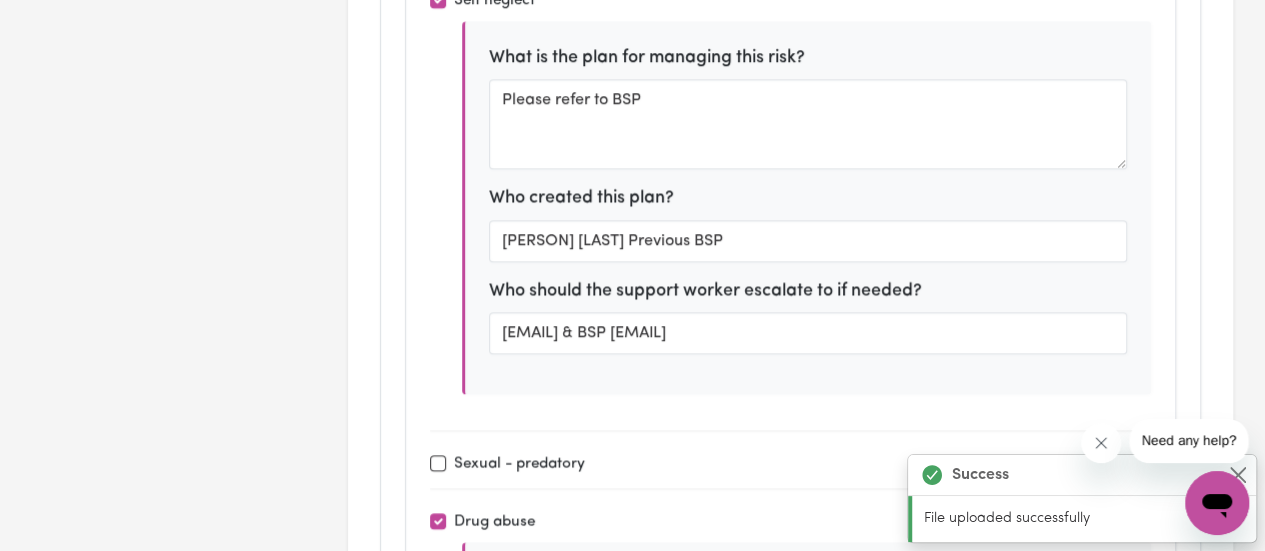 type on "[PERSON] [LAST] Previous BSP" 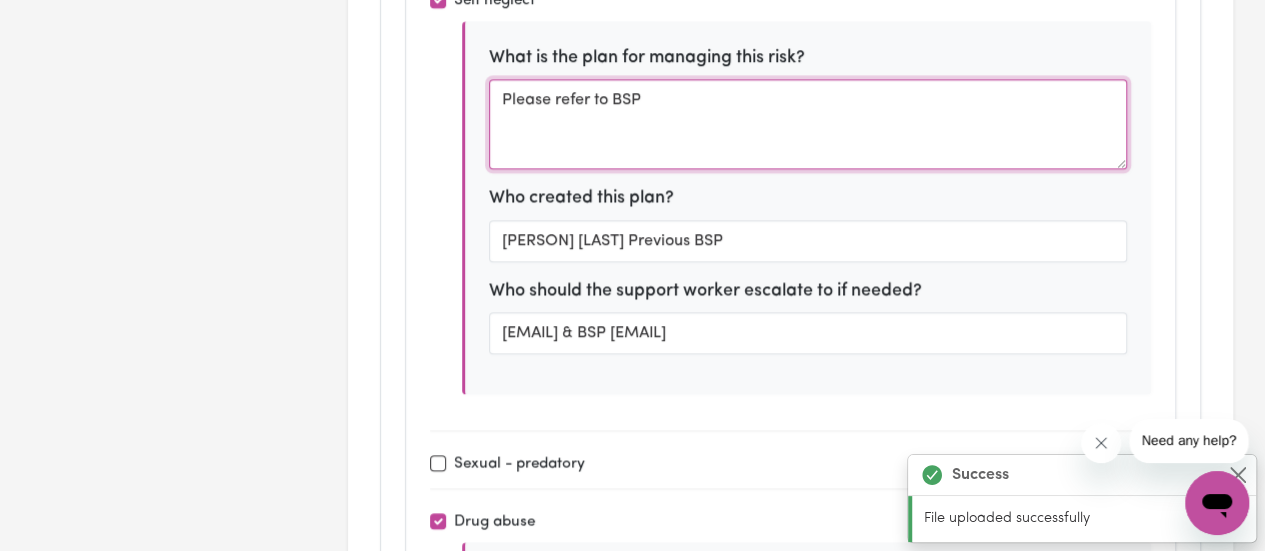 drag, startPoint x: 704, startPoint y: 52, endPoint x: 366, endPoint y: 59, distance: 338.07248 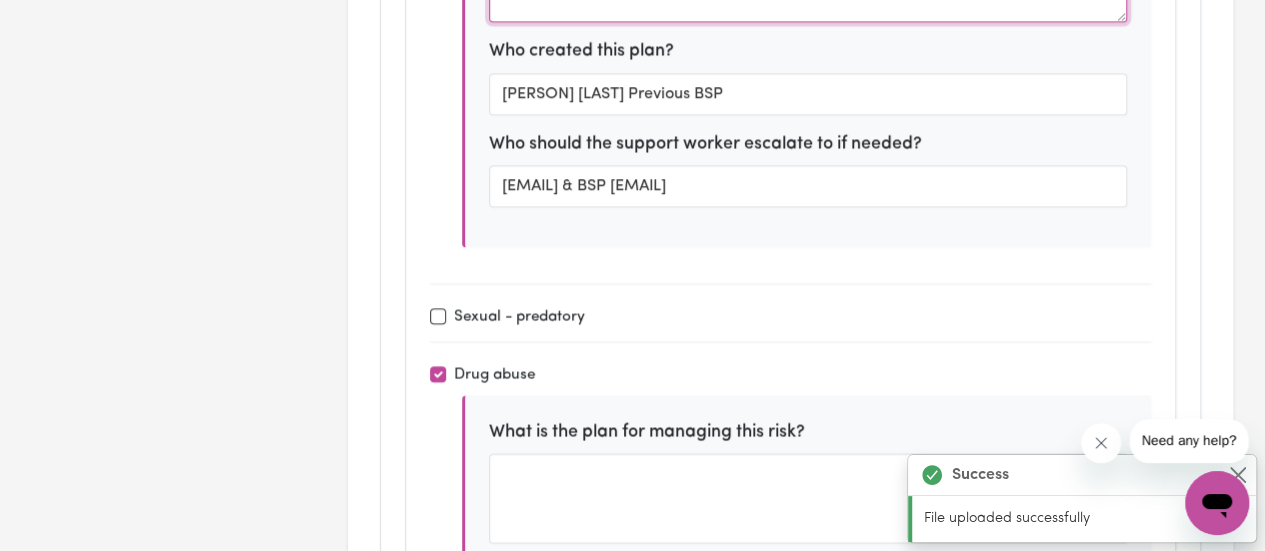 scroll, scrollTop: 5800, scrollLeft: 0, axis: vertical 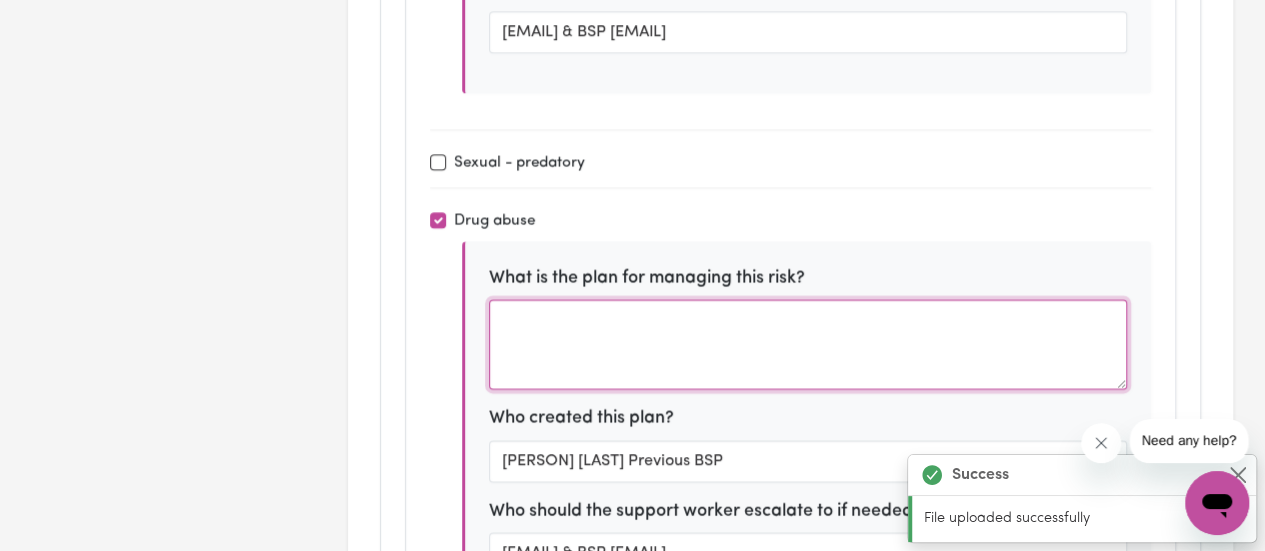 click at bounding box center [808, 345] 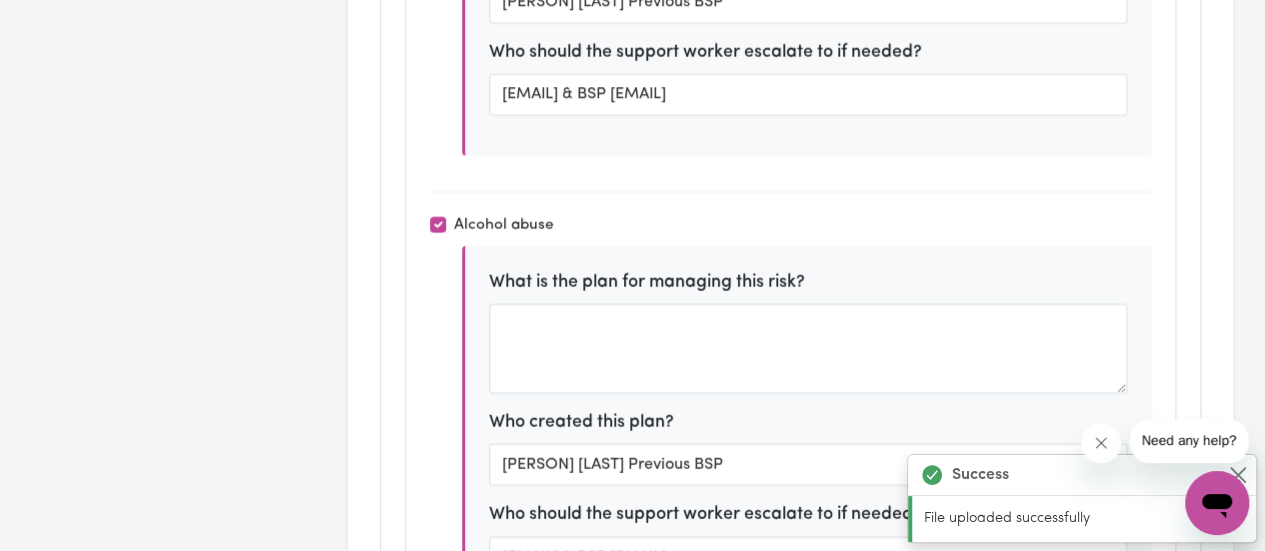 scroll, scrollTop: 6300, scrollLeft: 0, axis: vertical 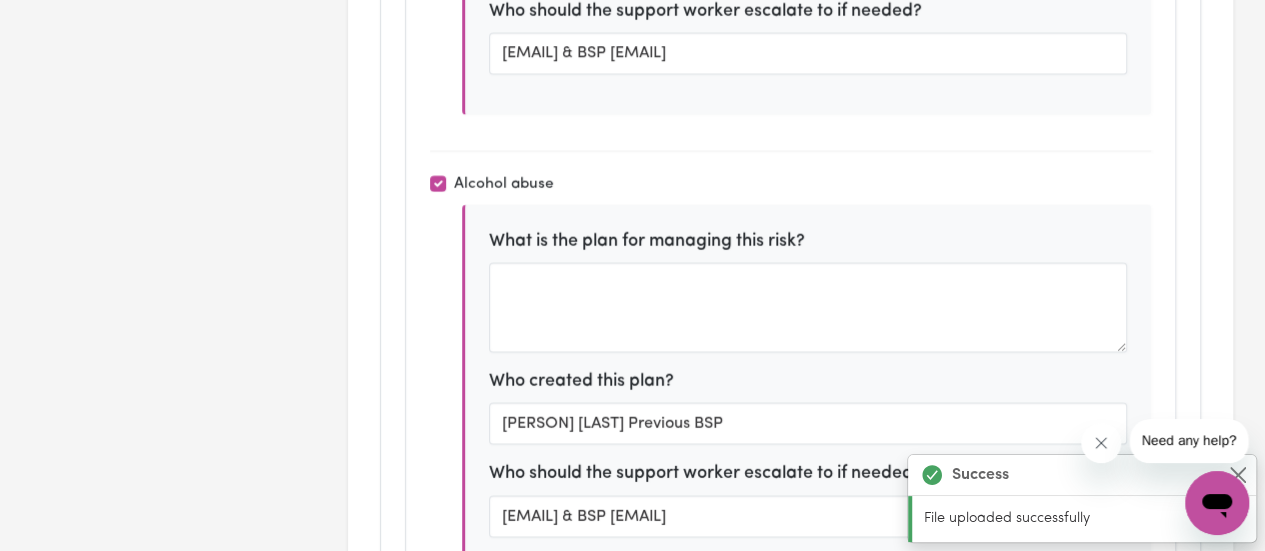 type on "Please refer to BSP" 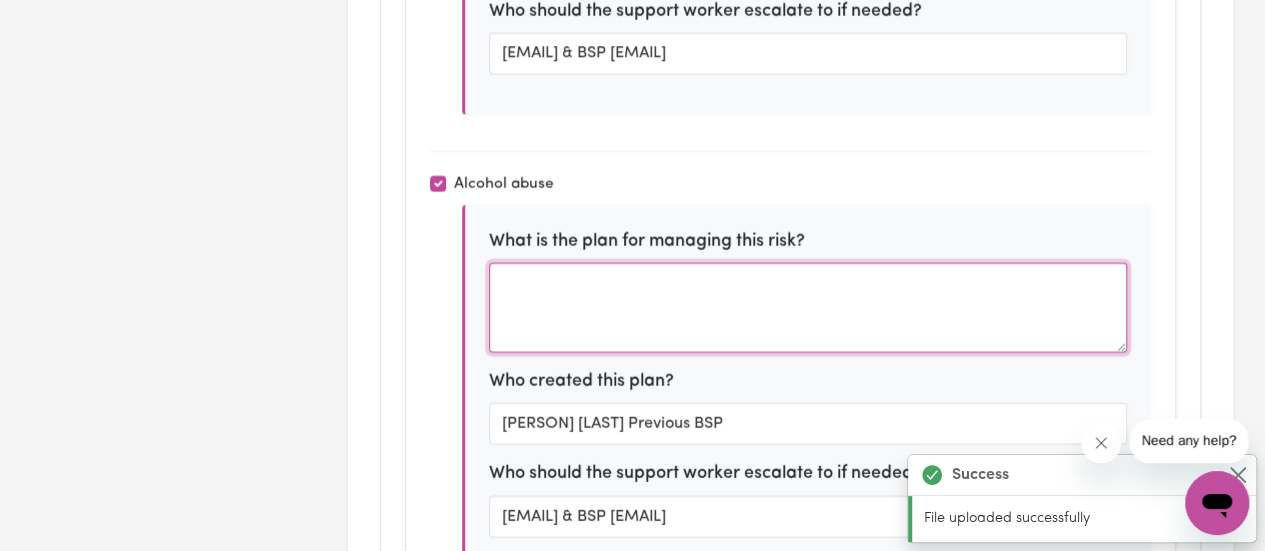 click at bounding box center [808, 308] 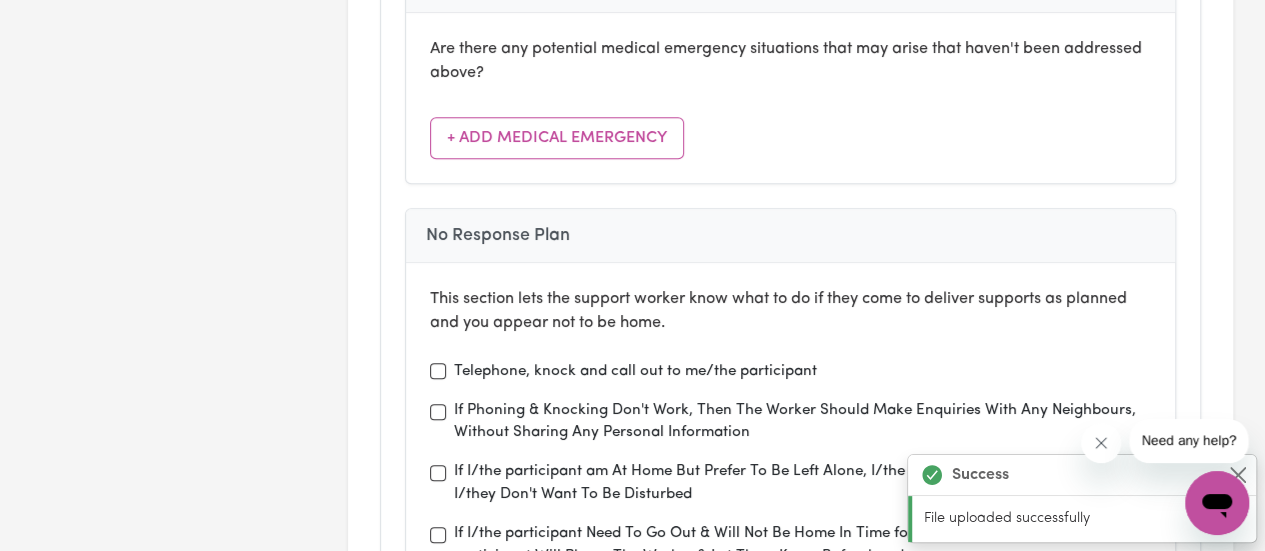 scroll, scrollTop: 8300, scrollLeft: 0, axis: vertical 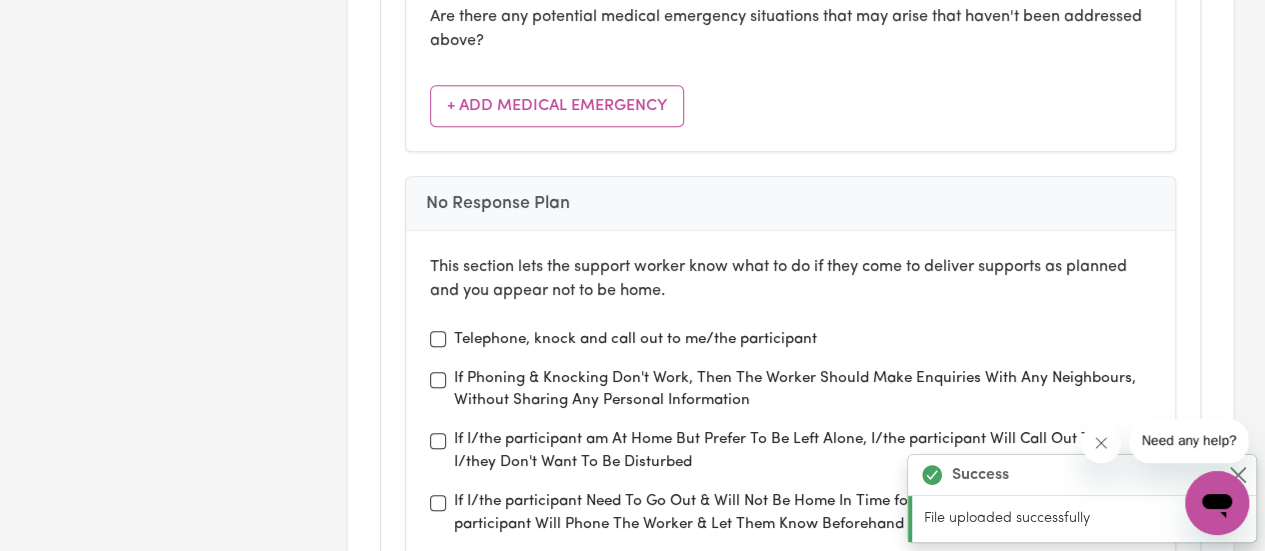 type on "Please refer to BSP" 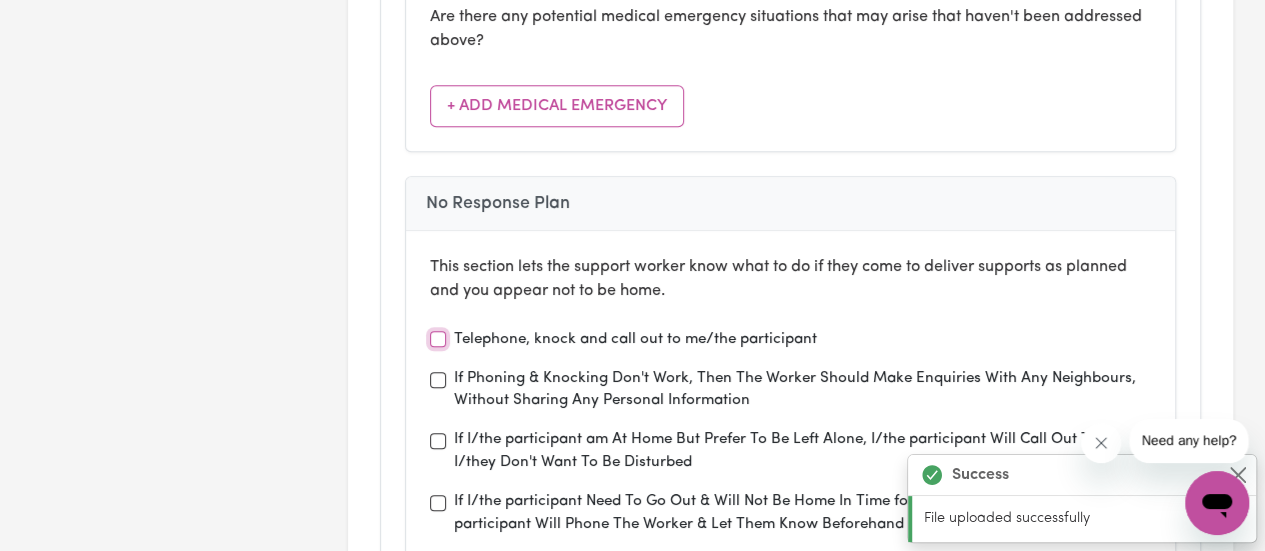 click on "Telephone, knock and call out to me/the participant" at bounding box center [438, 339] 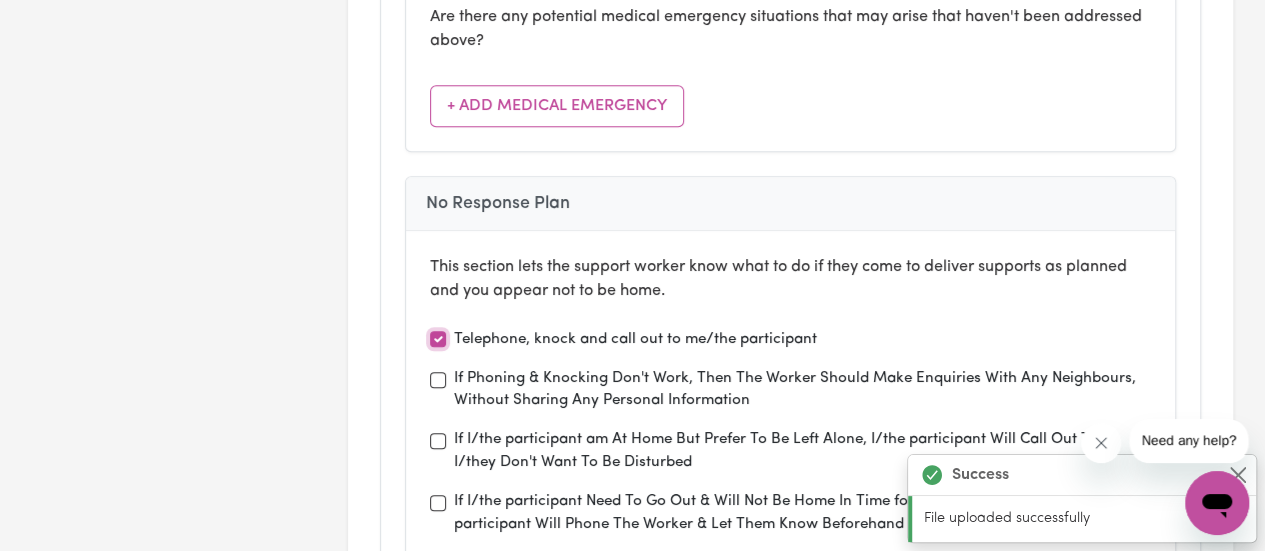 checkbox on "true" 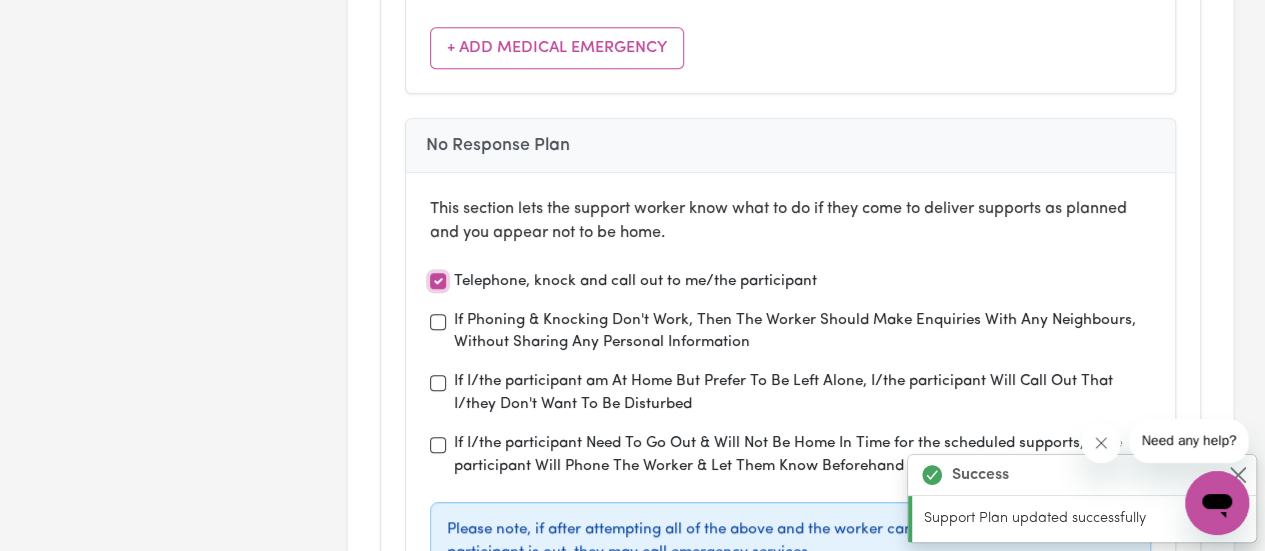 scroll, scrollTop: 8400, scrollLeft: 0, axis: vertical 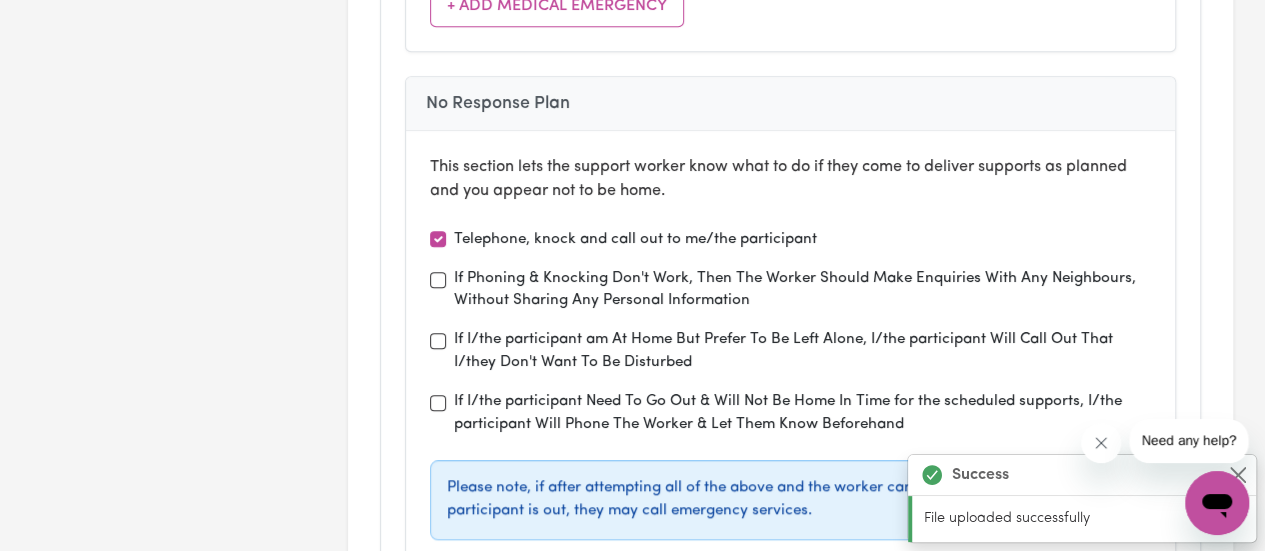 click on "If I/the participant am At Home But Prefer To Be Left Alone, I/the participant Will Call Out That I/they Don't Want To Be Disturbed" at bounding box center (802, 352) 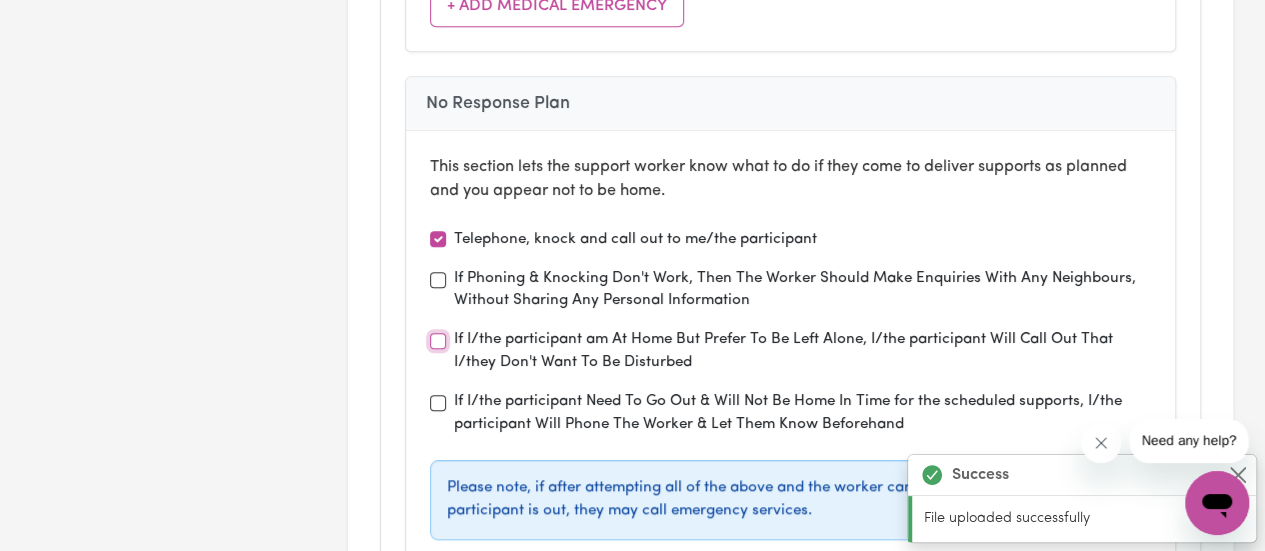click on "If I/the participant am At Home But Prefer To Be Left Alone, I/the participant Will Call Out That I/they Don't Want To Be Disturbed" at bounding box center [438, 341] 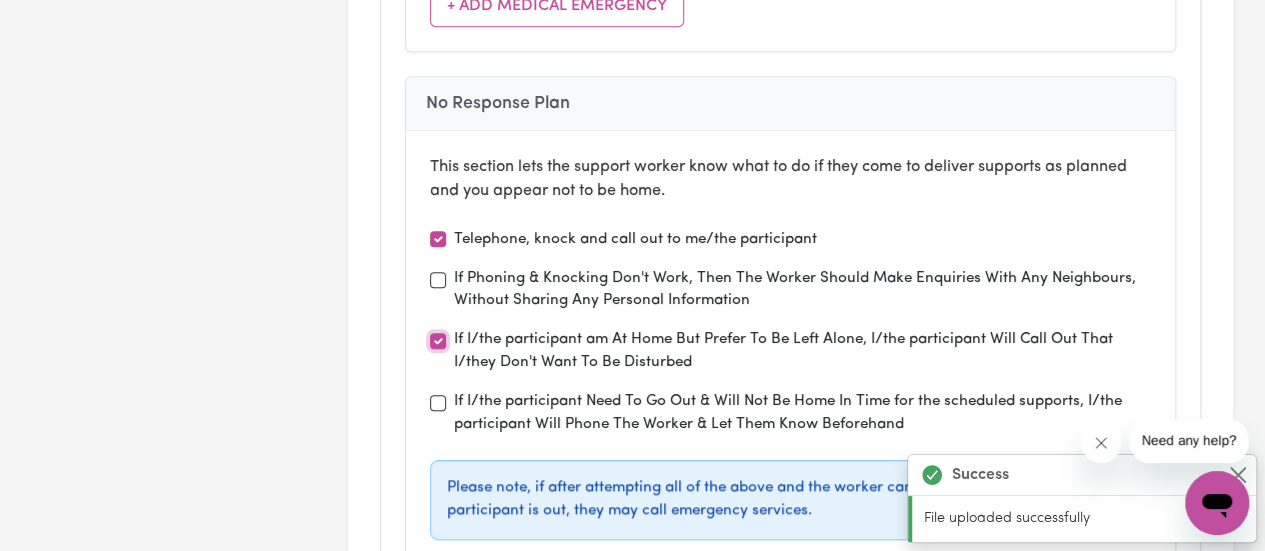 checkbox on "true" 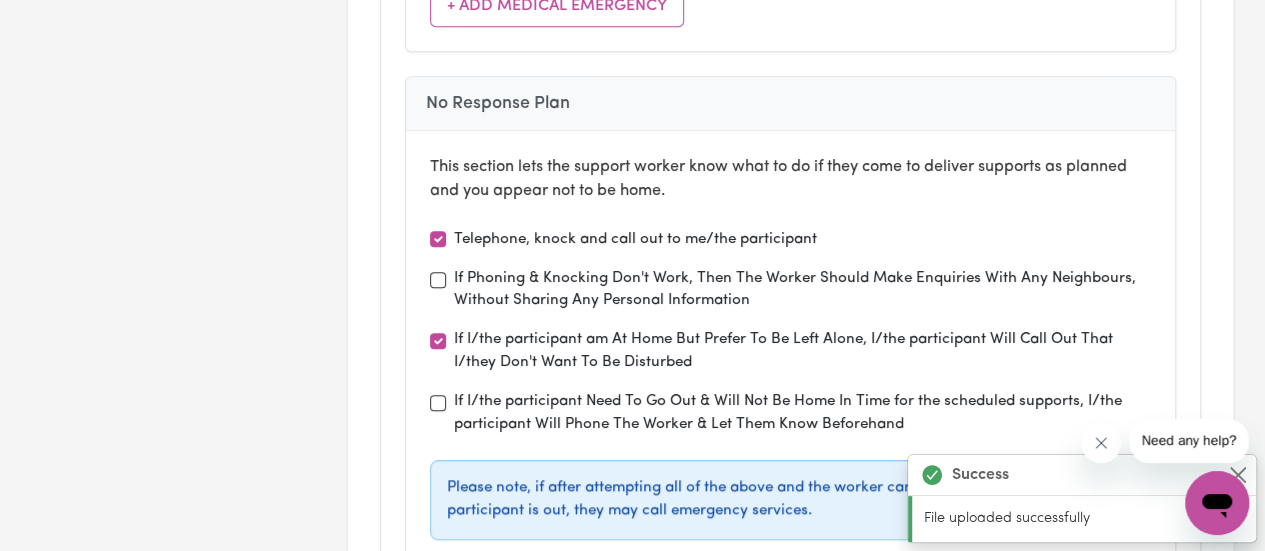 click on "If I/the participant Need To Go Out & Will Not Be Home In Time for the scheduled supports, I/the participant Will Phone The Worker & Let Them Know Beforehand" at bounding box center [802, 414] 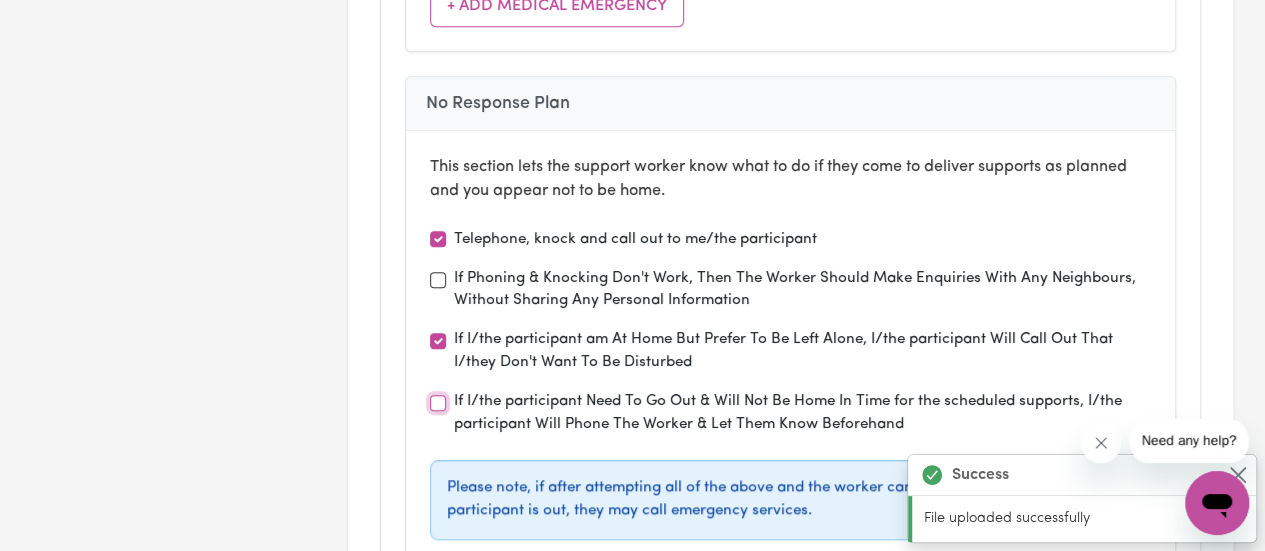 click on "If I/the participant Need To Go Out & Will Not Be Home In Time for the scheduled supports, I/the participant Will Phone The Worker & Let Them Know Beforehand" at bounding box center [438, 403] 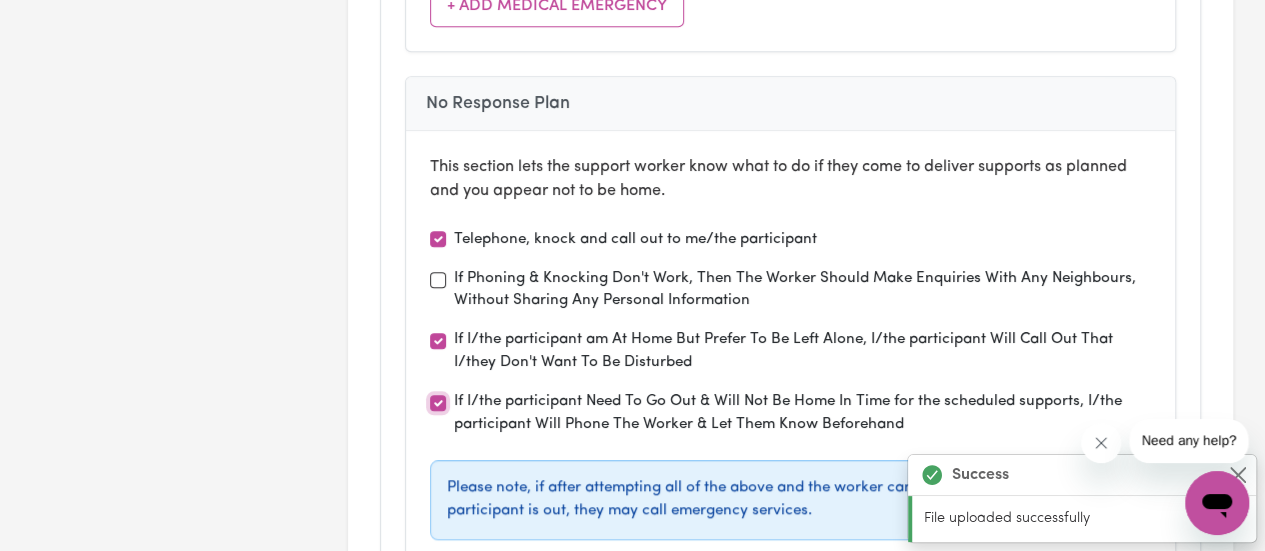 checkbox on "true" 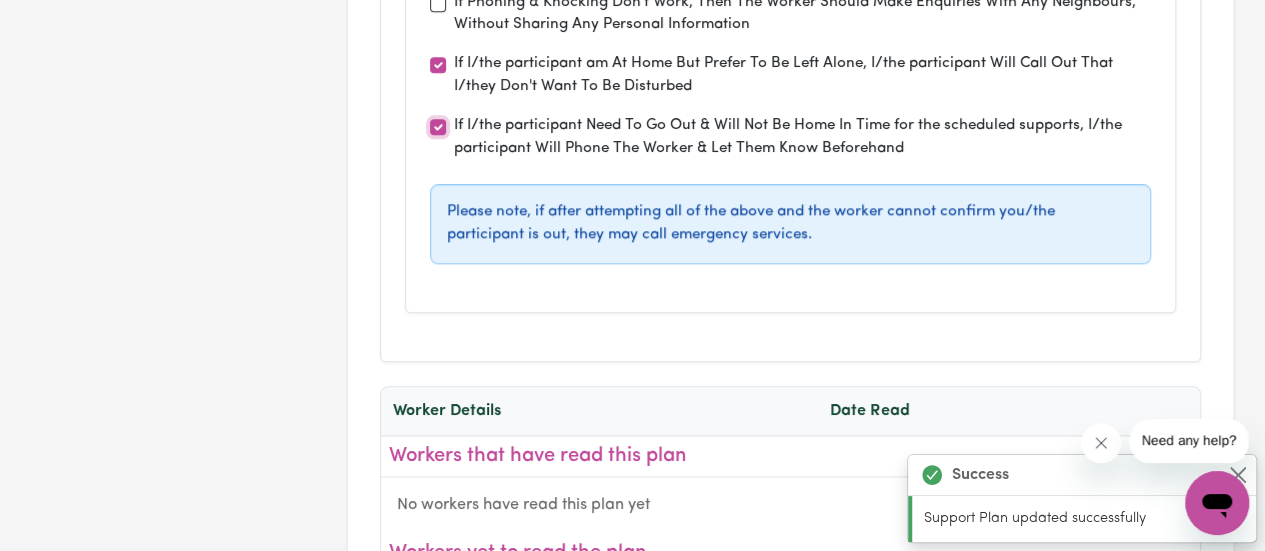 scroll, scrollTop: 8700, scrollLeft: 0, axis: vertical 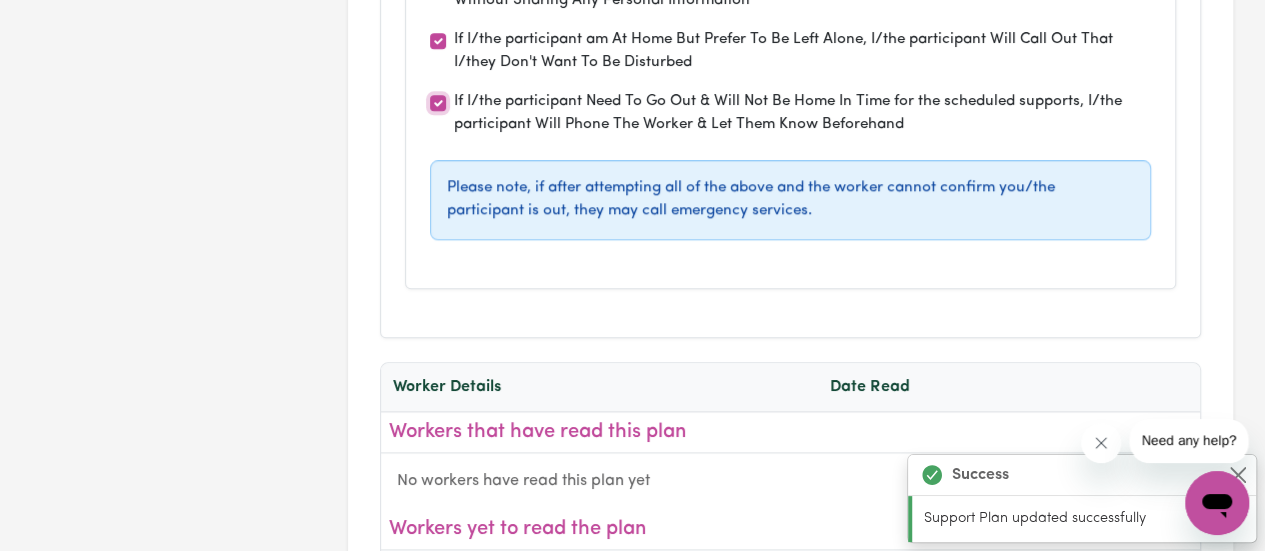 type on "this year I would like to build living skills to be more independent in the home and in the community" 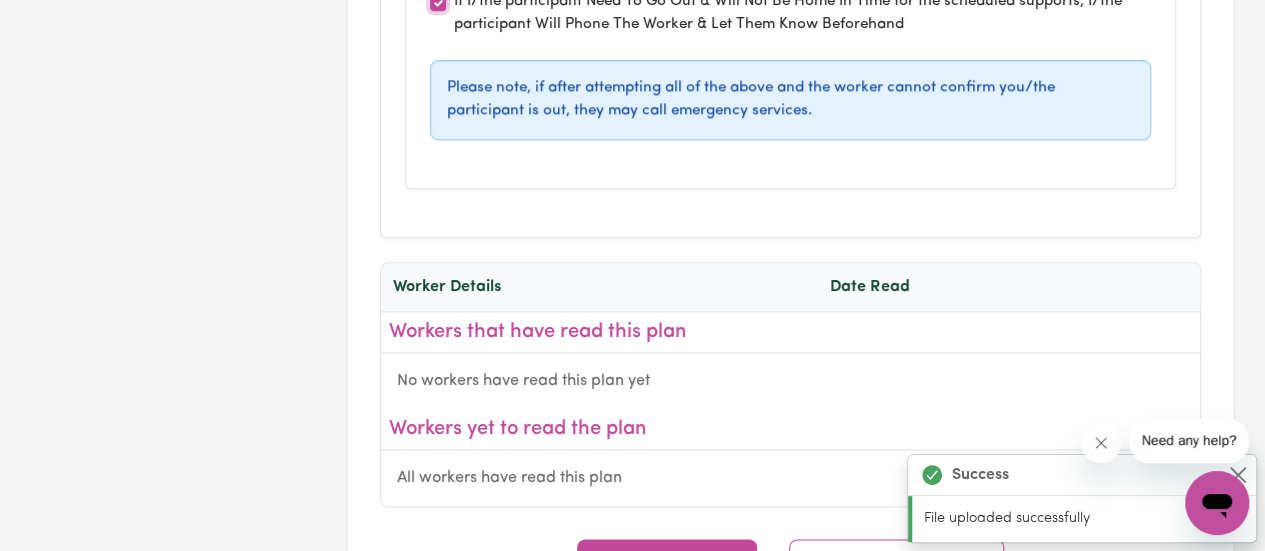scroll, scrollTop: 9000, scrollLeft: 0, axis: vertical 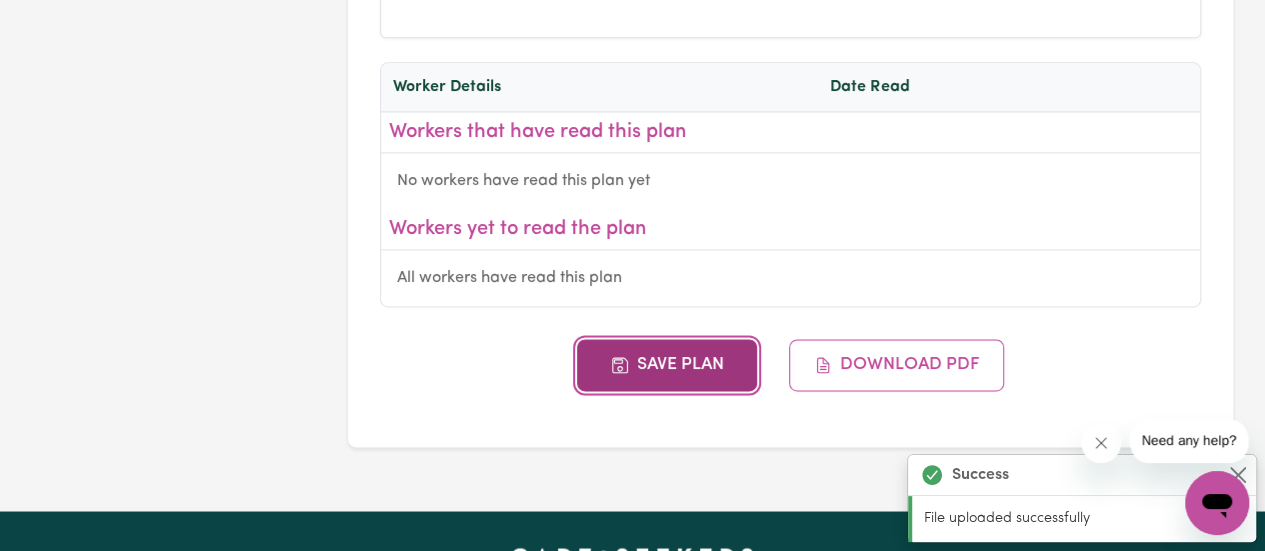 click on "Save Plan" at bounding box center (667, 365) 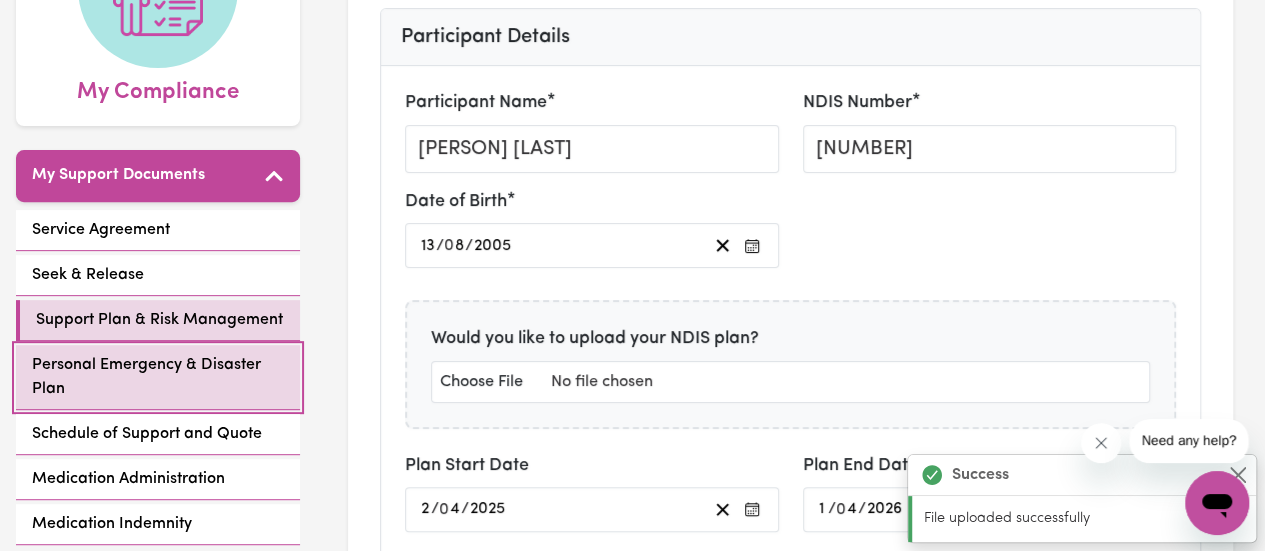 click on "Personal Emergency & Disaster Plan" at bounding box center (158, 377) 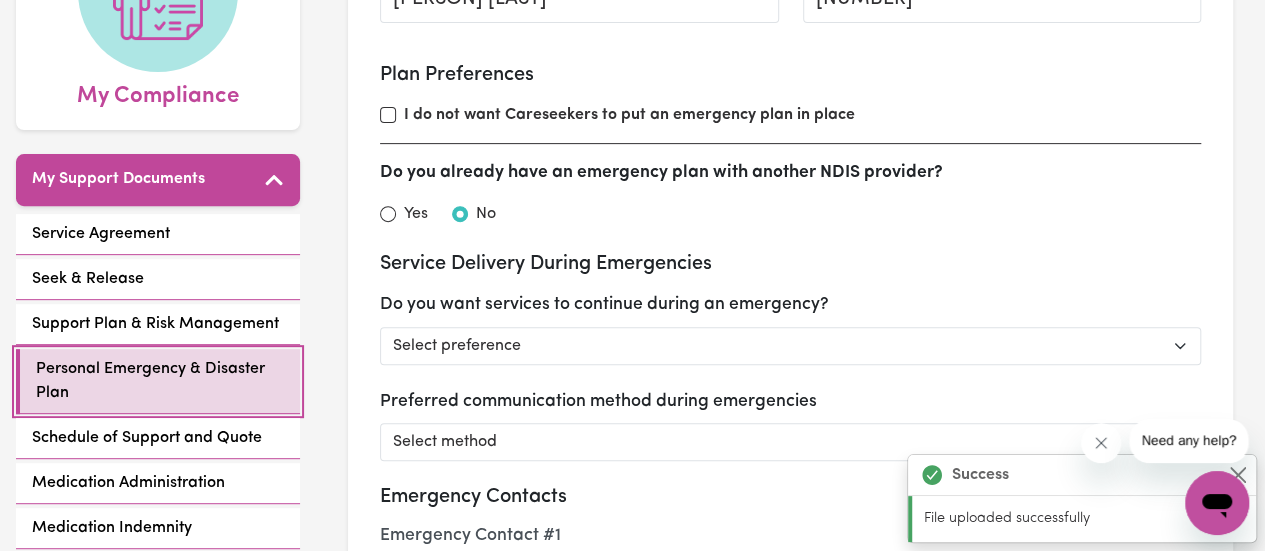 scroll, scrollTop: 300, scrollLeft: 0, axis: vertical 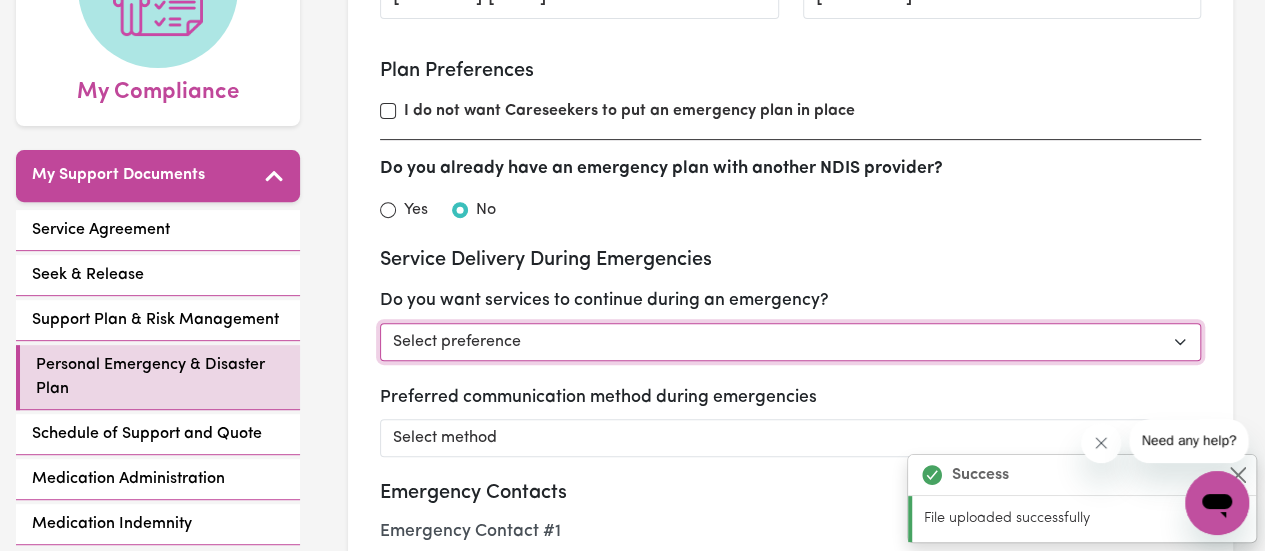 click on "Select preference Yes - continue as critical to daily living No - postpone/cancel services Other" at bounding box center (790, 342) 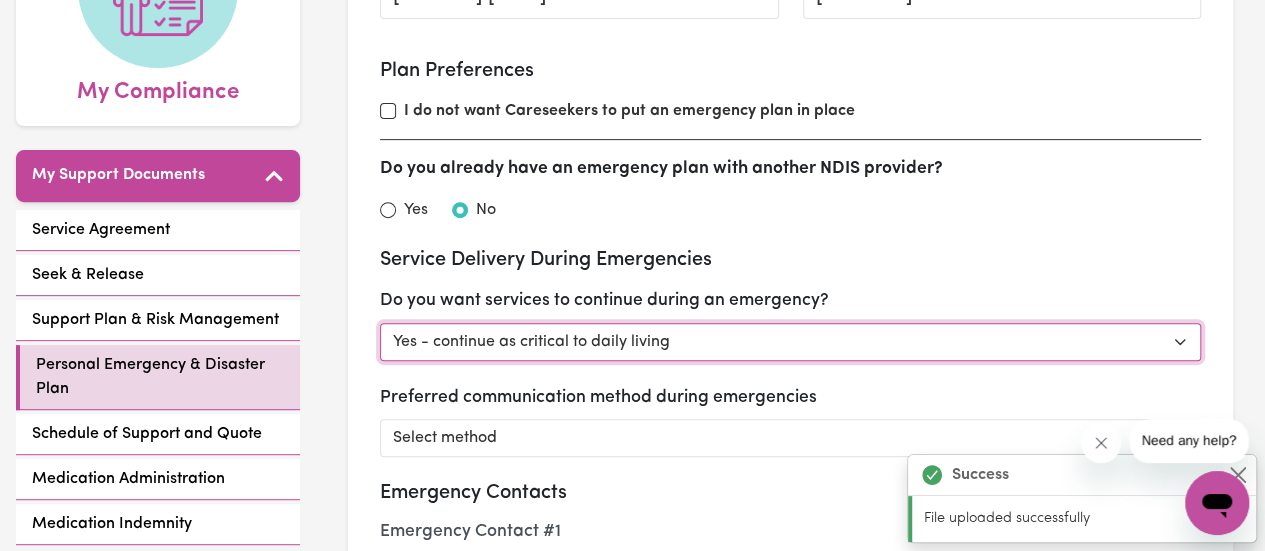click on "Select preference Yes - continue as critical to daily living No - postpone/cancel services Other" at bounding box center (790, 342) 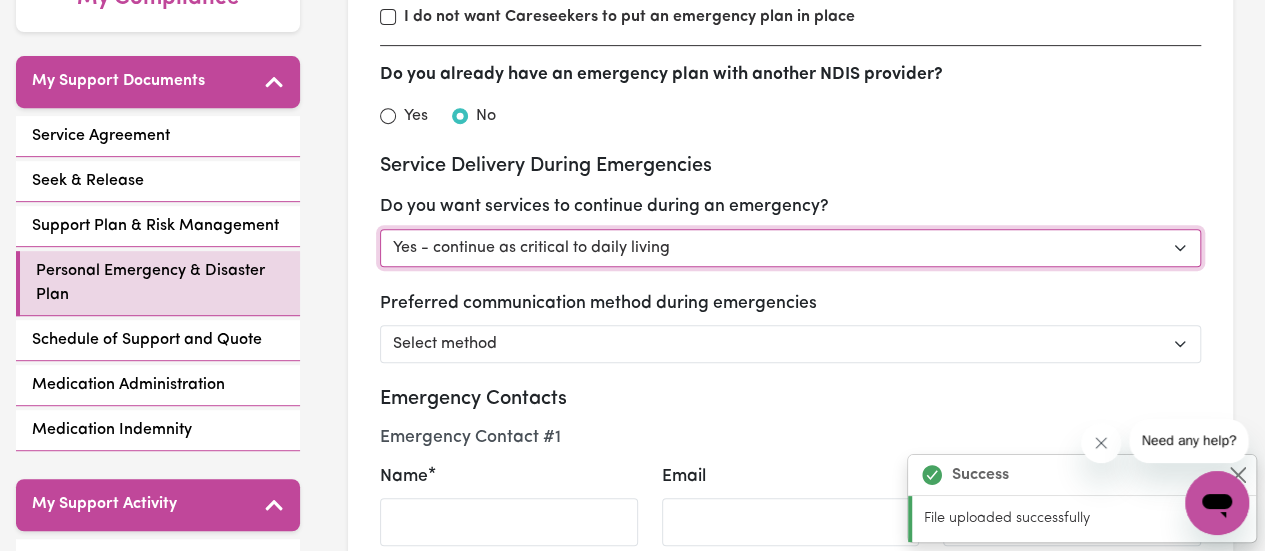scroll, scrollTop: 500, scrollLeft: 0, axis: vertical 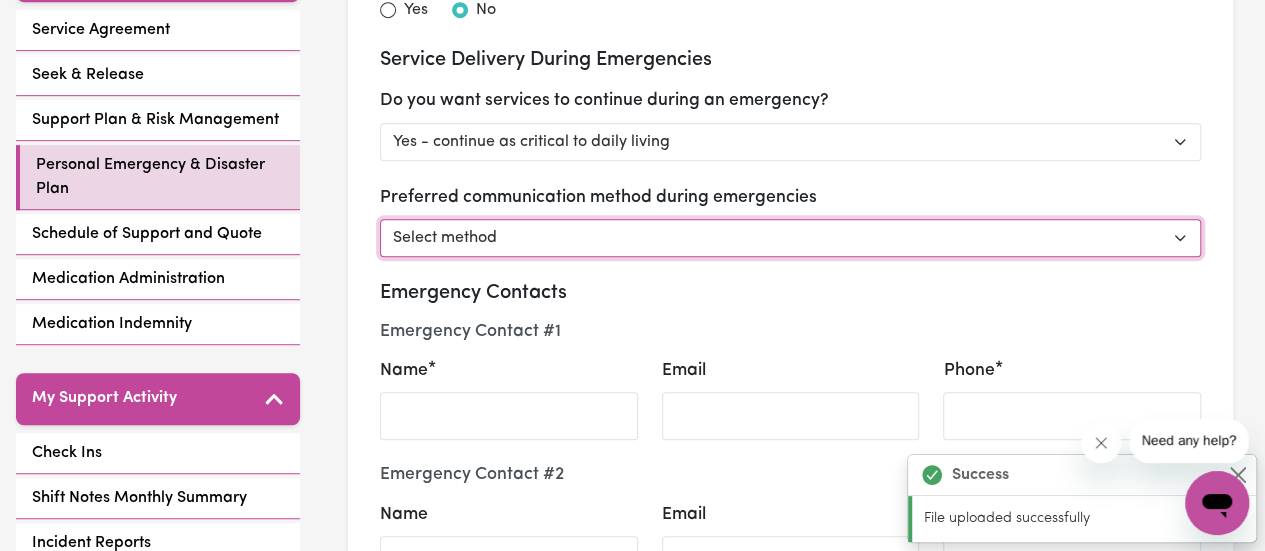 click on "Select method Phone Email Other" at bounding box center (790, 238) 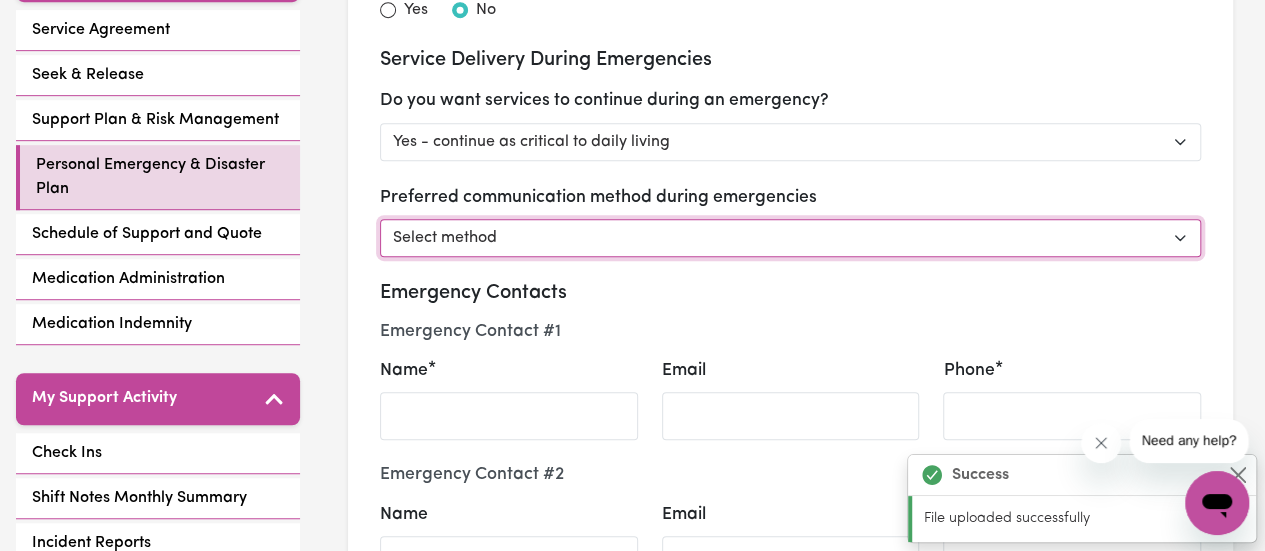 select on "phone" 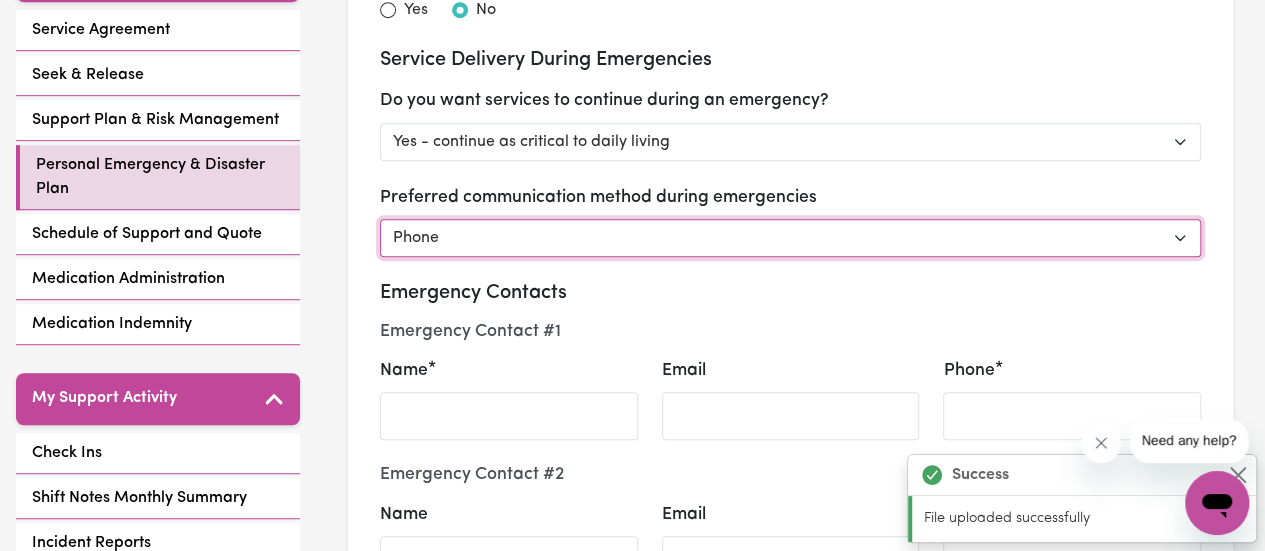 click on "Select method Phone Email Other" at bounding box center (790, 238) 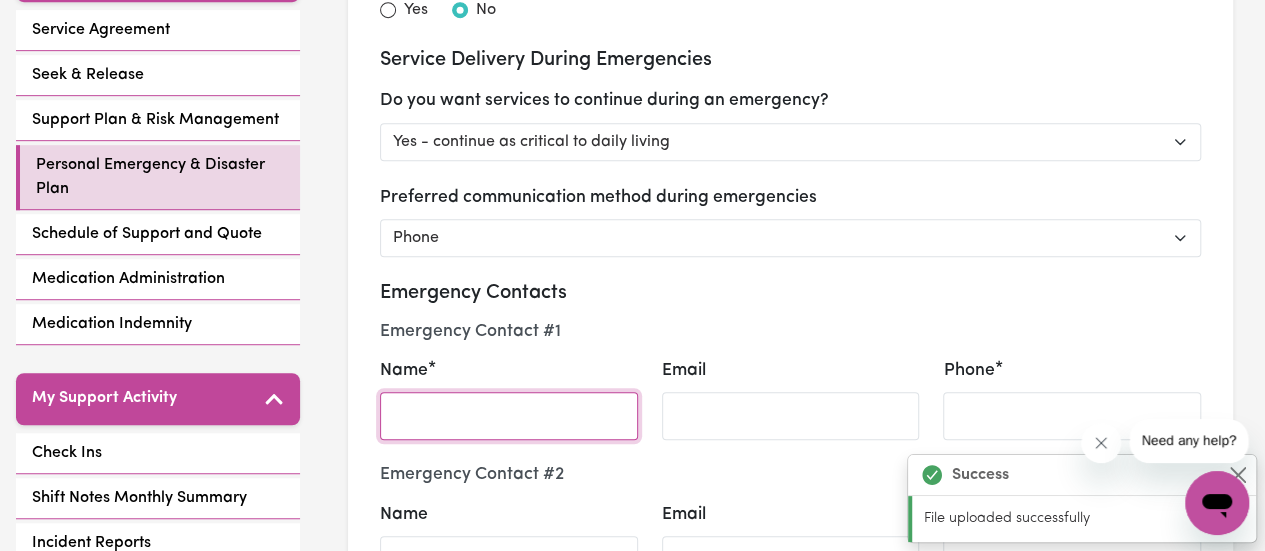 drag, startPoint x: 498, startPoint y: 421, endPoint x: 504, endPoint y: 411, distance: 11.661903 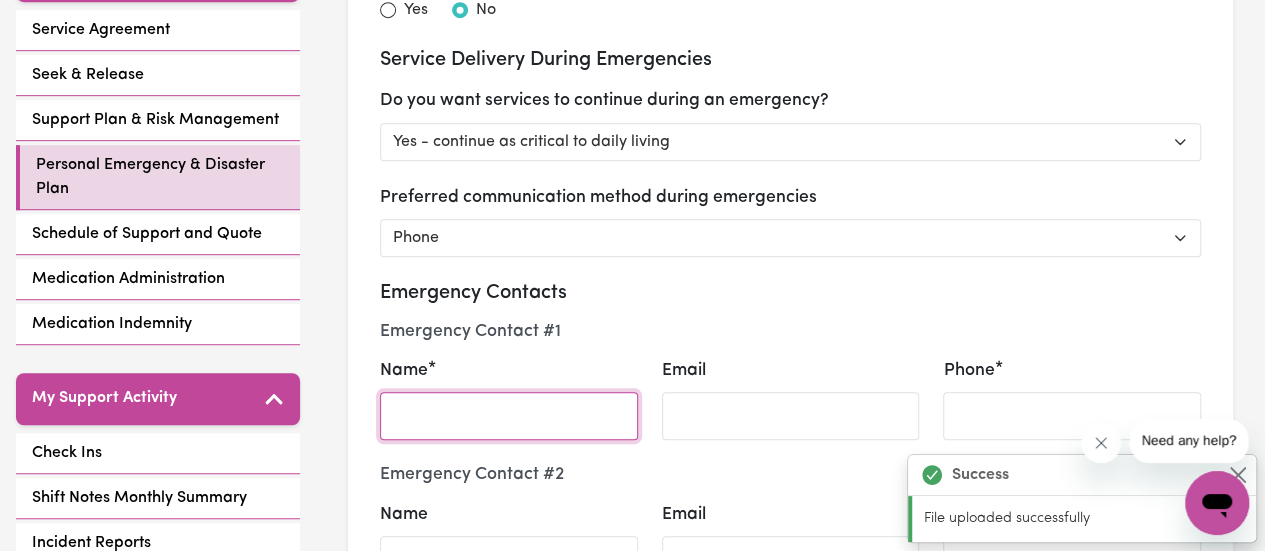 type on "[FIRST] [LAST]" 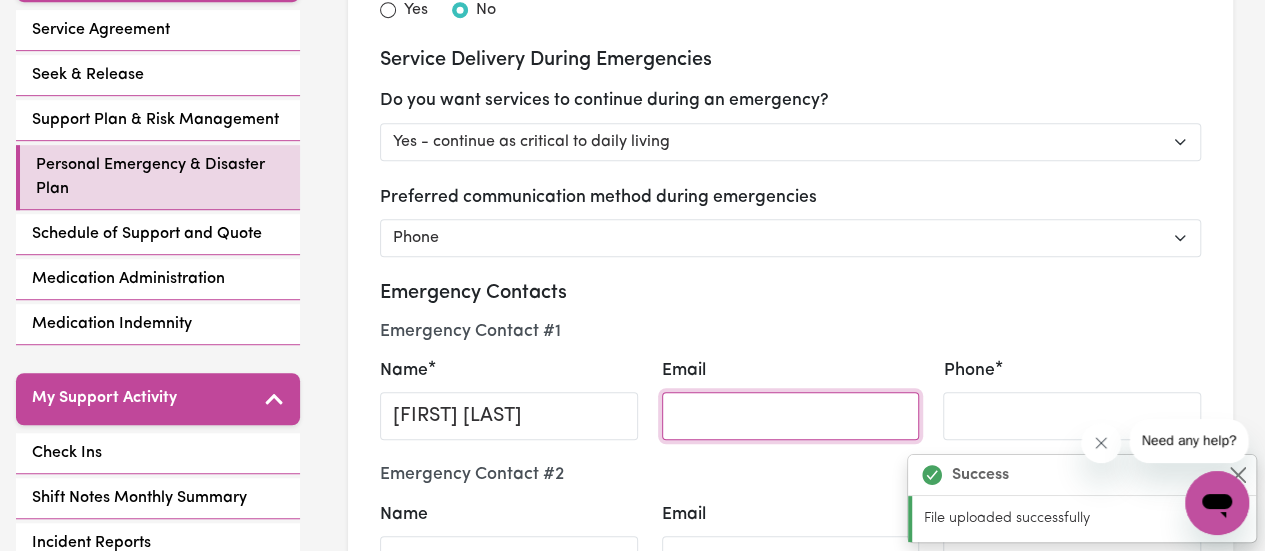 type on "[EMAIL]" 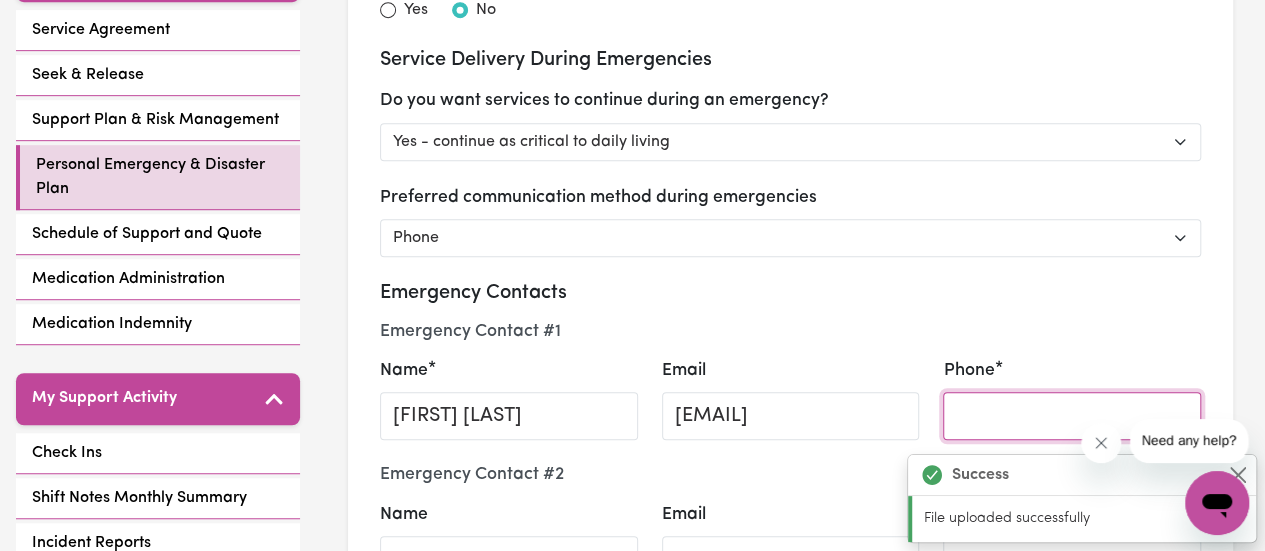 type on "[PHONE]" 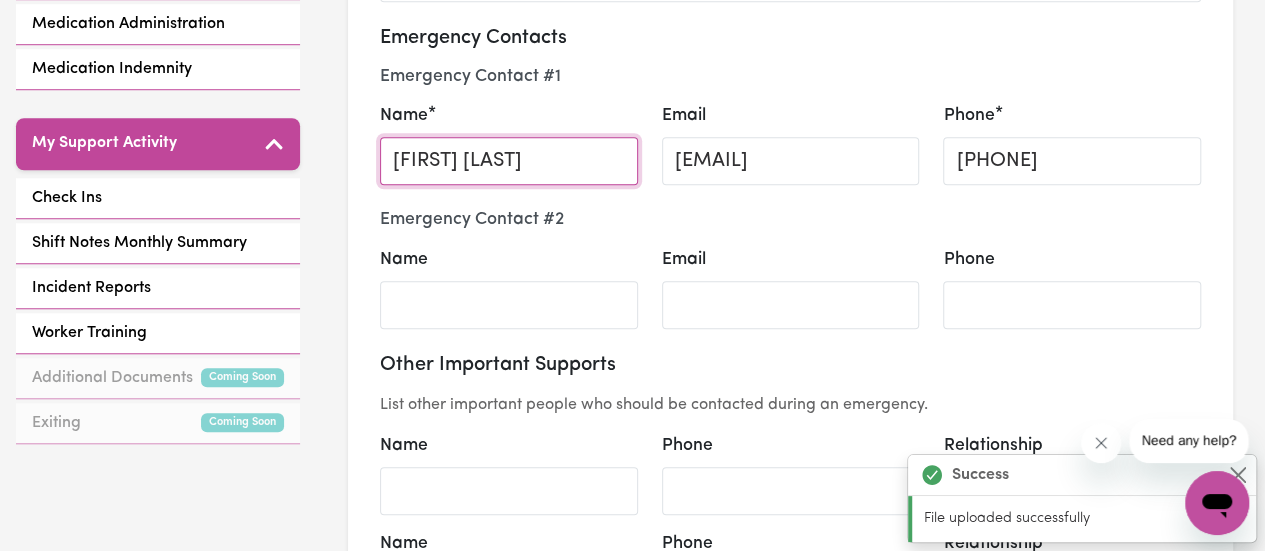 scroll, scrollTop: 800, scrollLeft: 0, axis: vertical 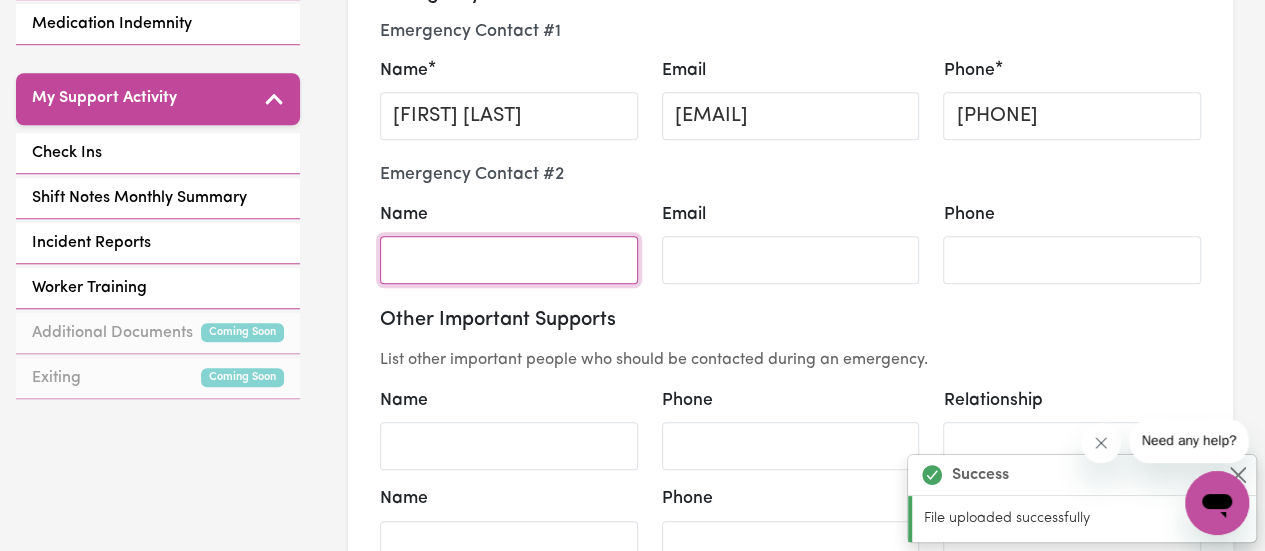 click on "Name" at bounding box center [509, 260] 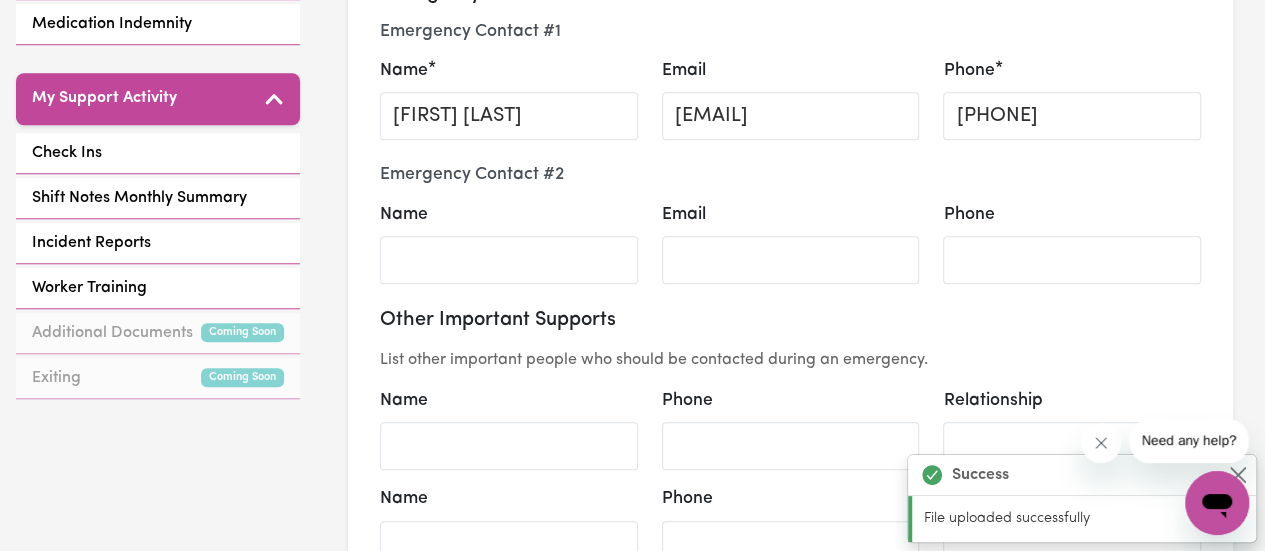 click on "Email" at bounding box center [791, 243] 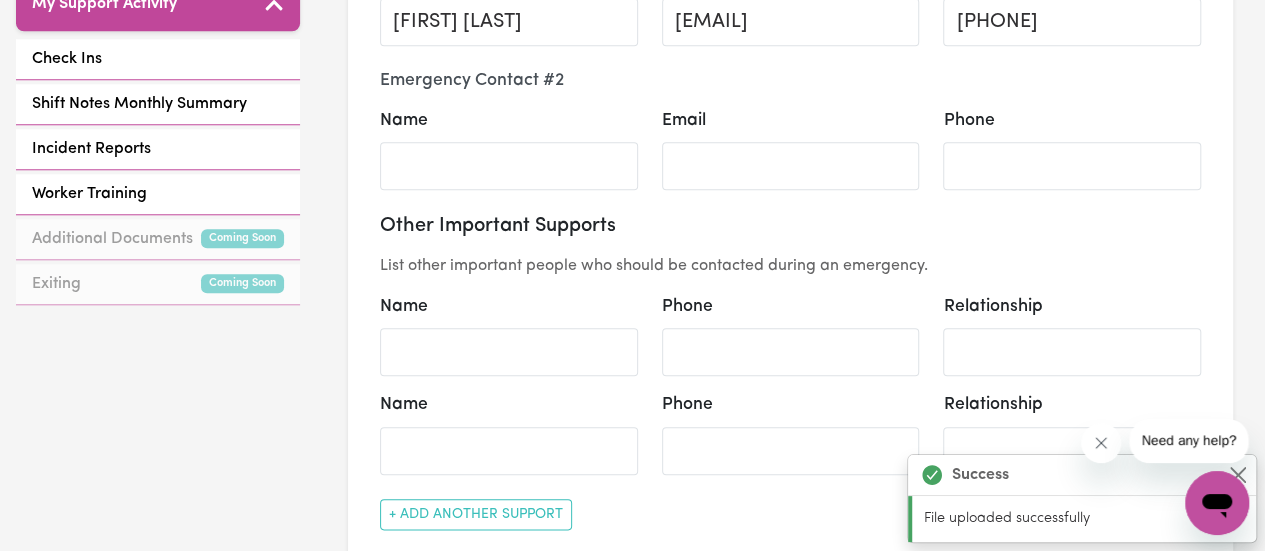 scroll, scrollTop: 900, scrollLeft: 0, axis: vertical 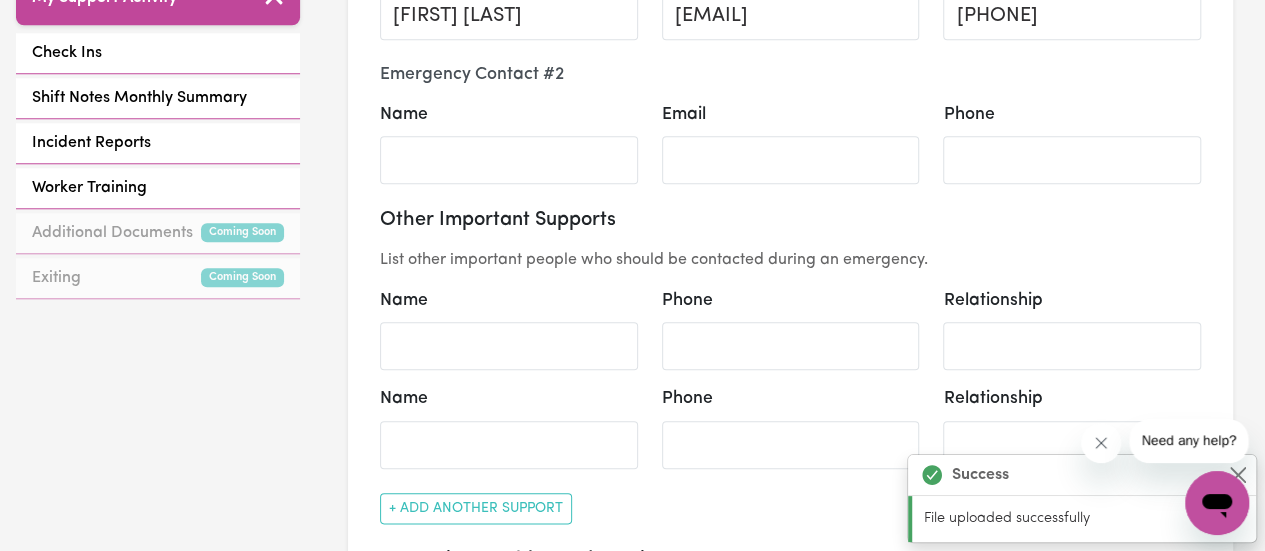 select on "continue" 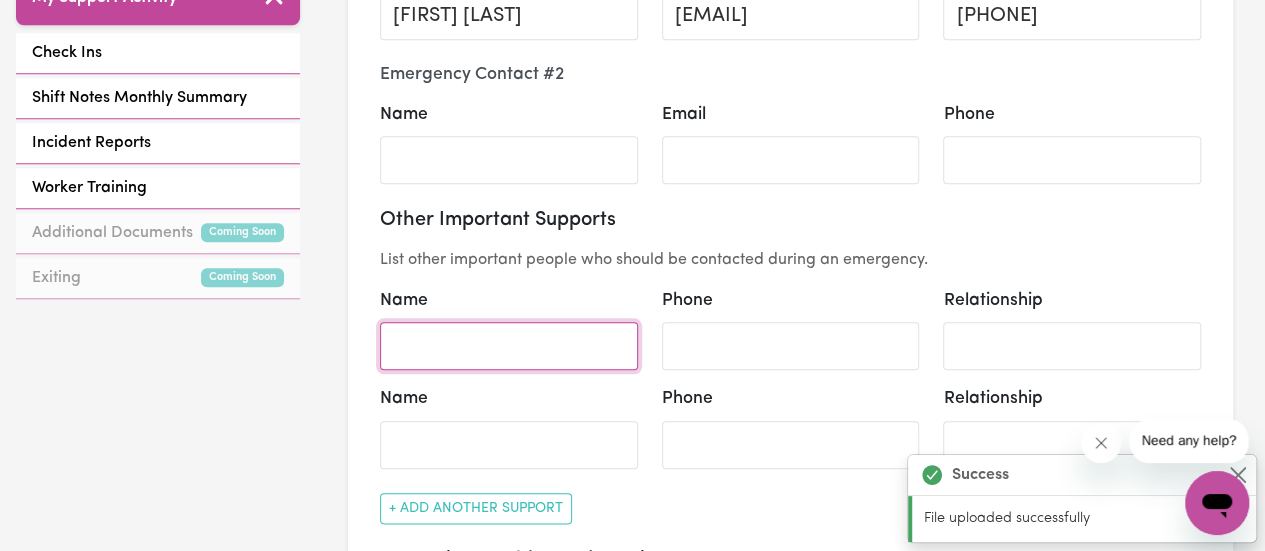 click on "Name" at bounding box center [509, 346] 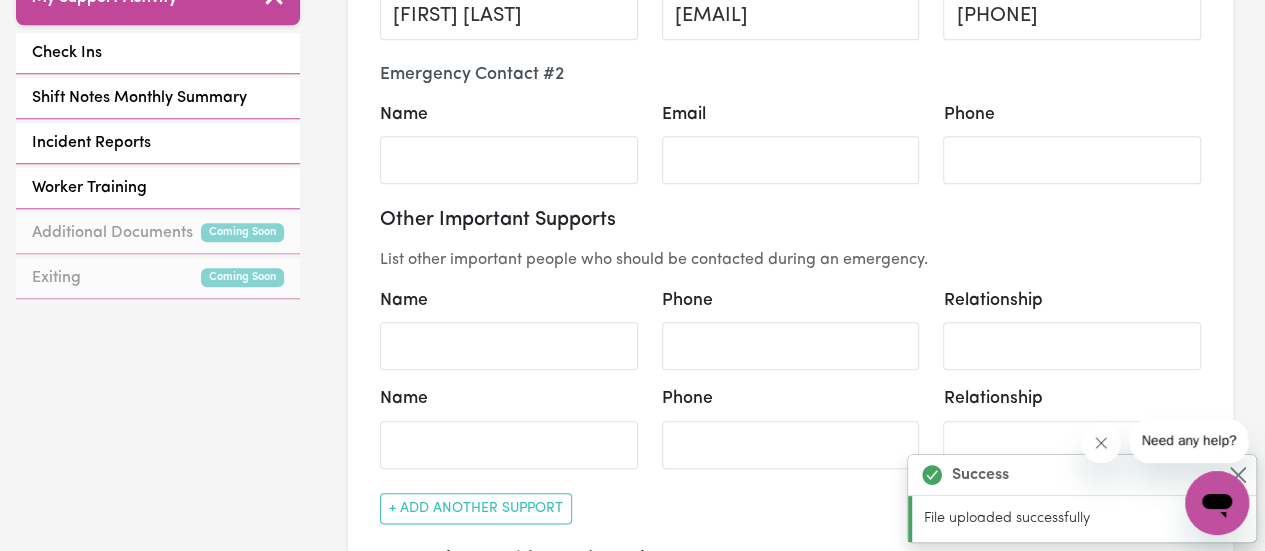 click on "Other Important Supports List other important people who should be contacted during an emergency. Name Phone Relationship Name Phone Relationship + Add Another Support" at bounding box center (790, 366) 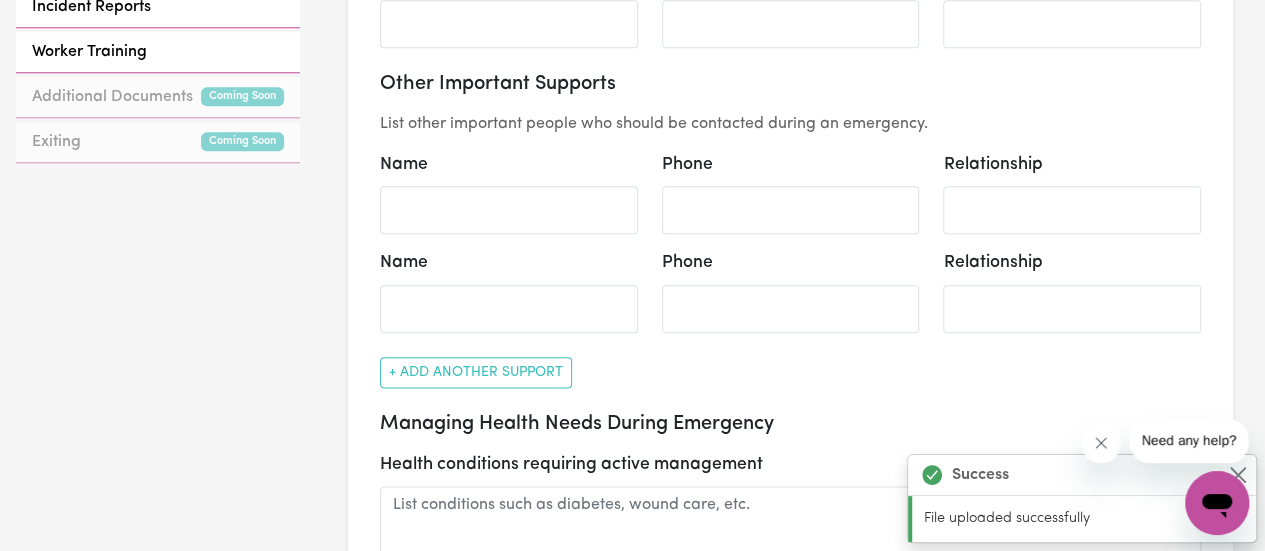 scroll, scrollTop: 1000, scrollLeft: 0, axis: vertical 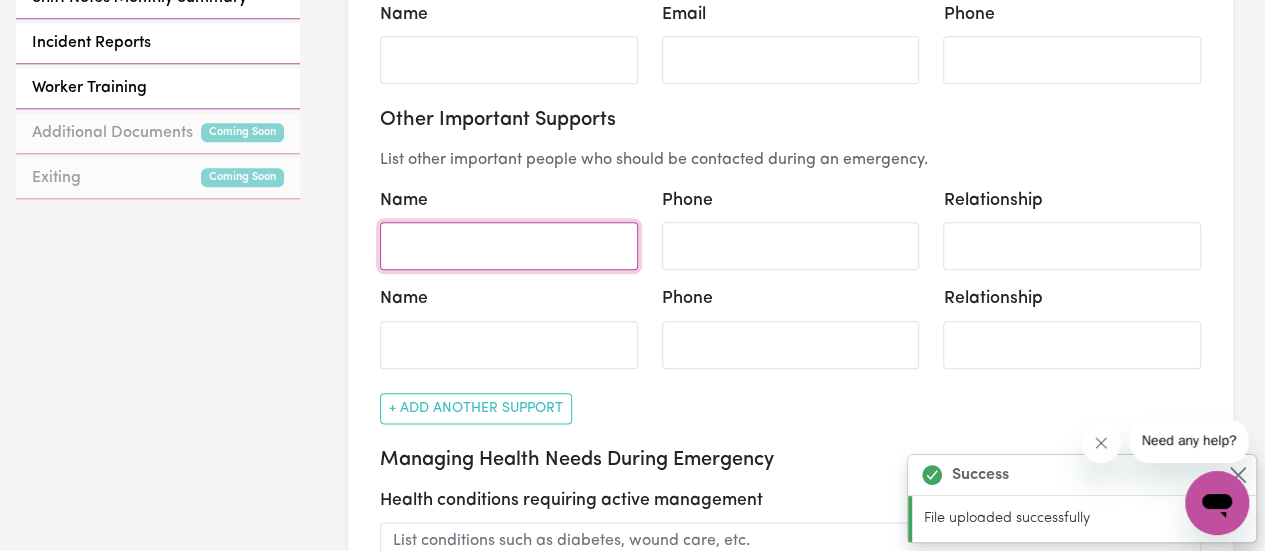 click on "Name" at bounding box center (509, 246) 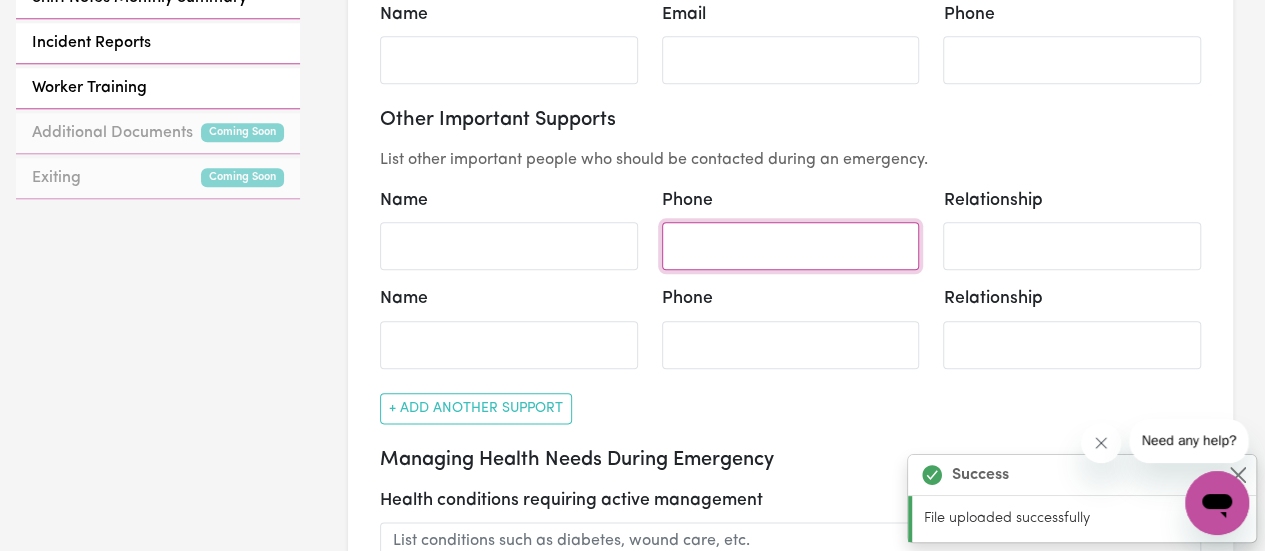 click on "Phone" at bounding box center (791, 246) 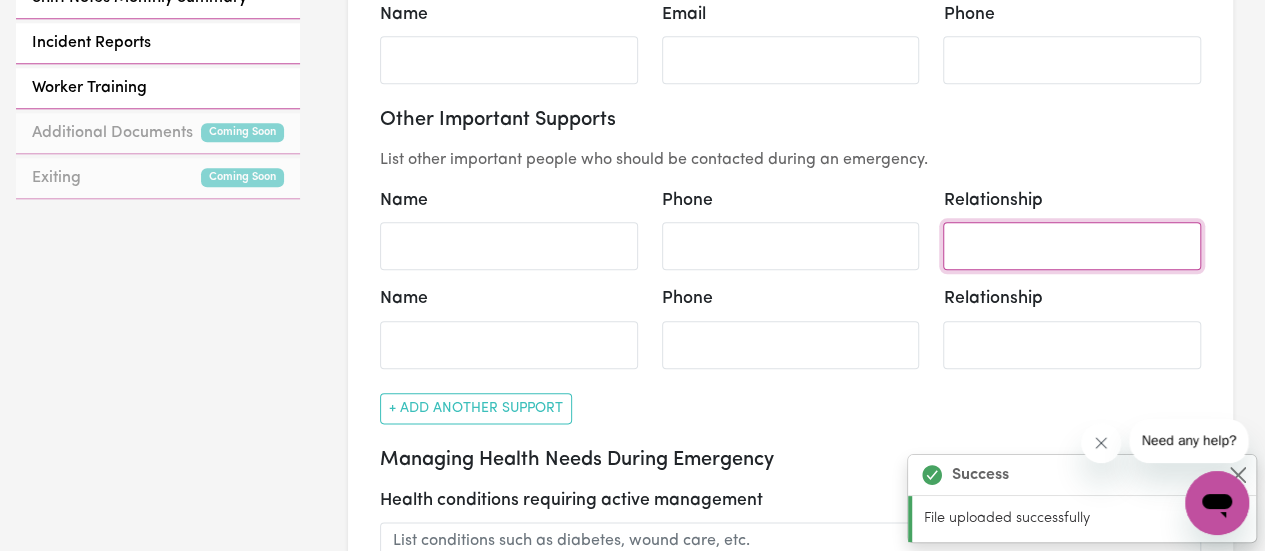 click on "Relationship" at bounding box center [1072, 246] 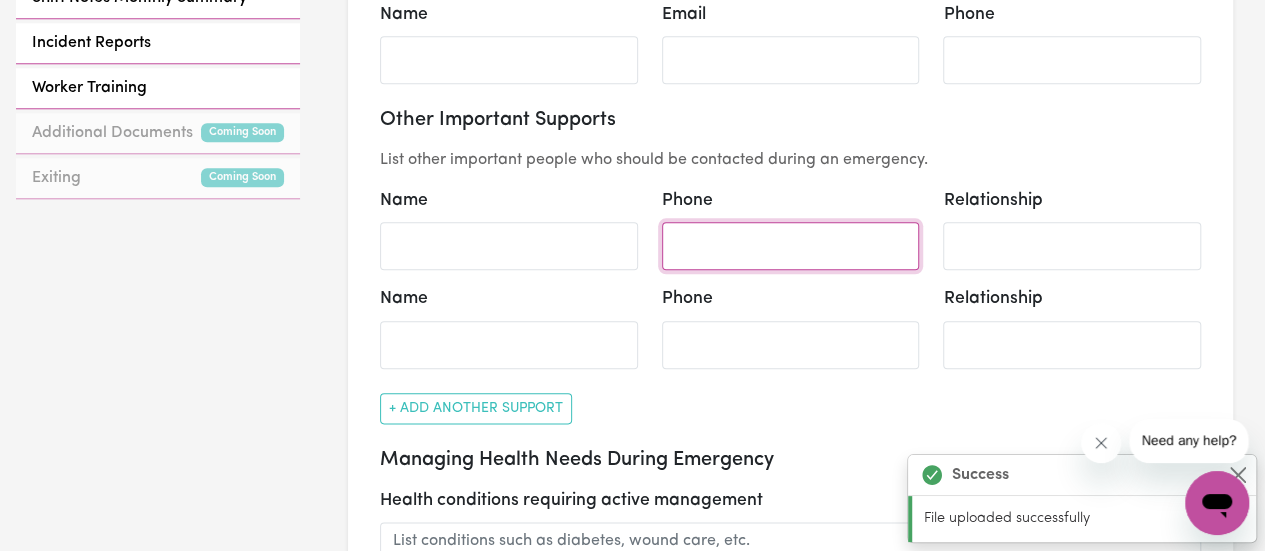 click on "Phone" at bounding box center (791, 246) 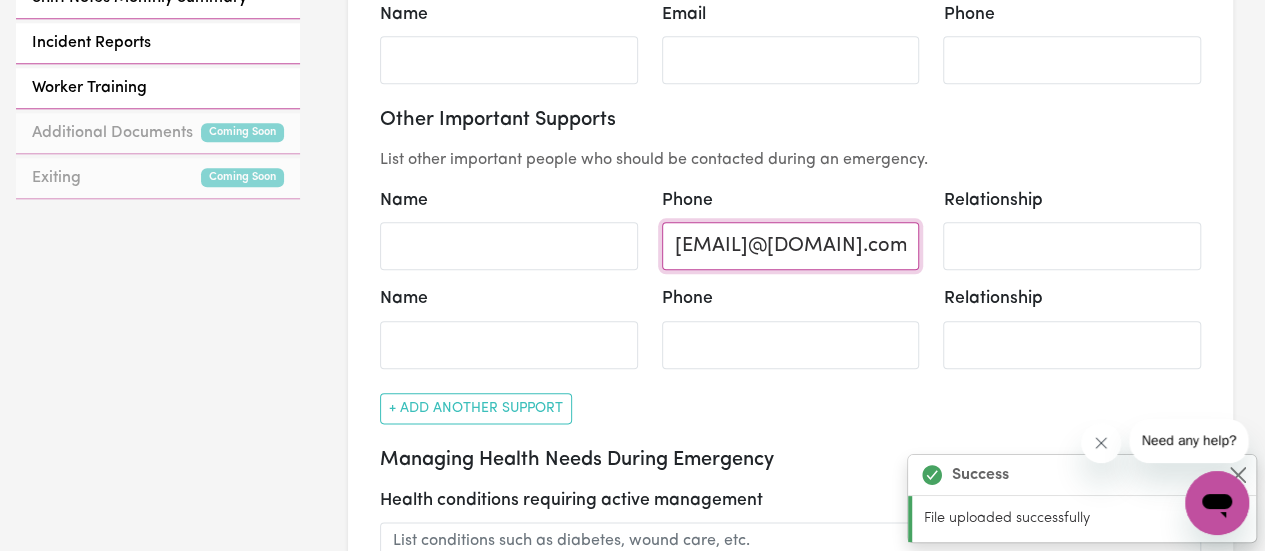 scroll, scrollTop: 0, scrollLeft: 43, axis: horizontal 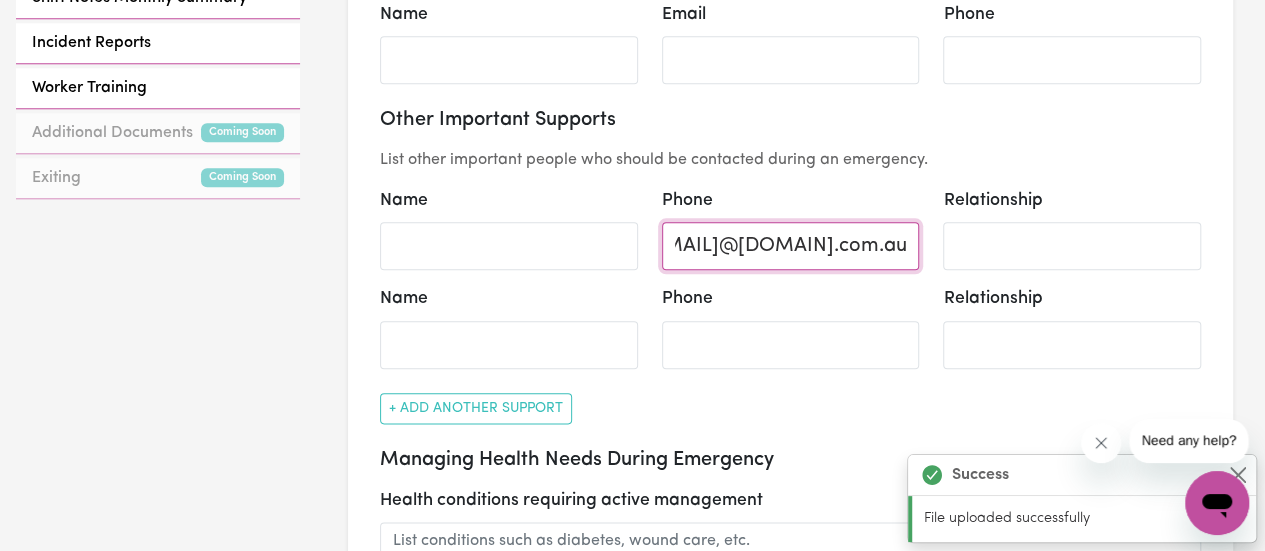 click on "[EMAIL]@[DOMAIN].com.au" at bounding box center (791, 246) 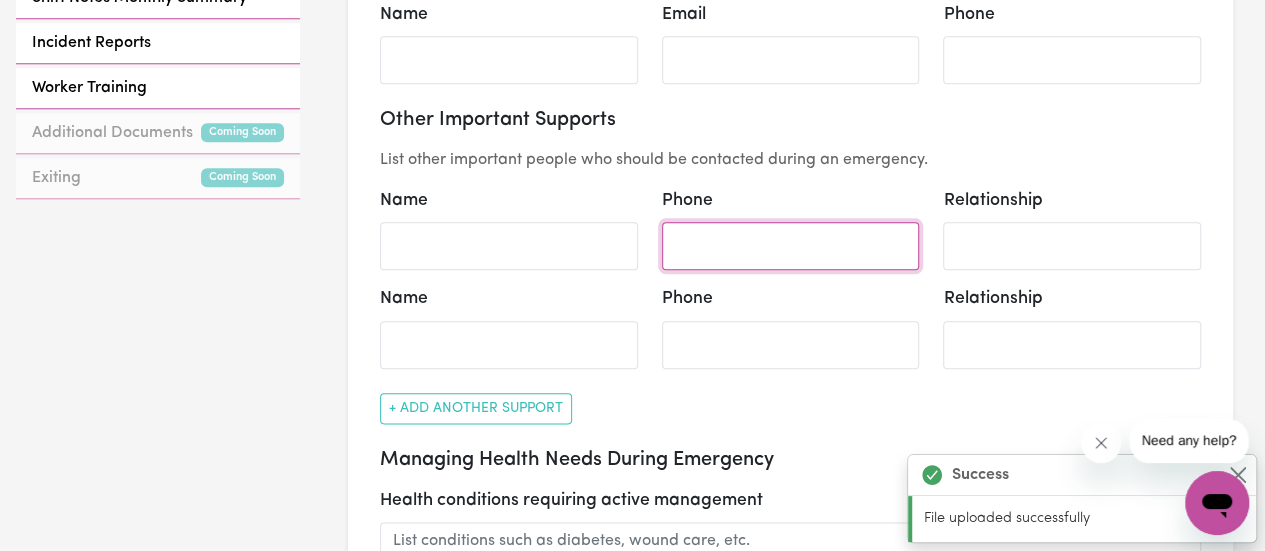scroll, scrollTop: 0, scrollLeft: 0, axis: both 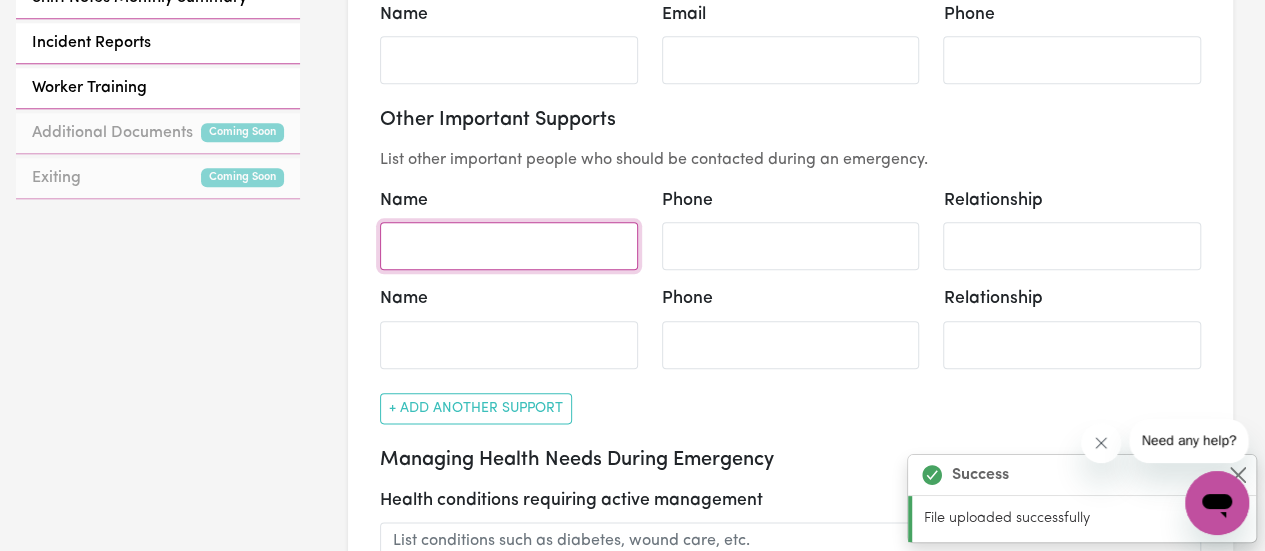 click on "Name" at bounding box center (509, 246) 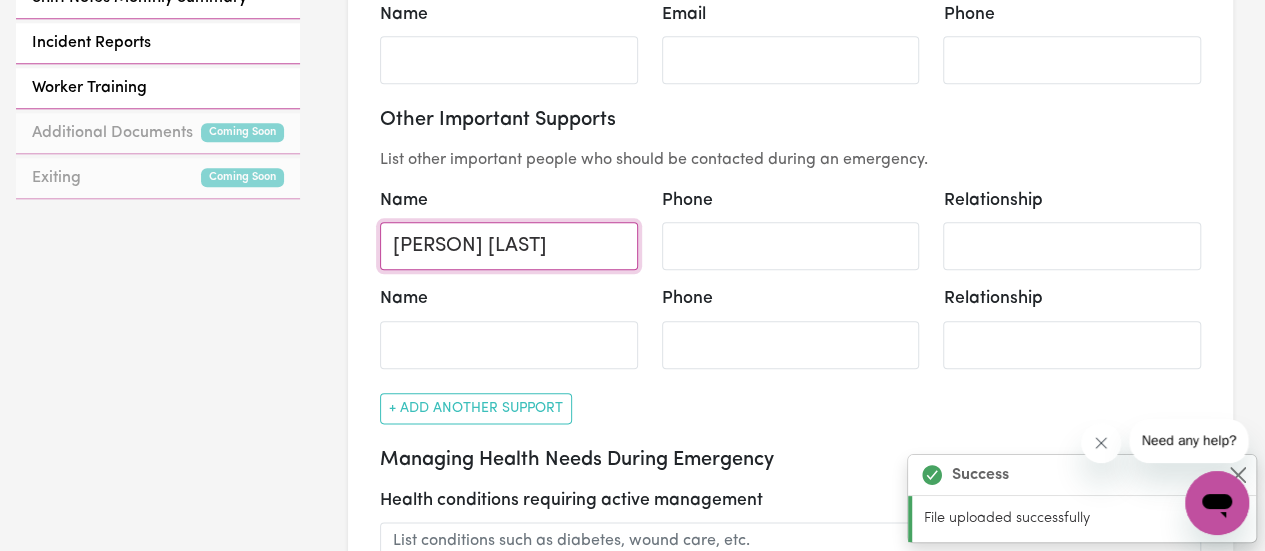 type on "[PERSON] [LAST]" 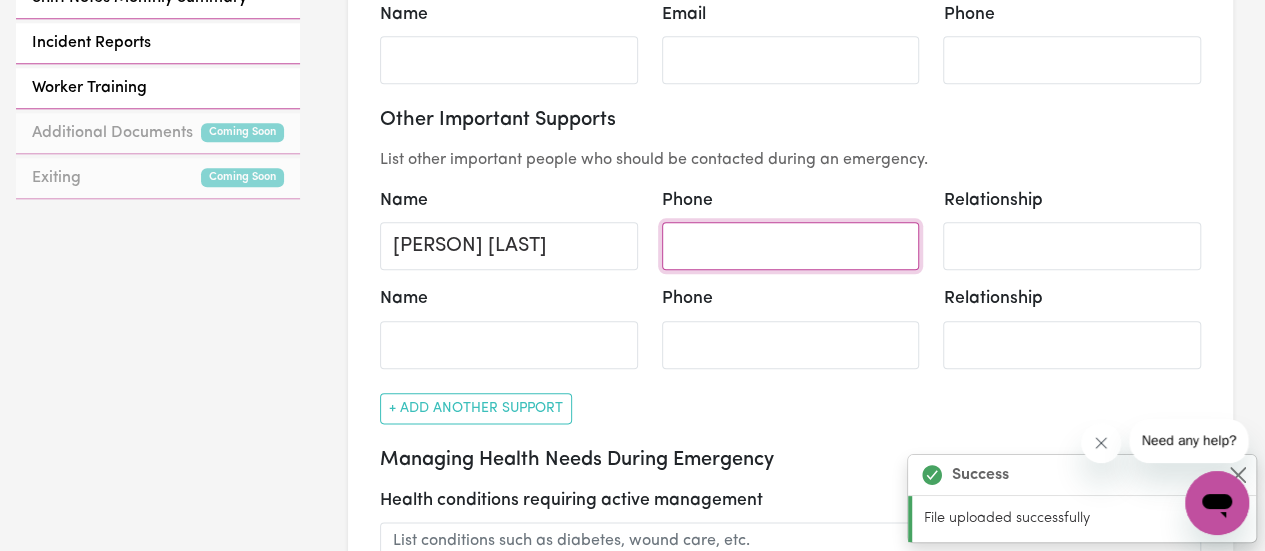 drag, startPoint x: 696, startPoint y: 253, endPoint x: 712, endPoint y: 257, distance: 16.492422 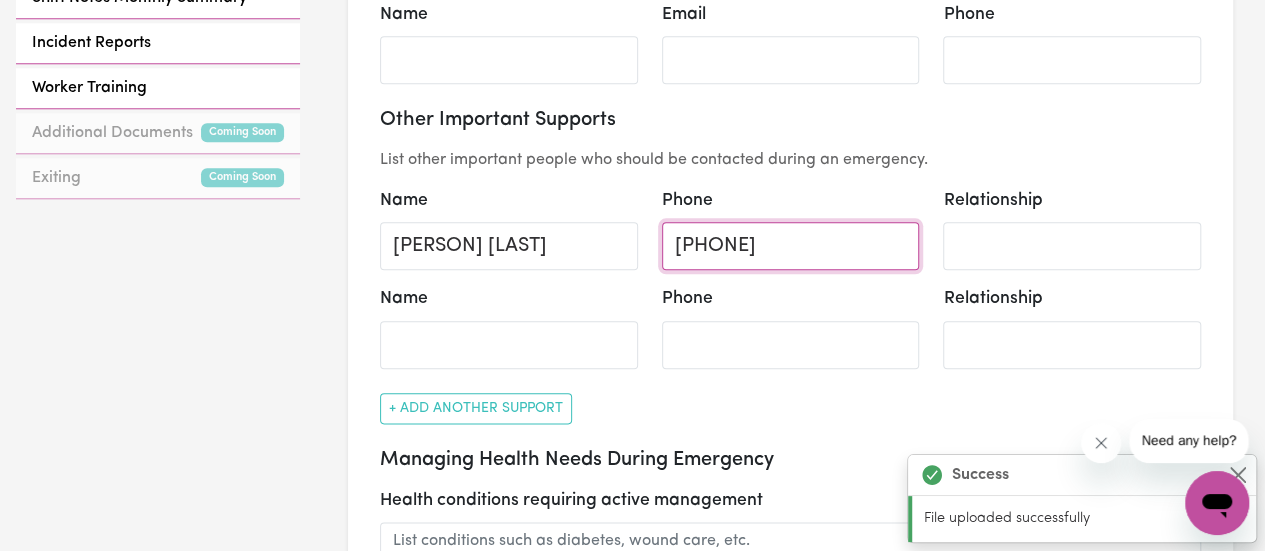 type on "[PHONE]" 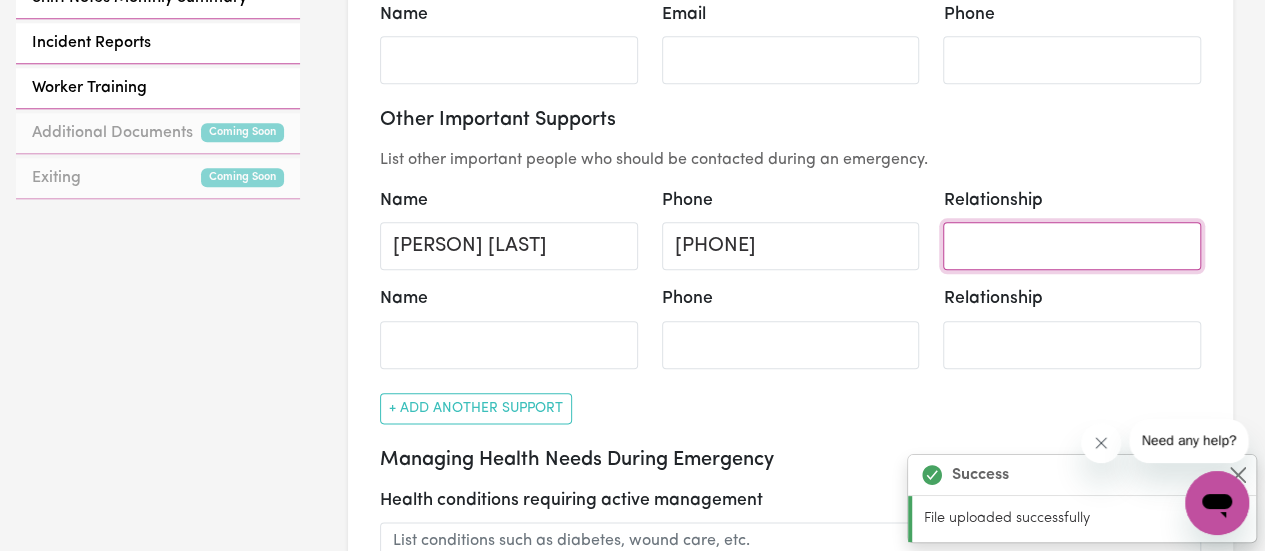 drag, startPoint x: 1039, startPoint y: 221, endPoint x: 1035, endPoint y: 236, distance: 15.524175 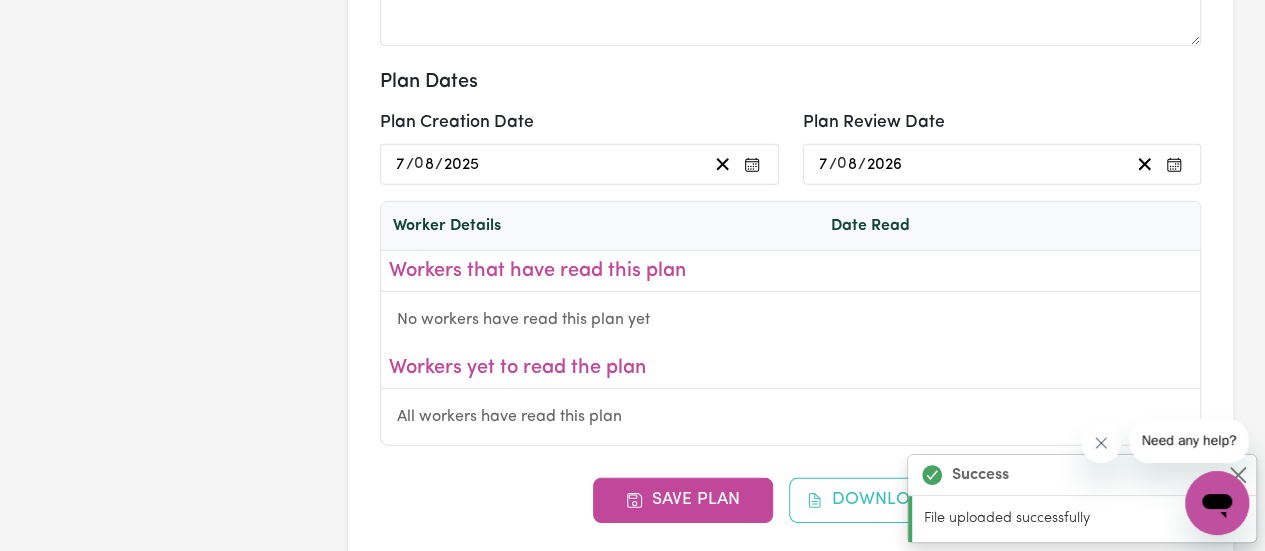 scroll, scrollTop: 2800, scrollLeft: 0, axis: vertical 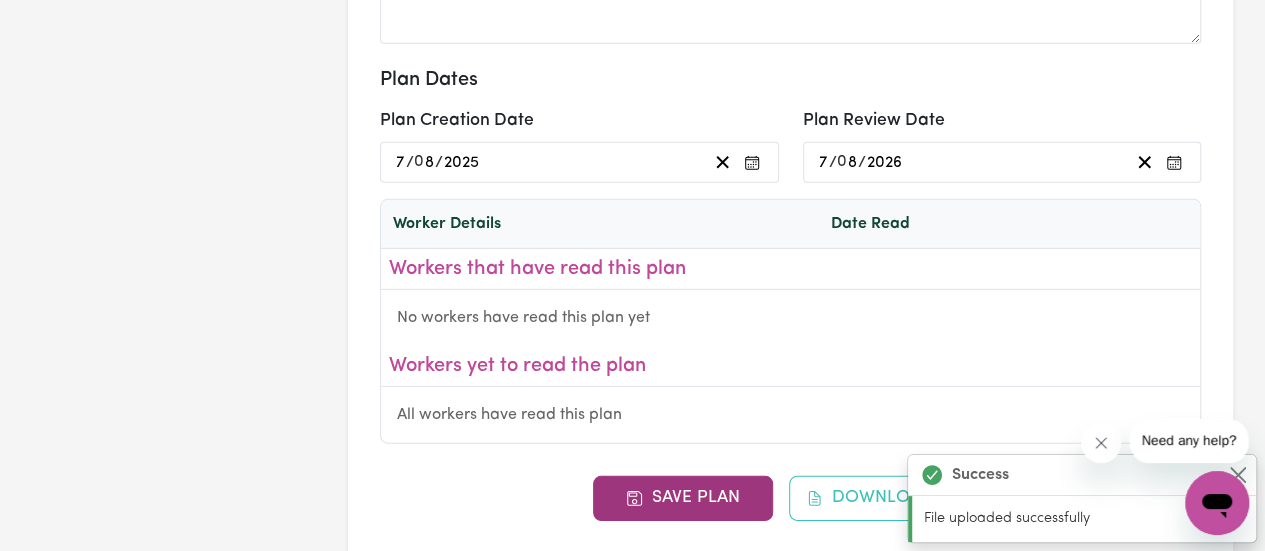 type on "BSP" 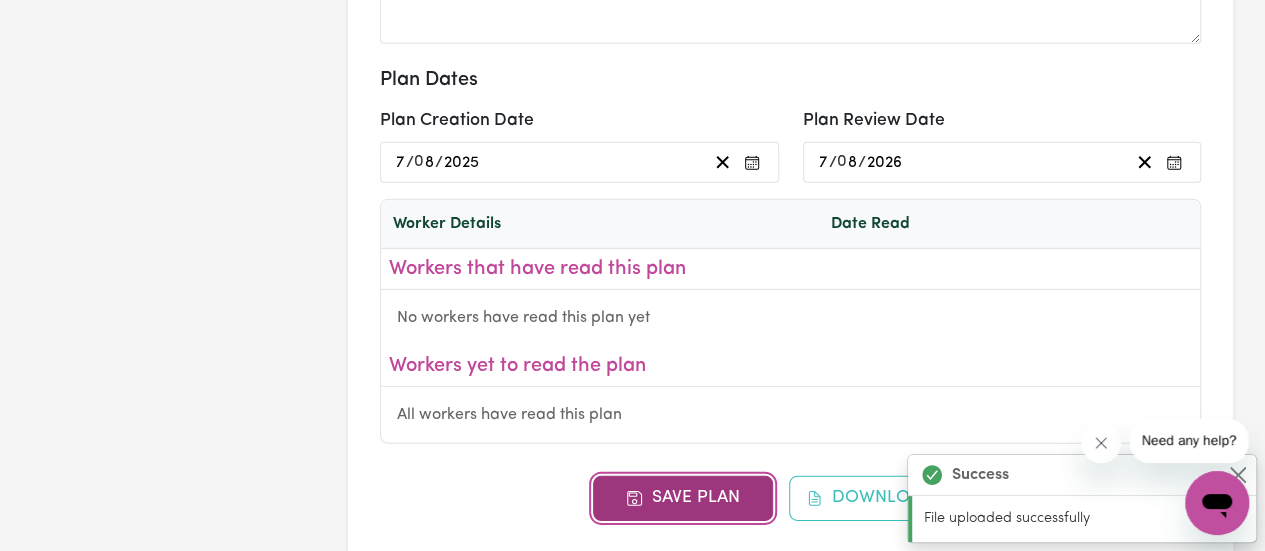 click on "Save Plan" at bounding box center (683, 498) 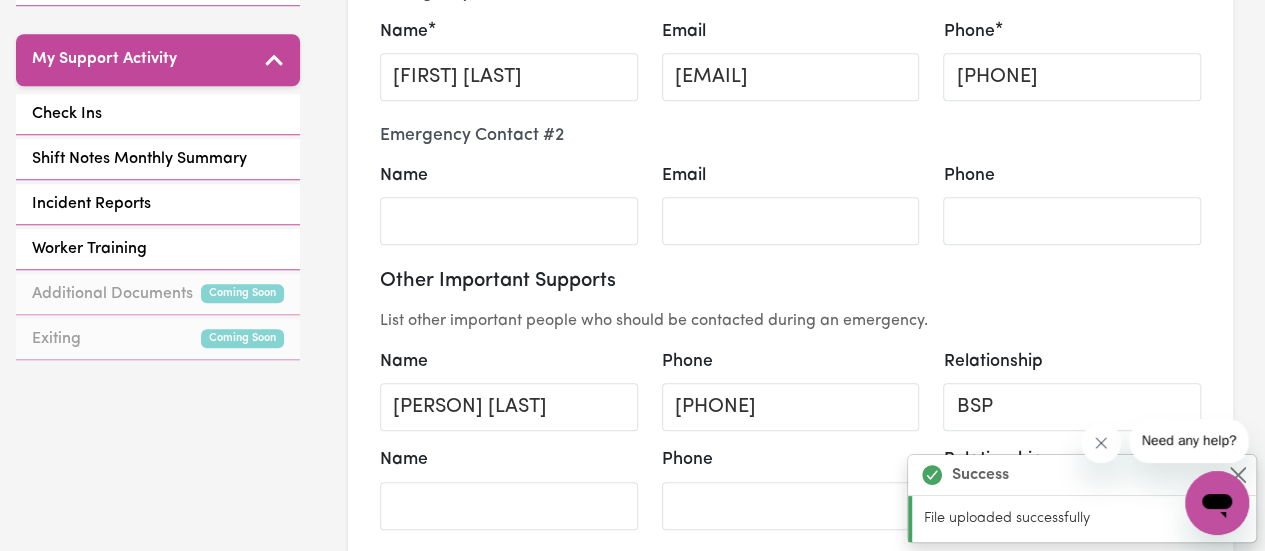 scroll, scrollTop: 600, scrollLeft: 0, axis: vertical 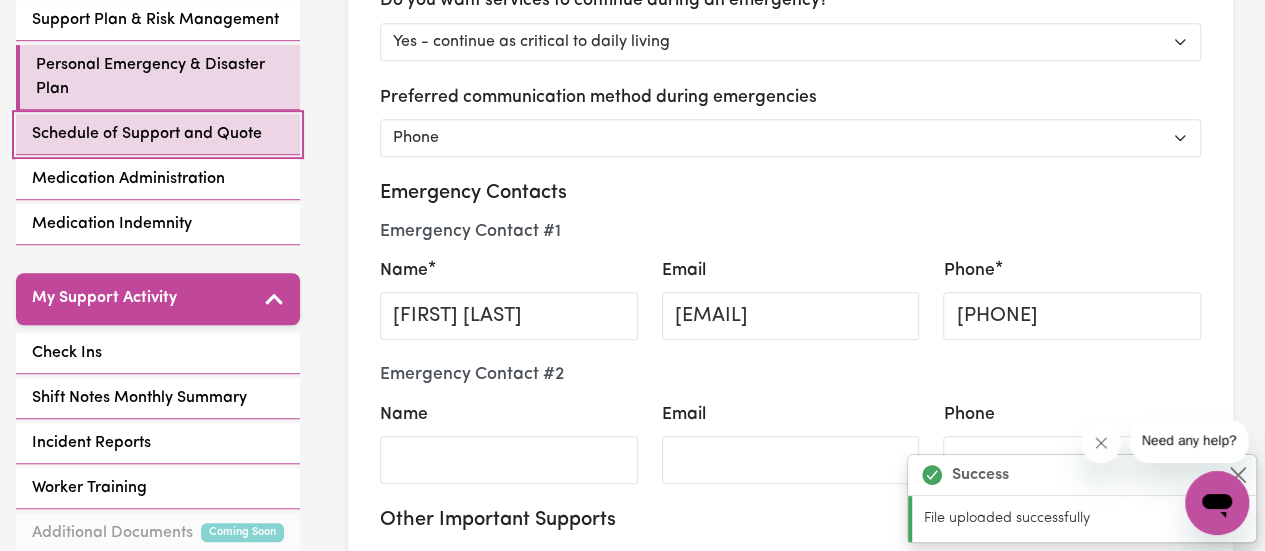 click on "Schedule of Support and Quote" at bounding box center [158, 134] 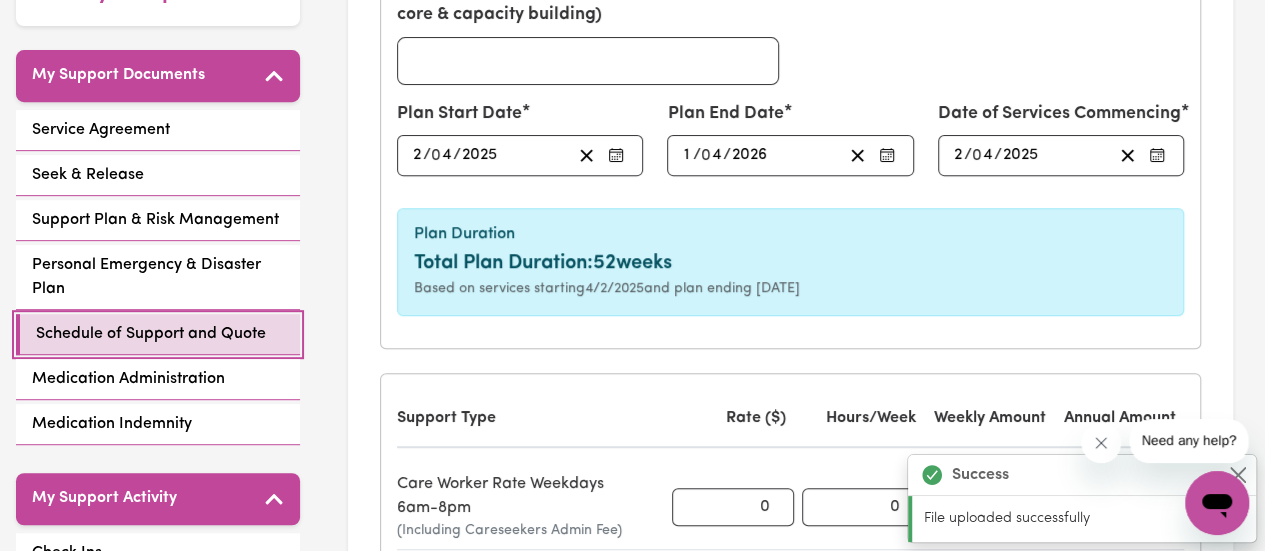 scroll, scrollTop: 300, scrollLeft: 0, axis: vertical 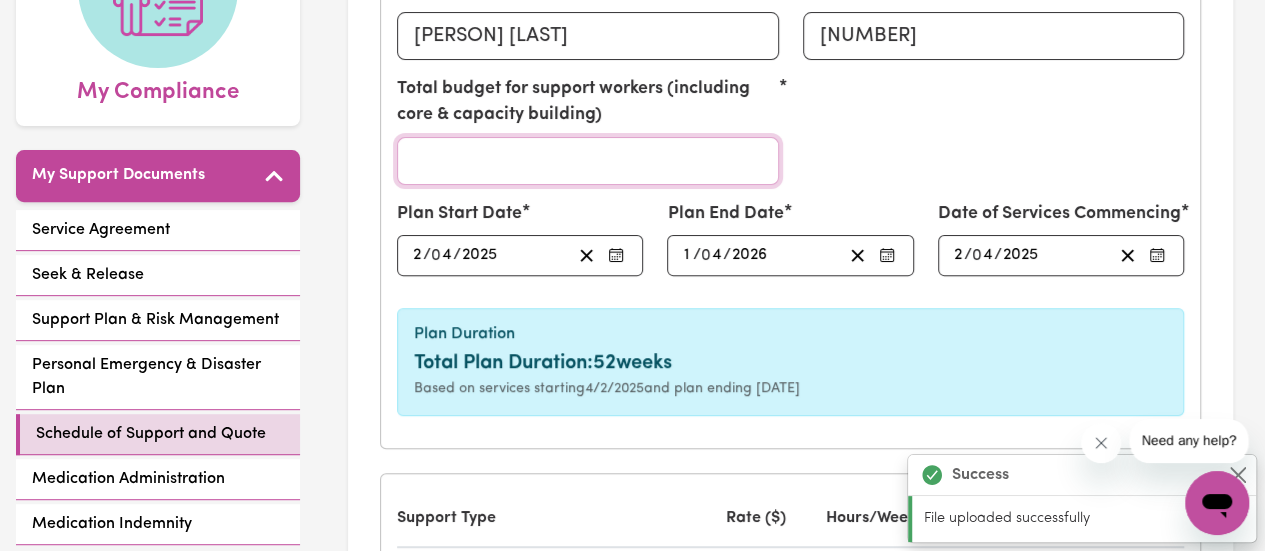 click on "Total budget for support workers (including core & capacity building)" at bounding box center (587, 161) 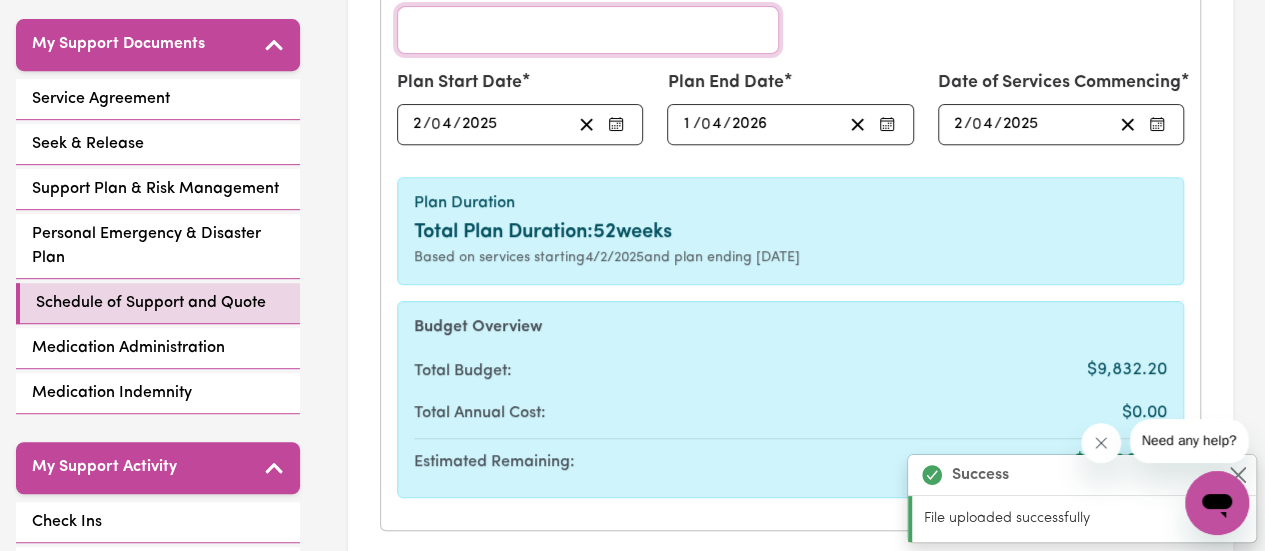 scroll, scrollTop: 400, scrollLeft: 0, axis: vertical 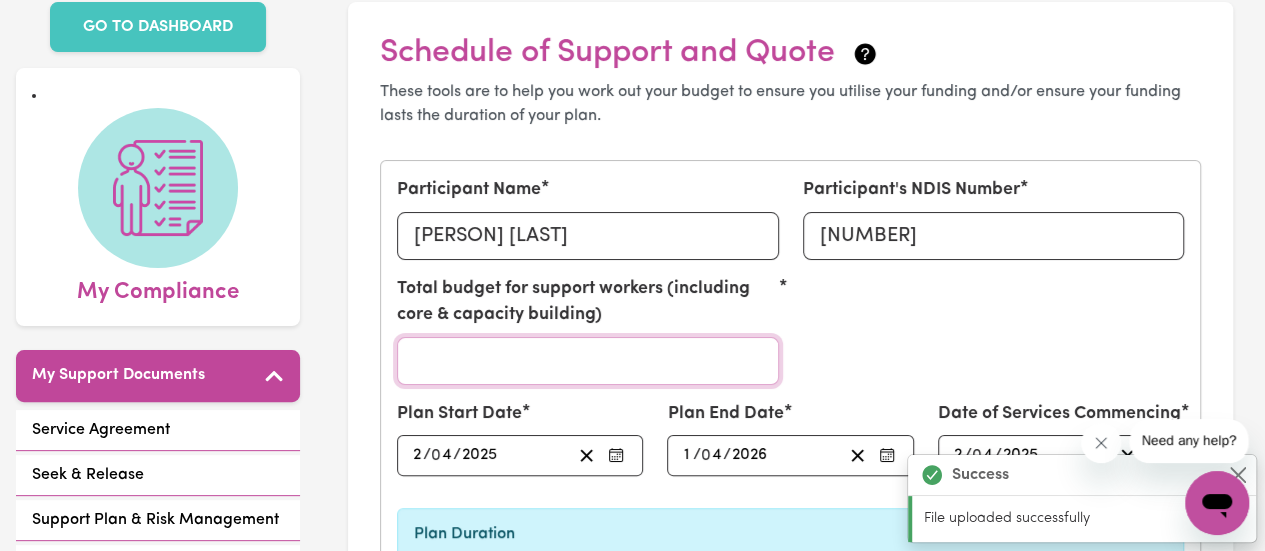 type on "[NUMBER]" 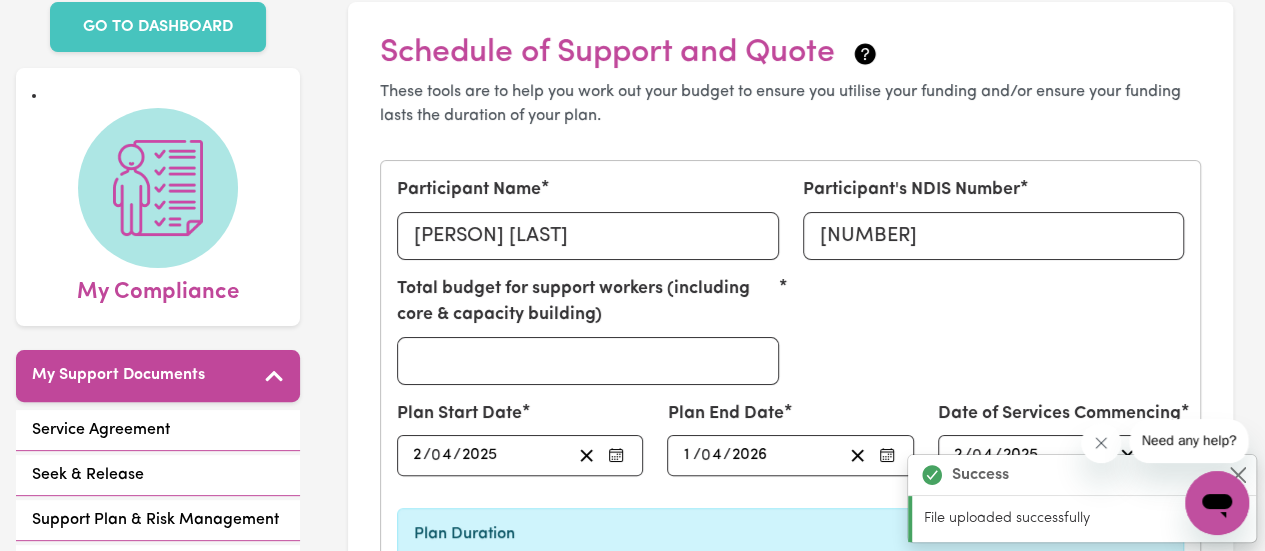 click on "Total budget for support workers (including core & capacity building) 9832.20" at bounding box center [790, 338] 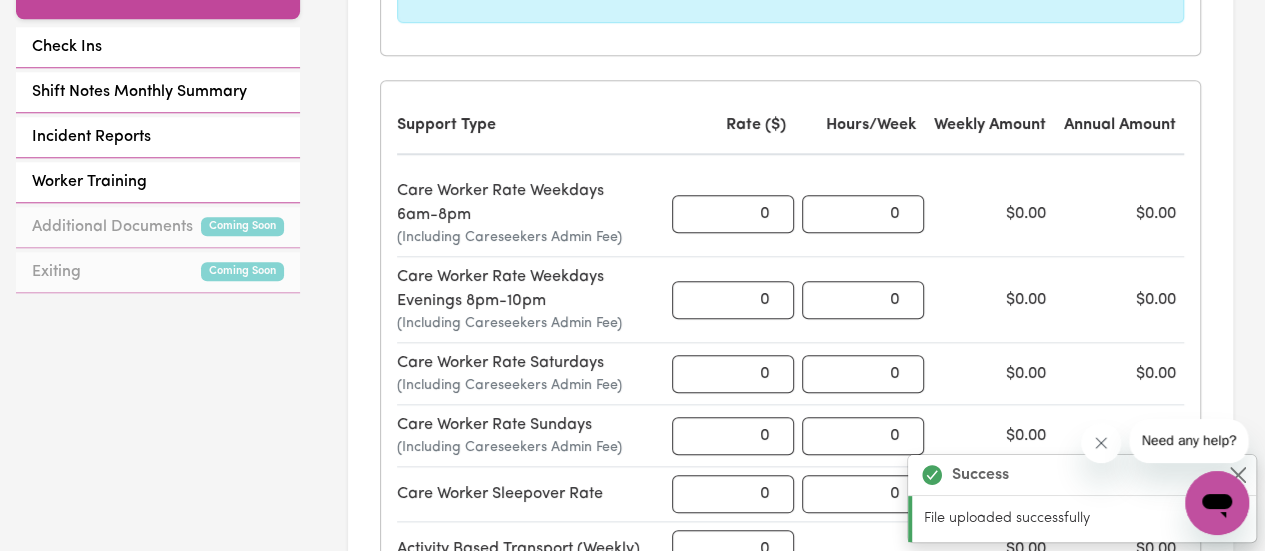 scroll, scrollTop: 1000, scrollLeft: 0, axis: vertical 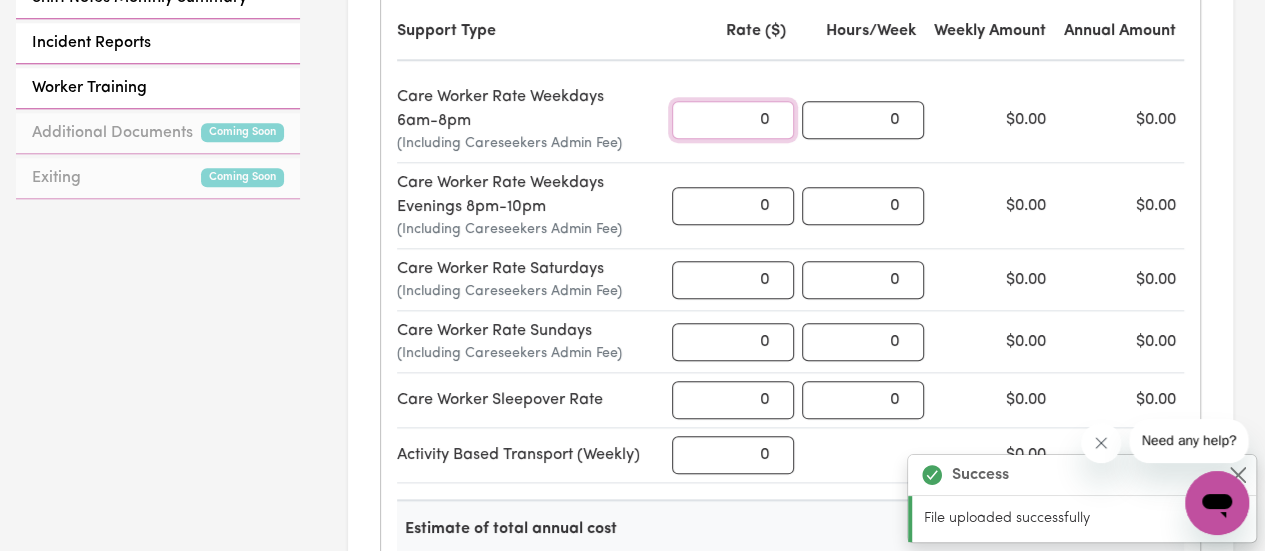 click on "0" at bounding box center (733, 120) 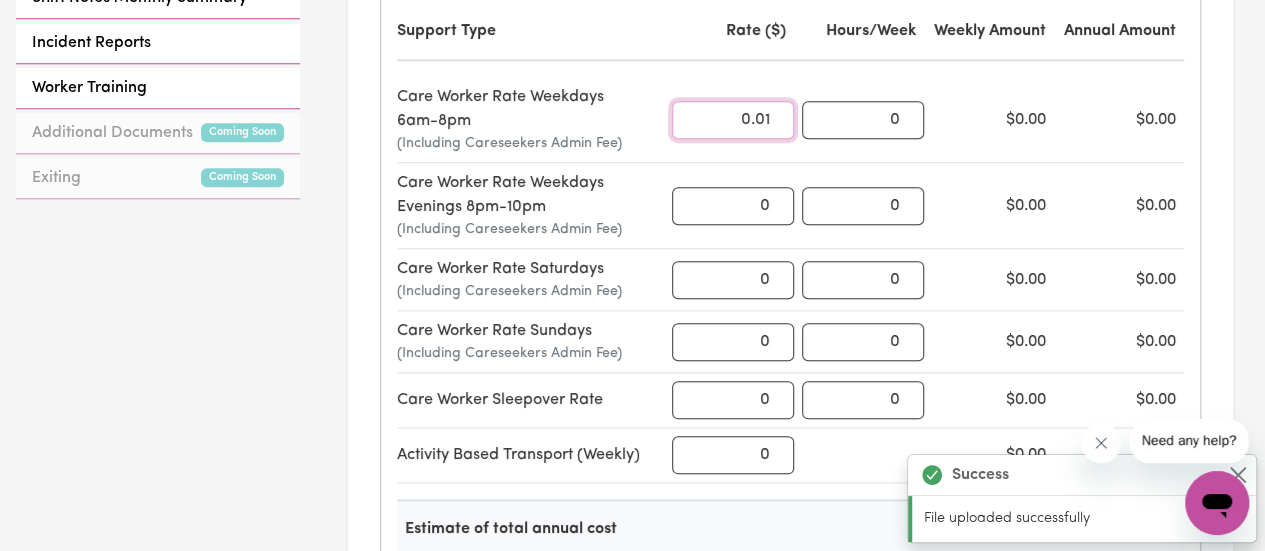 click on "0.01" at bounding box center [733, 120] 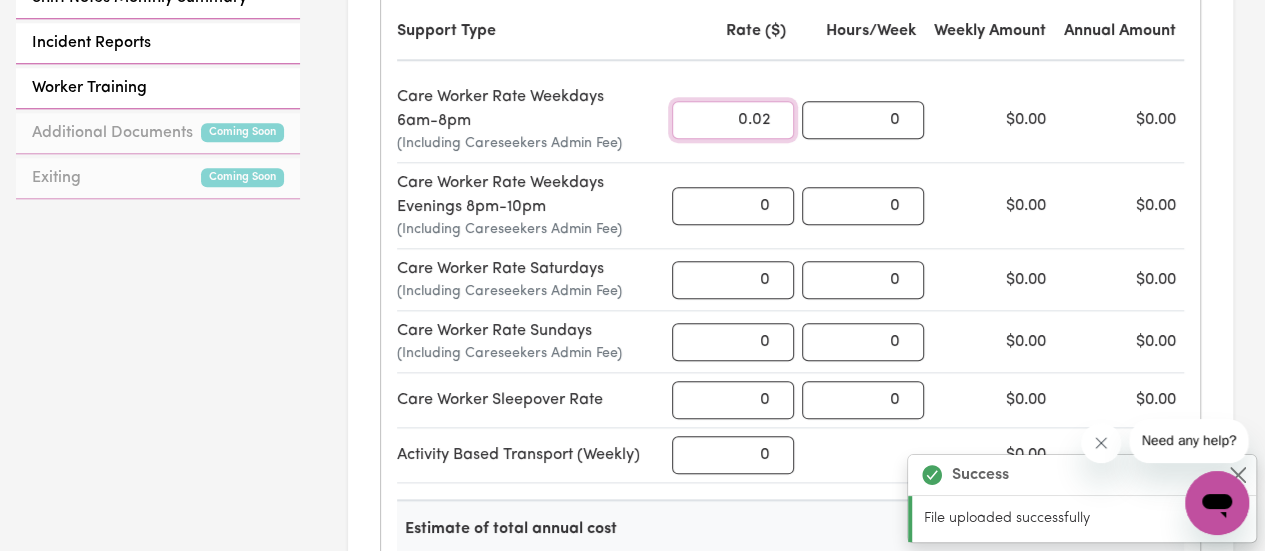 click on "0.02" at bounding box center [733, 120] 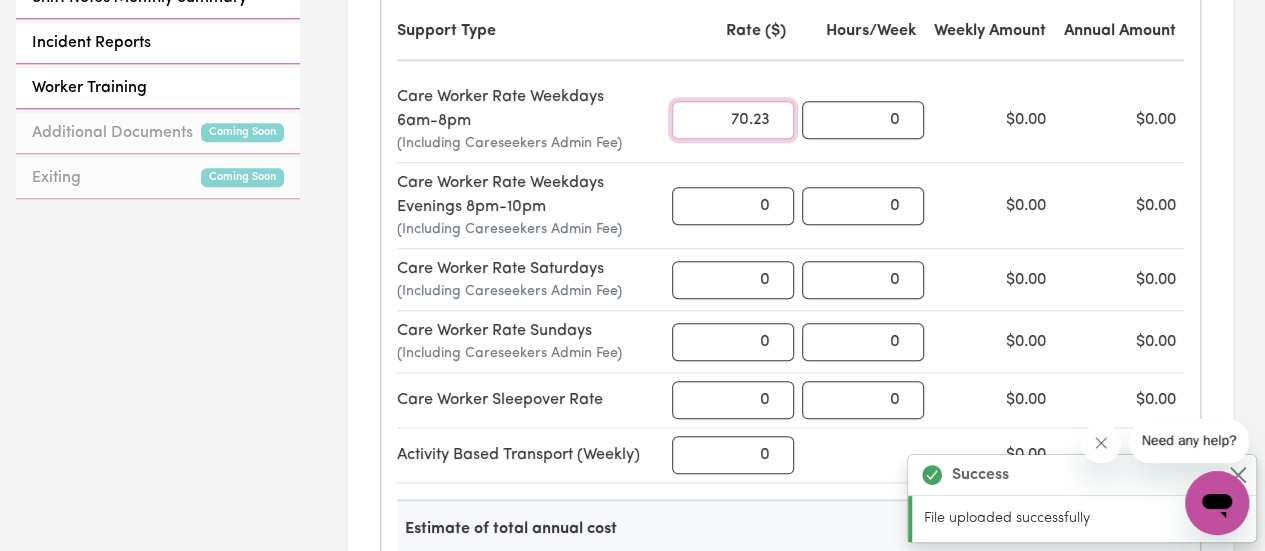 type on "70.23" 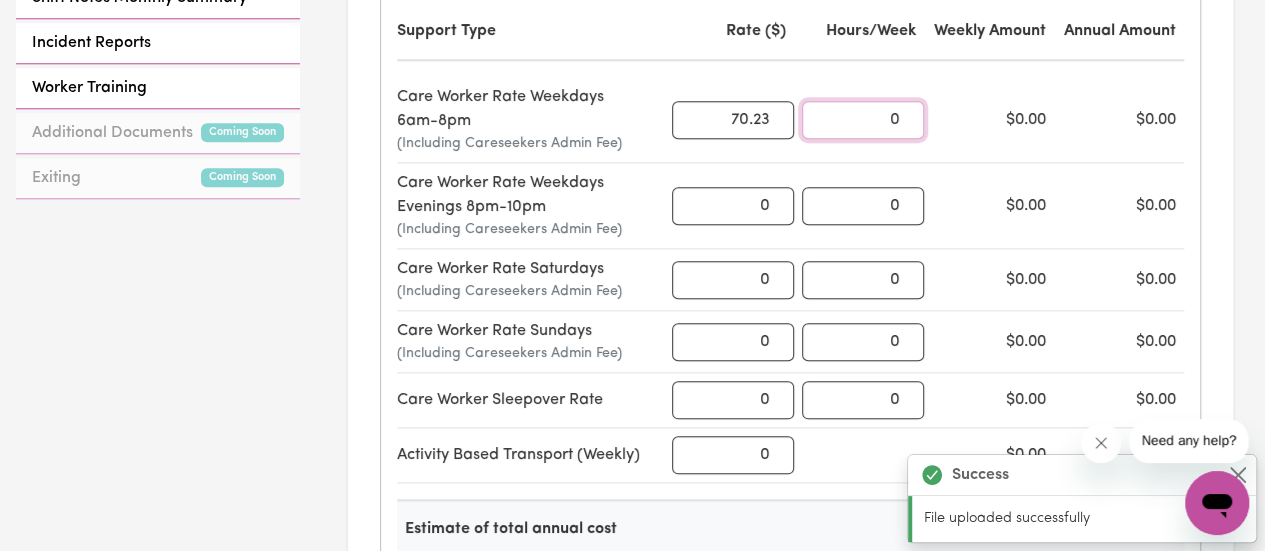 click on "0" at bounding box center [863, 120] 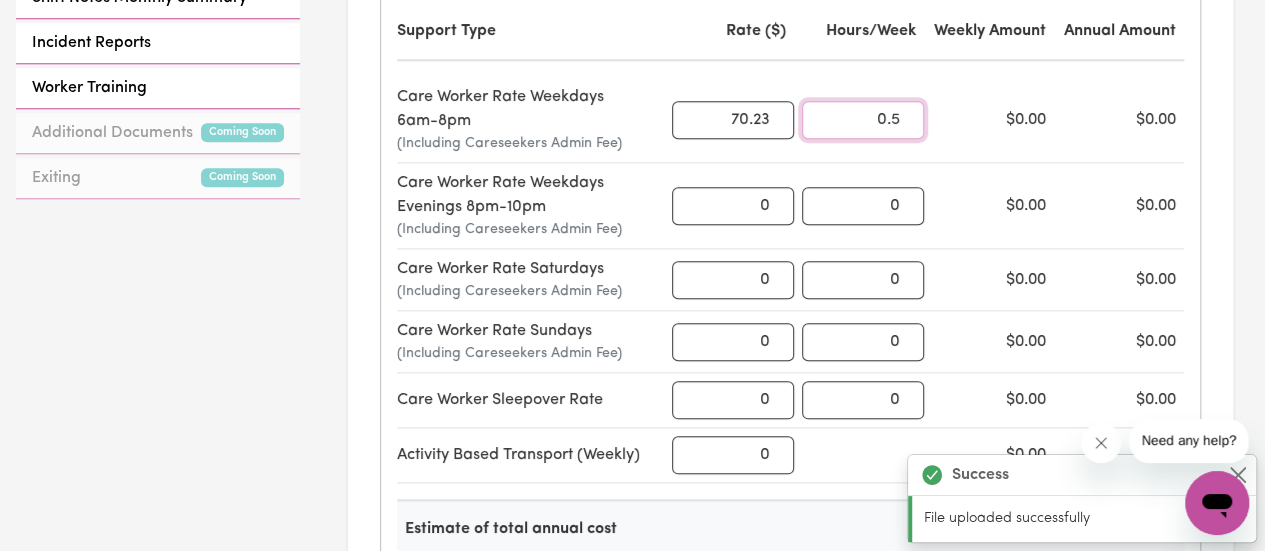 click on "0.5" at bounding box center [863, 120] 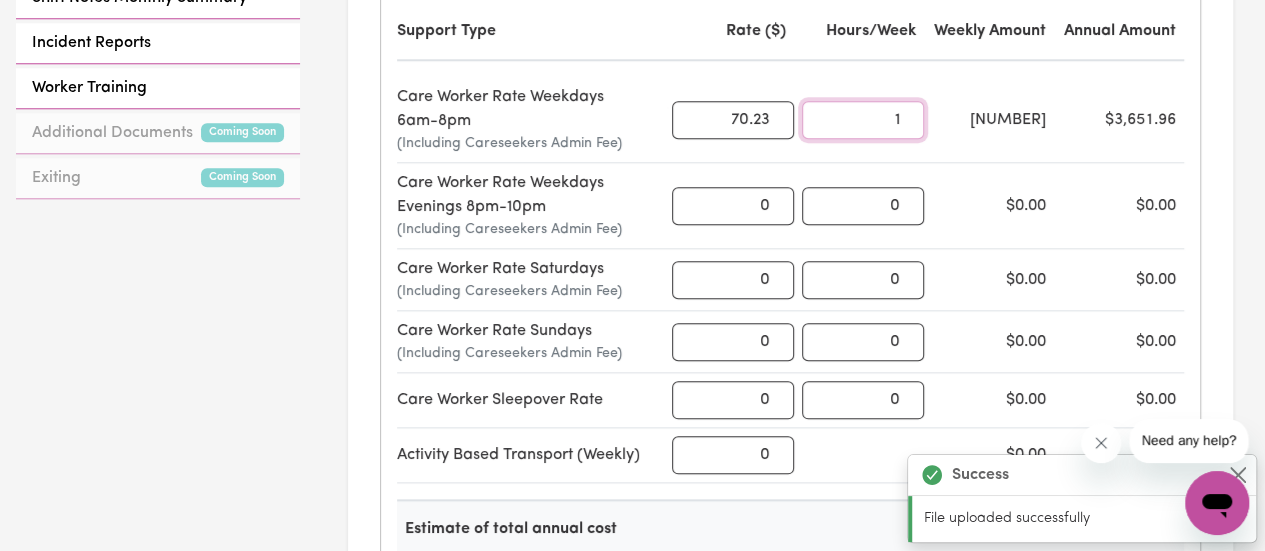 click on "1" at bounding box center [863, 120] 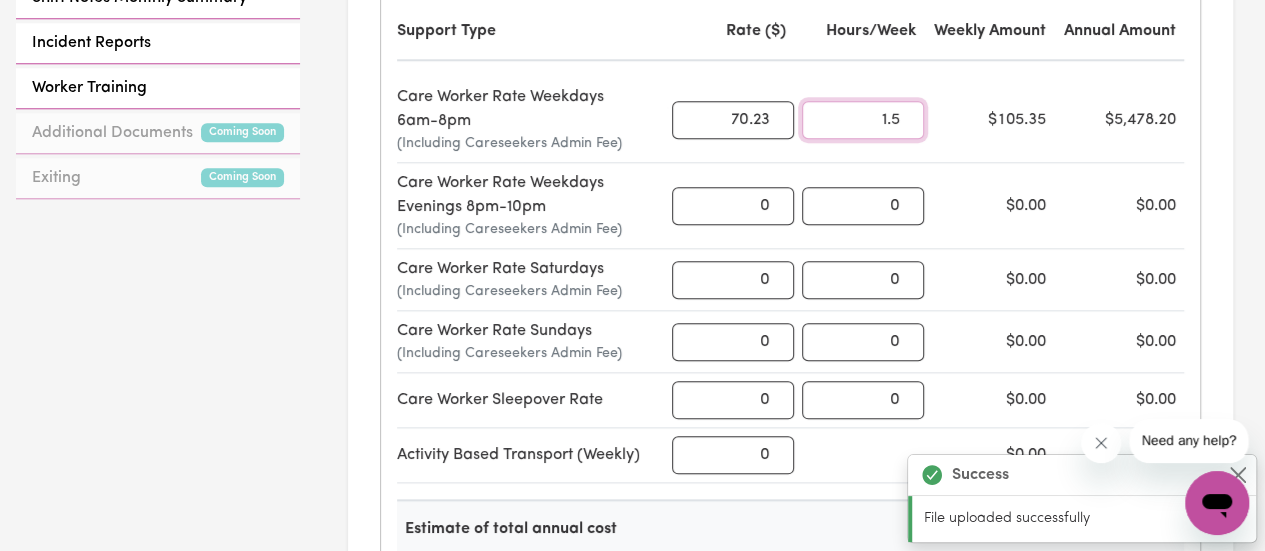click on "1.5" at bounding box center (863, 120) 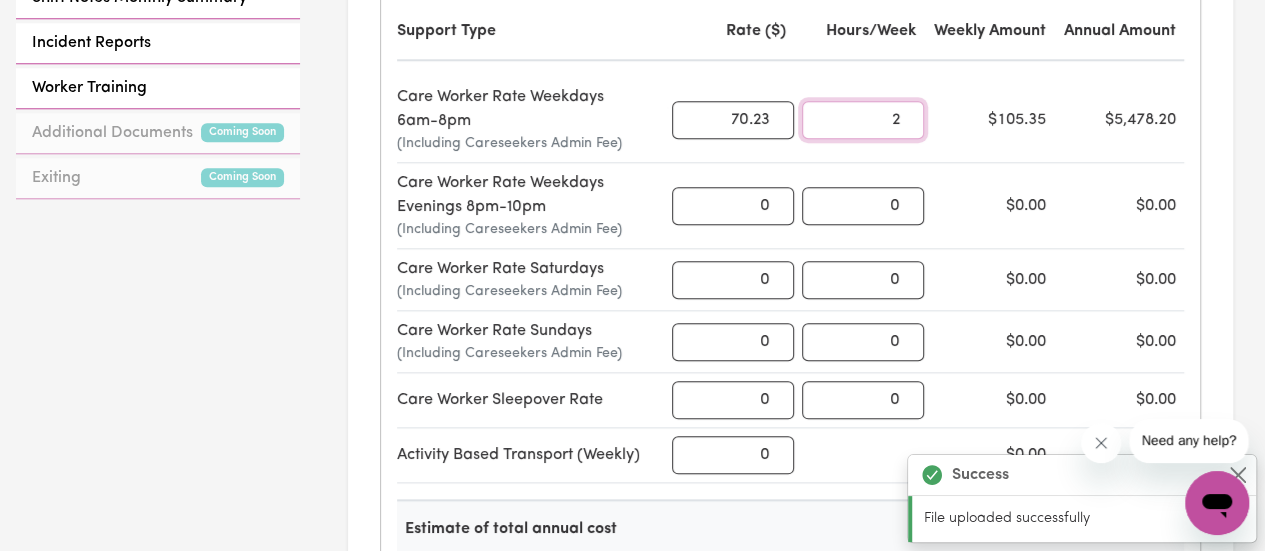 click on "2" at bounding box center [863, 120] 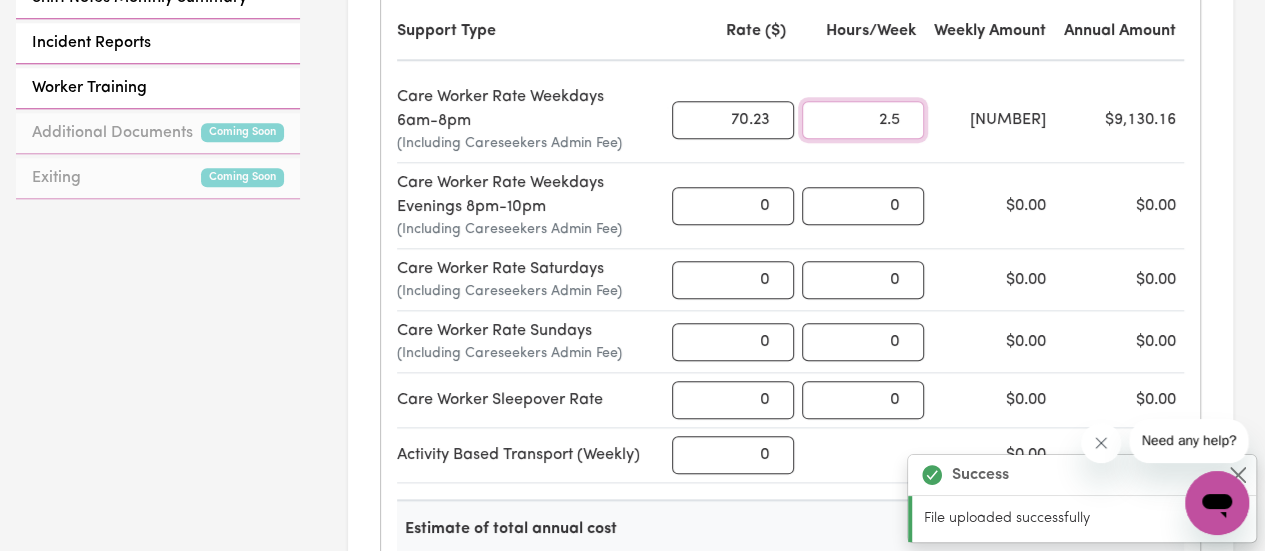 click on "2.5" at bounding box center (863, 120) 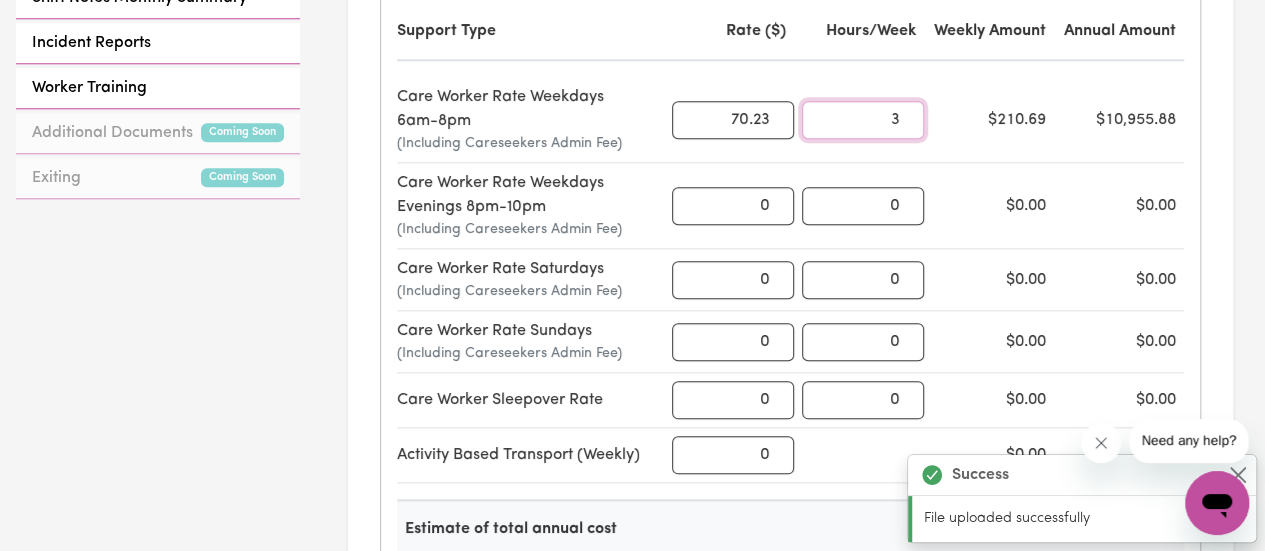 click on "3" at bounding box center [863, 120] 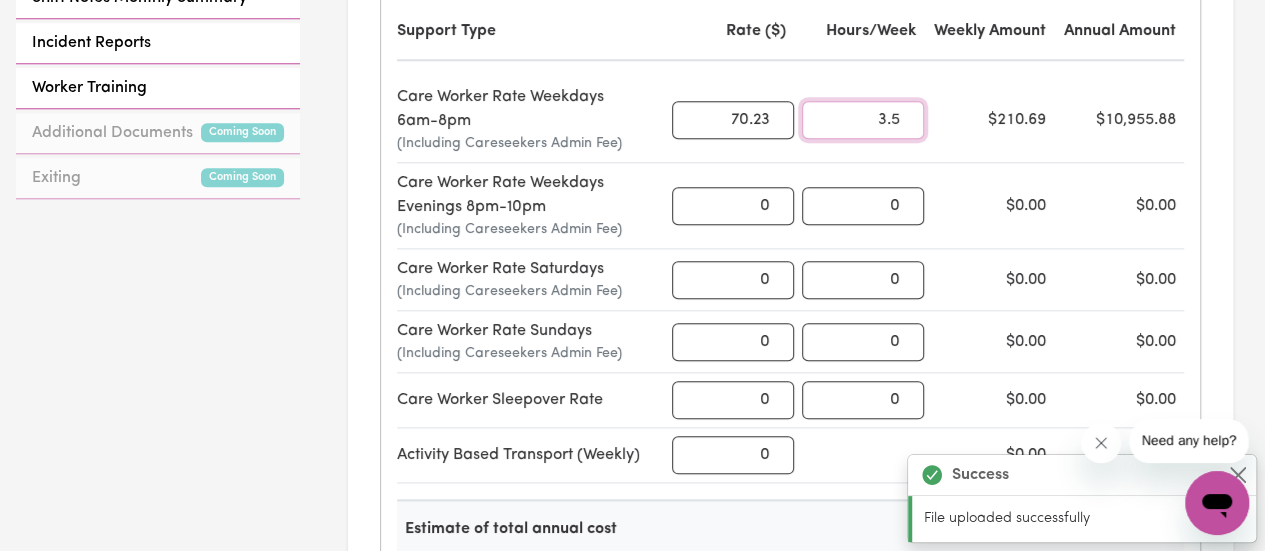 click on "3.5" at bounding box center (863, 120) 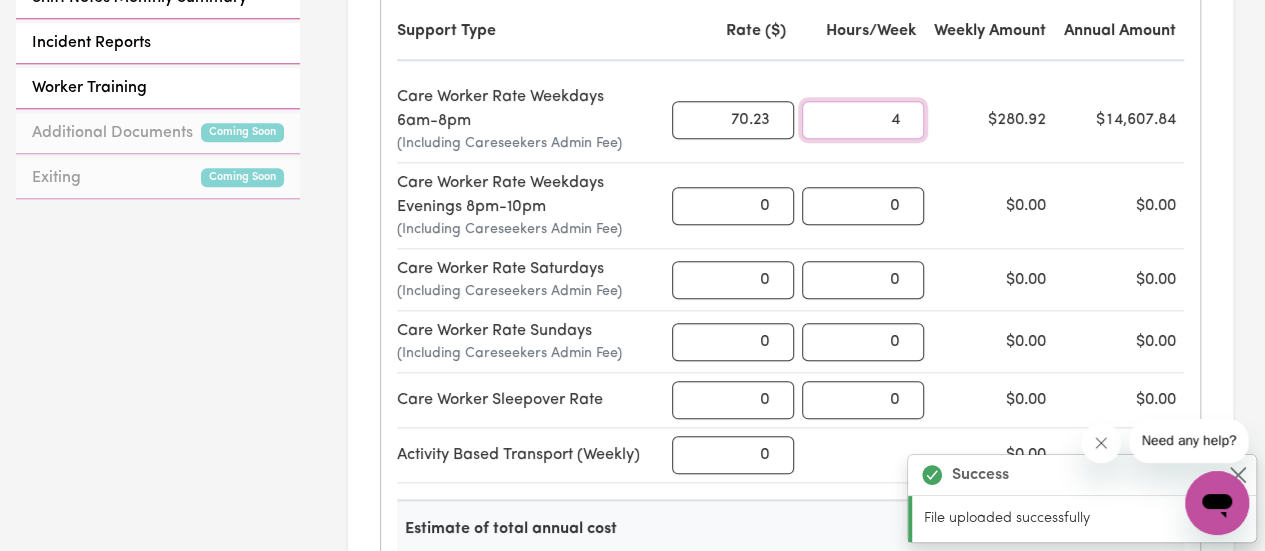 type on "4" 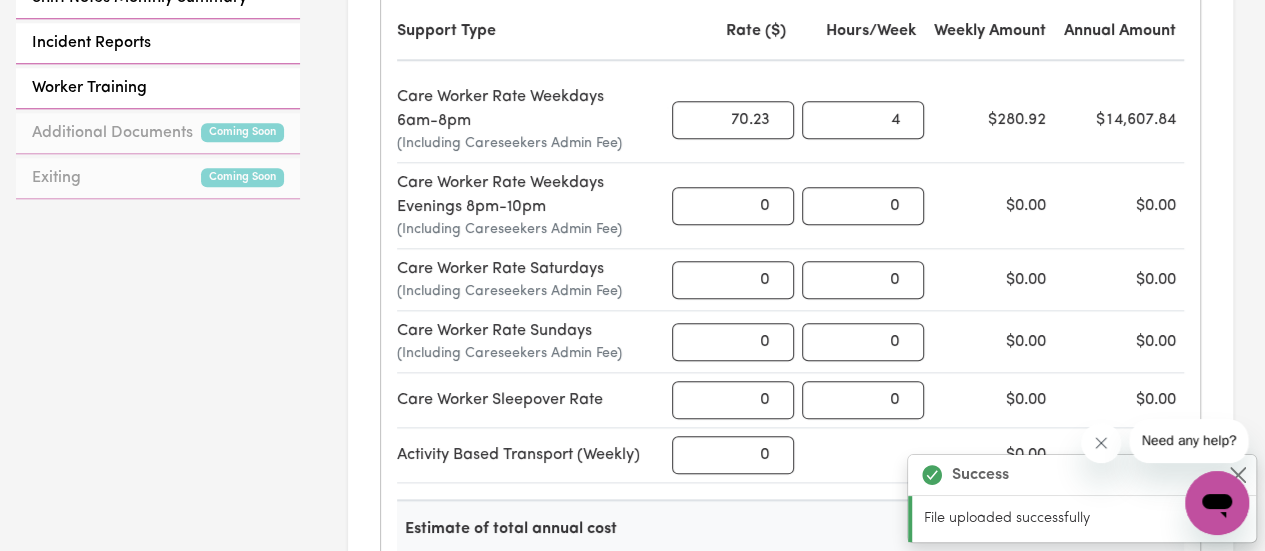 click on "Care Worker Rate Weekdays Evenings 8pm-10pm (Including Careseekers Admin Fee) 0 0 $0.00 $0.00" at bounding box center (790, 206) 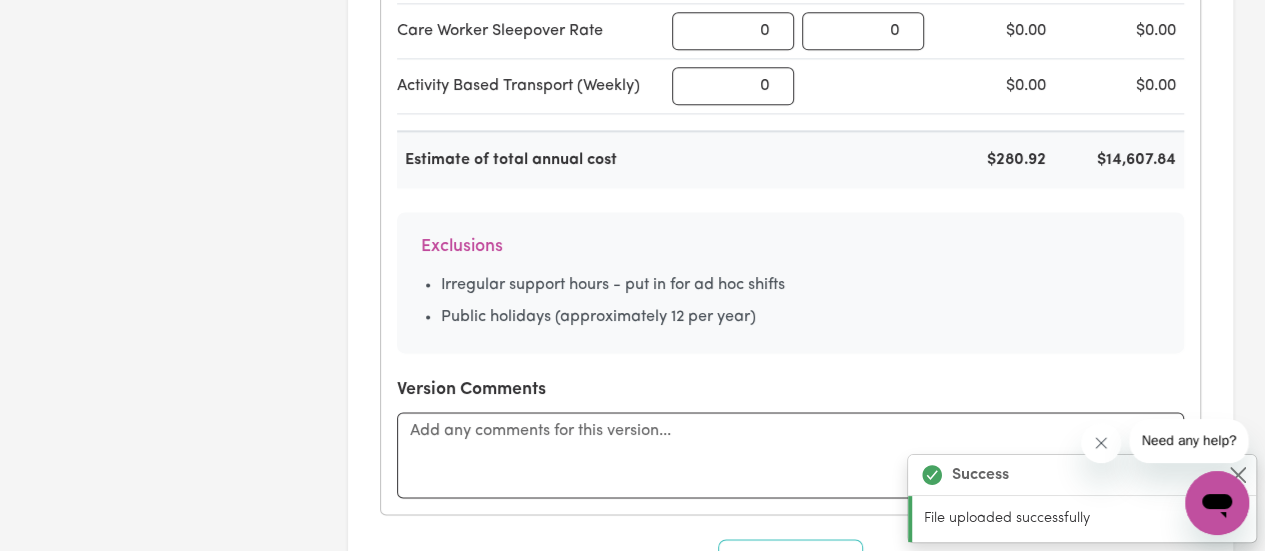 scroll, scrollTop: 1400, scrollLeft: 0, axis: vertical 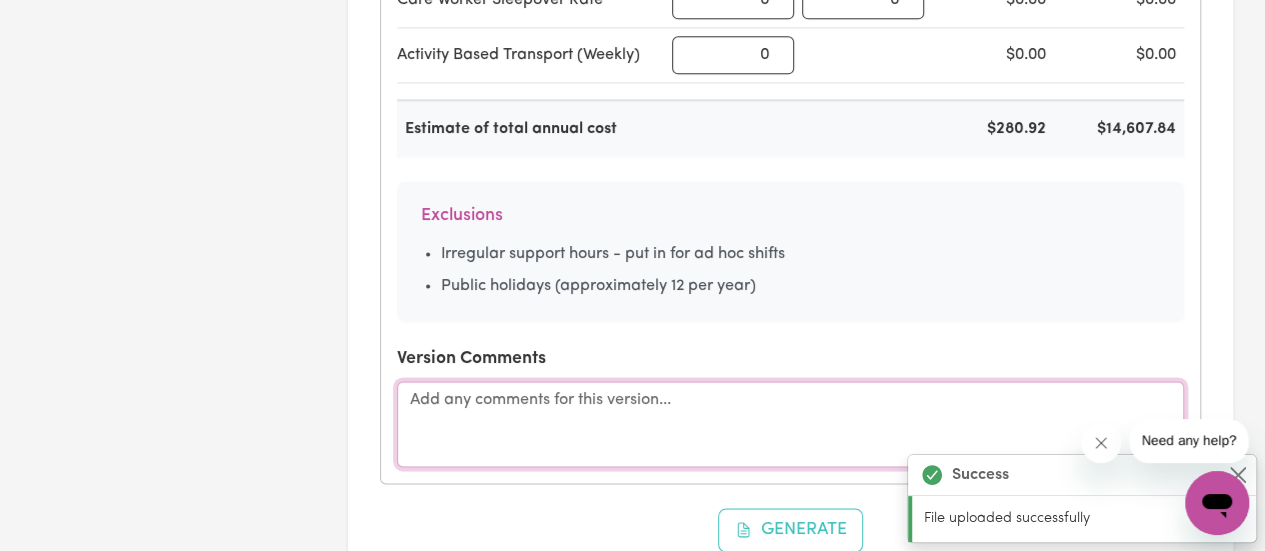 click at bounding box center [790, 424] 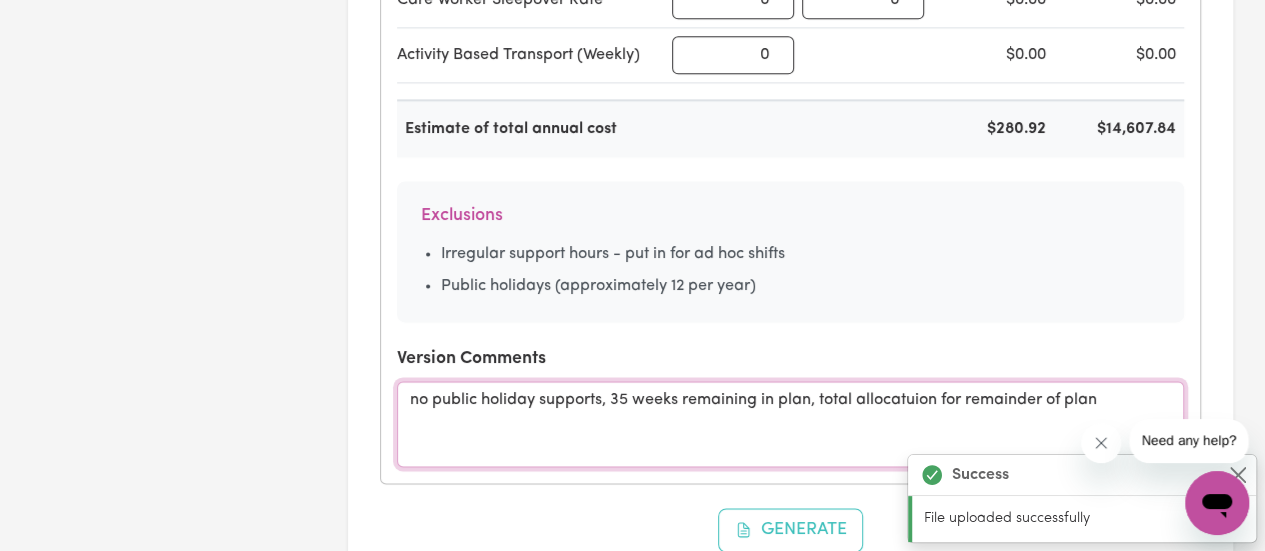 paste on "$9,832.20" 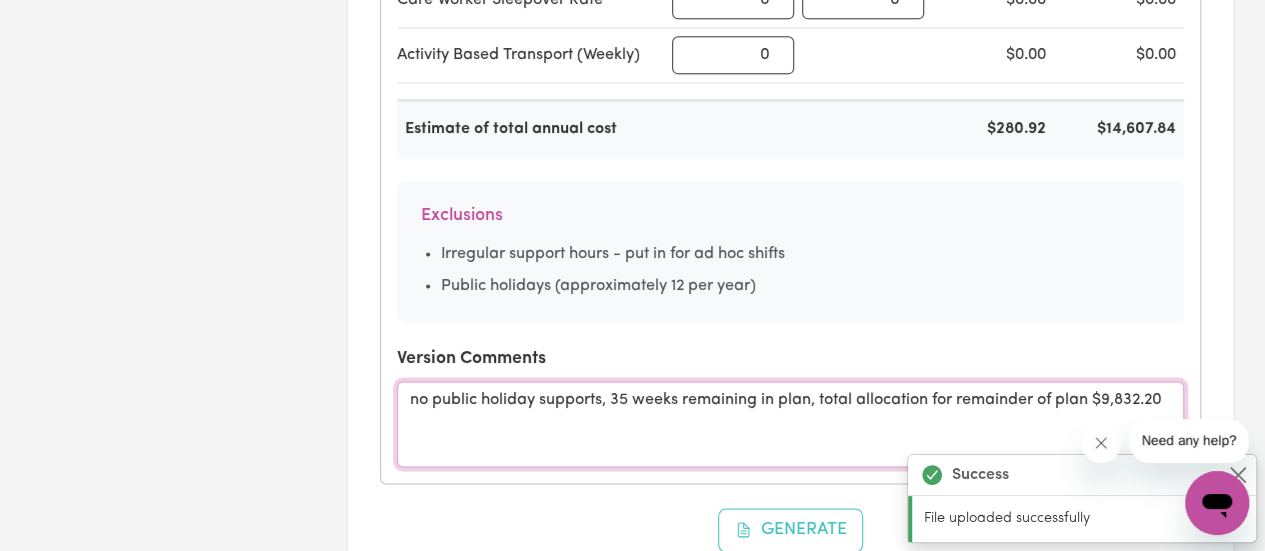 drag, startPoint x: 415, startPoint y: 397, endPoint x: 812, endPoint y: 396, distance: 397.00125 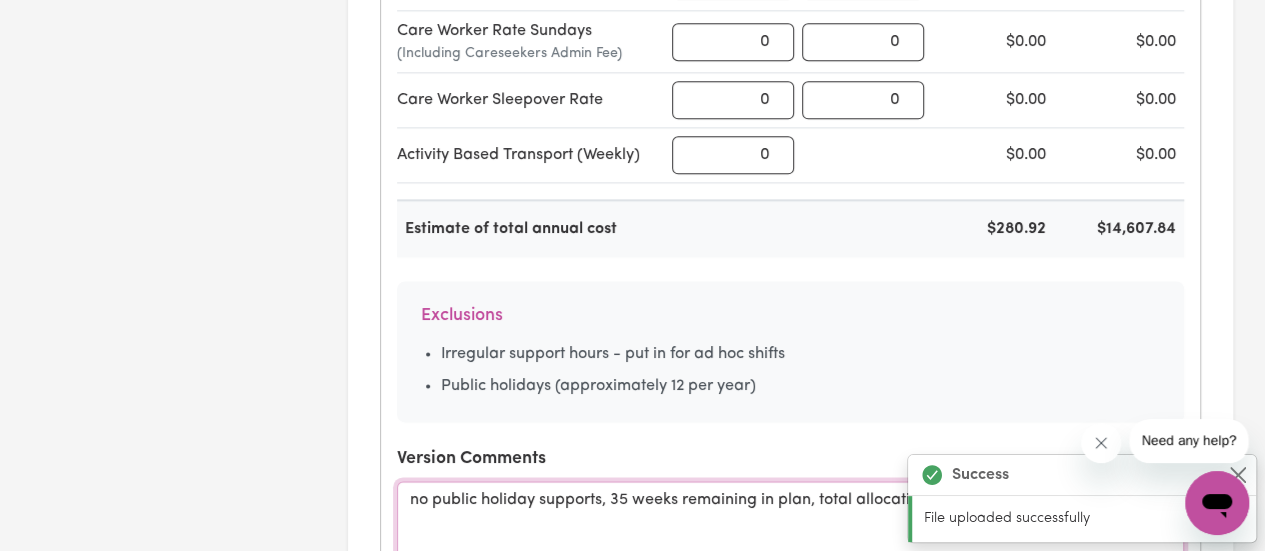 scroll, scrollTop: 1500, scrollLeft: 0, axis: vertical 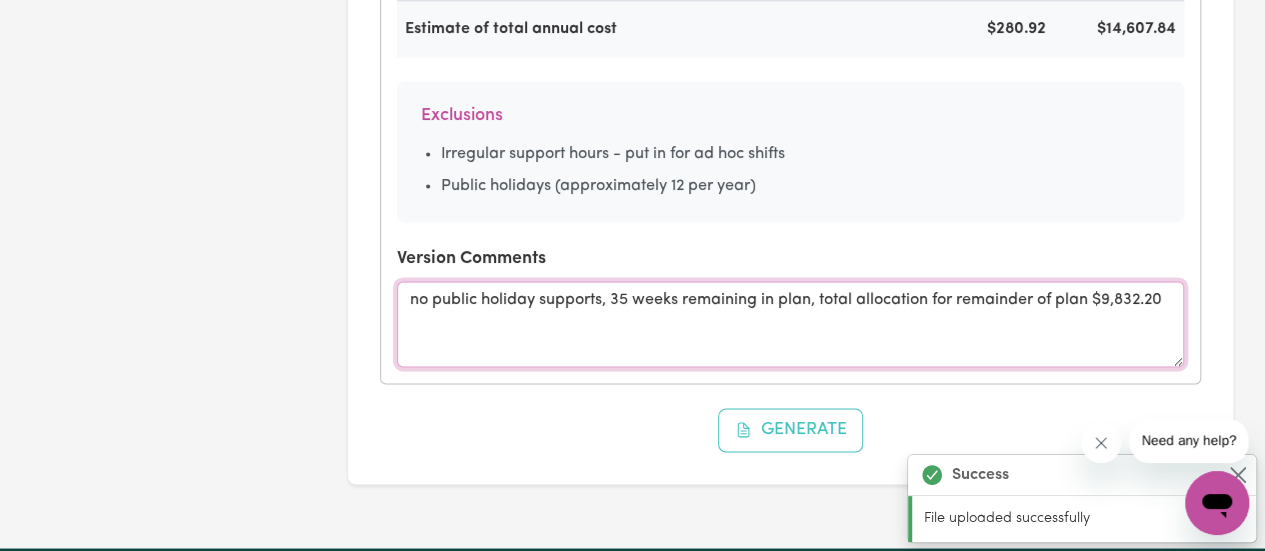 click on "no public holiday supports, 35 weeks remaining in plan, total allocation for remainder of plan $9,832.20" at bounding box center (790, 324) 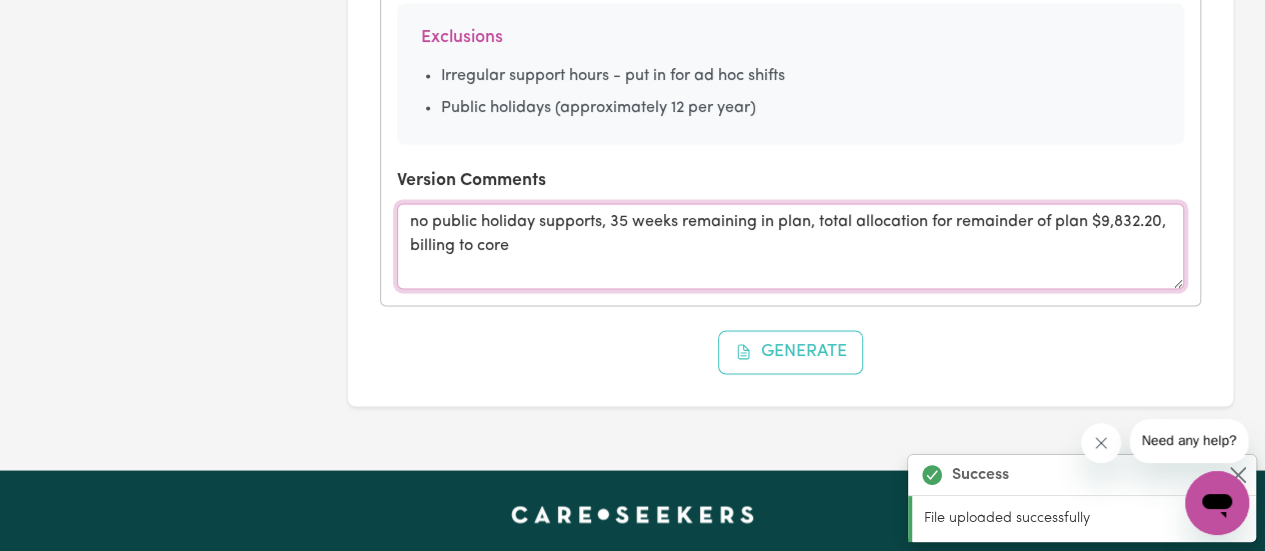 scroll, scrollTop: 1800, scrollLeft: 0, axis: vertical 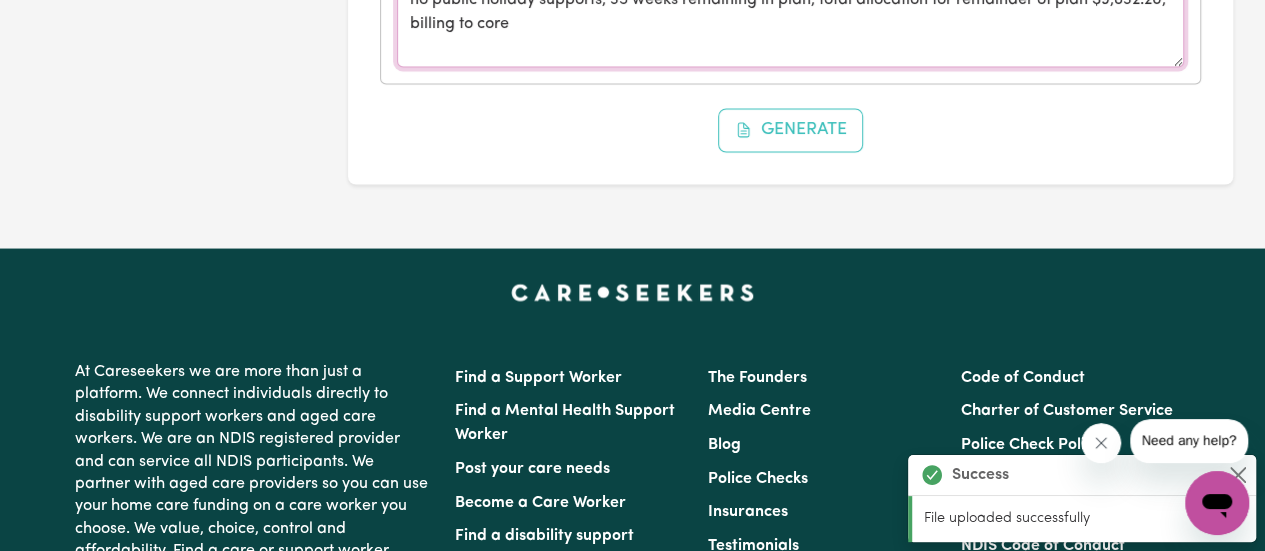 type on "no public holiday supports, 35 weeks remaining in plan, total allocation for remainder of plan $9,832.20, billing to core" 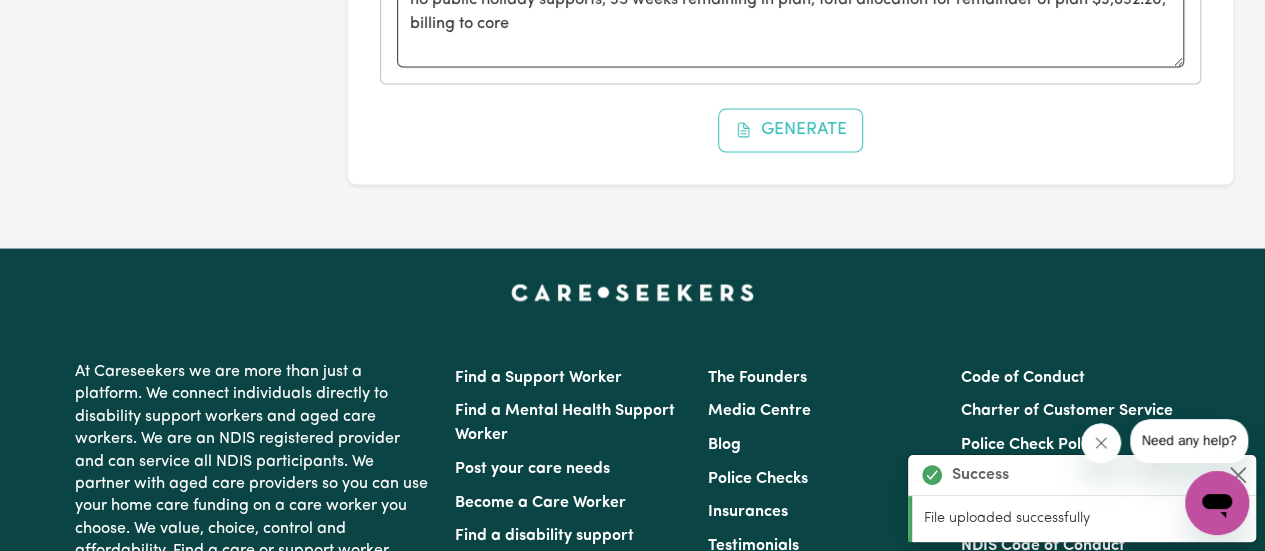 drag, startPoint x: 946, startPoint y: 290, endPoint x: 892, endPoint y: 225, distance: 84.50444 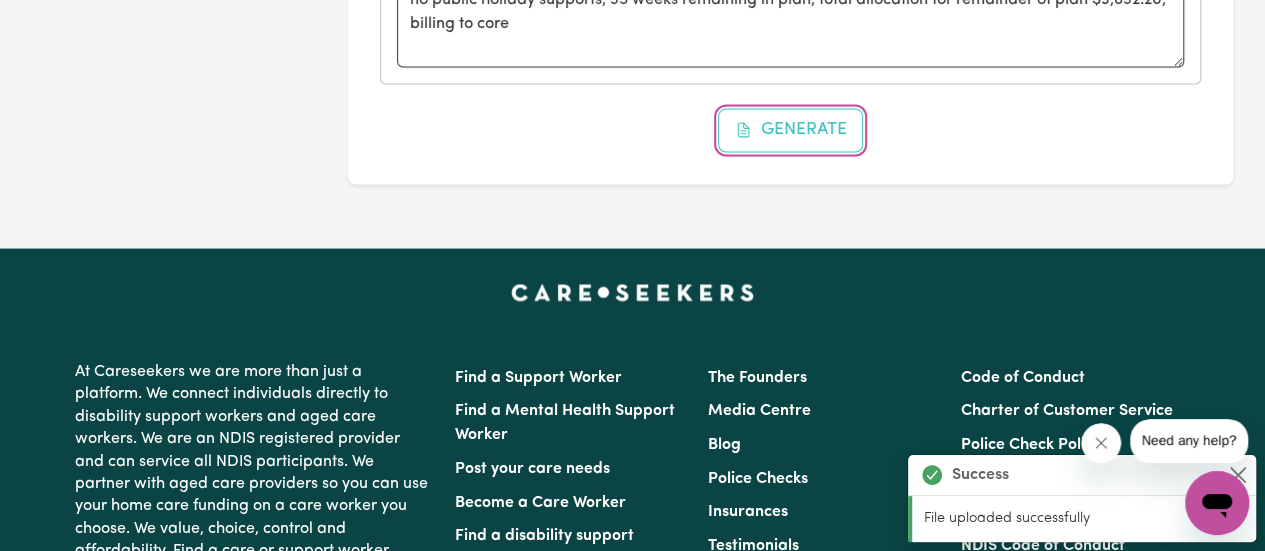 click on "Generate" at bounding box center [791, 130] 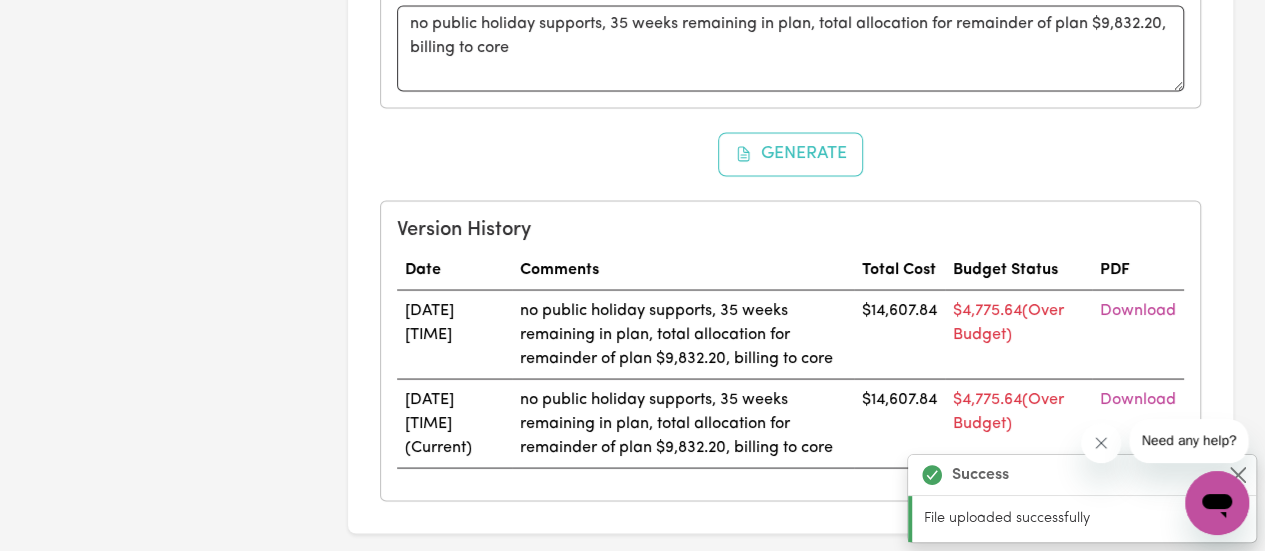 scroll, scrollTop: 1900, scrollLeft: 0, axis: vertical 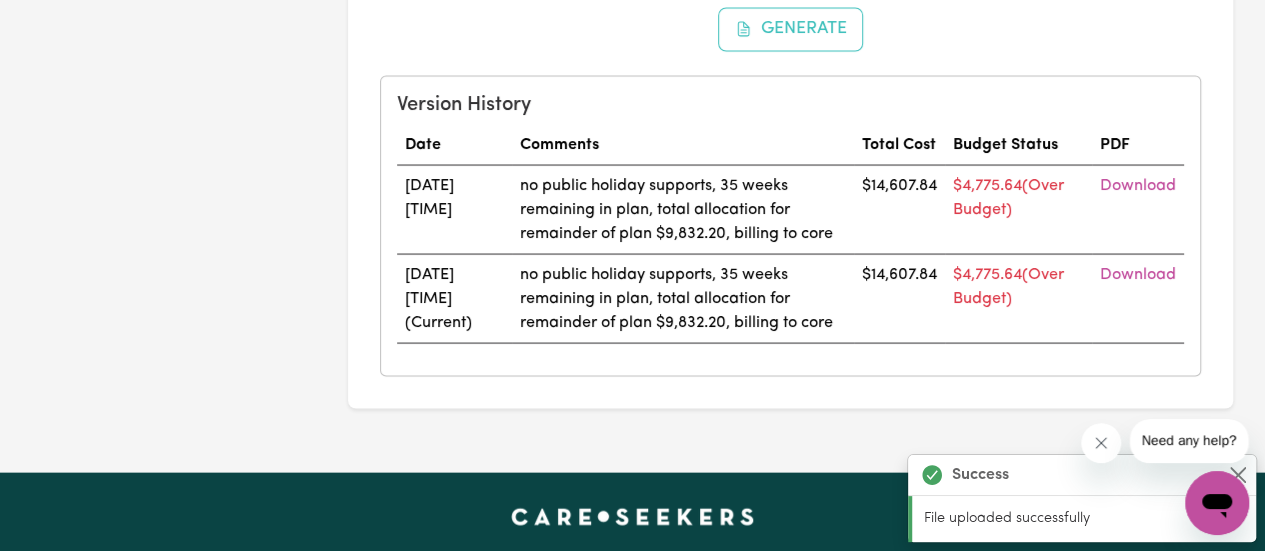 click on "Schedule of Support and Quote These tools are to help you work out your budget to ensure you utilise your funding and/or ensure your funding lasts the duration of your plan. Participant Name [PERSON] [LAST] Participant's NDIS Number [NDIS_NUMBER] Total budget for support workers (including core & capacity building) [NUMBER] Plan Start Date [DATE] / [DATE] / [DATE] Plan End Date [DATE] / [DATE] / [DATE] Date of Services Commencing [DATE] / [DATE] / [DATE] Plan Duration Total Plan Duration:  52  weeks Based on services starting  [DATE]  and plan ending [DATE] Budget Overview Total Budget: $9,832.20 Total Annual Cost: $14,607.84 Estimated Remaining: $4,775.64 (Over Budget) Support Type Rate ($) Hours/Week Weekly Amount Annual Amount Care Worker Rate Weekdays 6am-8pm (Including Careseekers Admin Fee) 70.23 4 $280.92 $14,607.84 Care Worker Rate Weekdays Evenings 8pm-10pm (Including Careseekers Admin Fee) 0 0 $0.00 $0.00 Care Worker Rate Saturdays (Including Careseekers Admin Fee) 0 0 $0.00 $0.00 0 0 $0.00 $0.00 0" at bounding box center [790, -679] 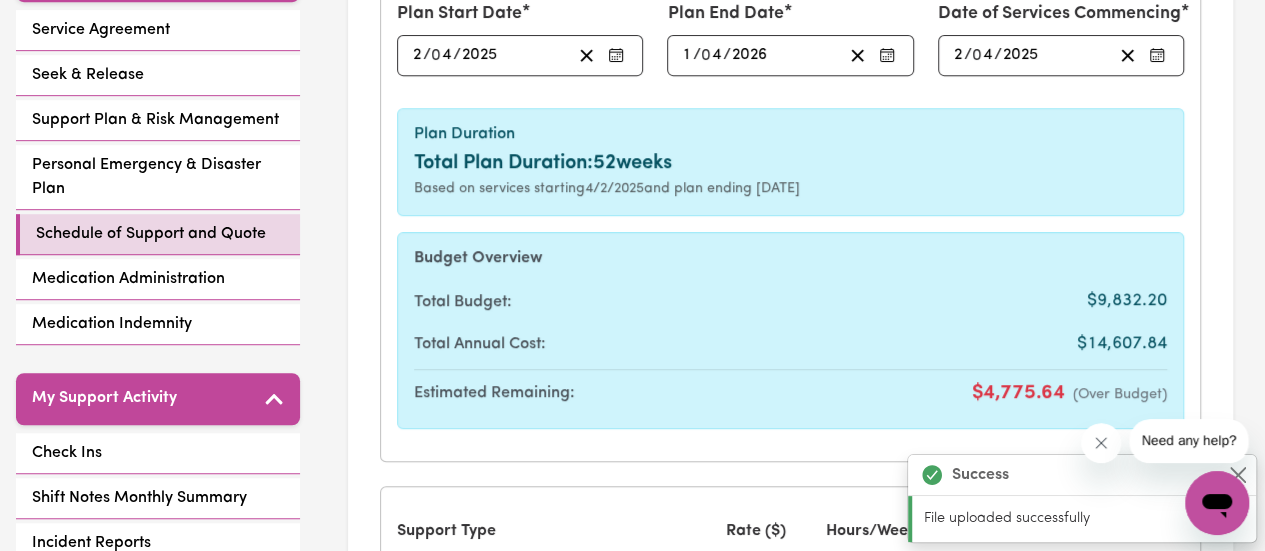 scroll, scrollTop: 400, scrollLeft: 0, axis: vertical 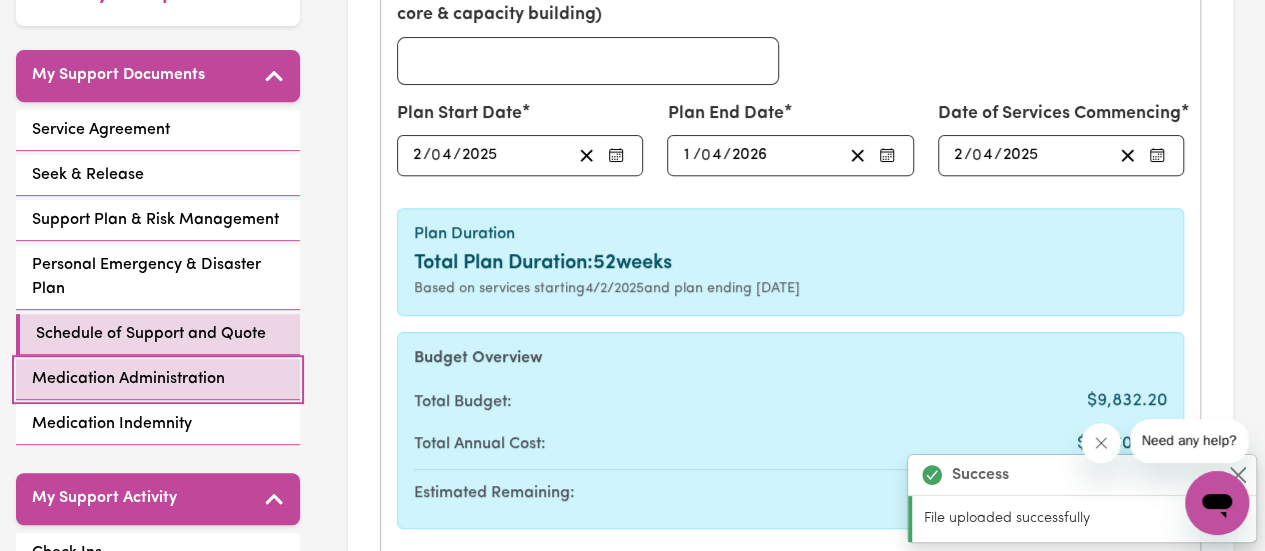 click on "Medication Administration" at bounding box center (128, 379) 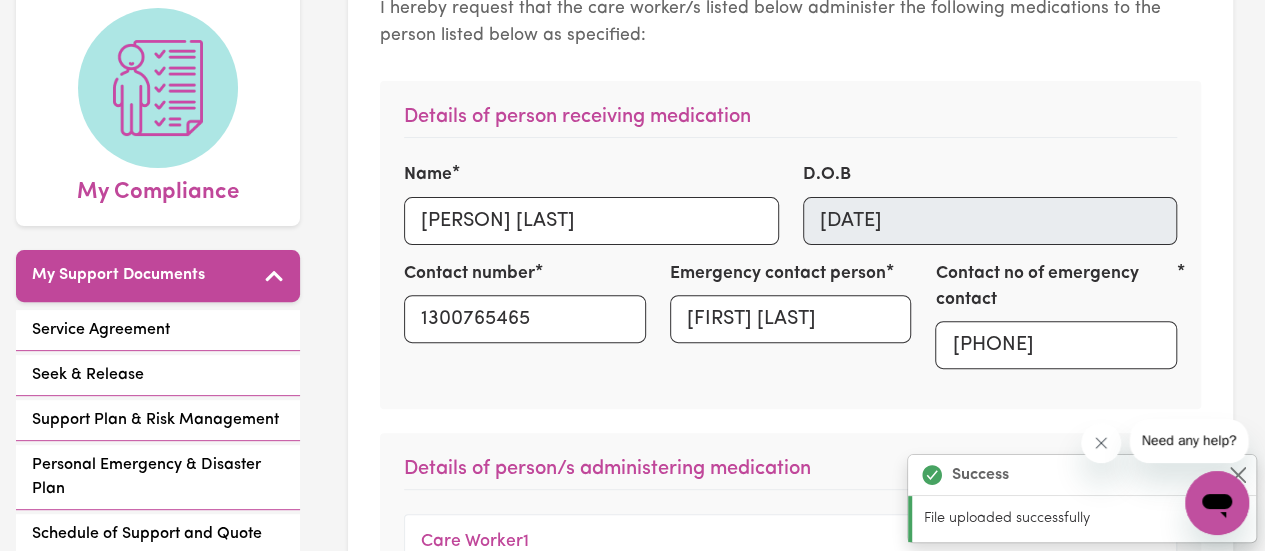 scroll, scrollTop: 500, scrollLeft: 0, axis: vertical 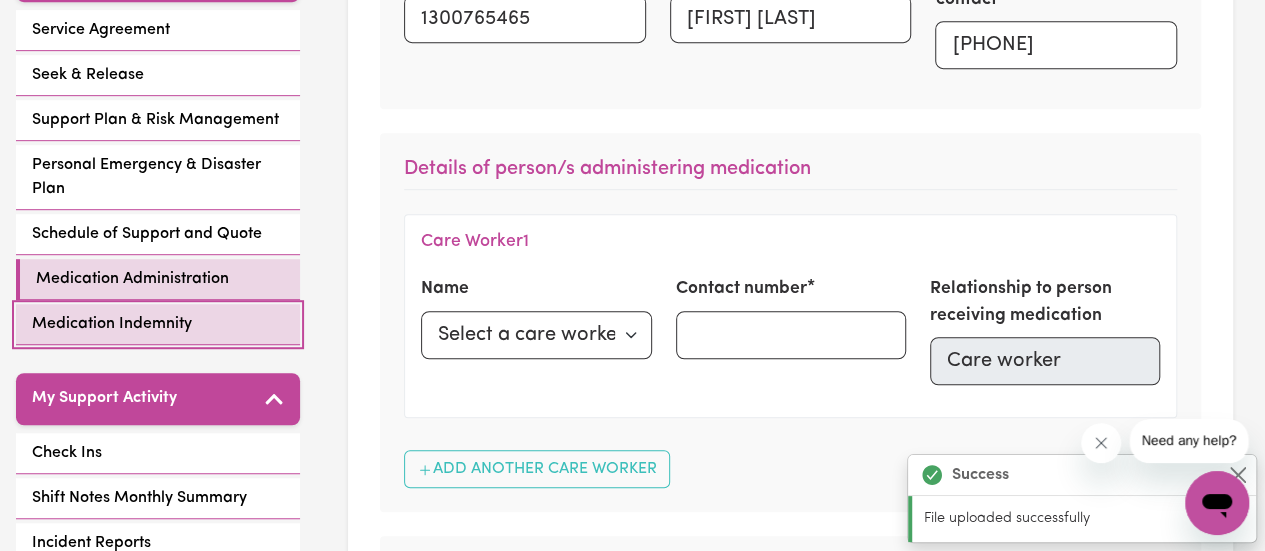 click on "Medication Indemnity" at bounding box center [158, 324] 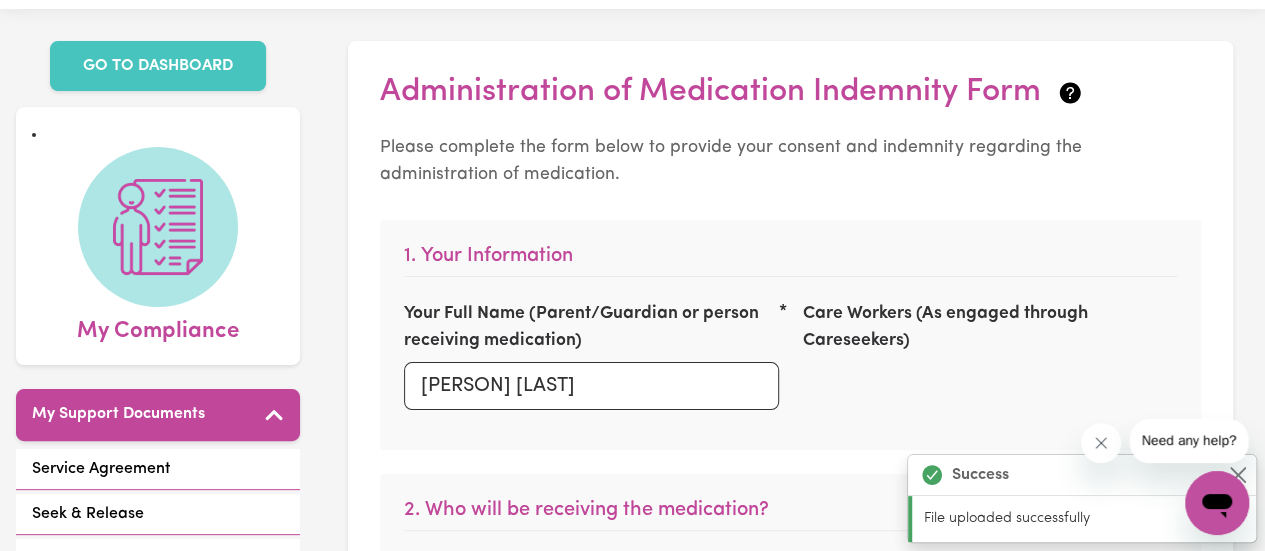 scroll, scrollTop: 0, scrollLeft: 0, axis: both 